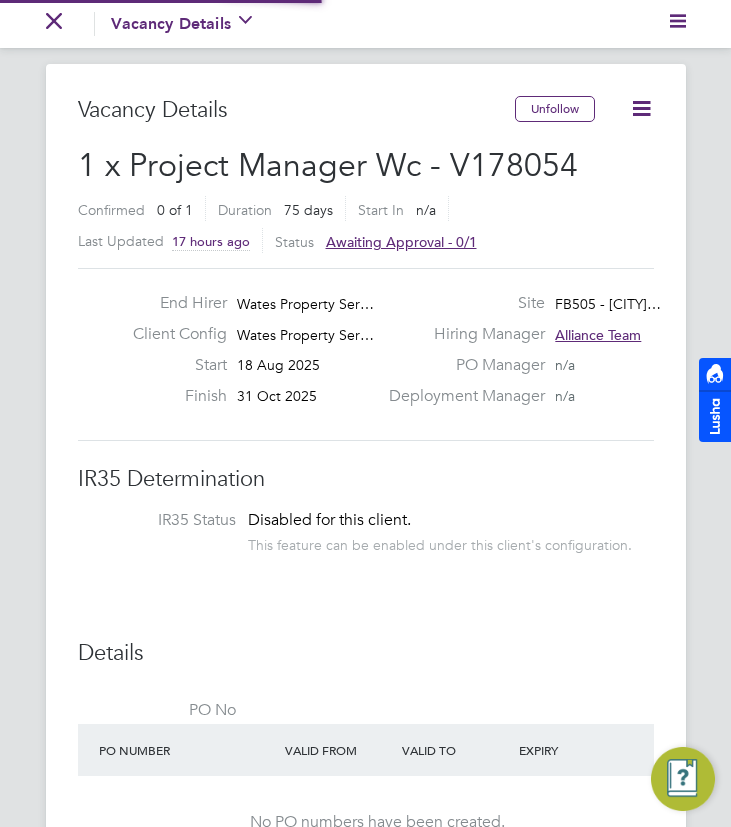 scroll, scrollTop: 0, scrollLeft: 0, axis: both 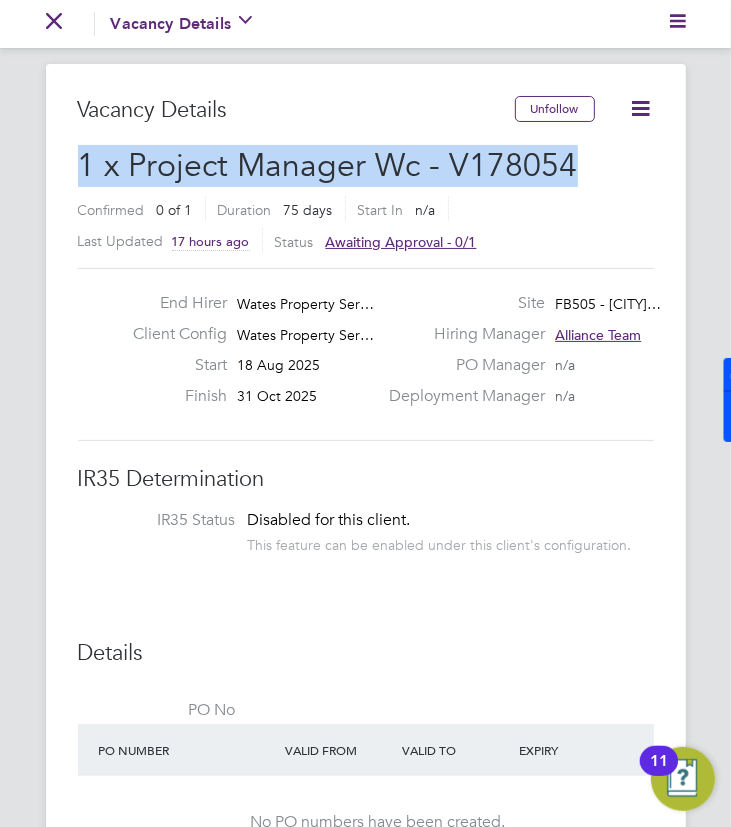 drag, startPoint x: 82, startPoint y: 170, endPoint x: 637, endPoint y: 165, distance: 555.0225 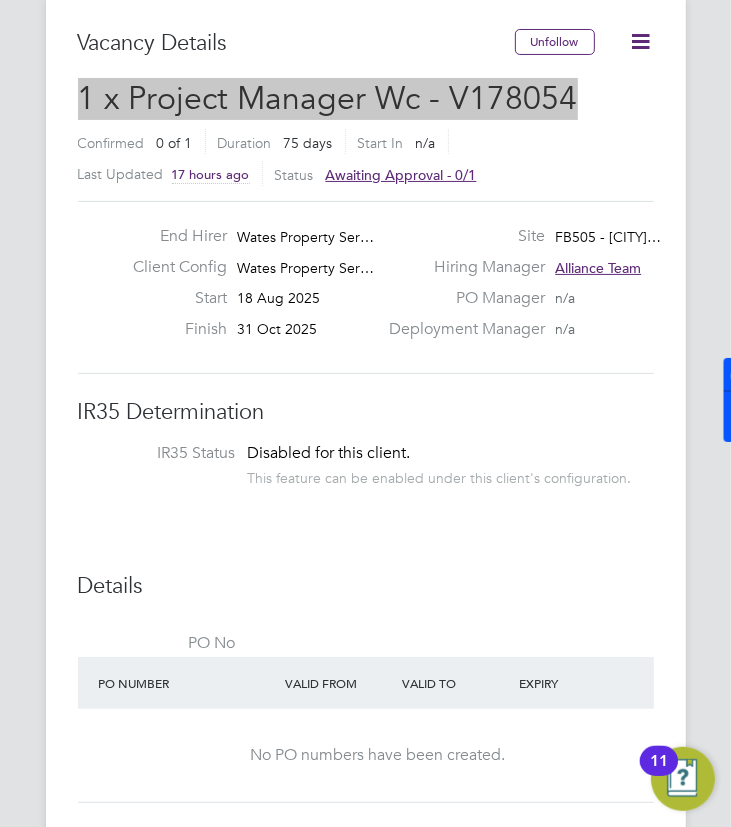 scroll, scrollTop: 100, scrollLeft: 0, axis: vertical 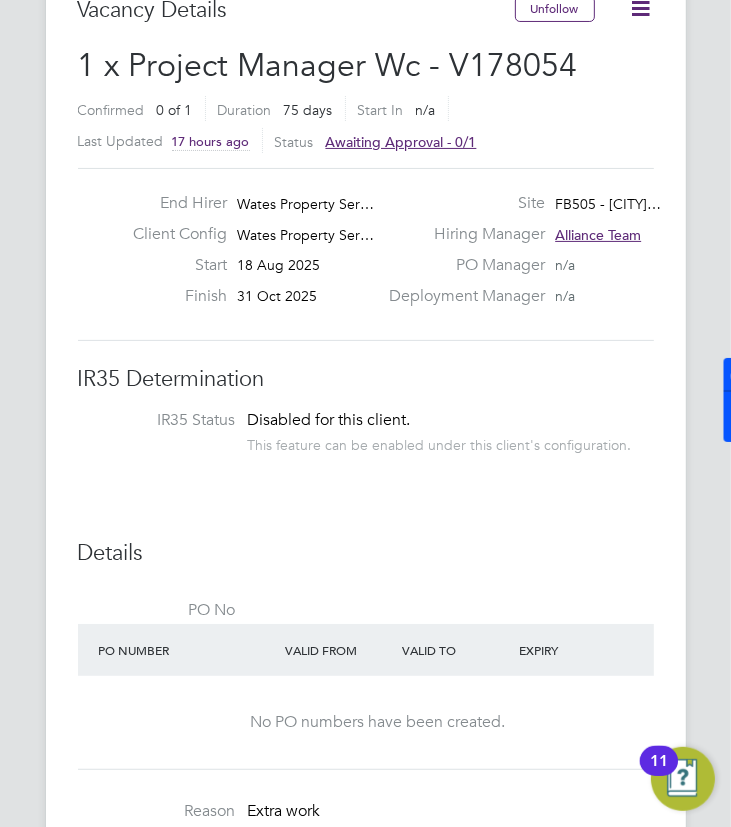 drag, startPoint x: 314, startPoint y: 500, endPoint x: 394, endPoint y: 463, distance: 88.14193 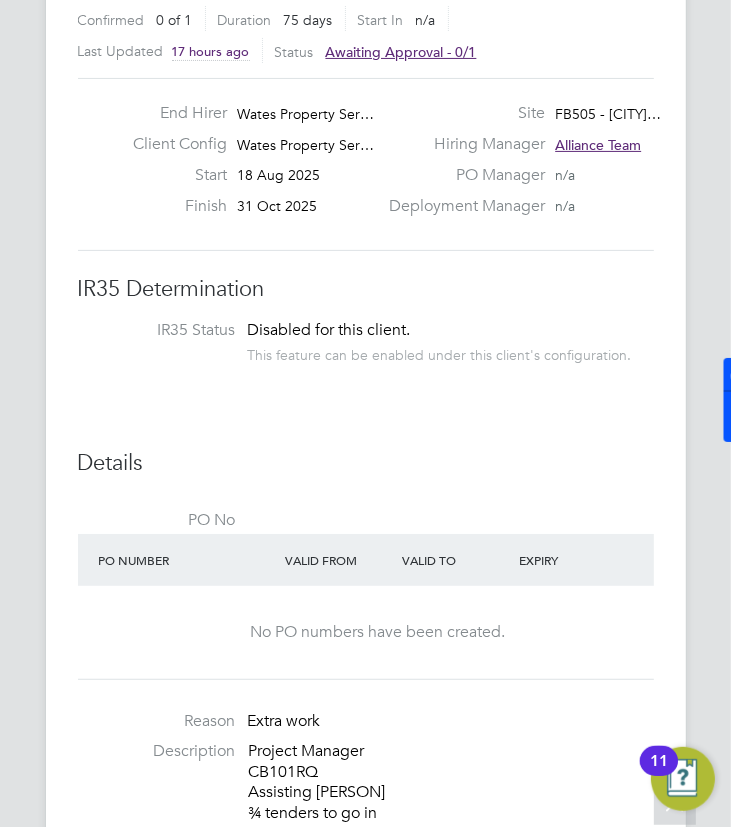 scroll, scrollTop: 0, scrollLeft: 0, axis: both 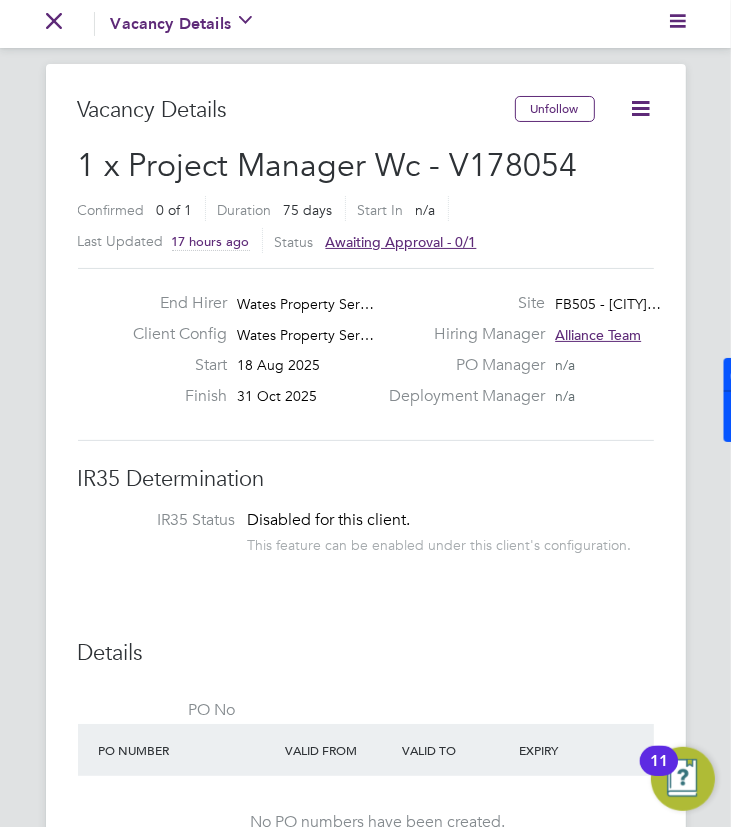 click 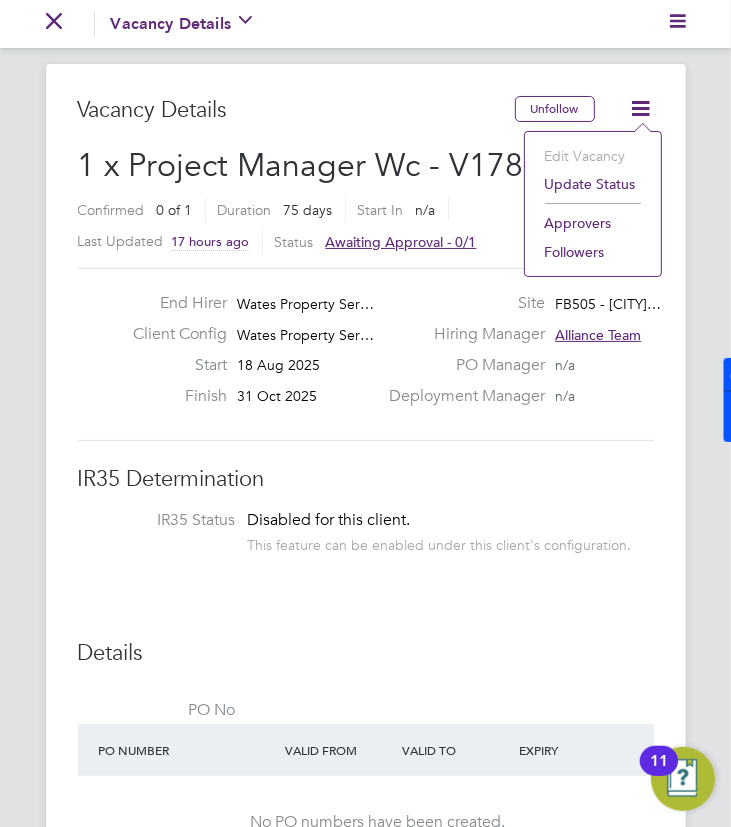 click on "IR35 Determination IR35 Status Disabled for this client. This feature can be enabled under this client's configuration. Details PO No PO Number Valid From Valid To Expiry No PO numbers have been created. Reason   Extra work Description Project Manager
CB101RQ
Assisting Stephen
¾ tenders to go in
Day to day running of site
Not required to price but happy if can write programmes
SMSTS
CSCS Card Gold/Black Card
First Aid
NVQ Level 6
End of Jan potentially longer potential perm
5 tech service managers on site plus acct manager and acct director
Site experience, mechanical experience
If from constructor need to be quick learner
7-4 / 8-5 mon-fri
Out of hours if required
Prefer face to face interviews Skills / Qualifications n/a Tools n/a Additional H&S n/a Working Days   Mon,  Tue,  Wed,  Thu,  Fri,  Sat,  Sun Working Hours 08:00 - 18:00  10.00hrs Submission Acceptance   Manual Timesheet Approver   Stephen Muraour   Rates Rate Name Engagement/ Rate Type Pay Rate (£) Holiday Pay Employer" 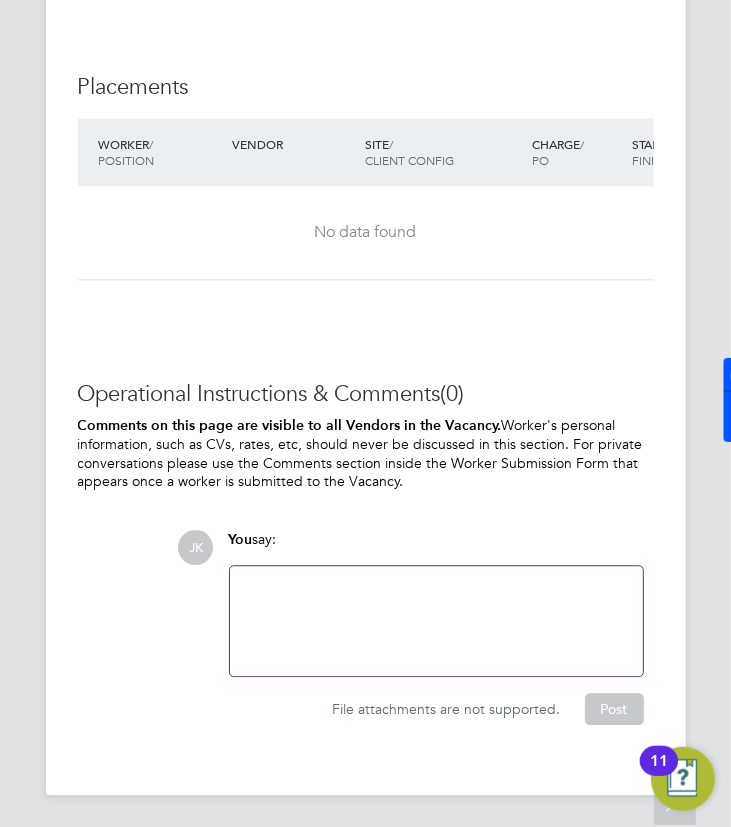 scroll, scrollTop: 2227, scrollLeft: 0, axis: vertical 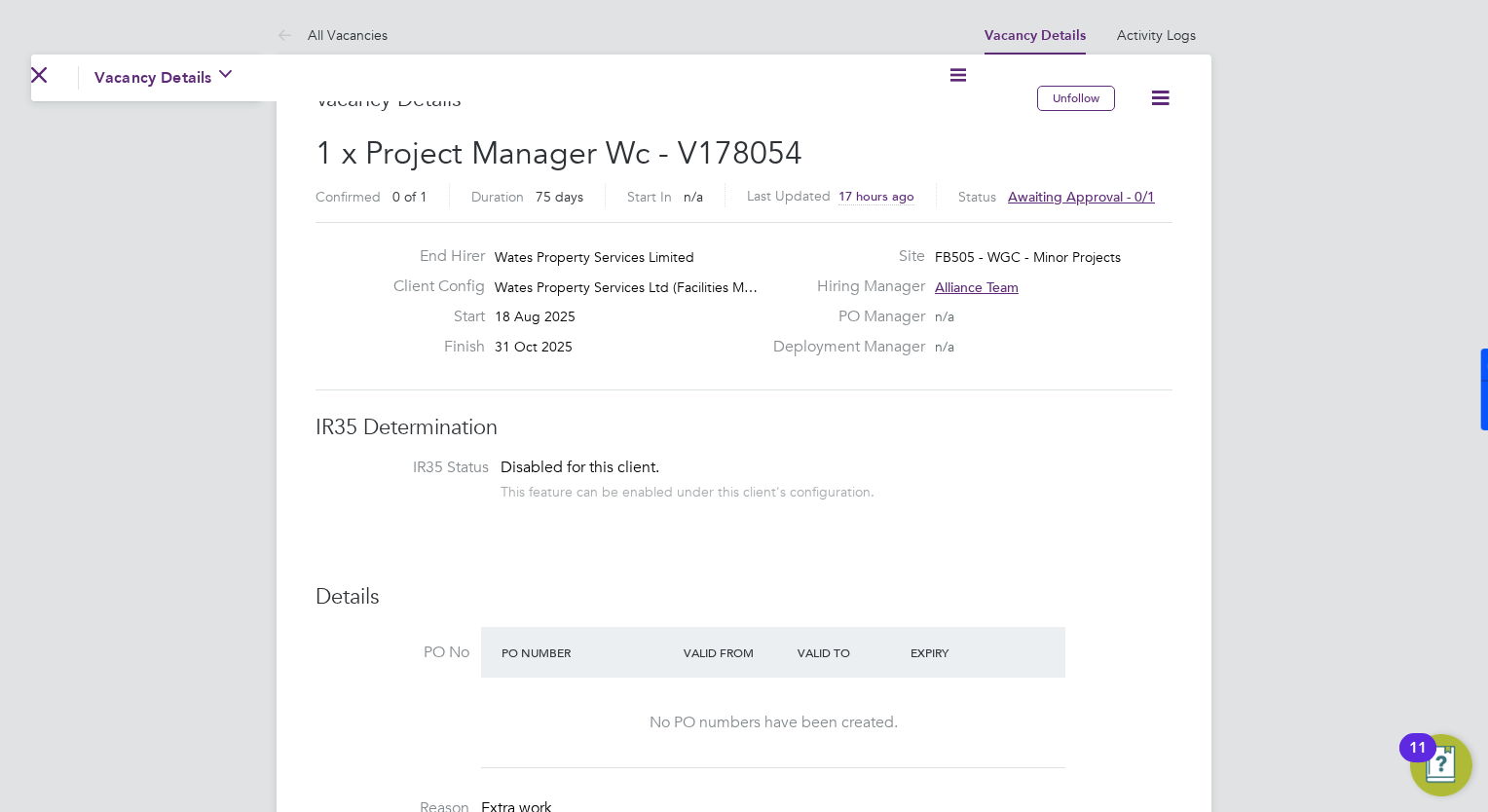 click 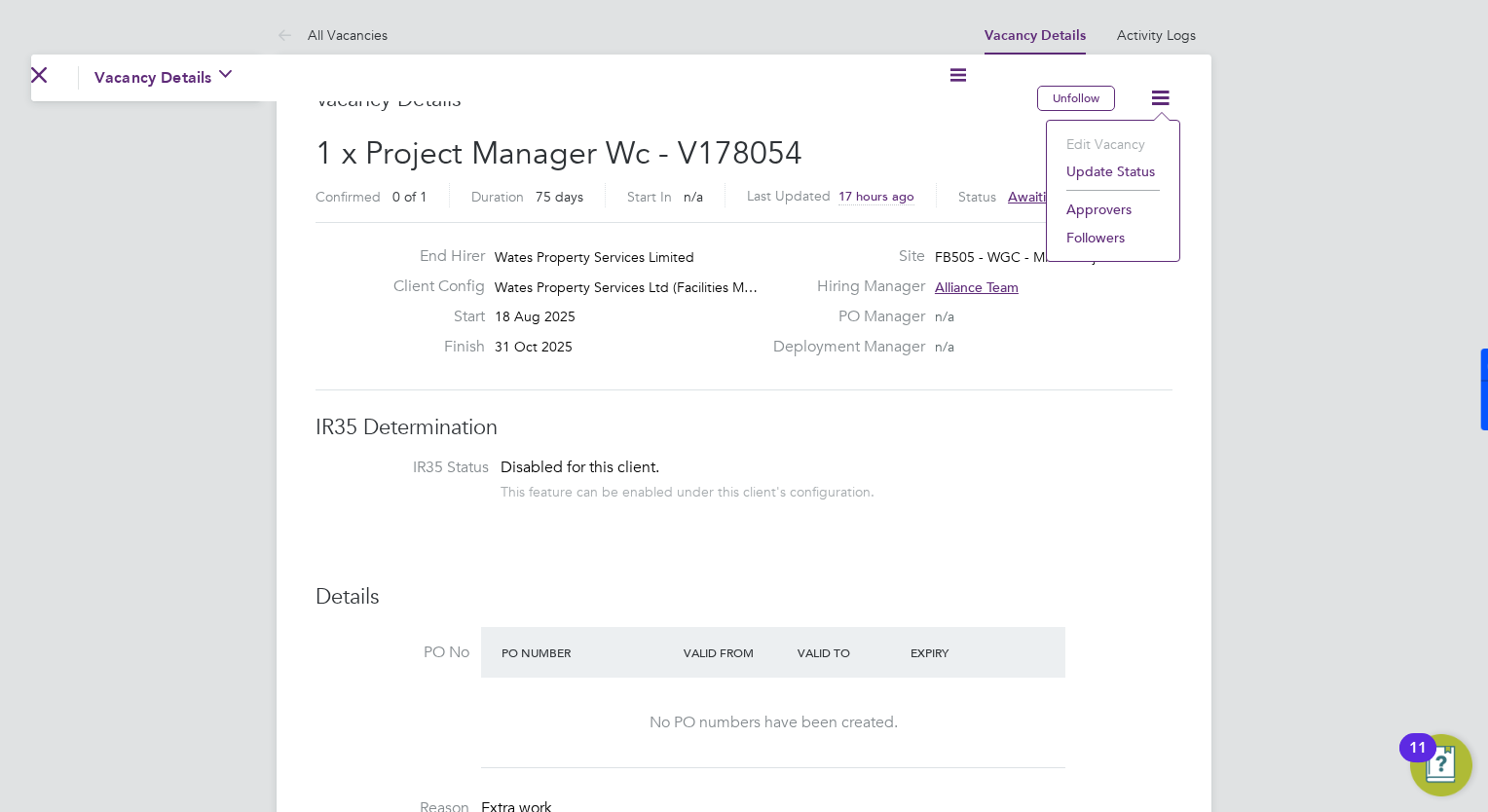 drag, startPoint x: 181, startPoint y: 321, endPoint x: 277, endPoint y: 312, distance: 96.42095 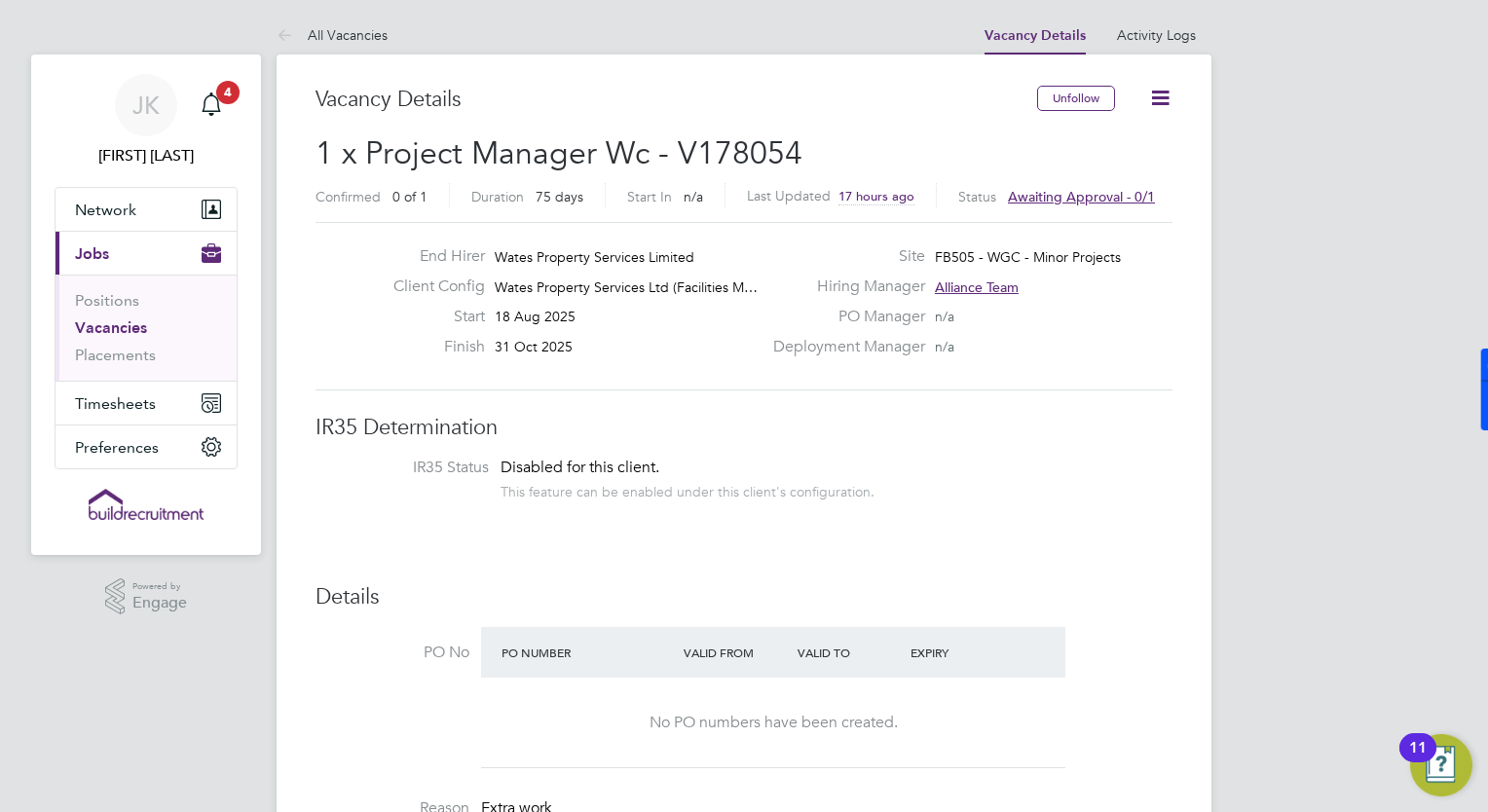 scroll, scrollTop: 0, scrollLeft: 0, axis: both 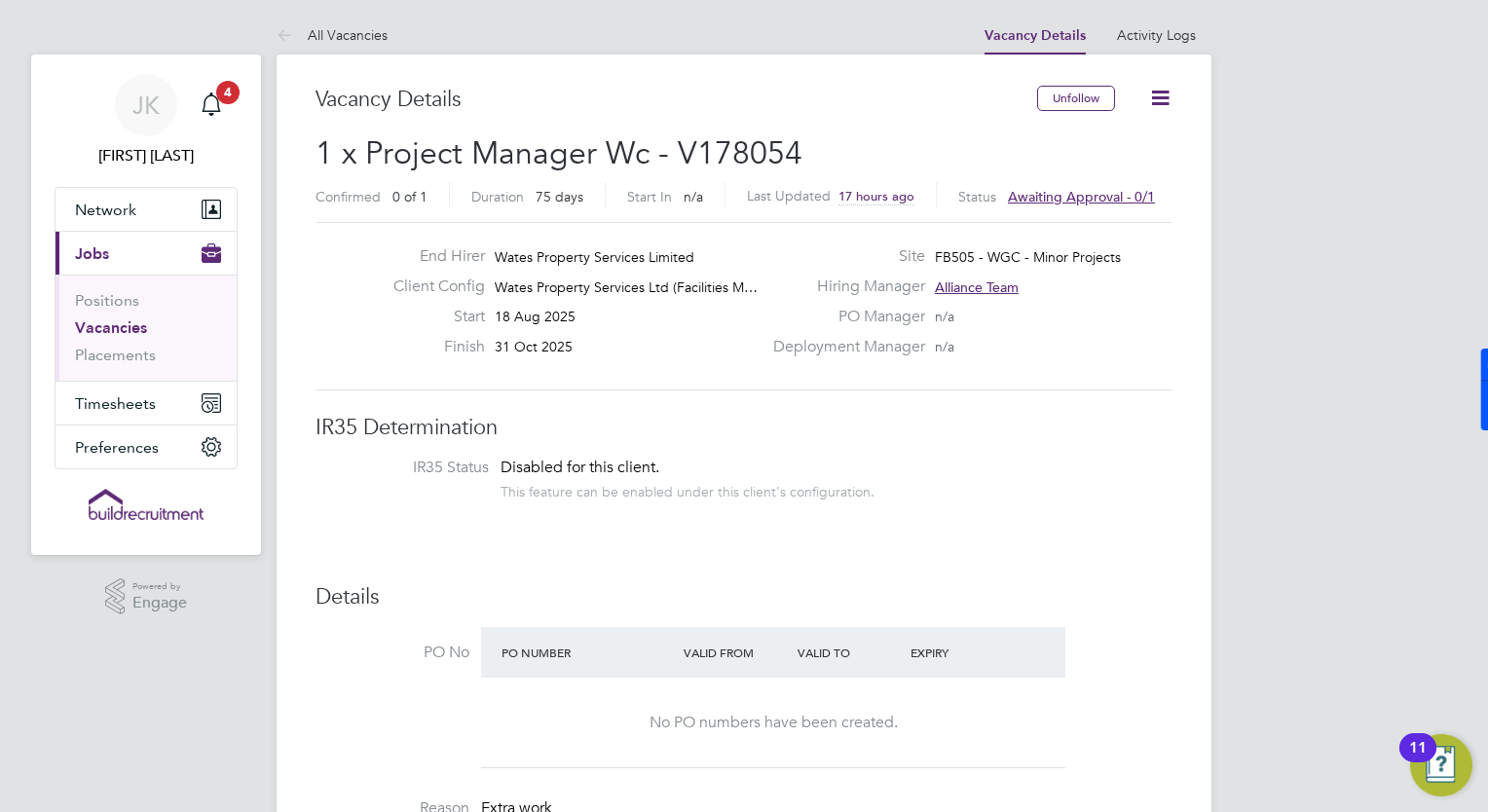 click 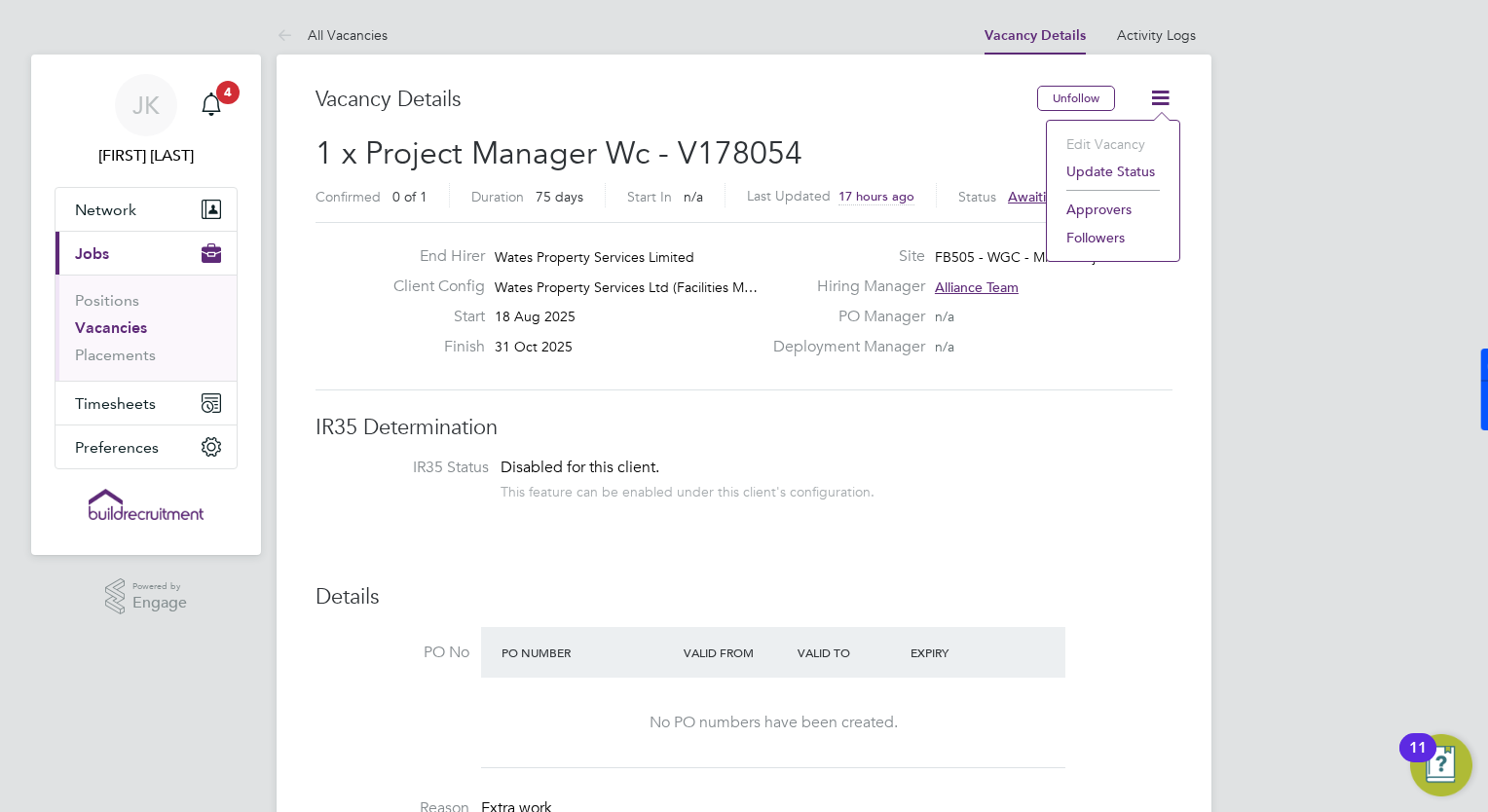 click on "Approvers" 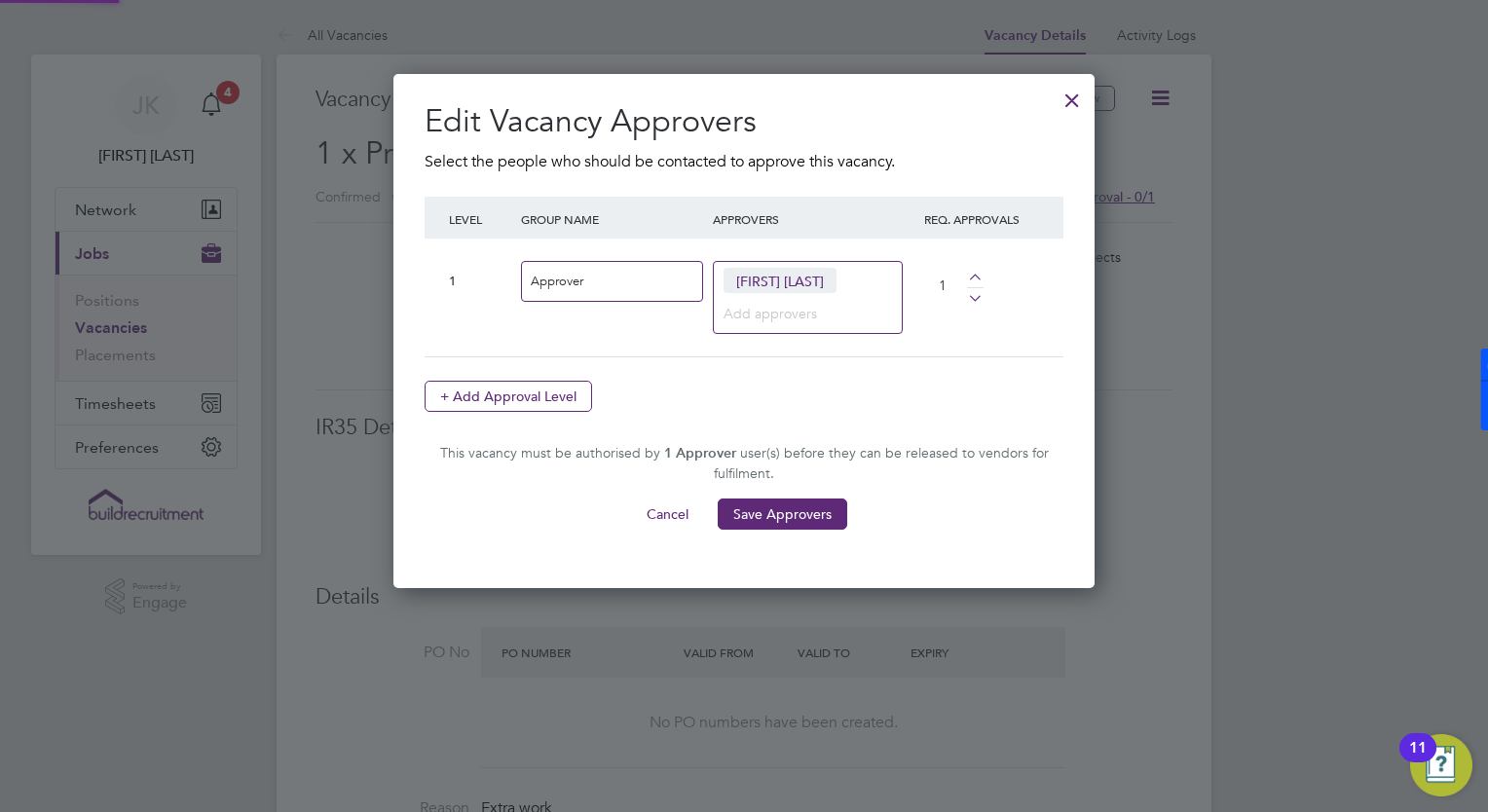 scroll, scrollTop: 10, scrollLeft: 10, axis: both 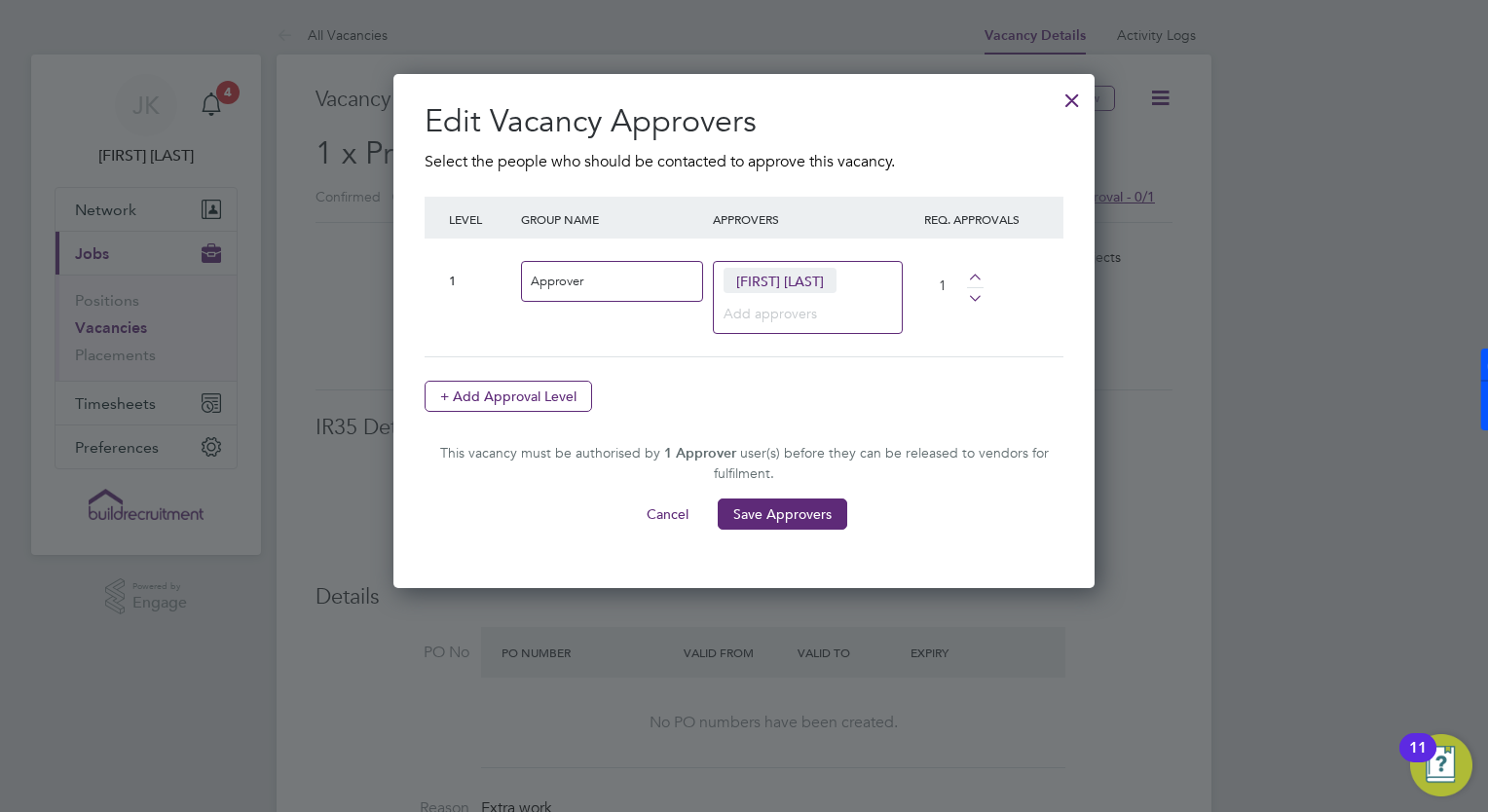 click at bounding box center (1072, 95) 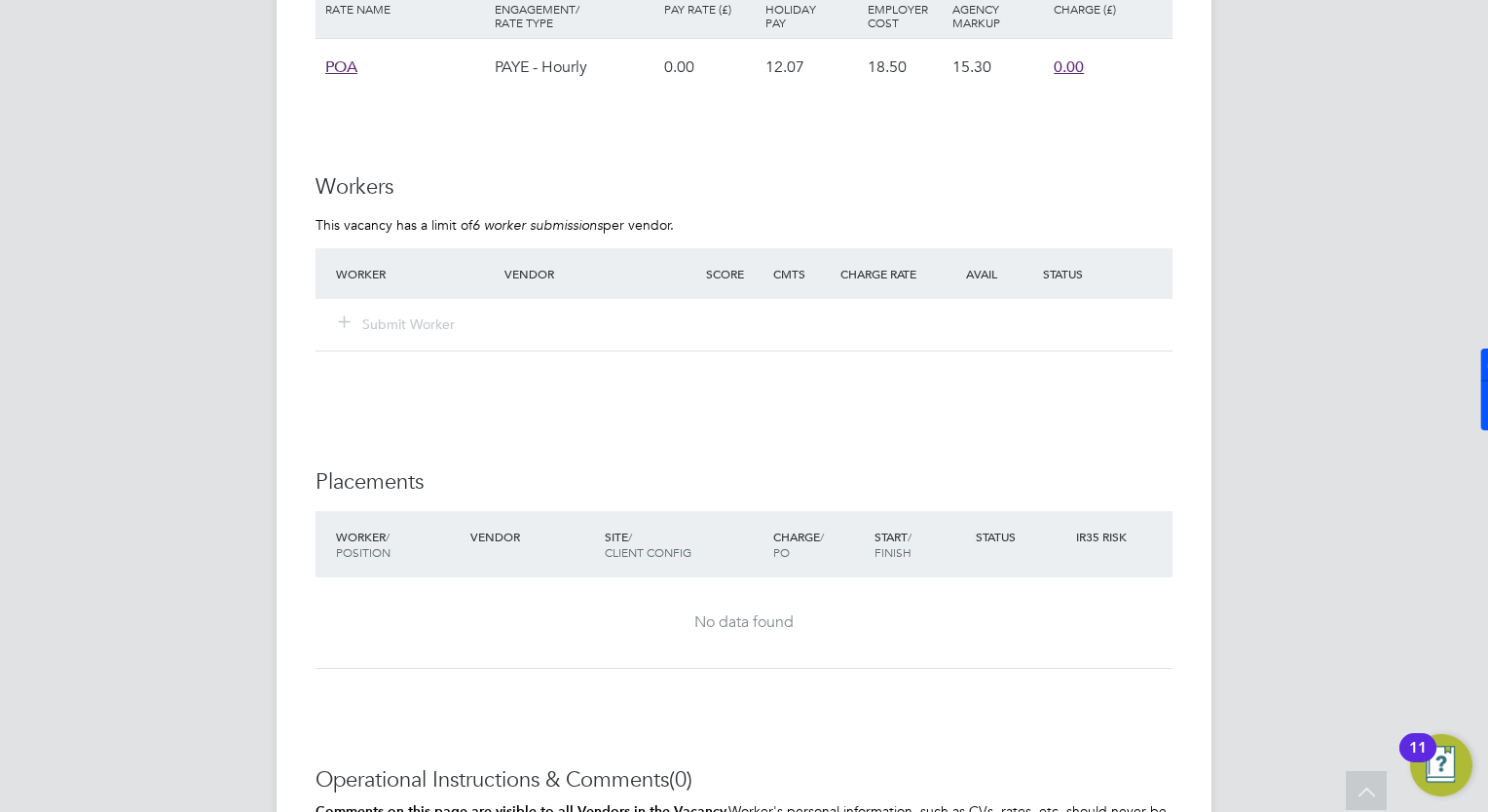 scroll, scrollTop: 2024, scrollLeft: 0, axis: vertical 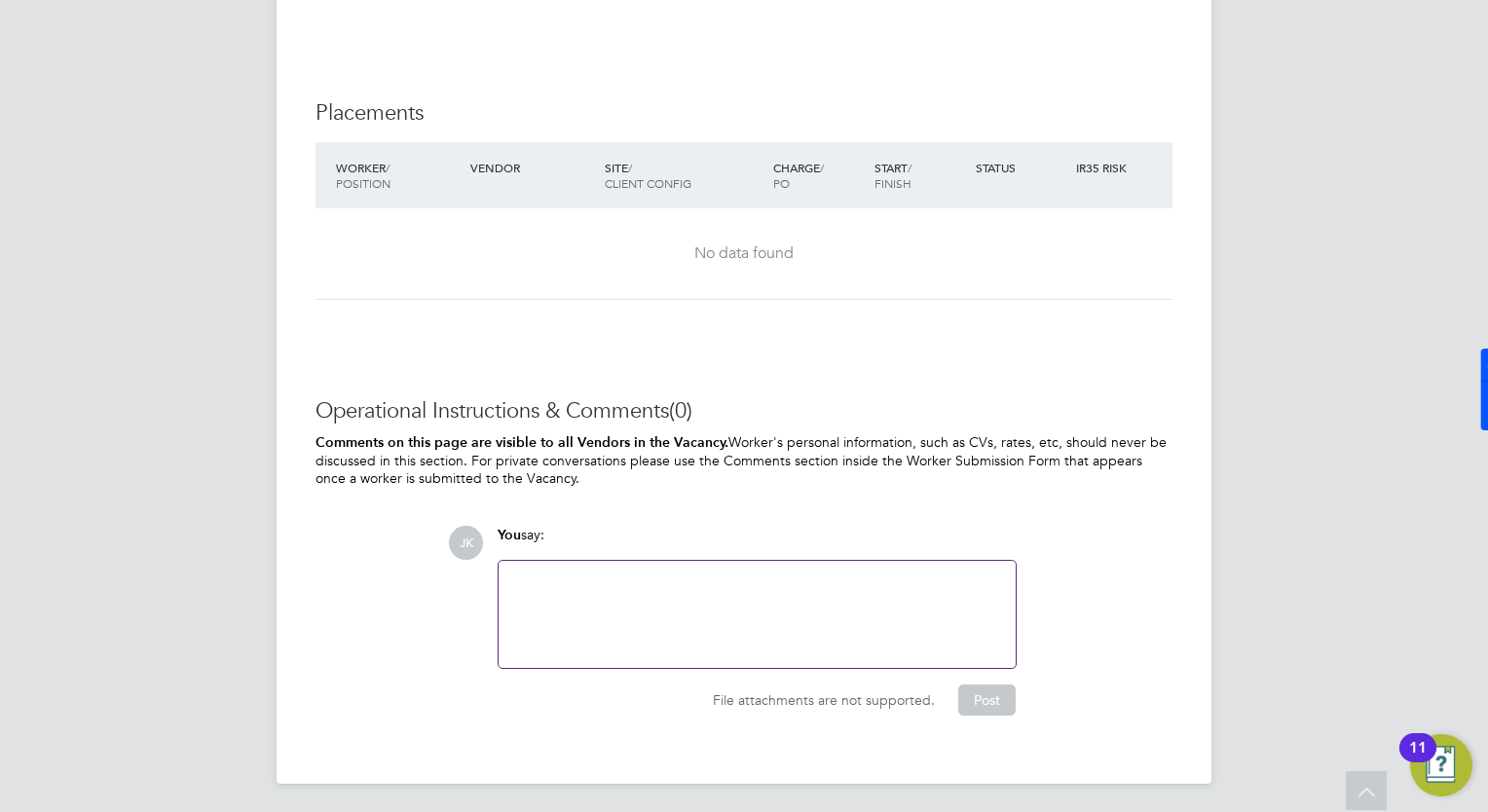 click 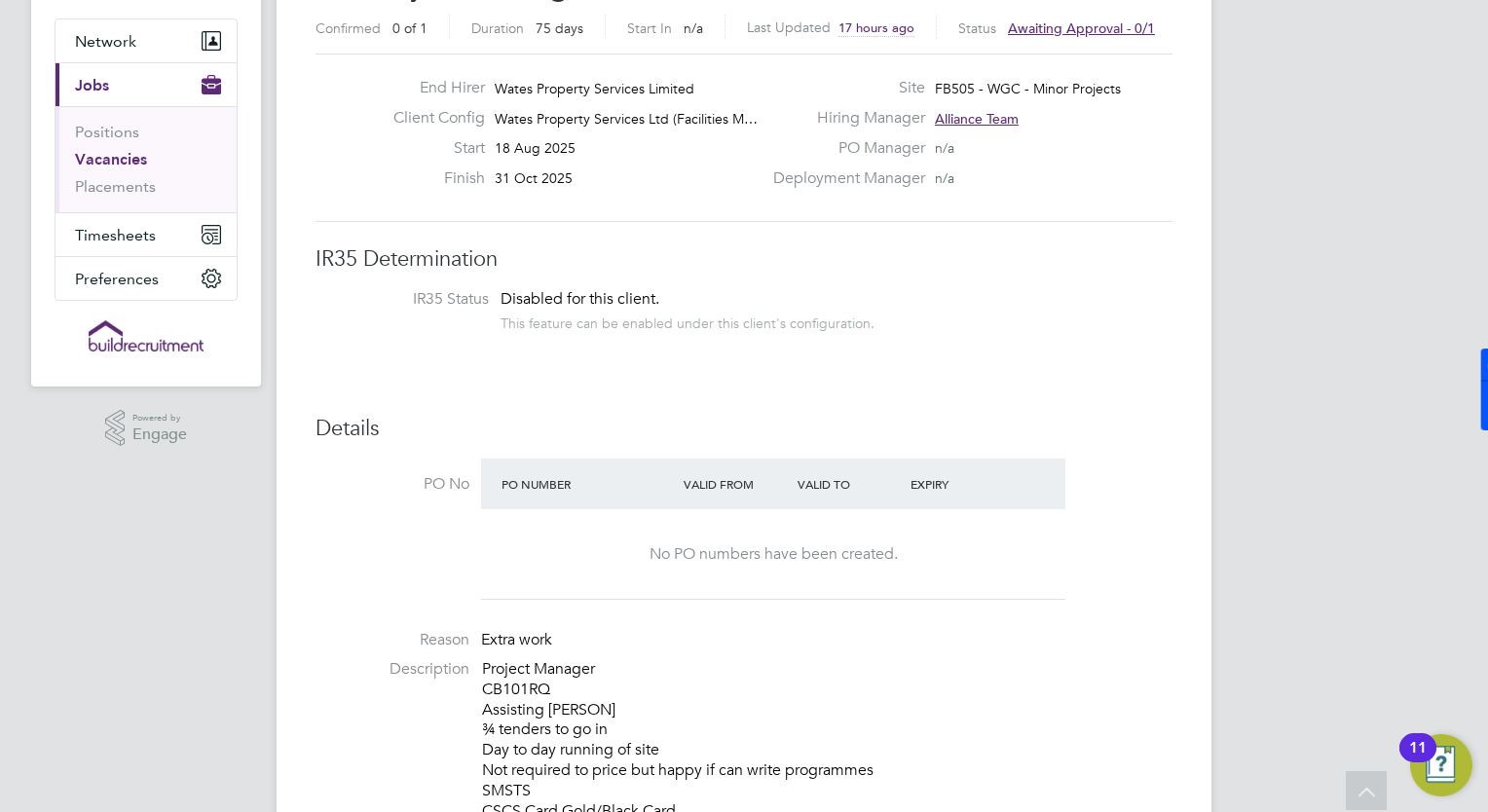 scroll, scrollTop: 0, scrollLeft: 0, axis: both 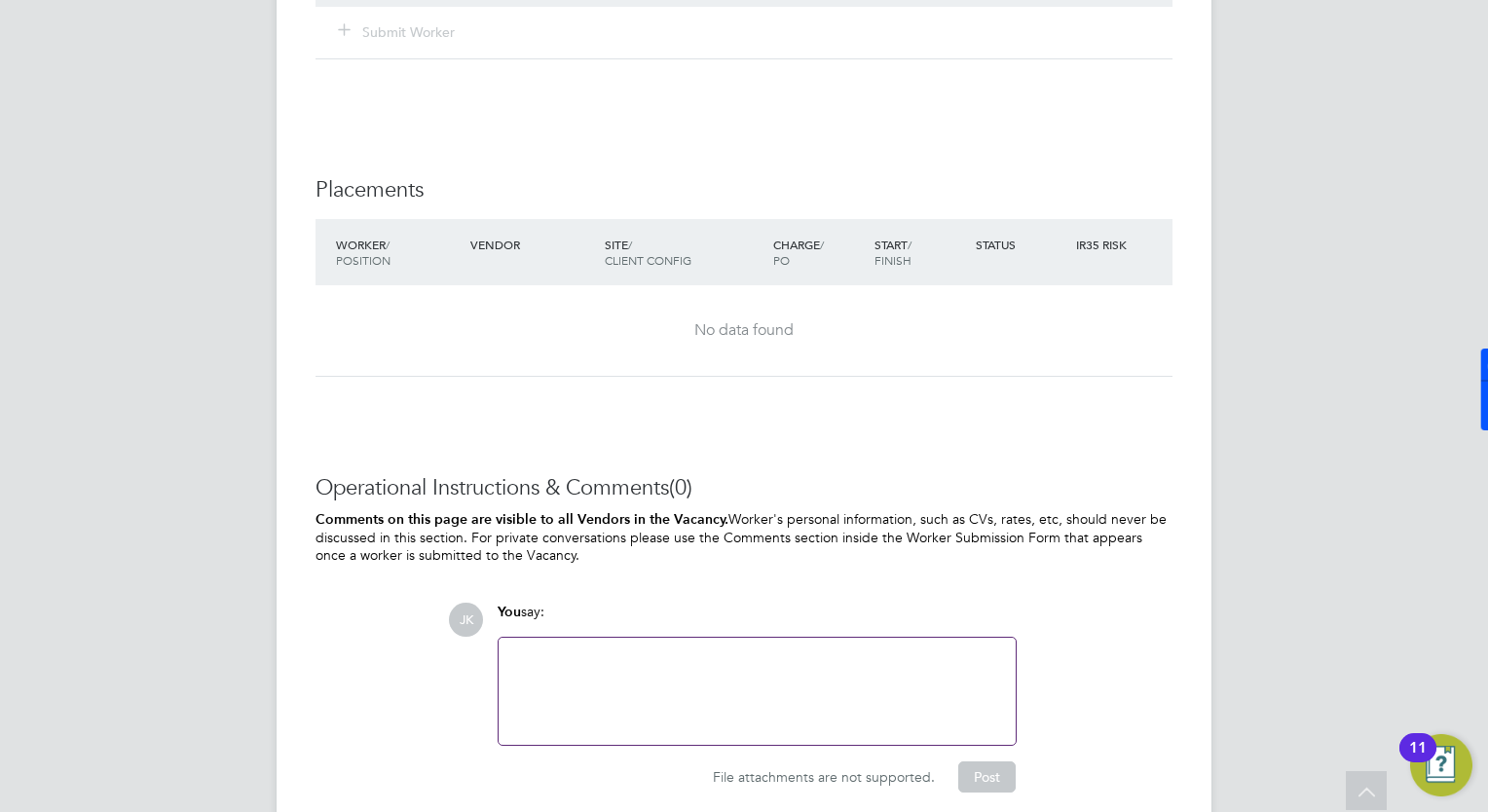 click 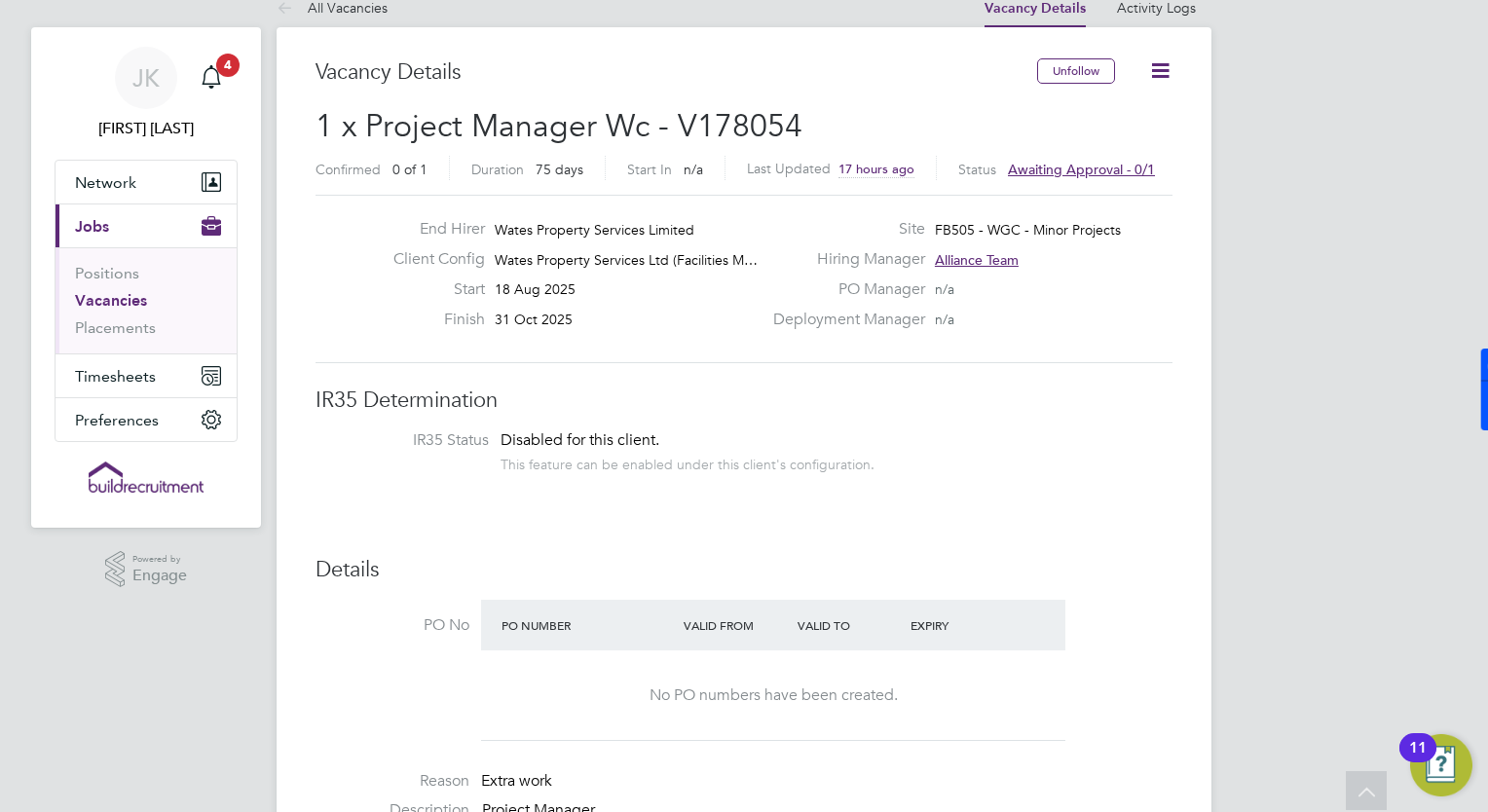 scroll, scrollTop: 0, scrollLeft: 0, axis: both 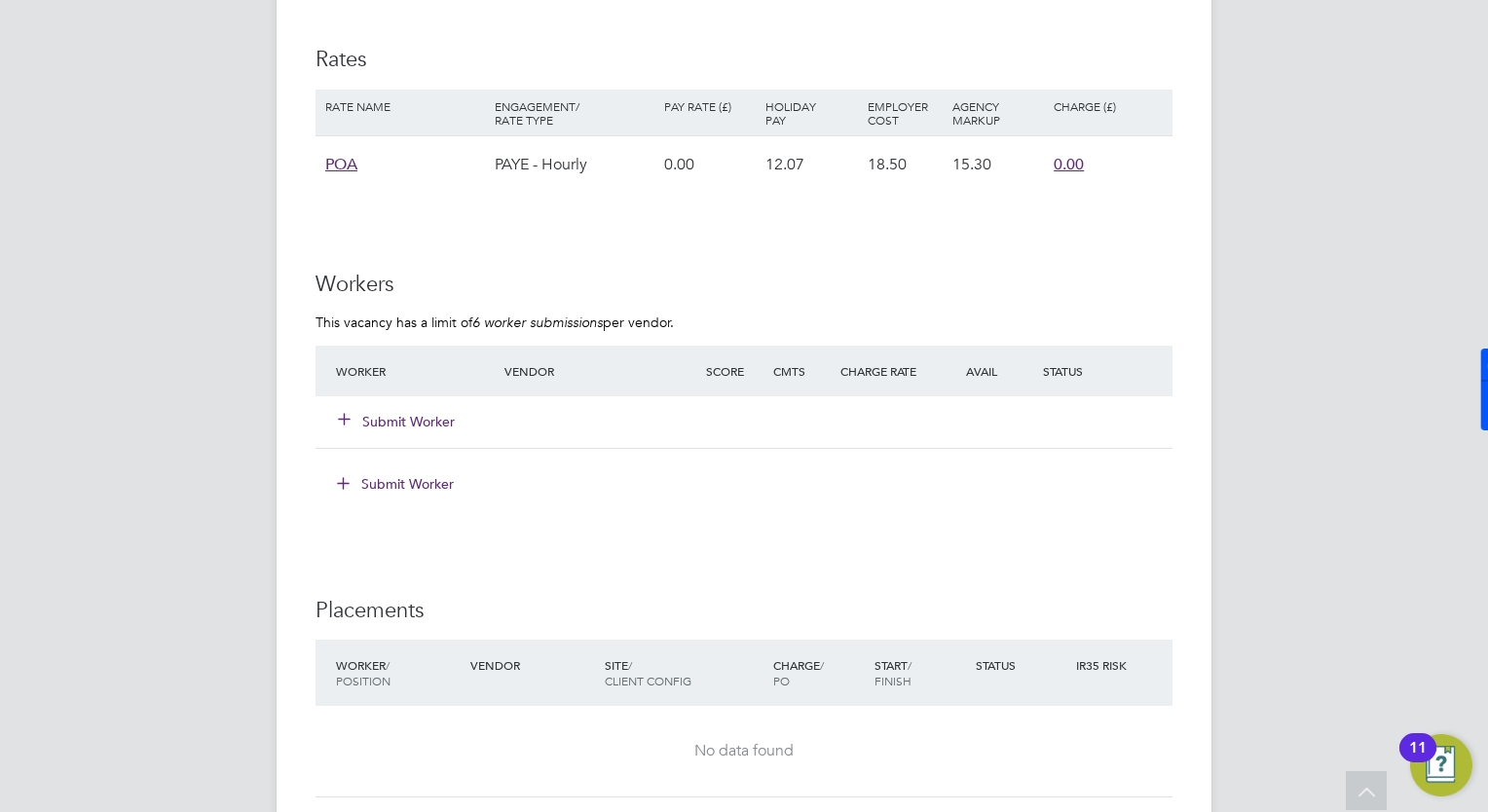 click on "Submit Worker" 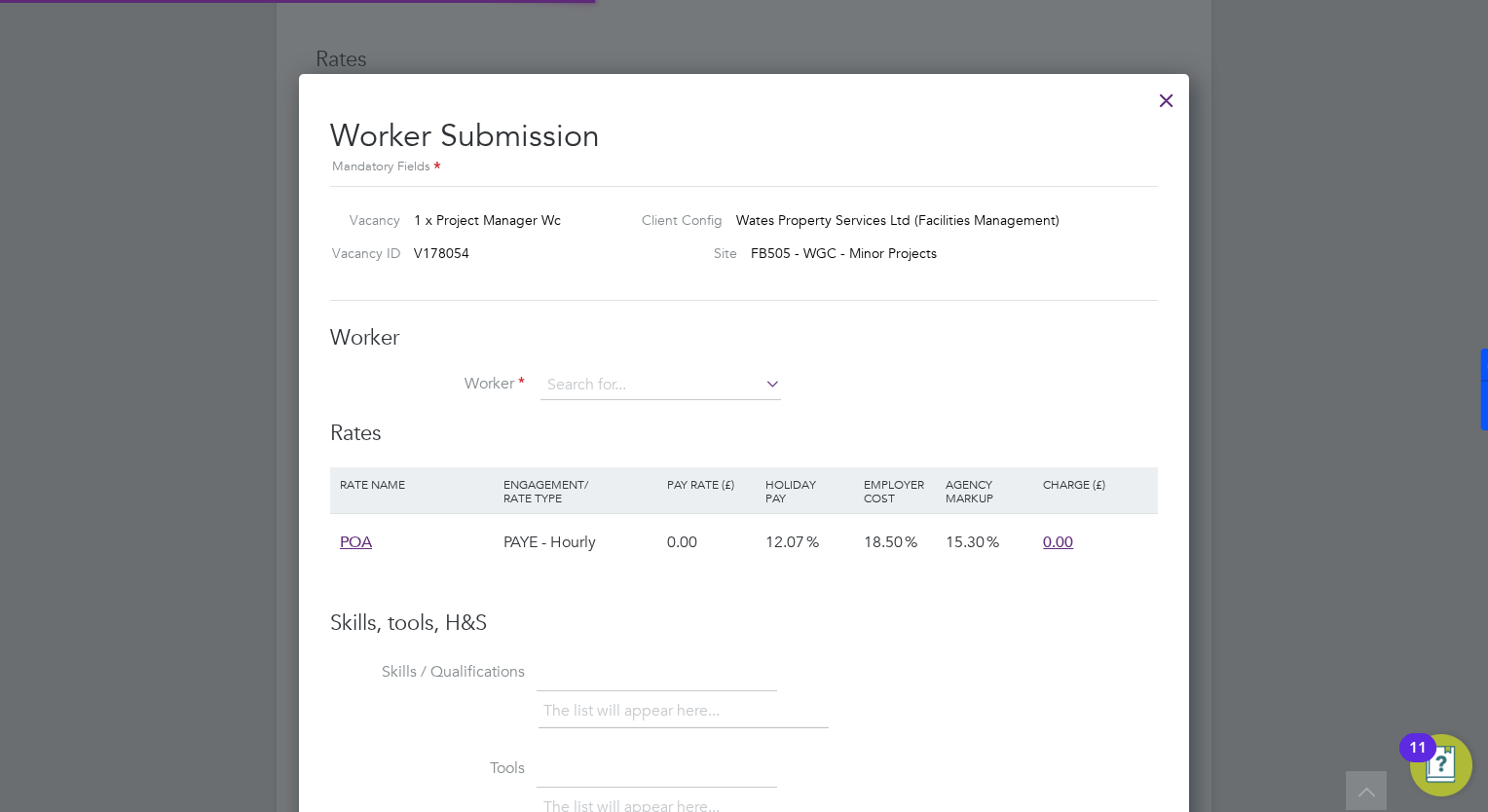 scroll, scrollTop: 10, scrollLeft: 10, axis: both 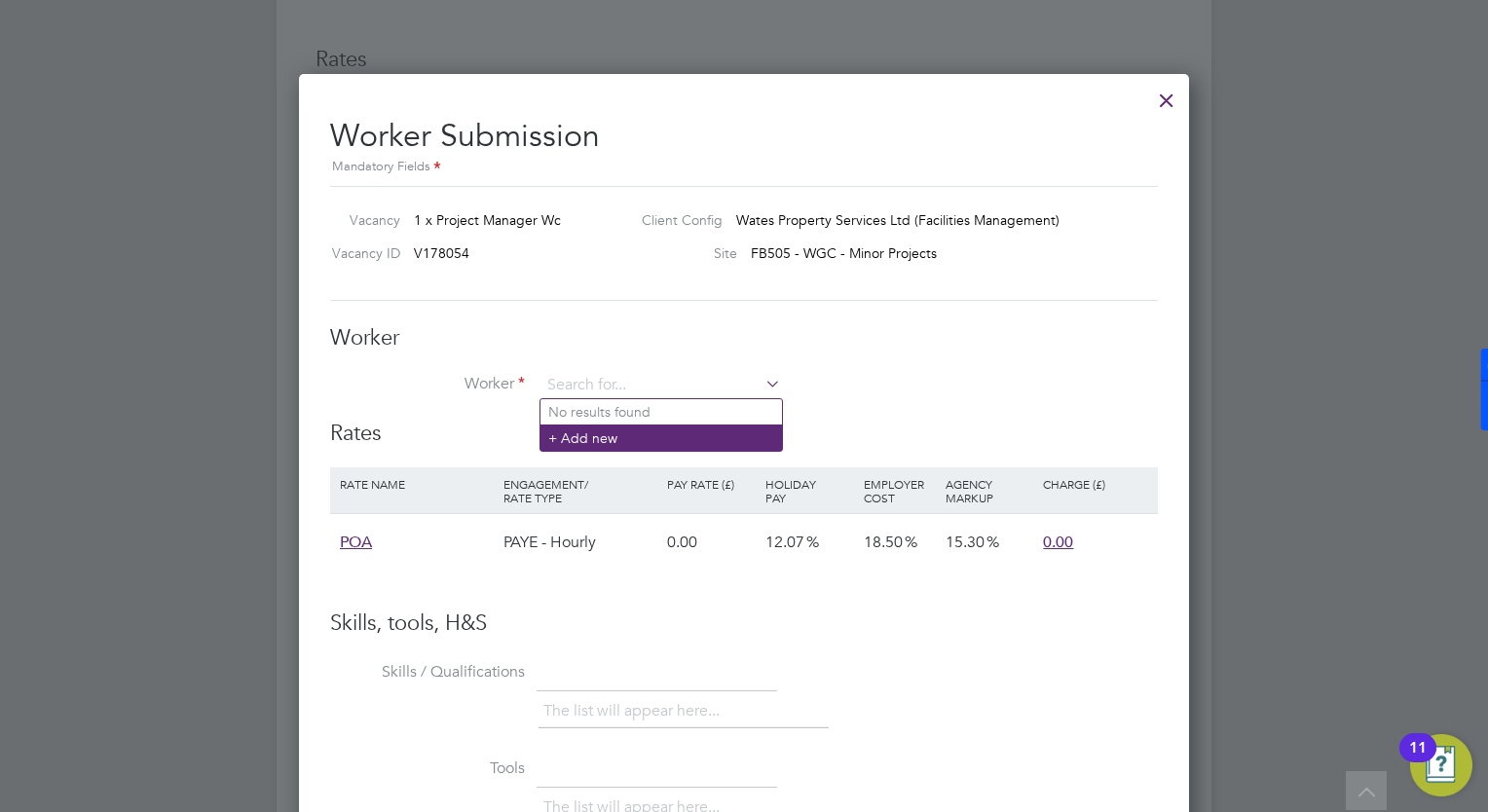 click on "+ Add new" 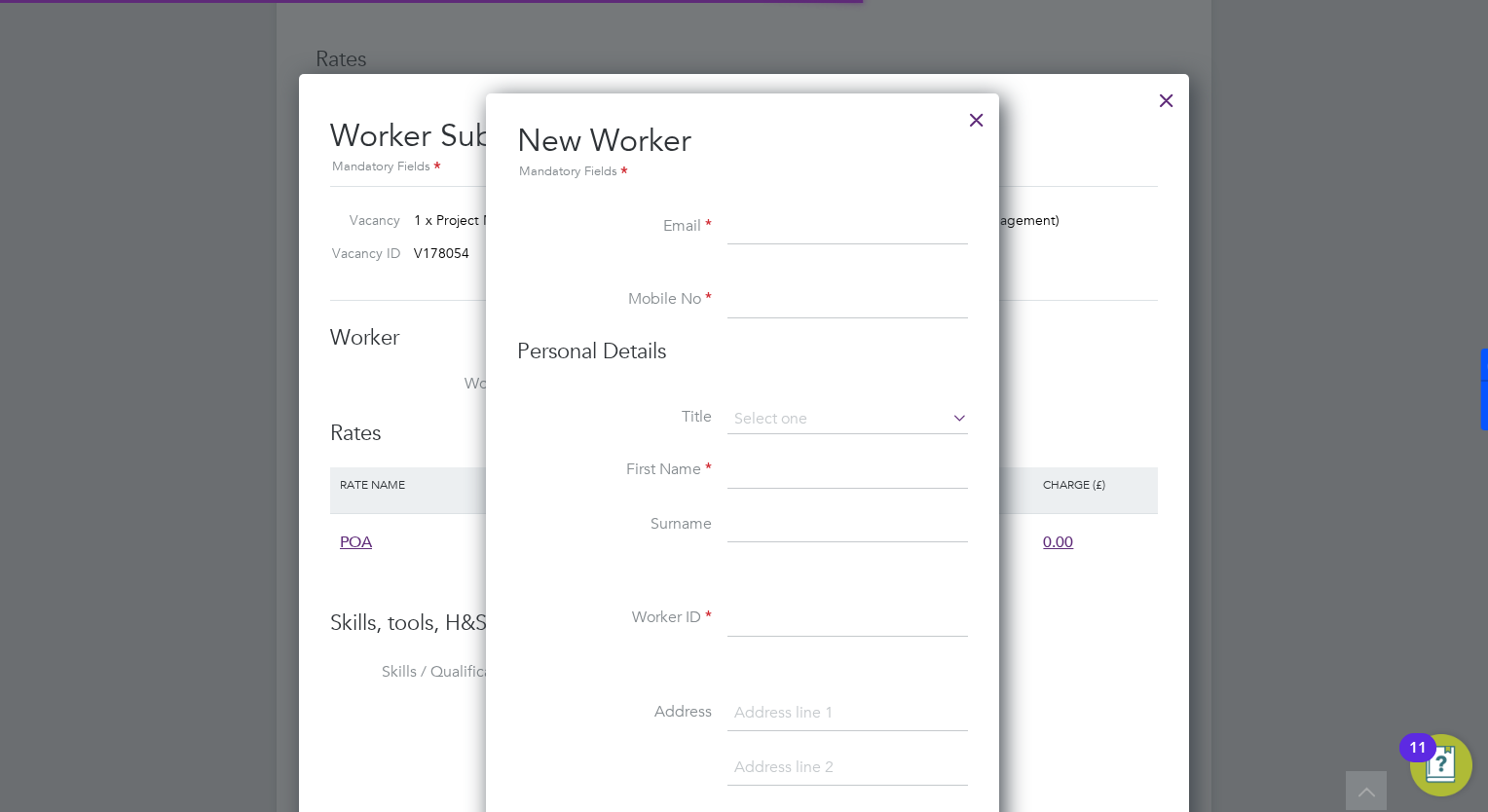 scroll, scrollTop: 10, scrollLeft: 10, axis: both 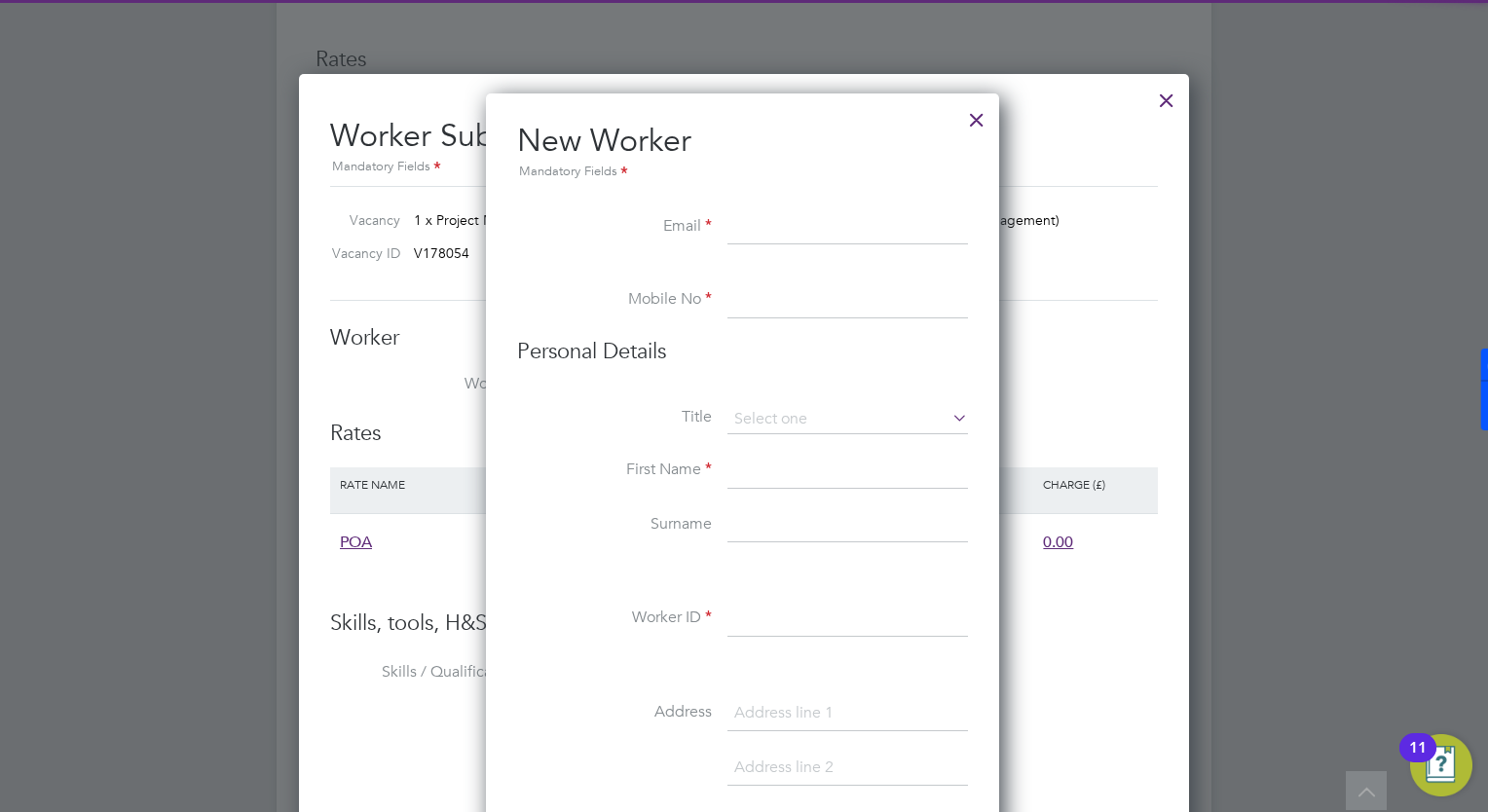 click at bounding box center [847, 228] 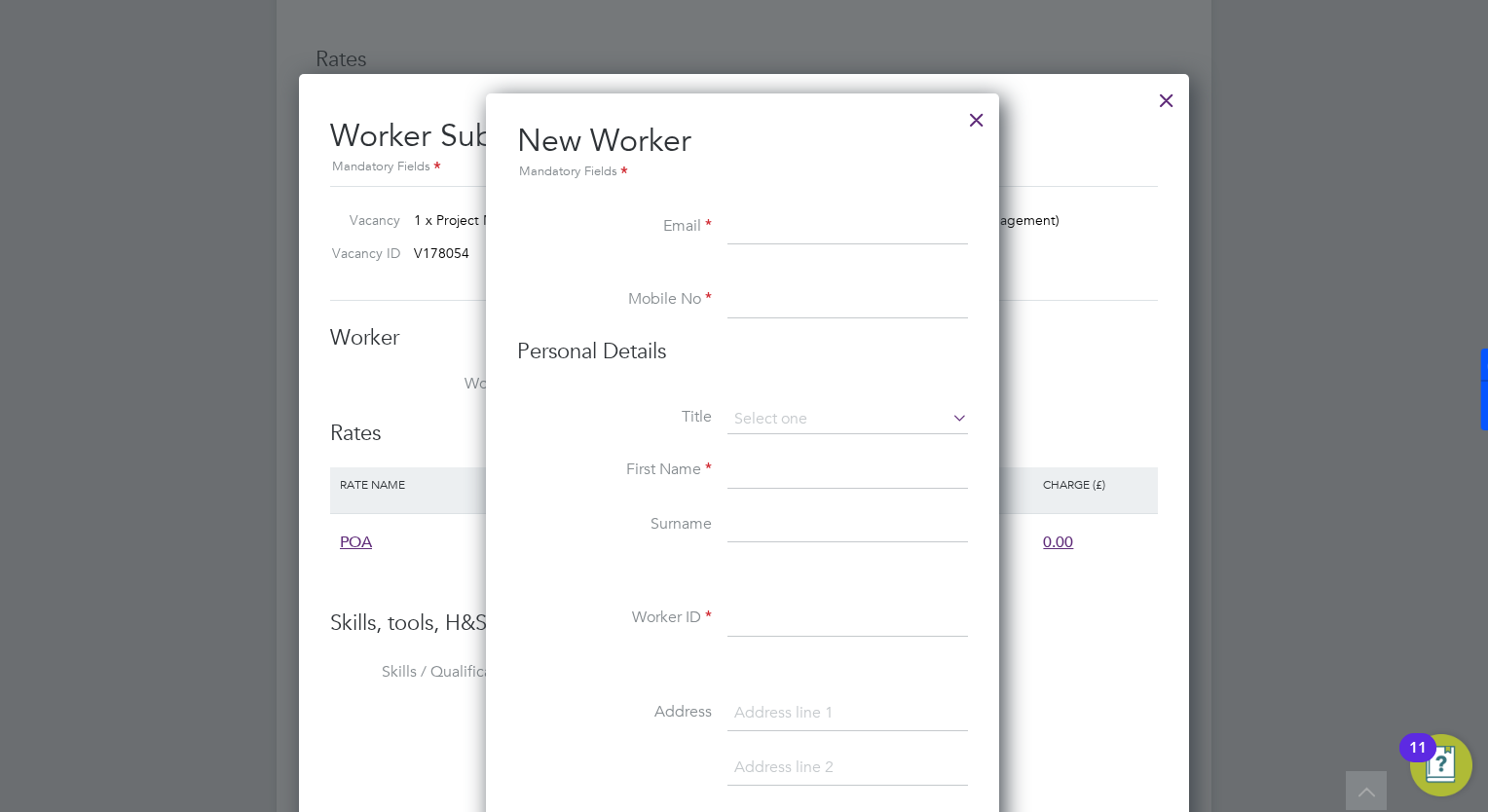 paste on "rjbuckley1970@gmail.com" 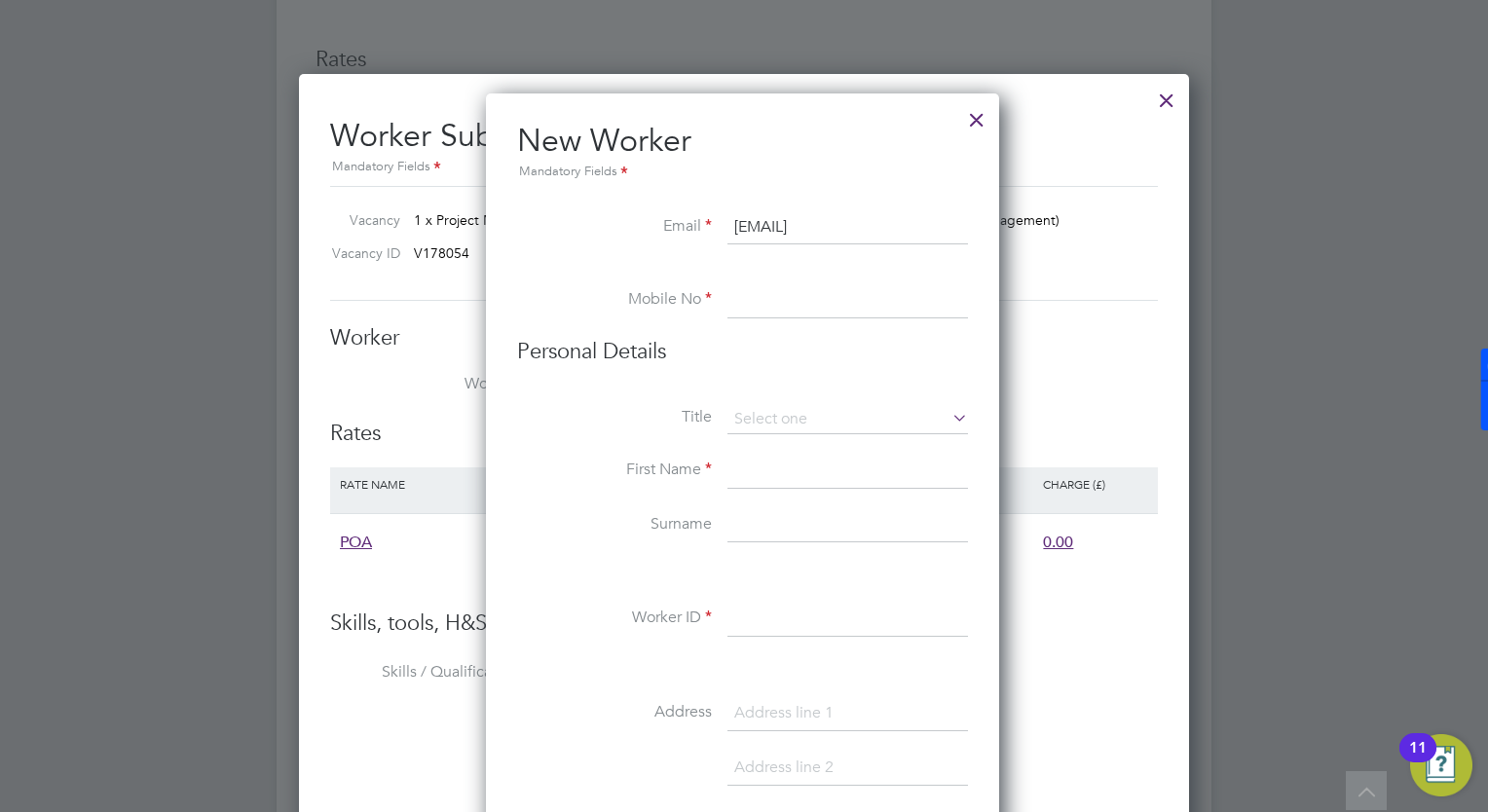 type on "rjbuckley1970@gmail.com" 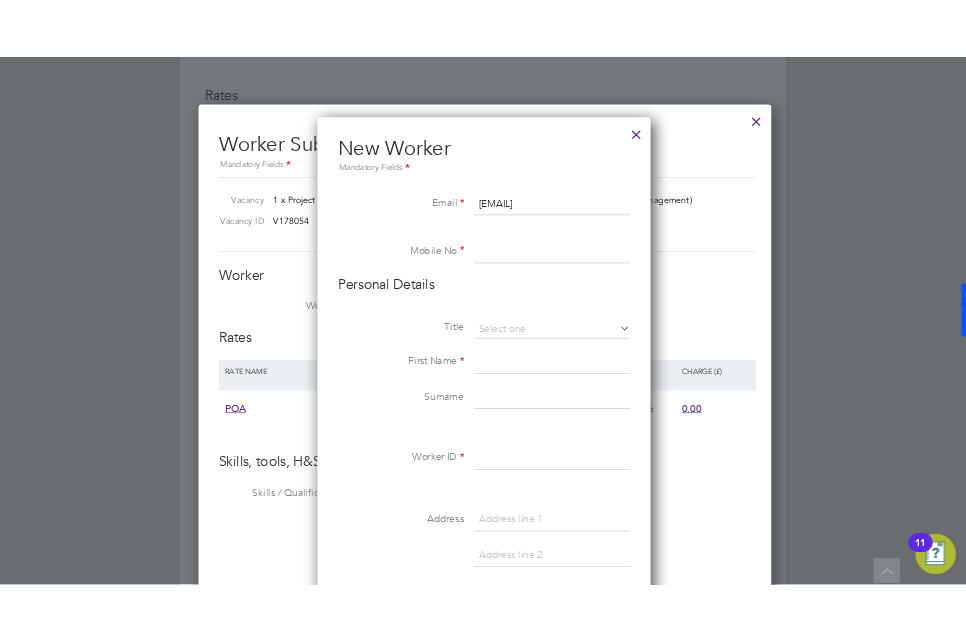 scroll, scrollTop: 32, scrollLeft: 318, axis: both 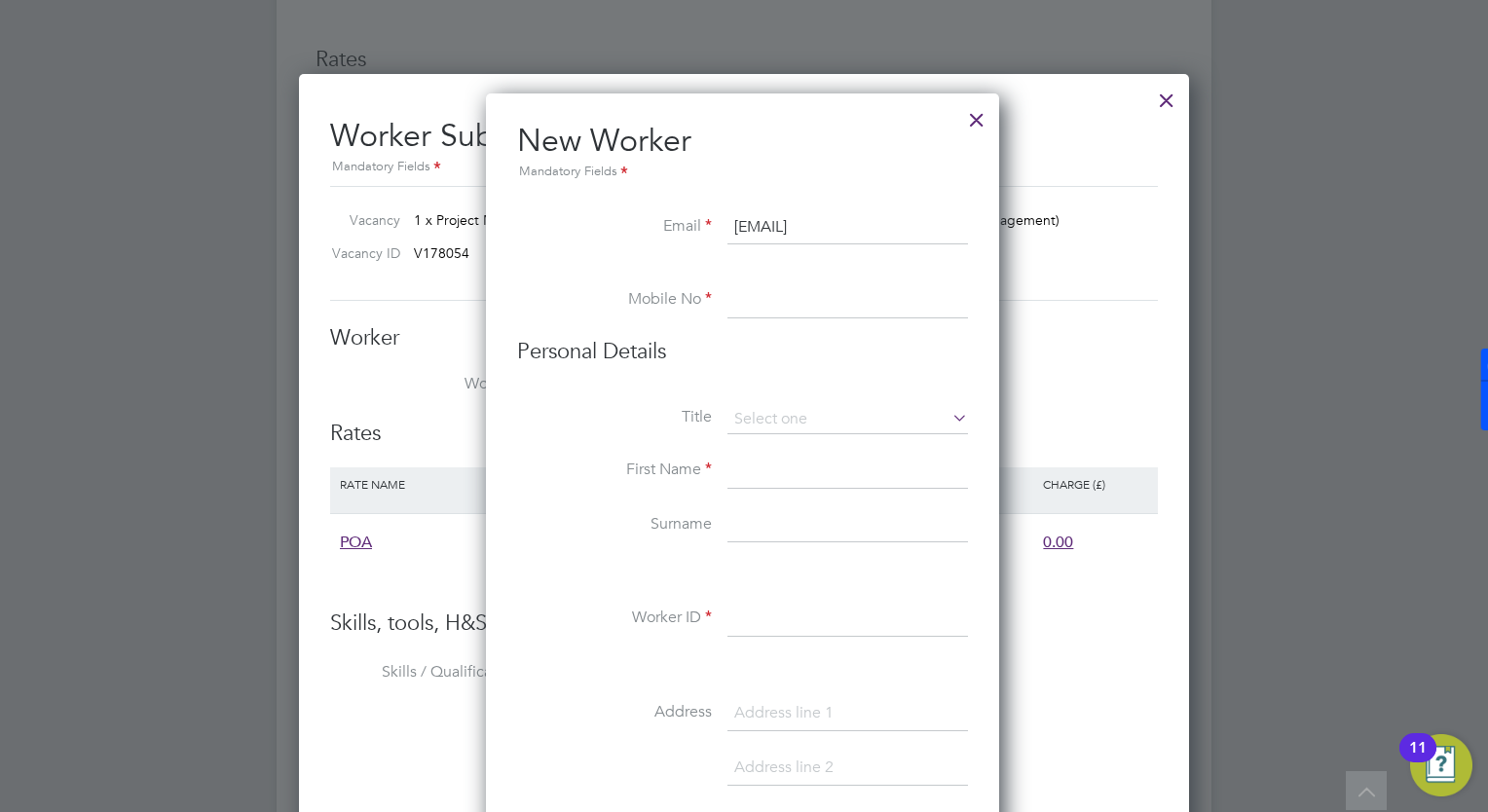 paste on "+44 7941 545539" 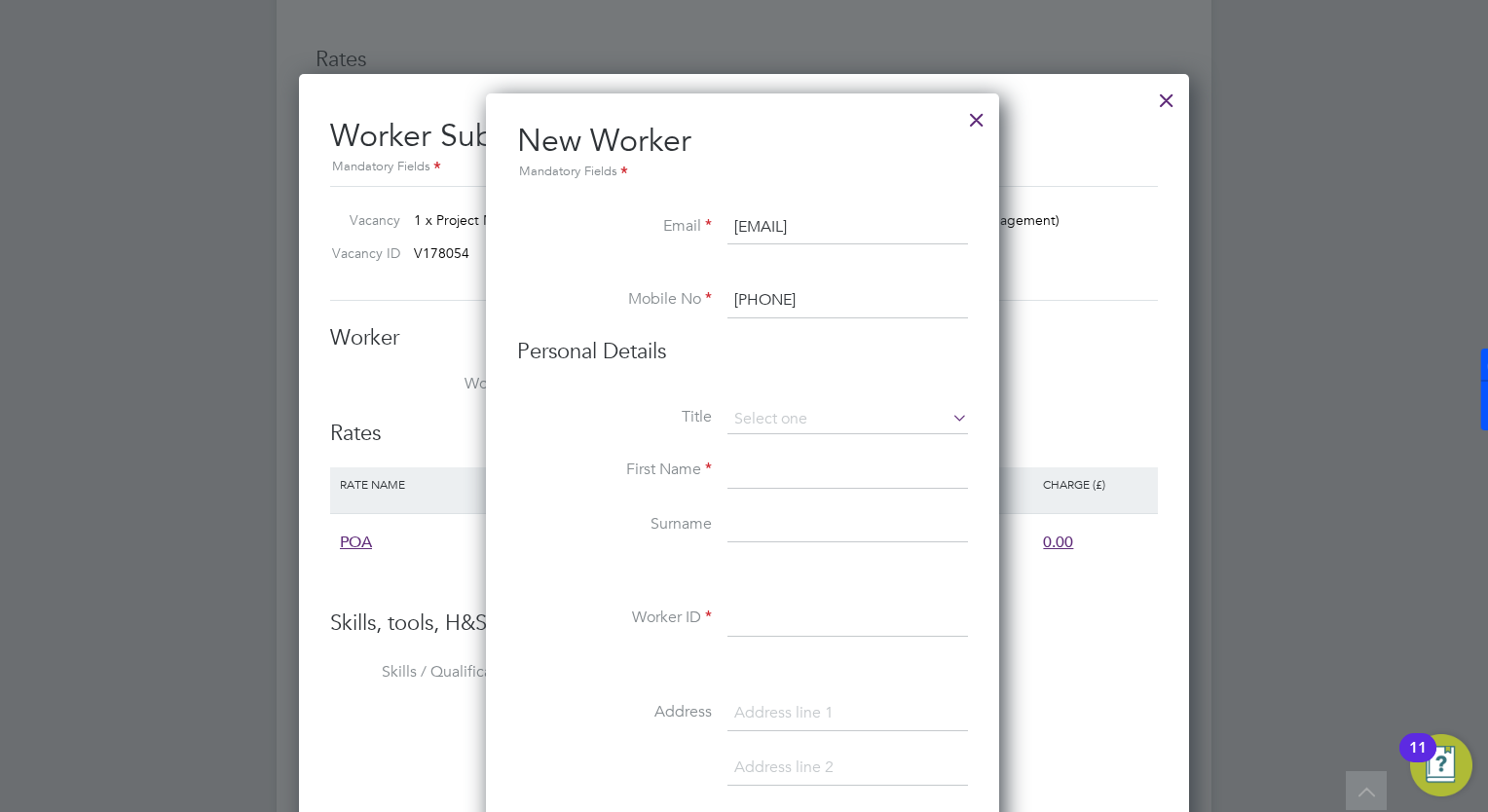 drag, startPoint x: 768, startPoint y: 302, endPoint x: 653, endPoint y: 295, distance: 115.21285 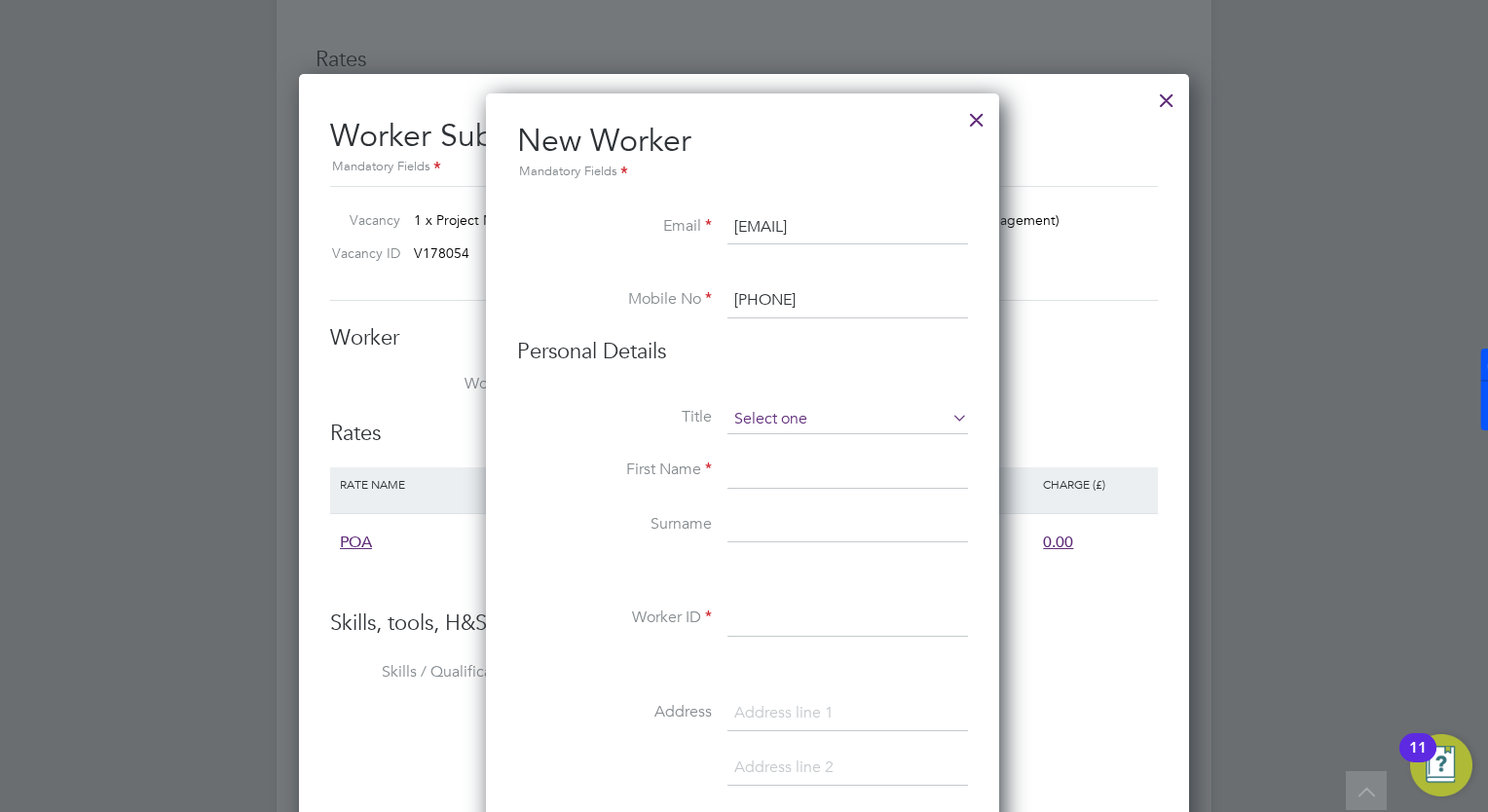 click at bounding box center (847, 420) 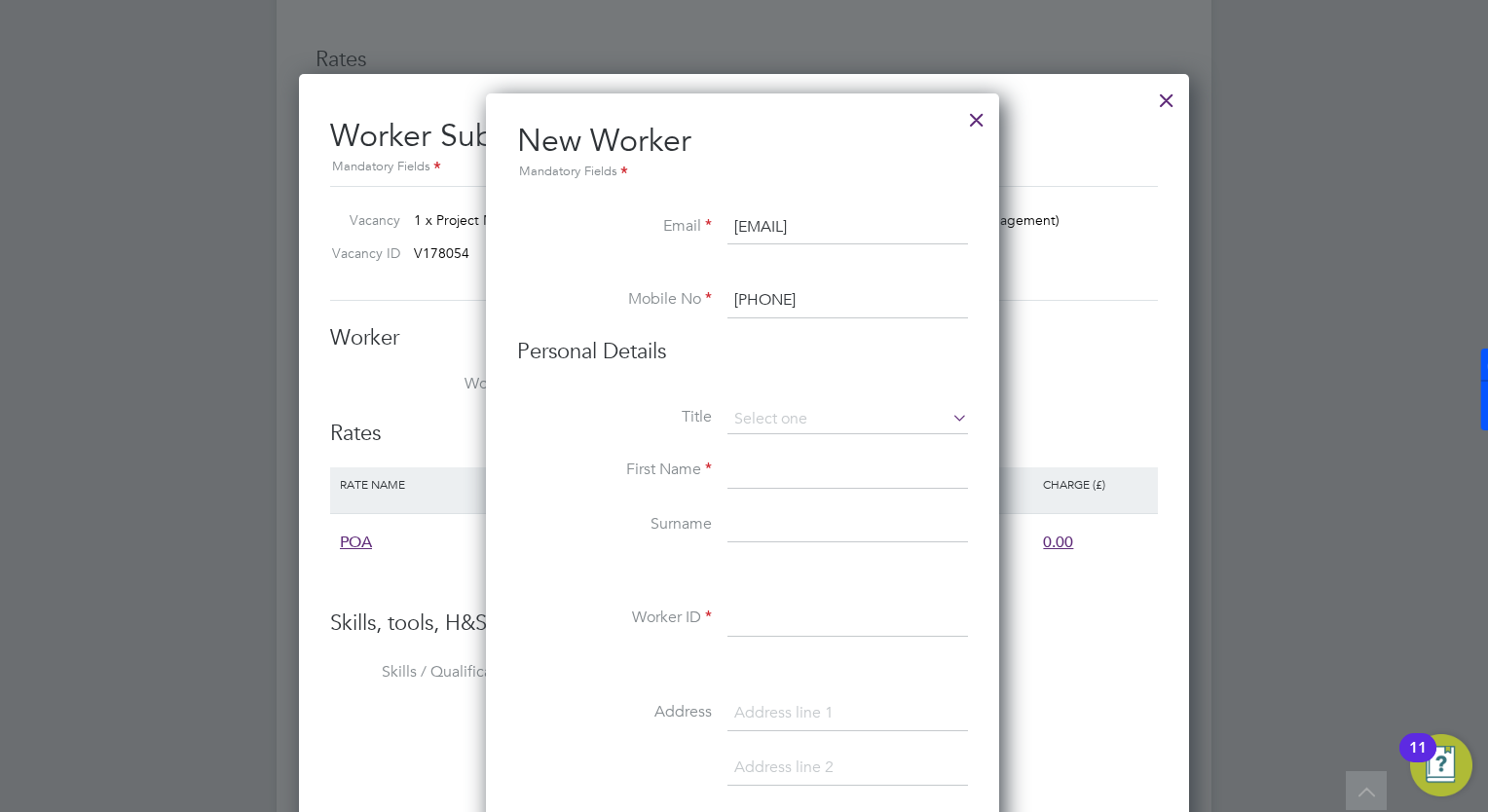 click on "Ms" 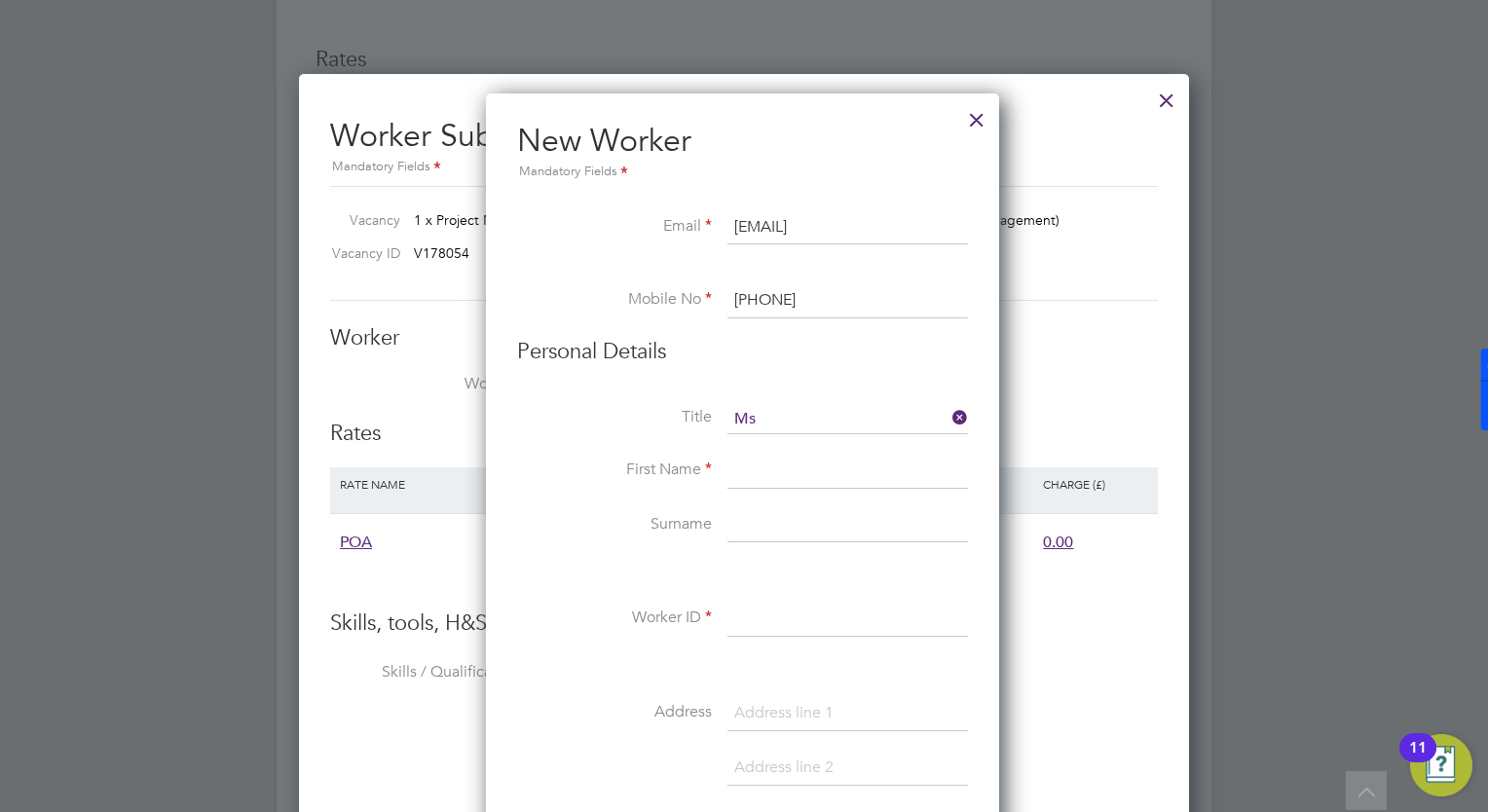 click on "First Name" at bounding box center (742, 481) 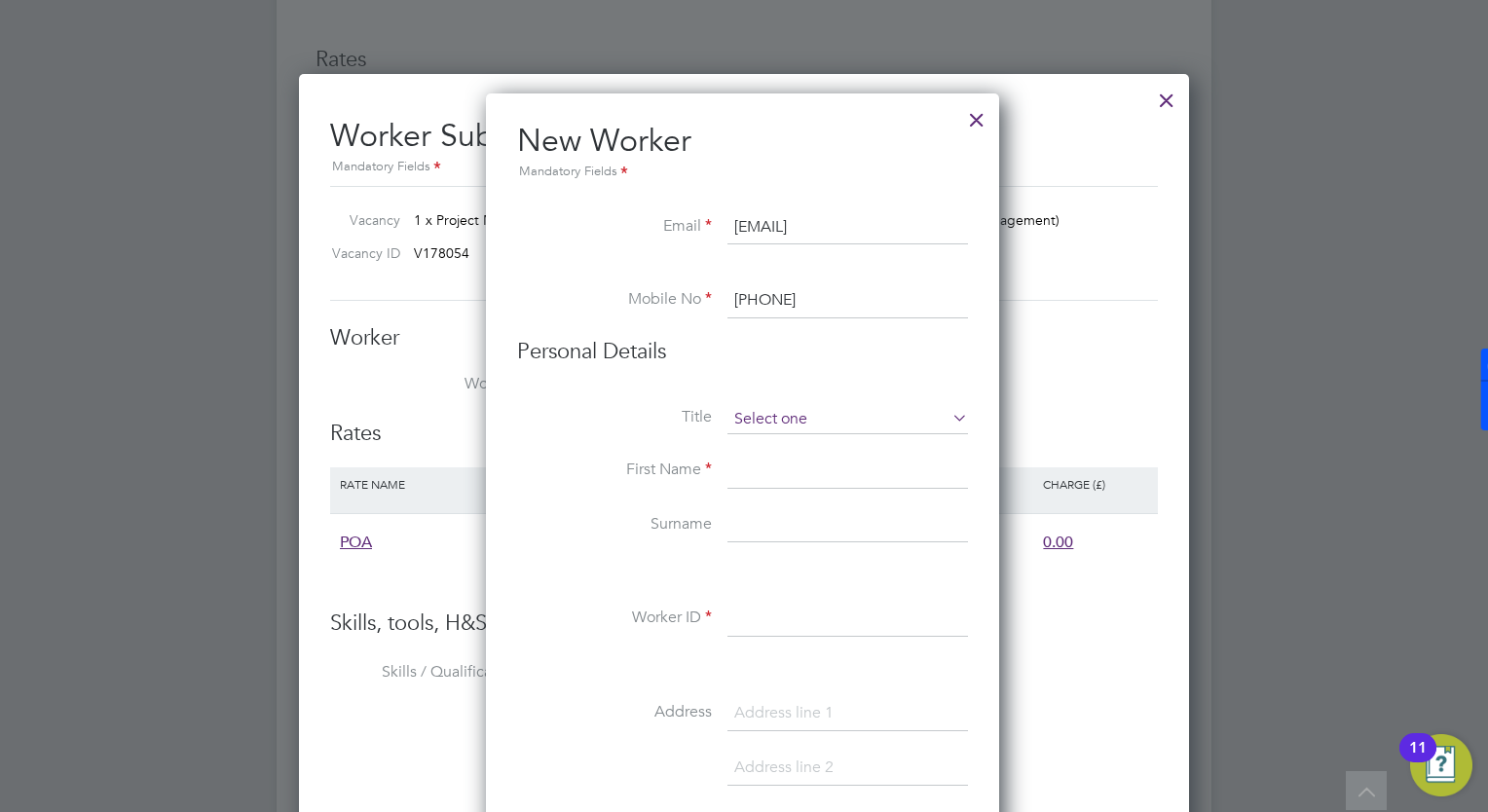 click at bounding box center (847, 420) 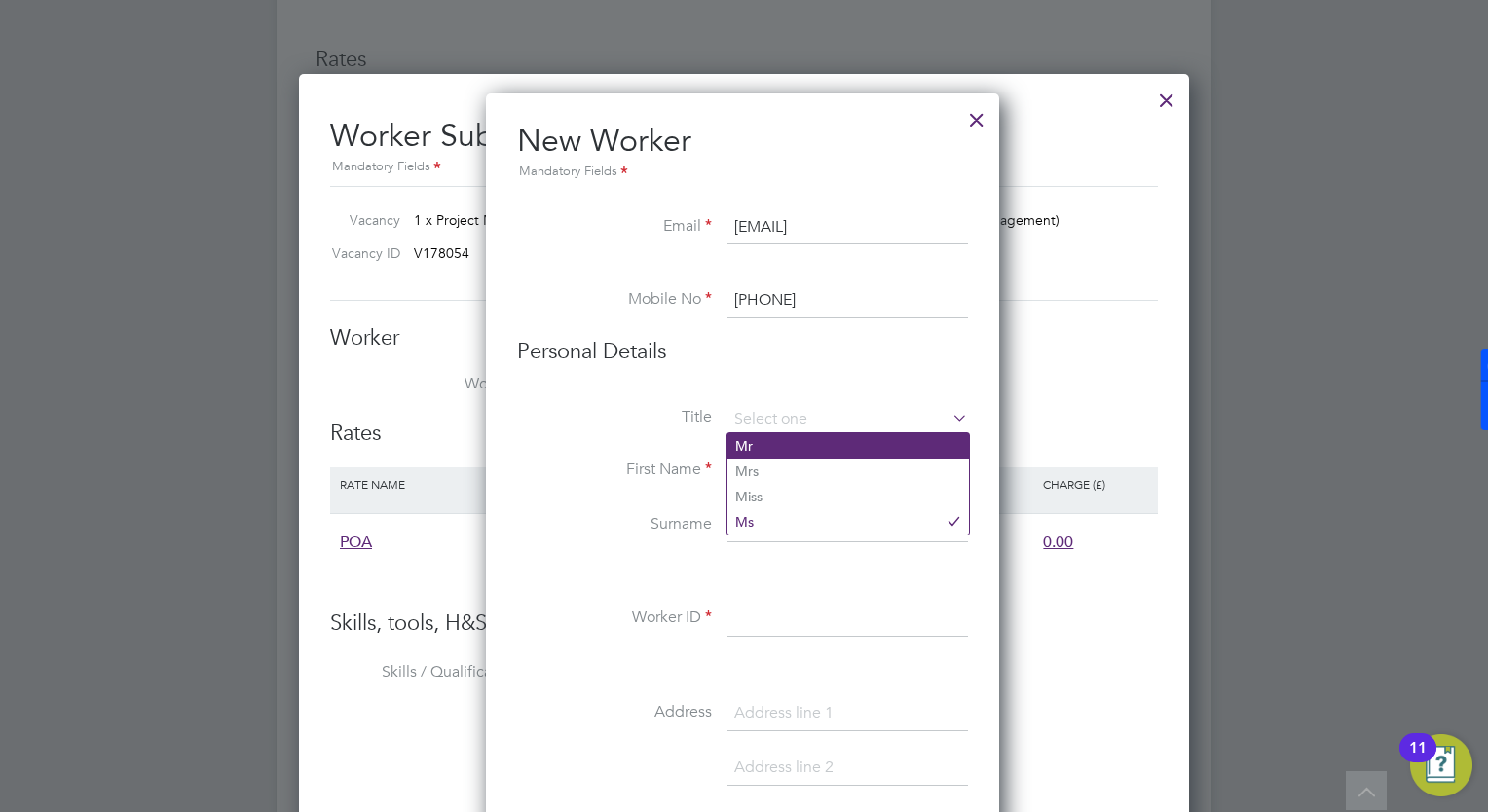 click on "Mr" 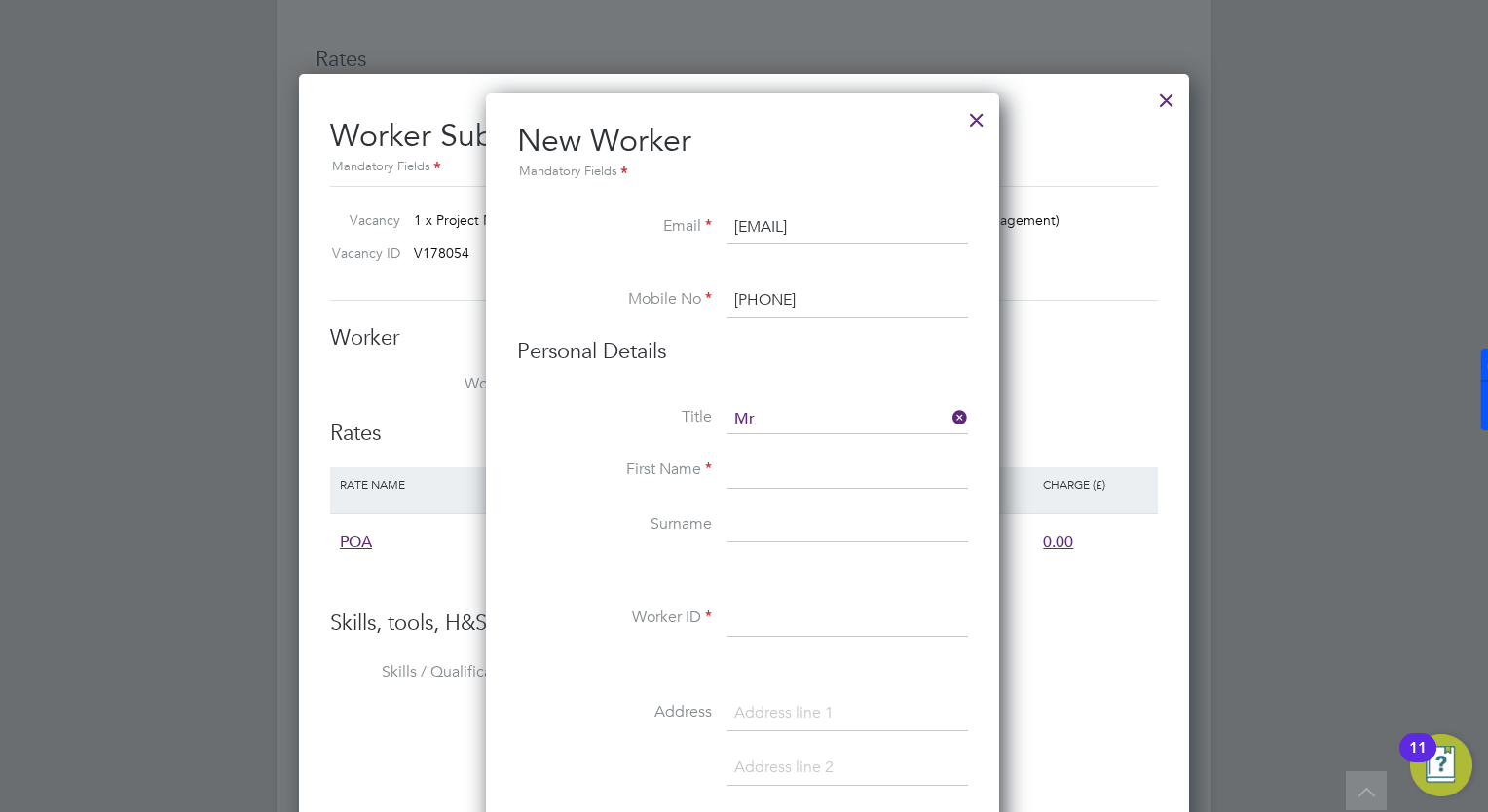 click at bounding box center (847, 471) 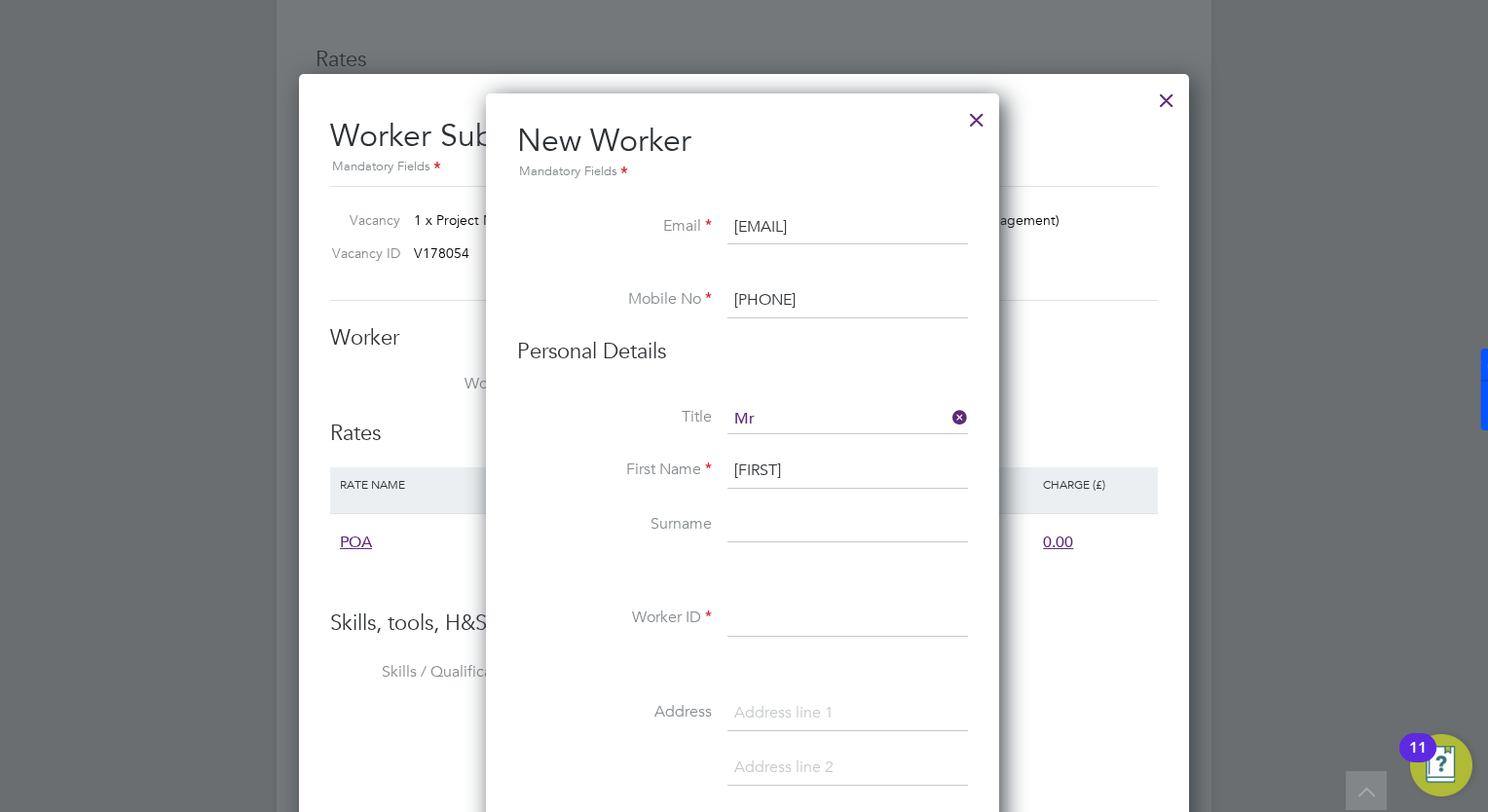 type on "Roger" 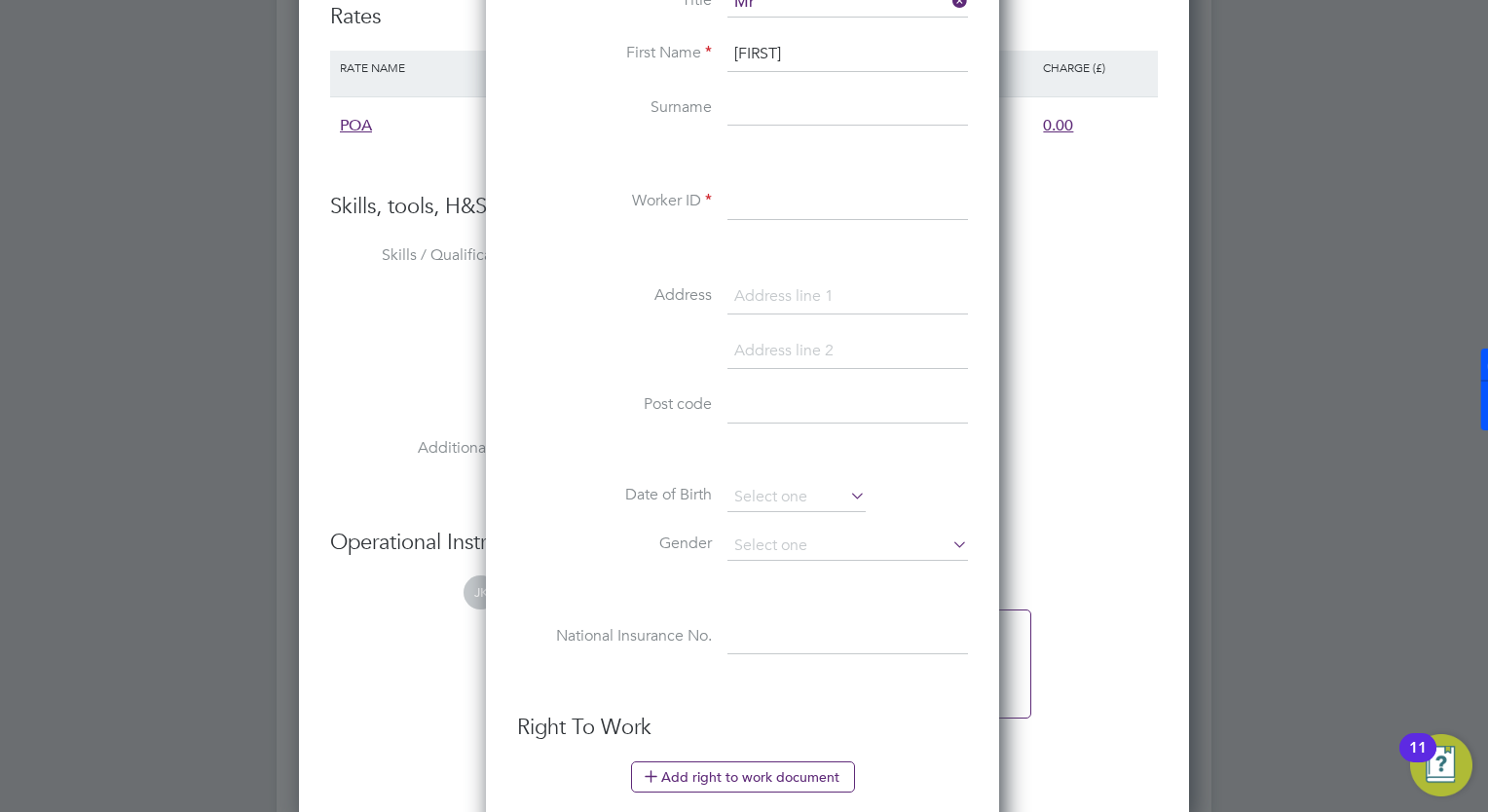 scroll, scrollTop: 1981, scrollLeft: 0, axis: vertical 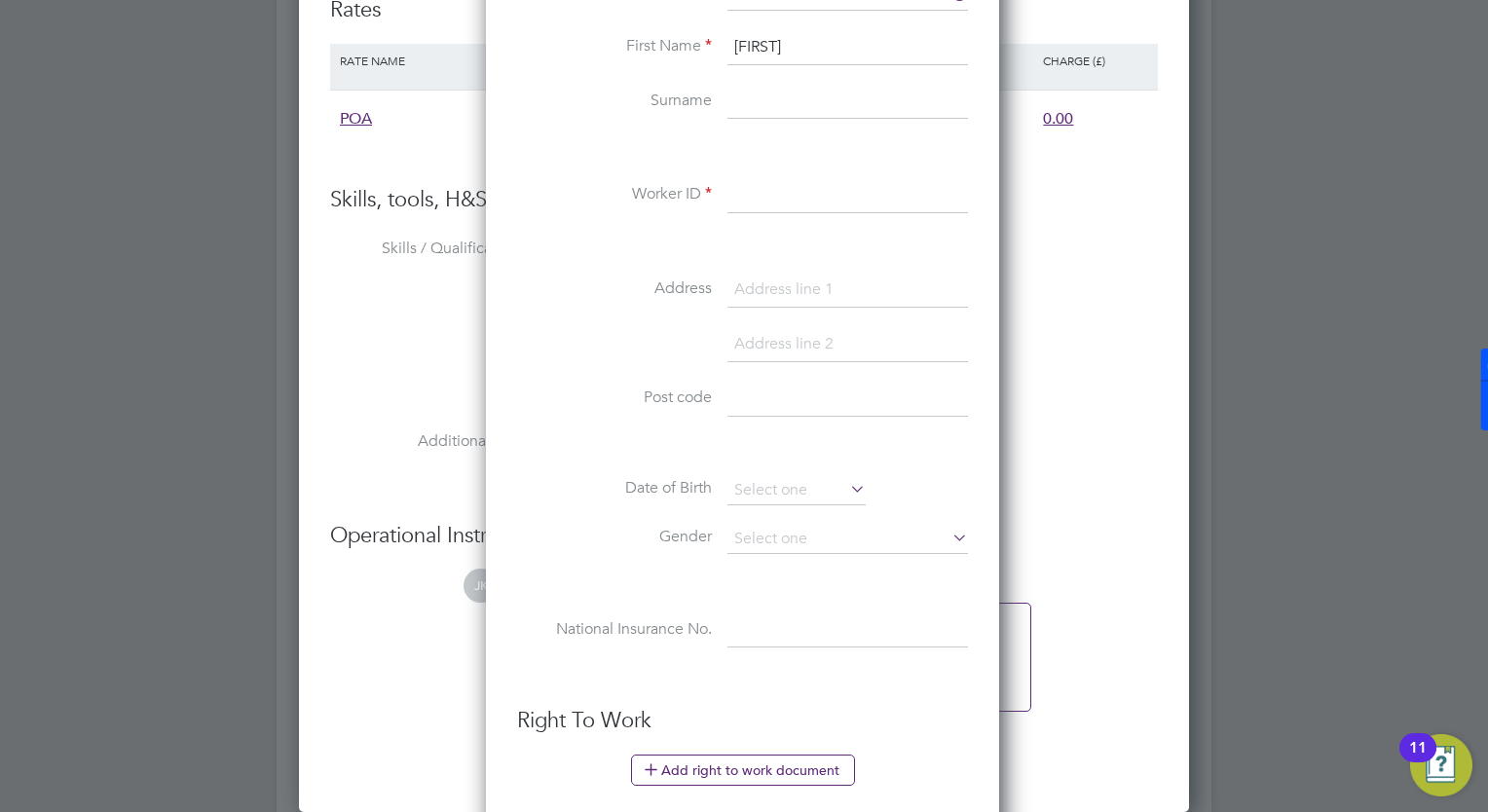 click at bounding box center (847, 102) 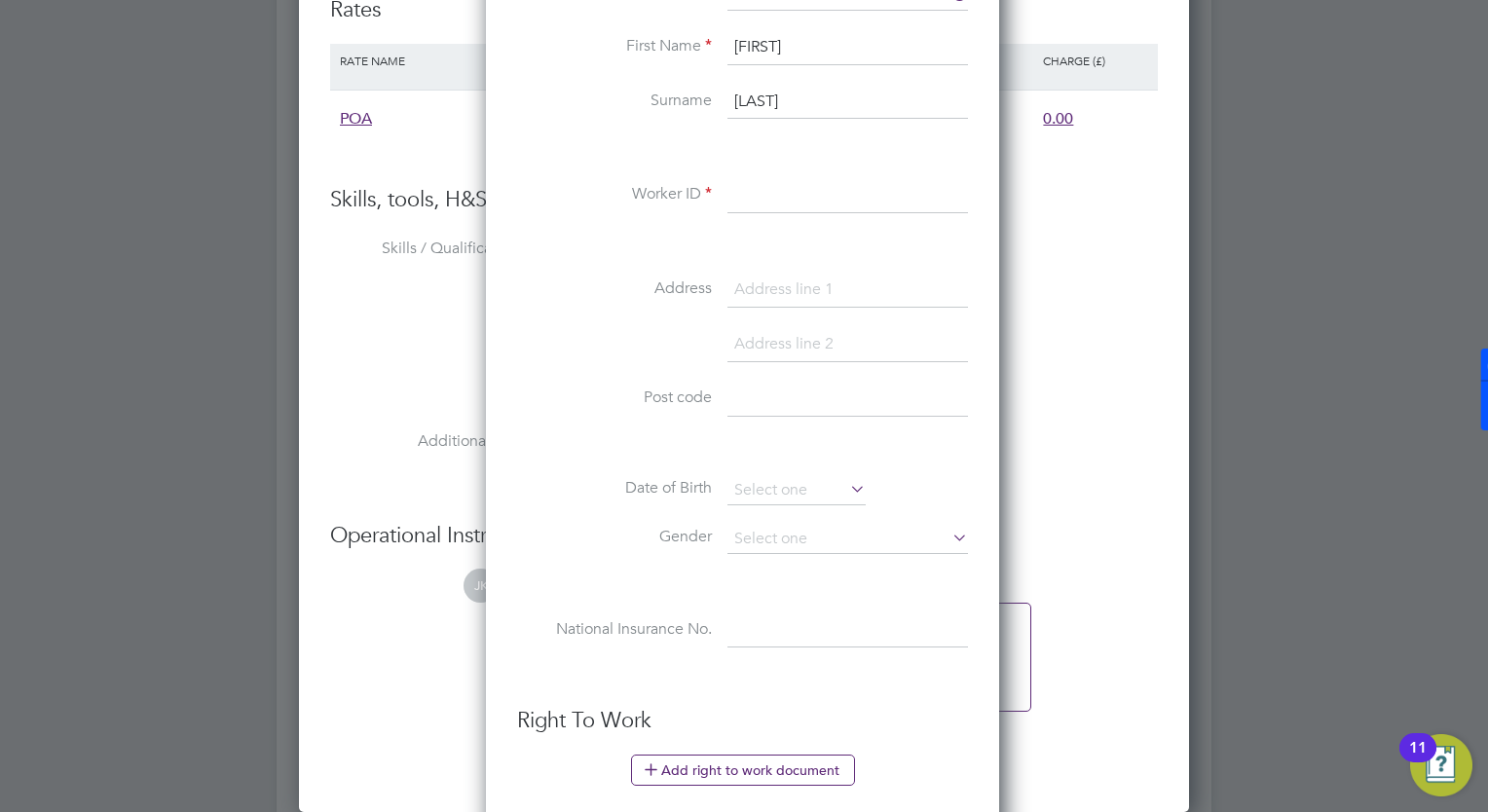 type on "Buckley" 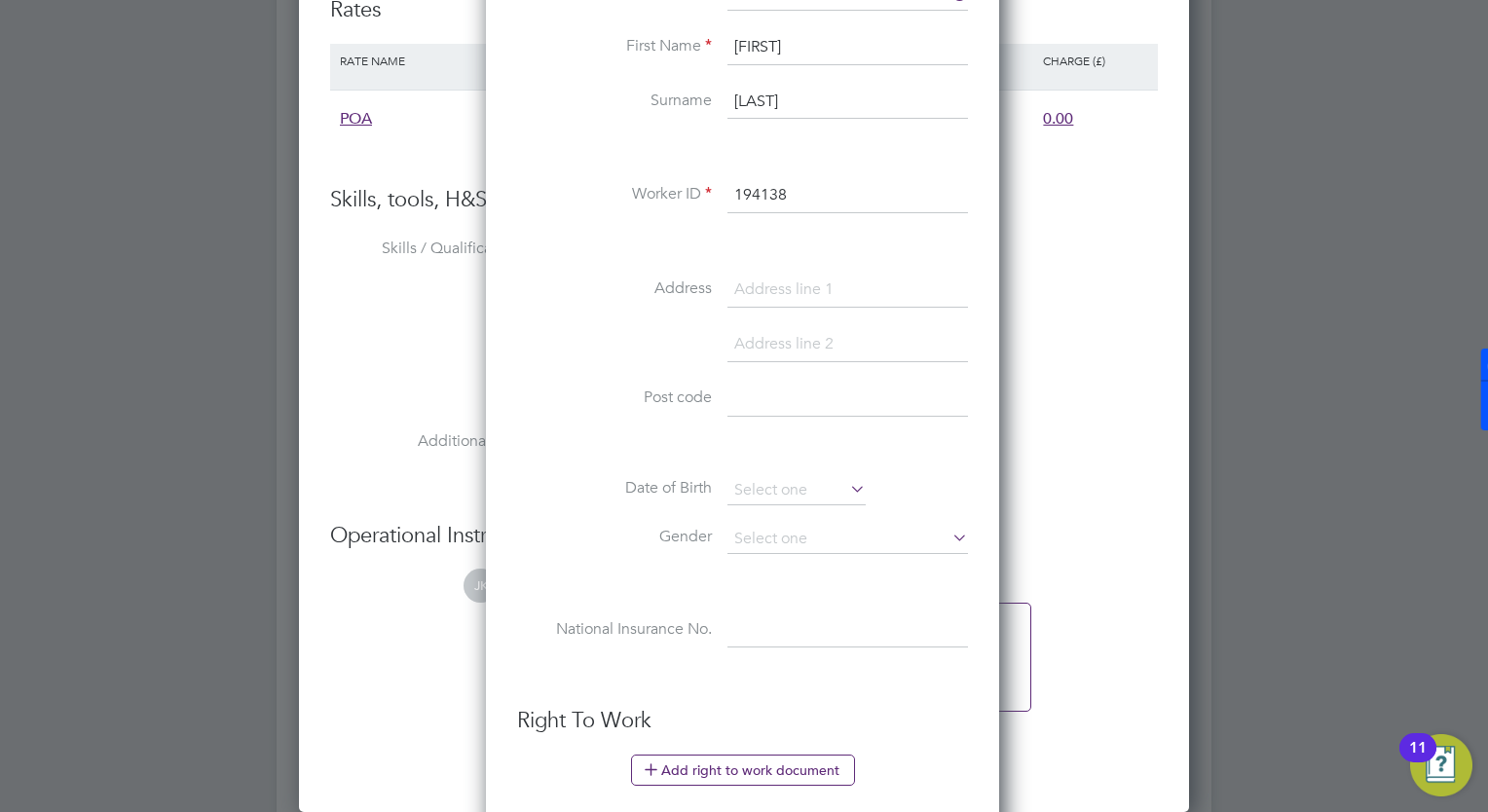 type on "194138" 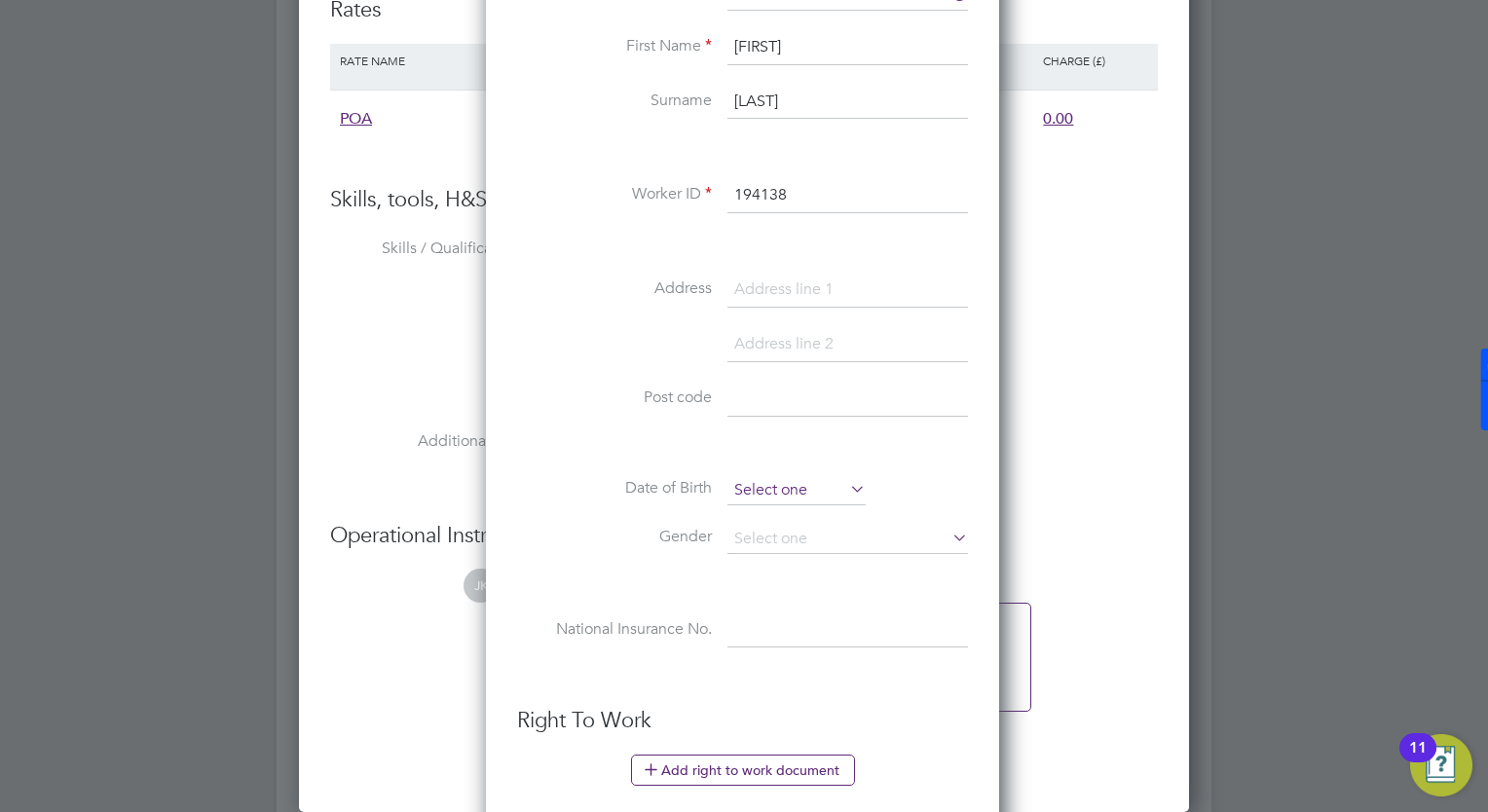 click at bounding box center [797, 491] 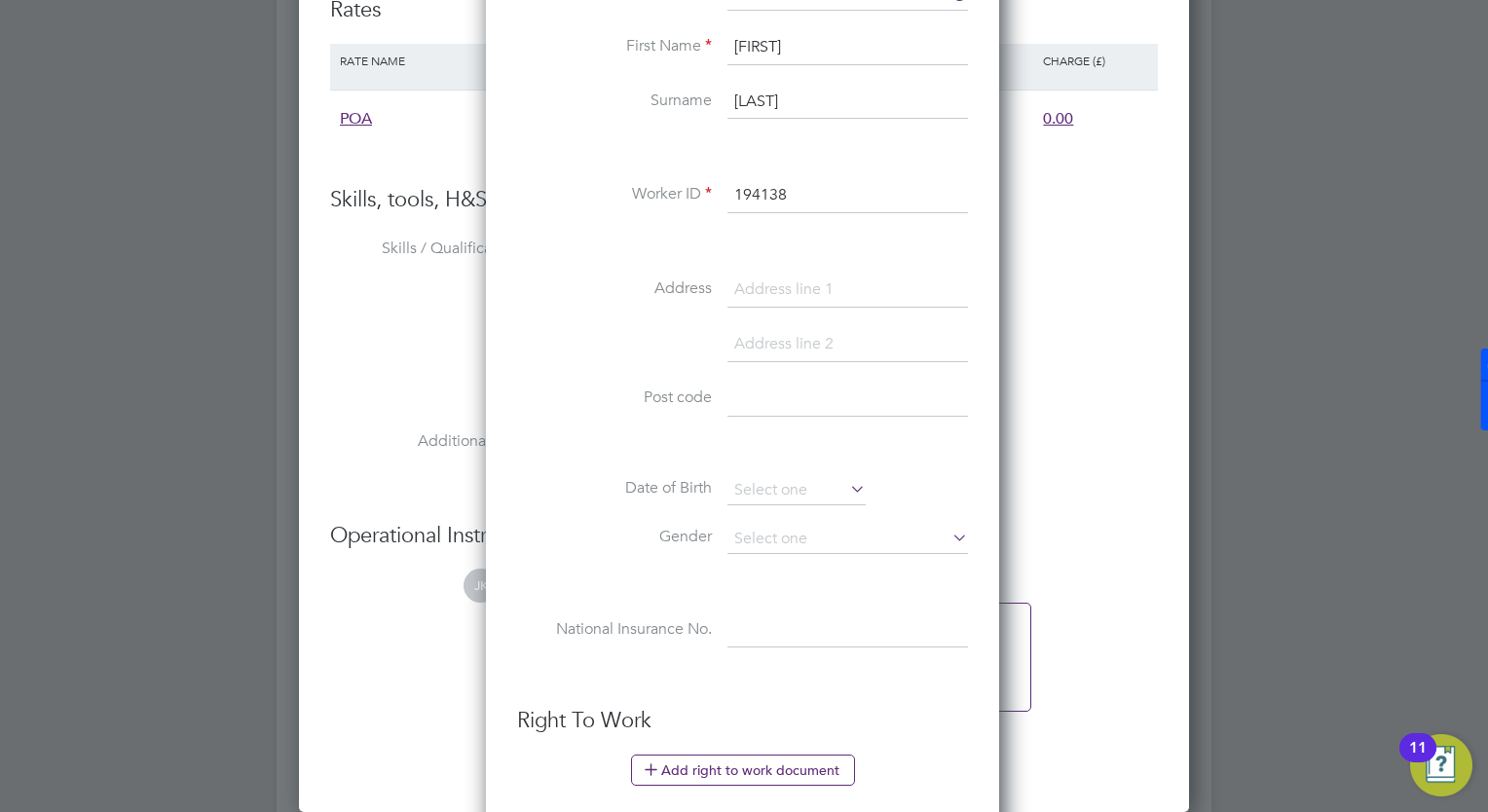 click on "All Vacancies Vacancy Details   Activity Logs   Vacancy Details Activity Logs All Vacancies Vacancy Details   Unfollow   1 x Project Manager Wc - V178054 Confirmed   0 of 1 Duration   75 days Start In     in 11 days Last Updated 6 minutes ago Status   Open   End Hirer Wates Property Services Limited Client Config Wates Property Services Ltd (Facilities M… Start 18 Aug 2025 Finish 31 Oct 2025 Site FB505 - WGC - Minor Projects Hiring Manager Alliance Team PO Manager  n/a Deployment Manager n/a IR35 Determination IR35 Status Disabled for this client. This feature can be enabled under this client's configuration. Details PO No PO Number Valid From Valid To Expiry No PO numbers have been created. Reason   Extra work Description Project Manager
CB101RQ
Assisting Stephen
¾ tenders to go in
Day to day running of site
Not required to price but happy if can write programmes
SMSTS
CSCS Card Gold/Black Card
First Aid
NVQ Level 6
End of Jan potentially longer potential perm
7-4 / 8-5 mon-fri
n/a Tools" 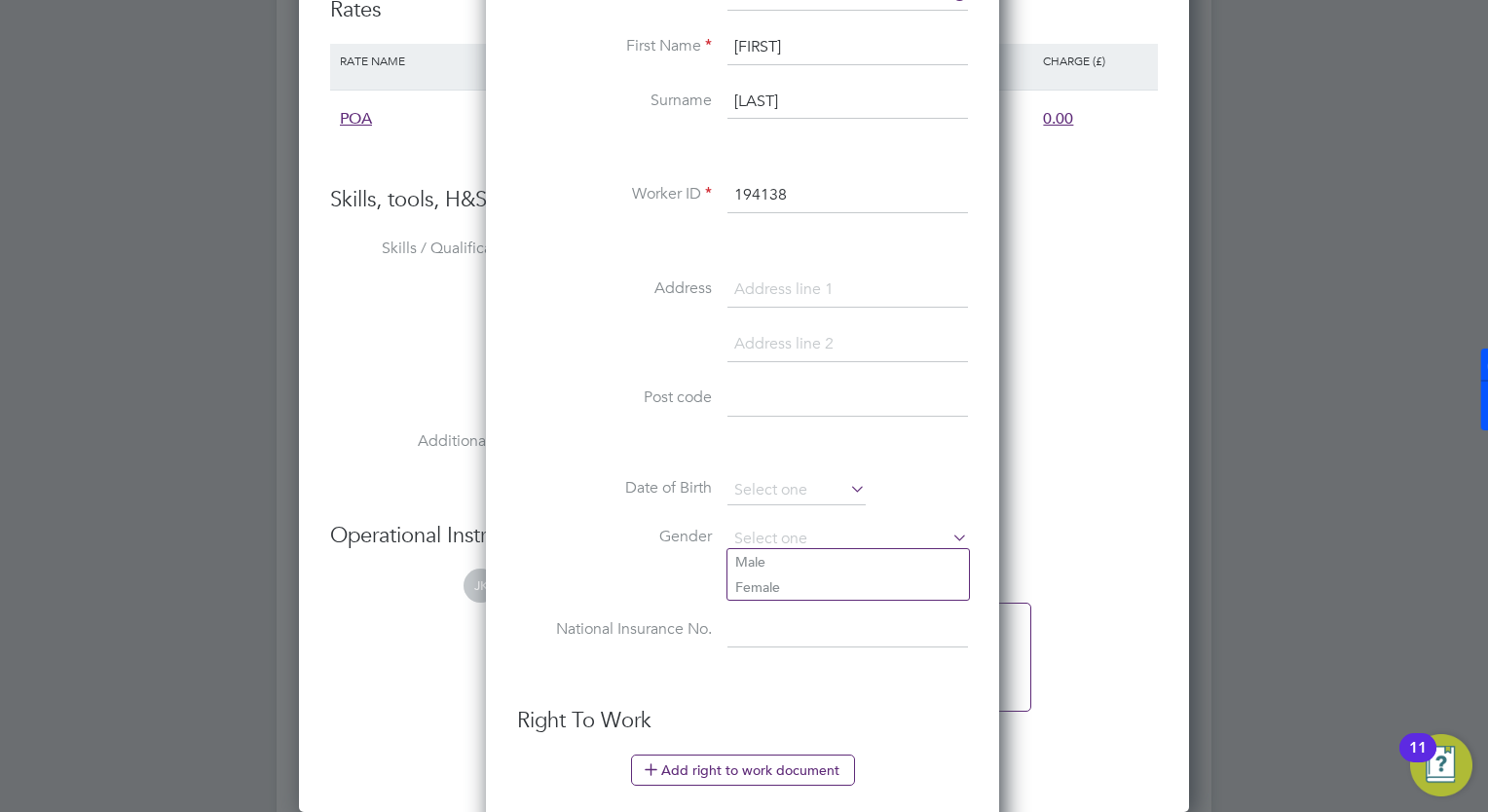 click on "Date of Birth" at bounding box center [742, 500] 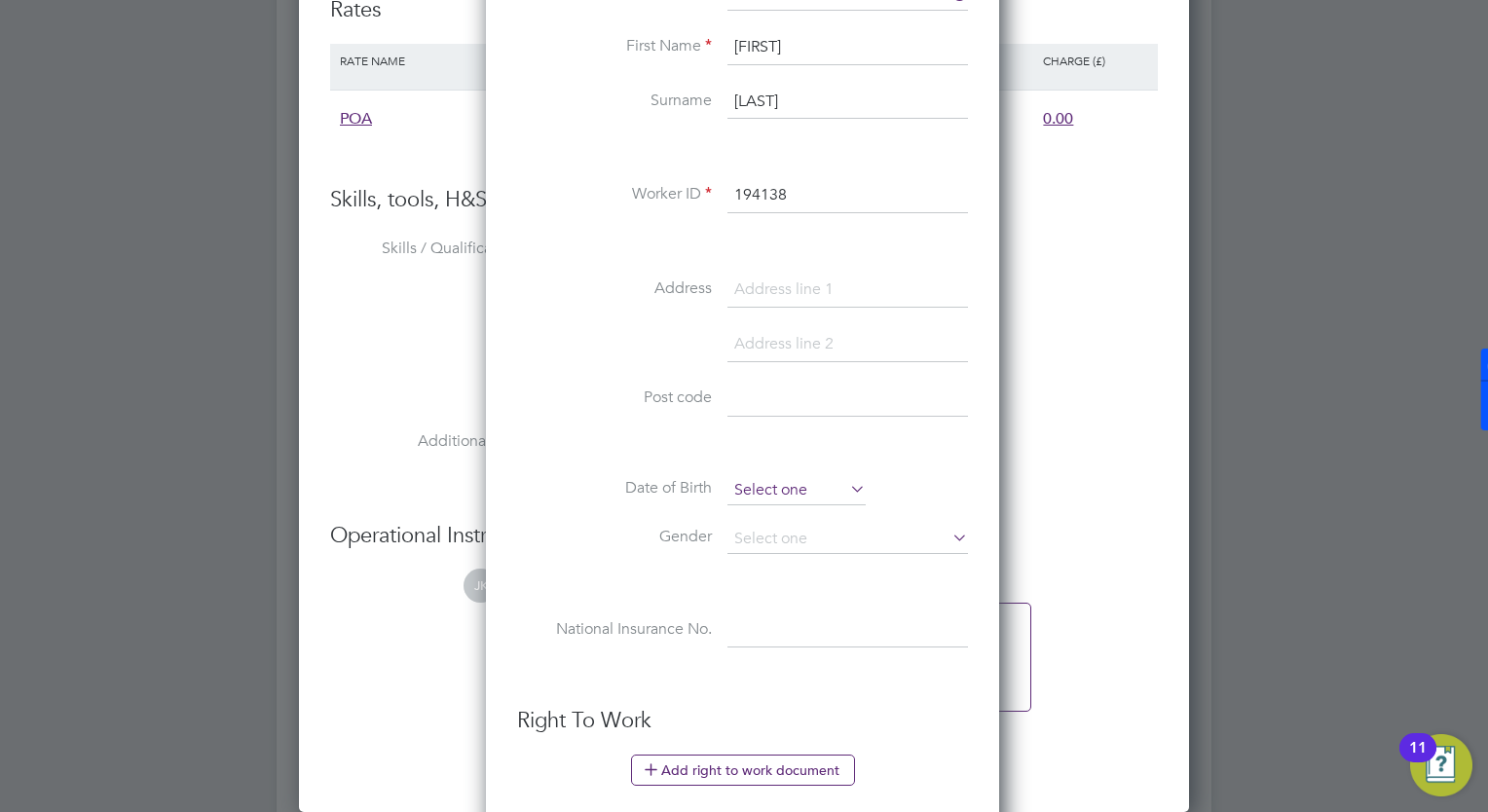 click at bounding box center [797, 491] 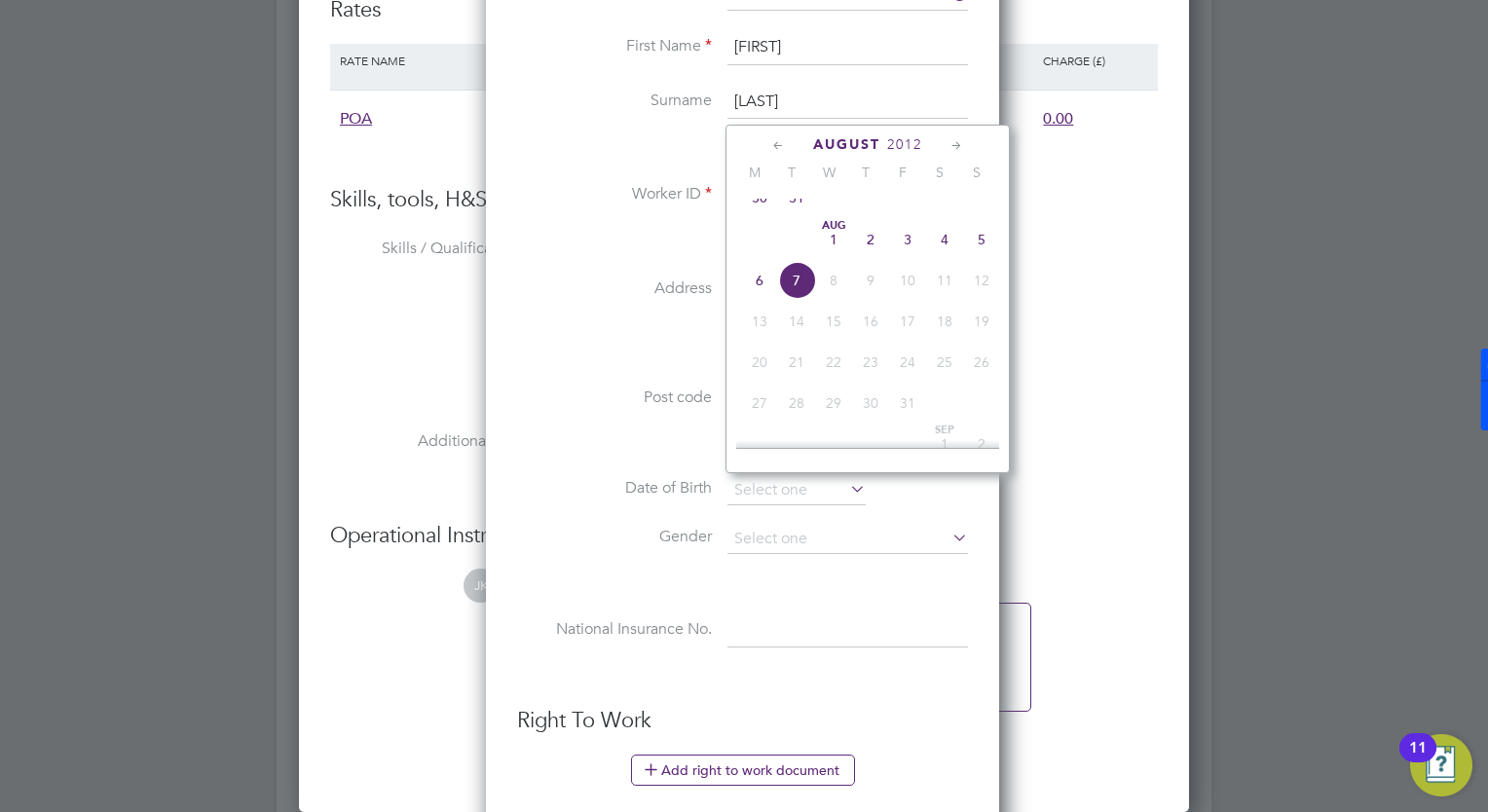 click on "Gender" at bounding box center (614, 536) 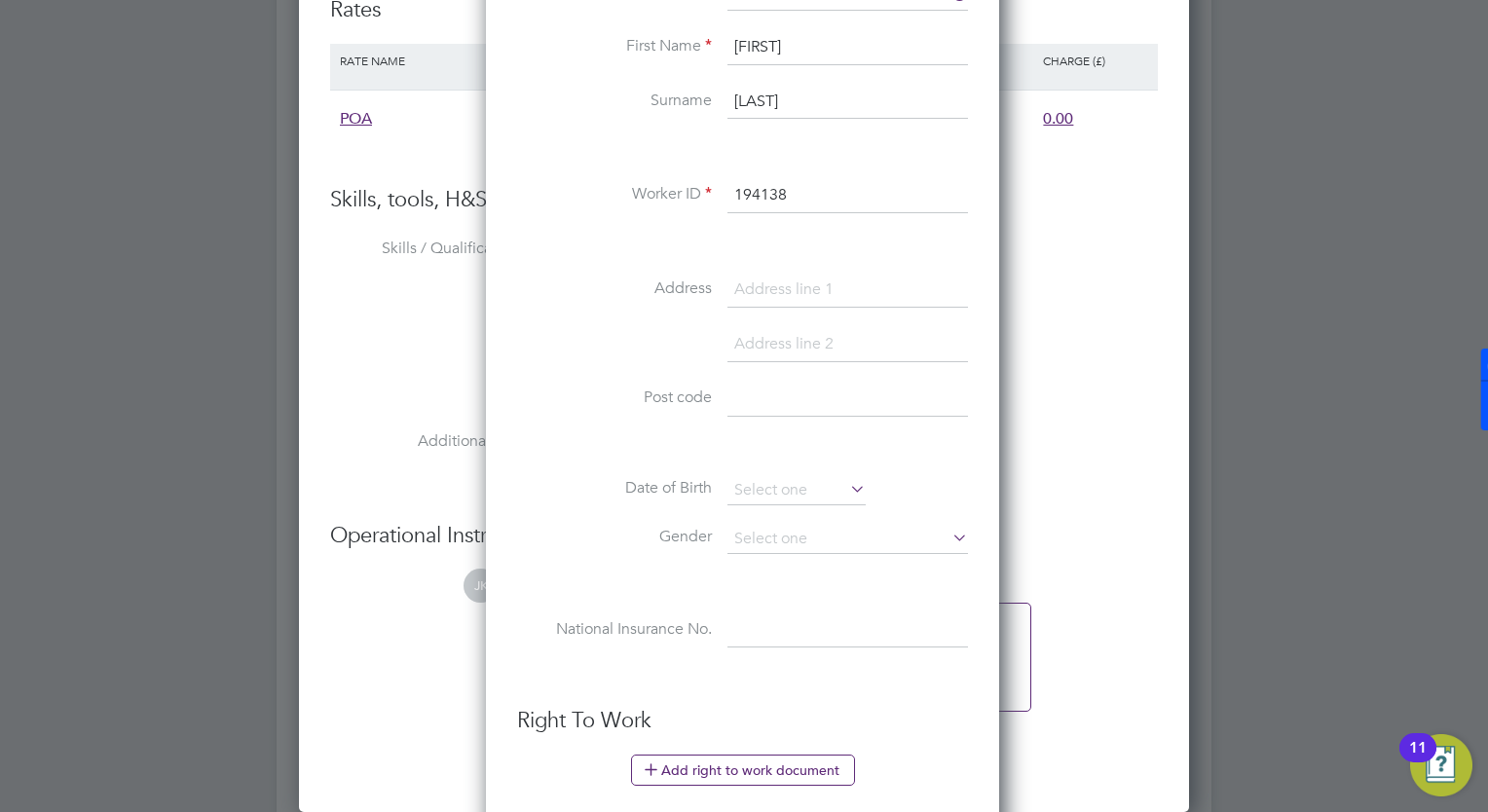 click at bounding box center [847, 631] 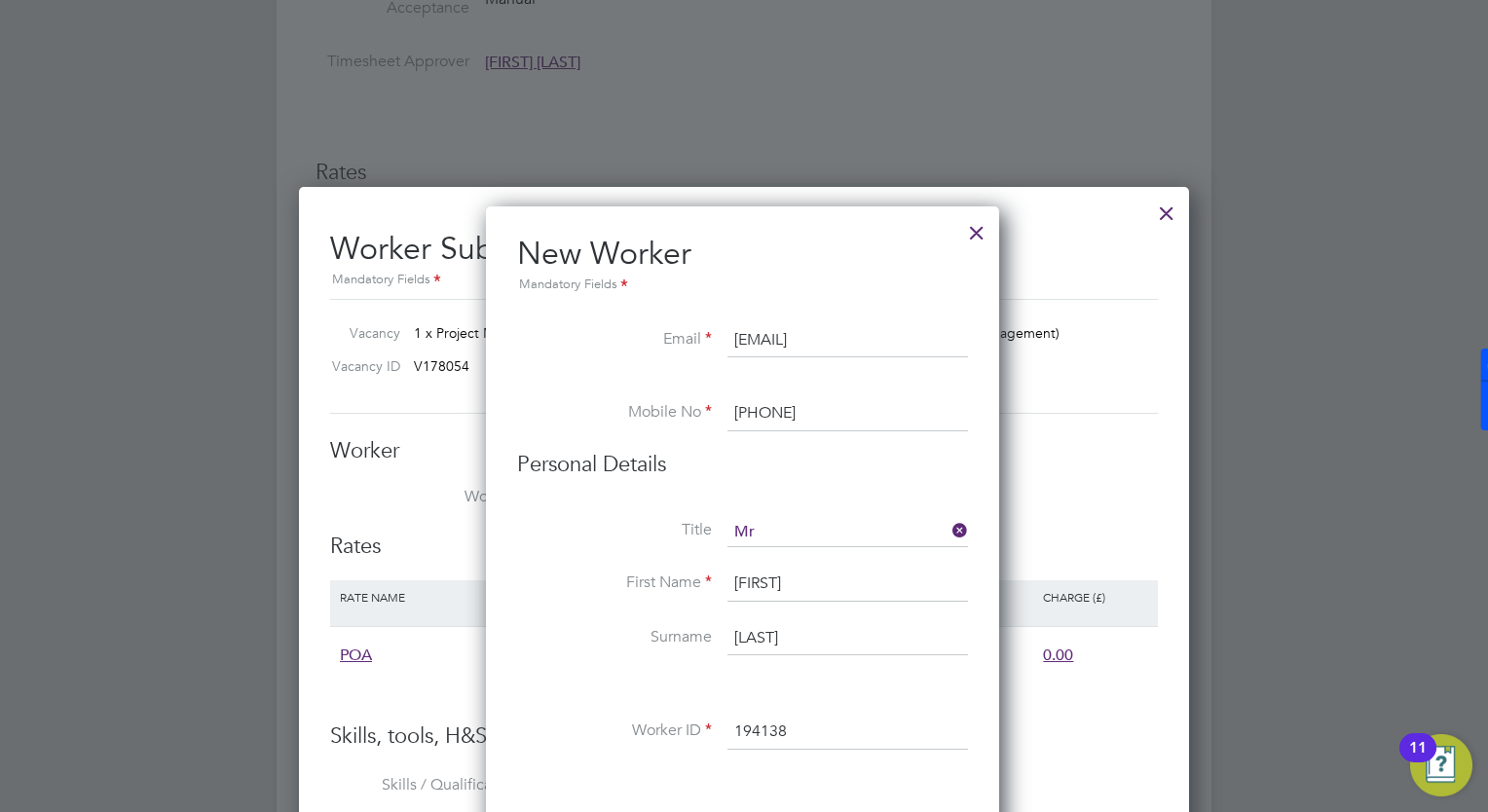 scroll, scrollTop: 1689, scrollLeft: 0, axis: vertical 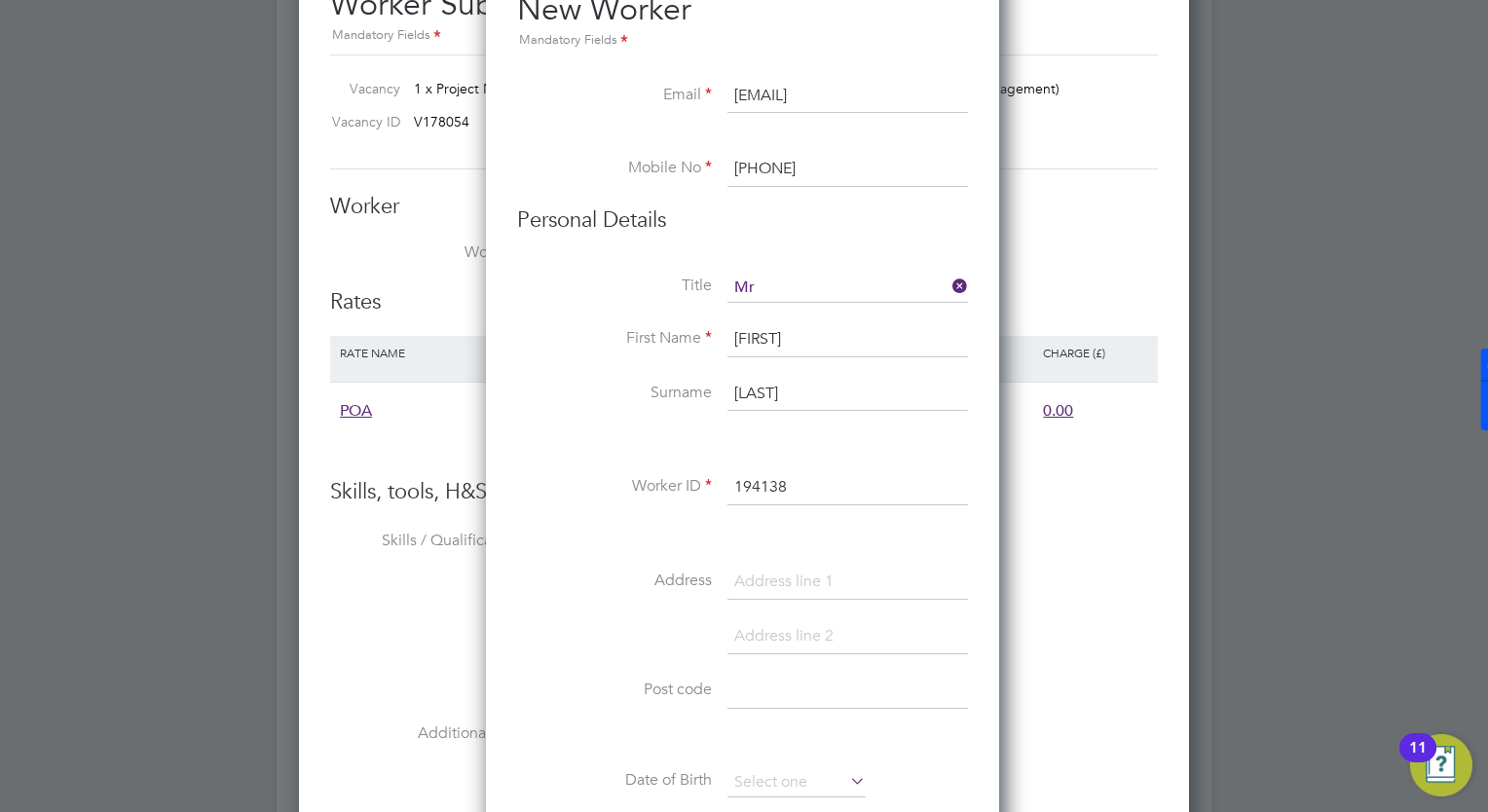 click on "Address" at bounding box center (742, 592) 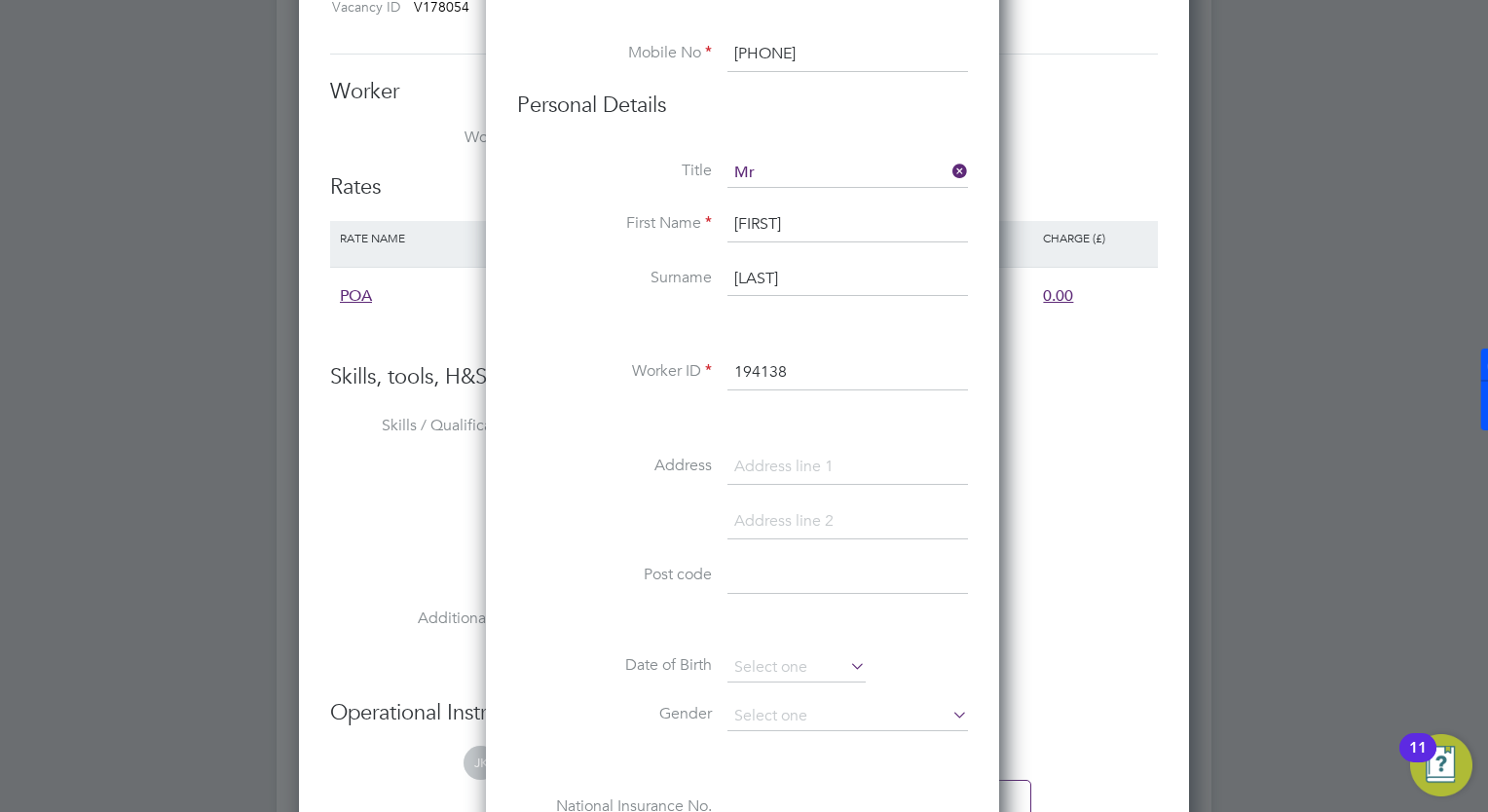 scroll, scrollTop: 1884, scrollLeft: 0, axis: vertical 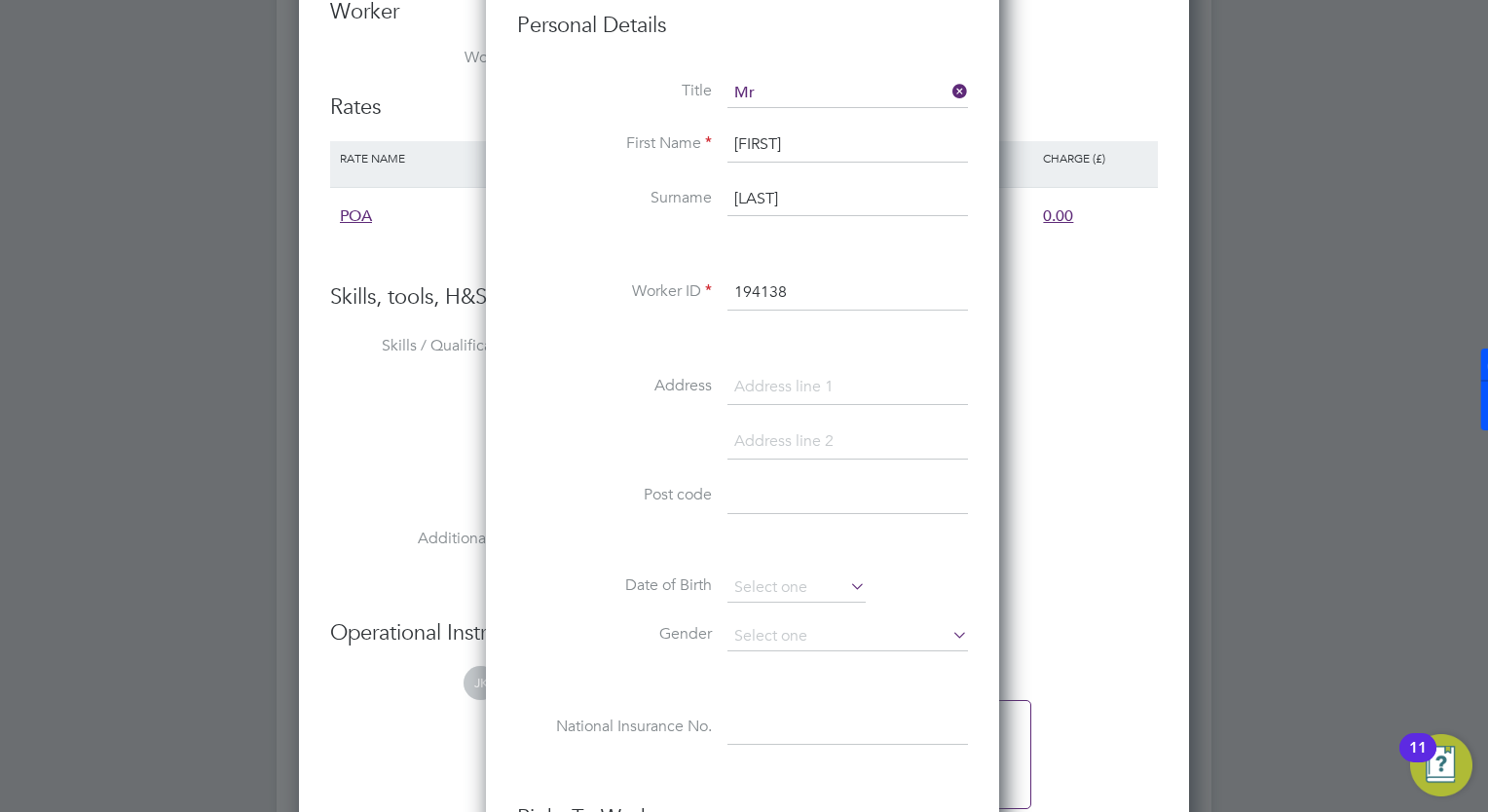drag, startPoint x: 623, startPoint y: 555, endPoint x: 632, endPoint y: 563, distance: 12.0415946 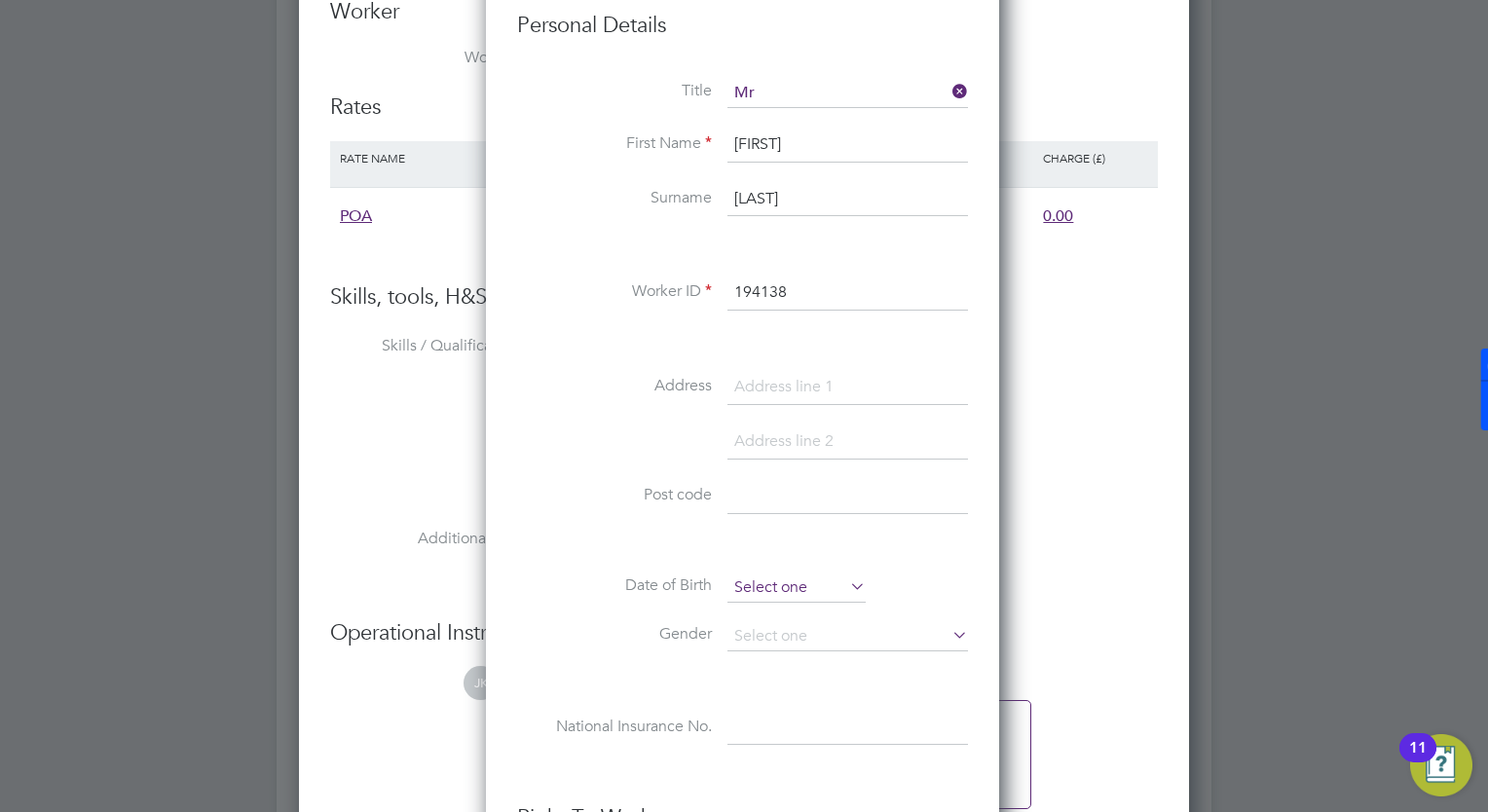 click at bounding box center [797, 588] 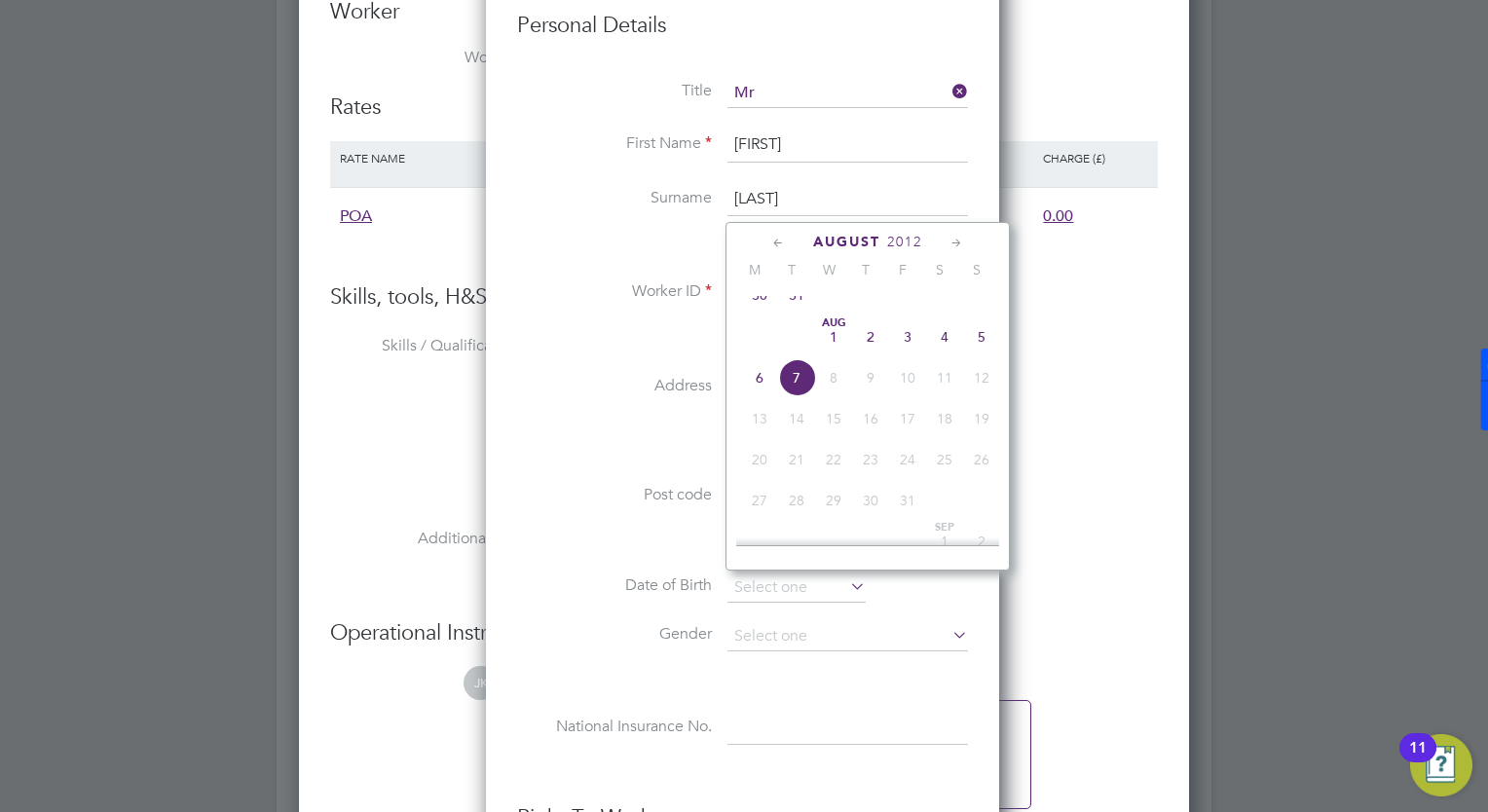 click at bounding box center (742, 543) 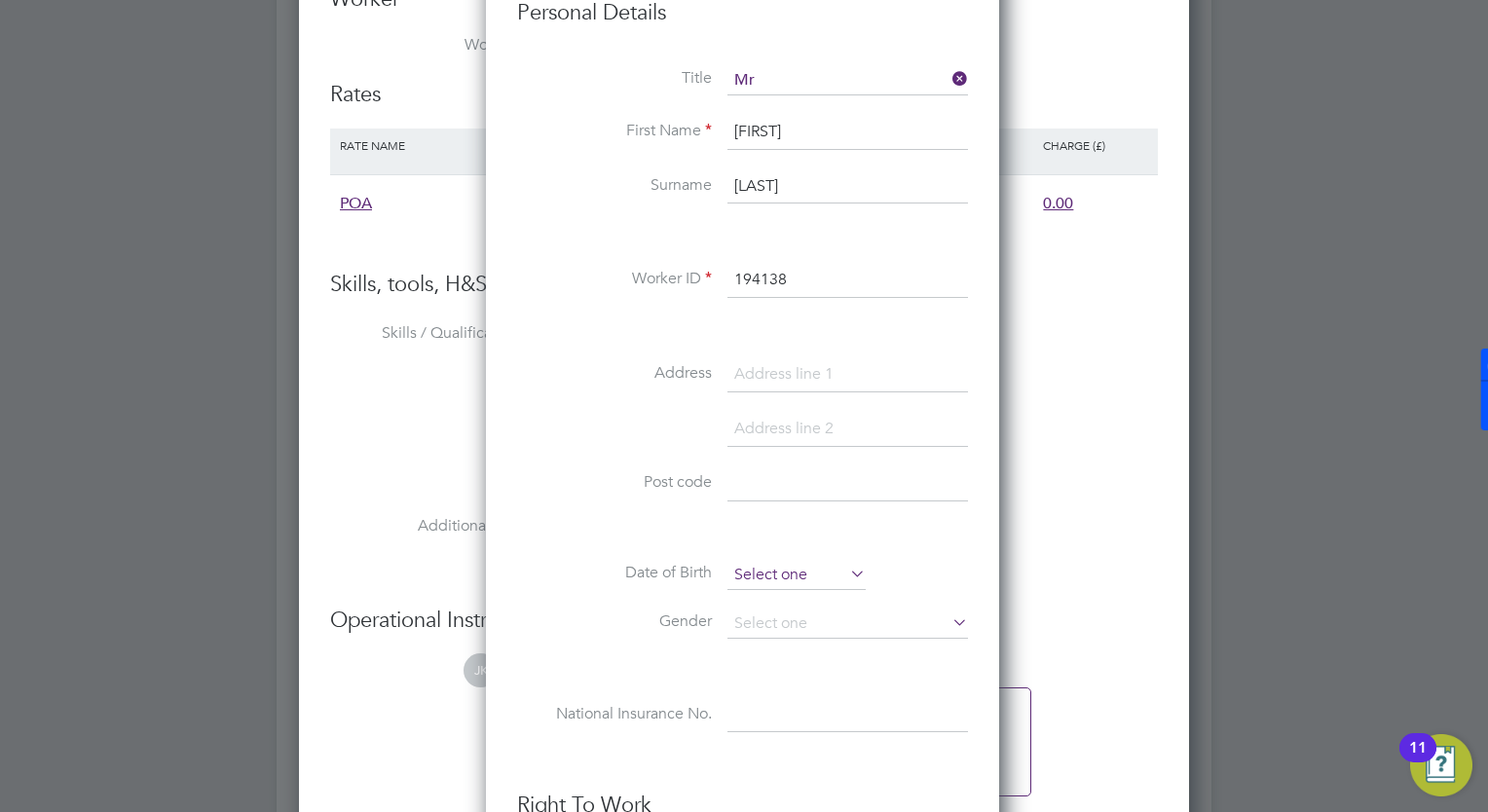 scroll, scrollTop: 1884, scrollLeft: 0, axis: vertical 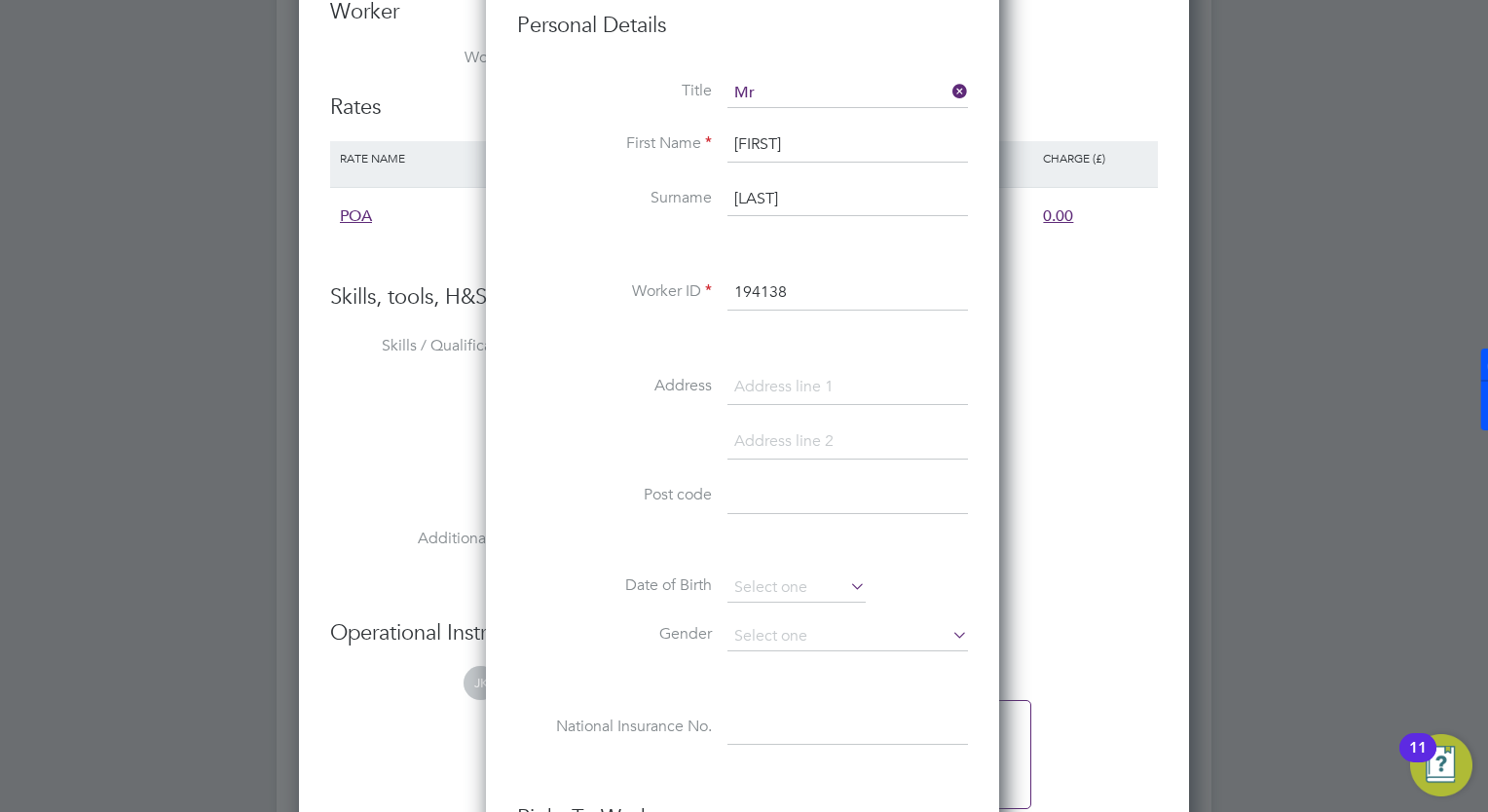 click at bounding box center [742, 452] 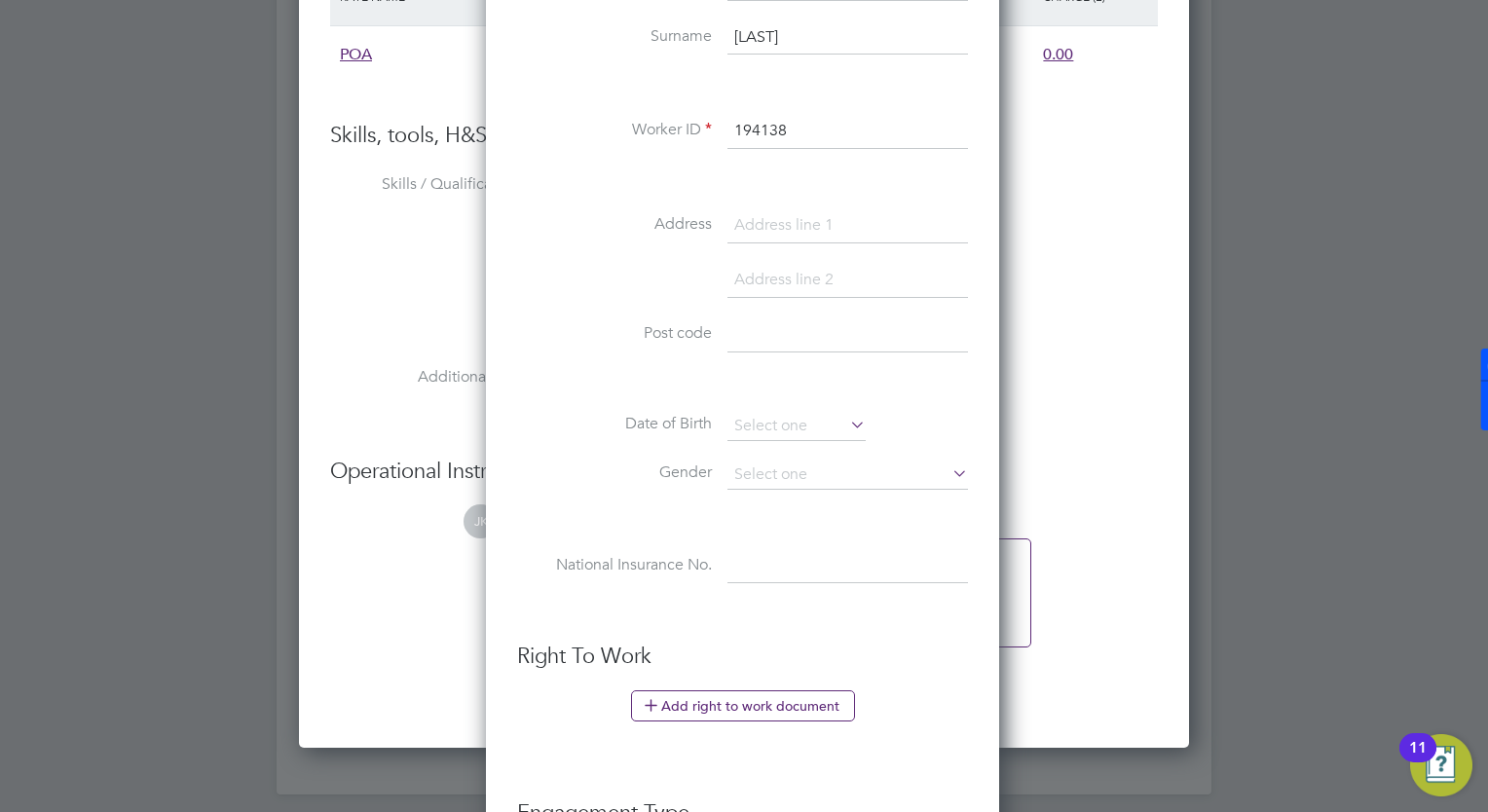 scroll, scrollTop: 2273, scrollLeft: 0, axis: vertical 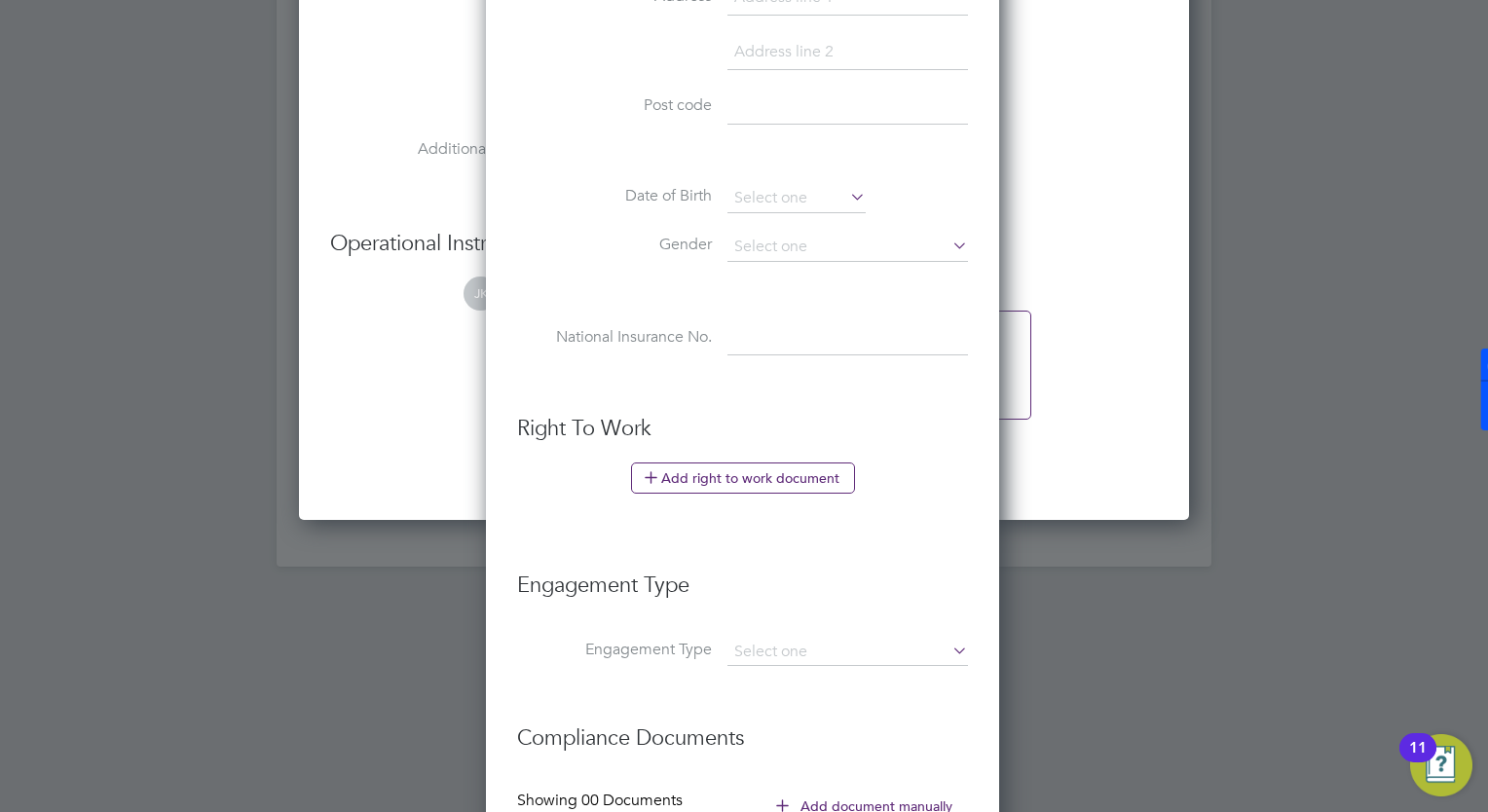 drag, startPoint x: 600, startPoint y: 529, endPoint x: 663, endPoint y: 528, distance: 63.00794 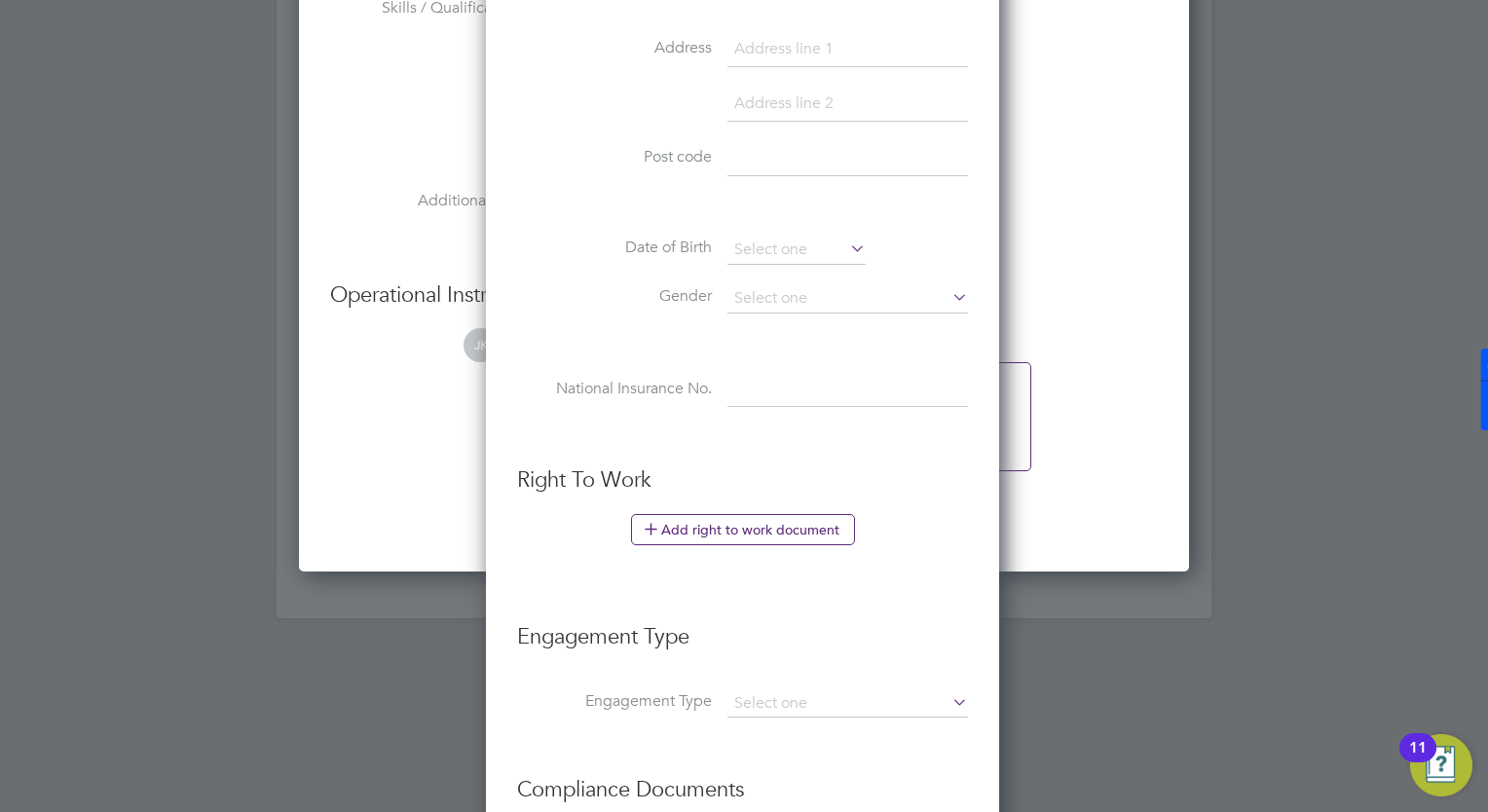 scroll, scrollTop: 1904, scrollLeft: 0, axis: vertical 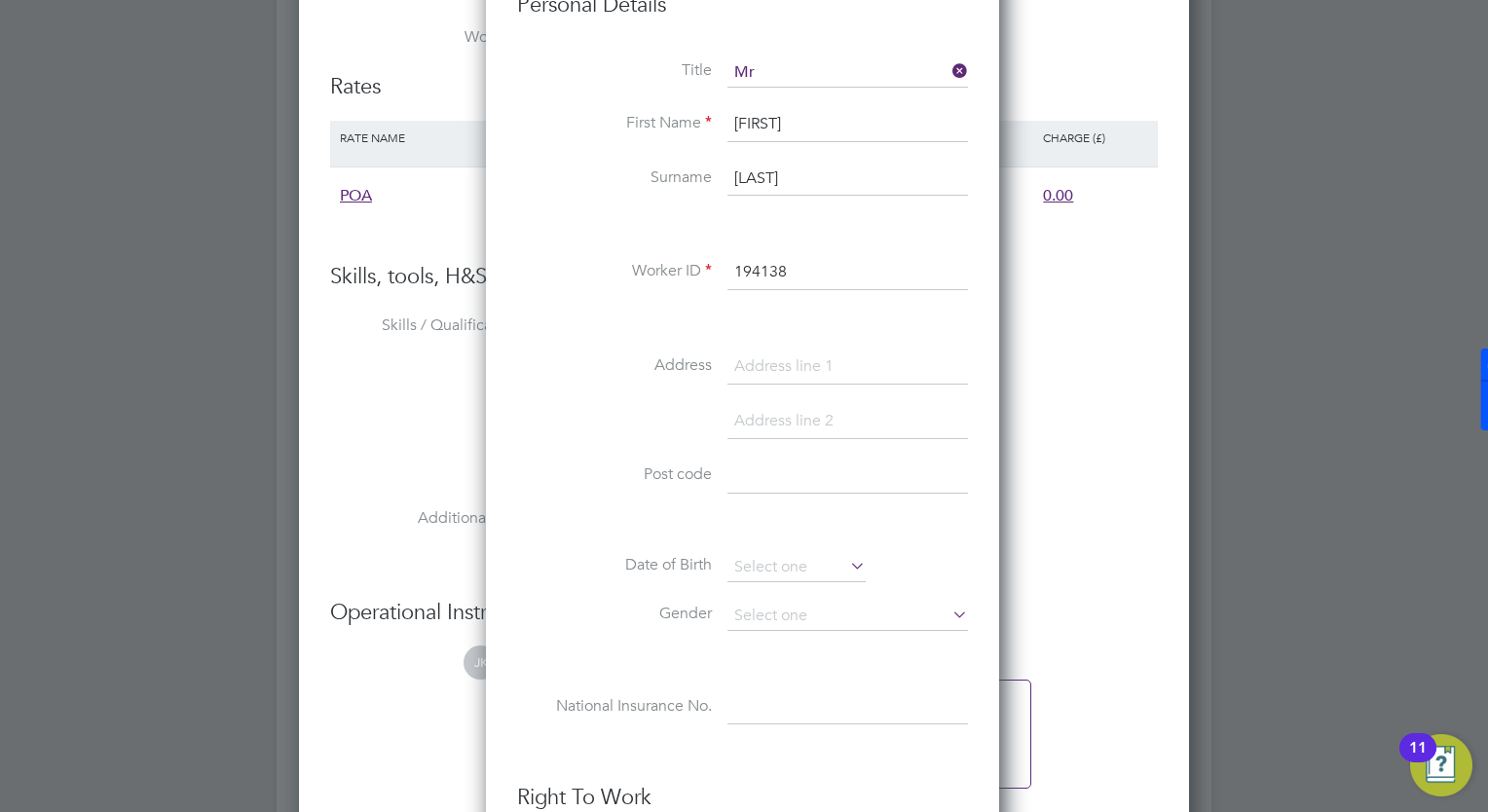 click at bounding box center [847, 367] 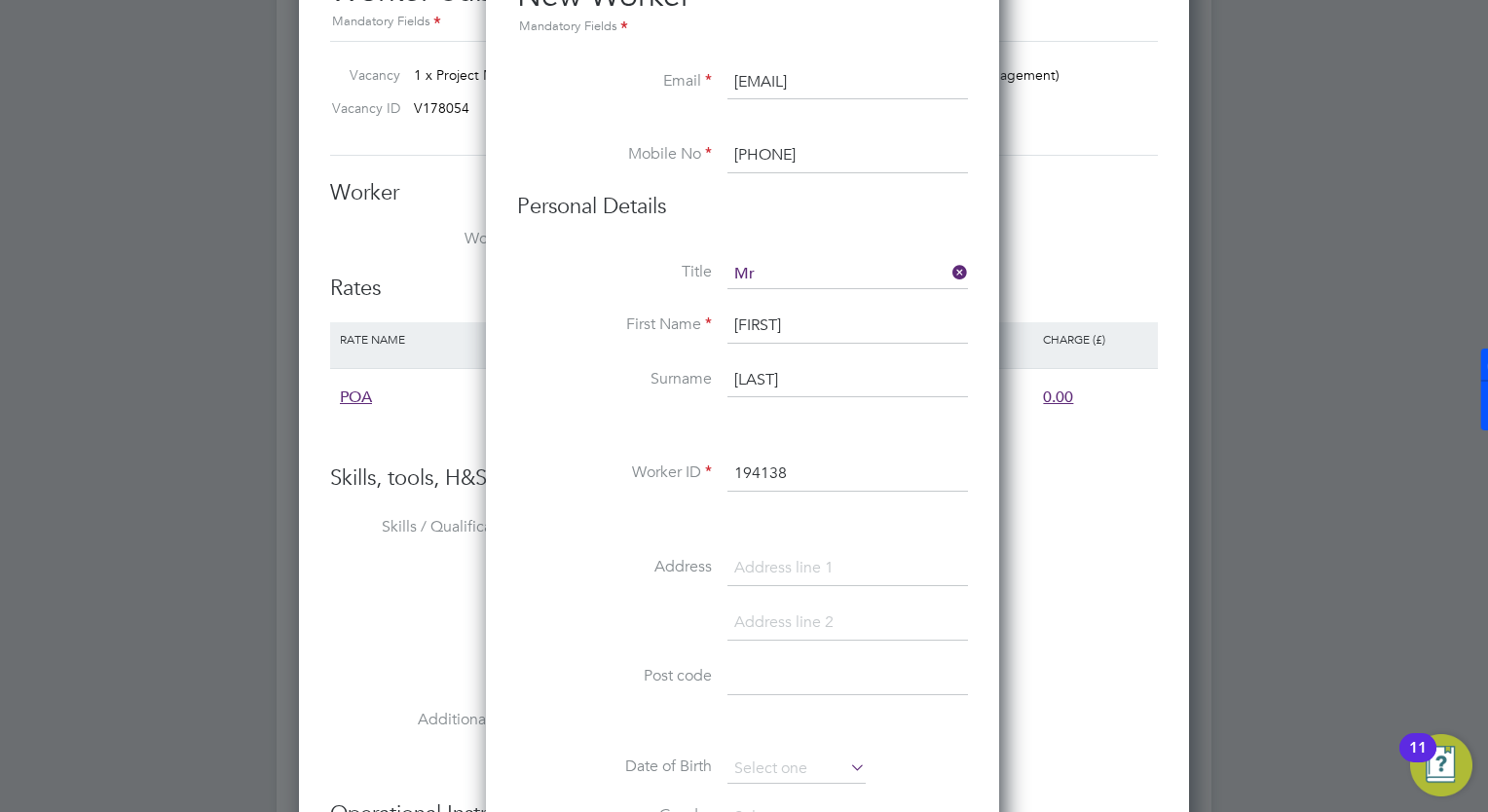 scroll, scrollTop: 1612, scrollLeft: 0, axis: vertical 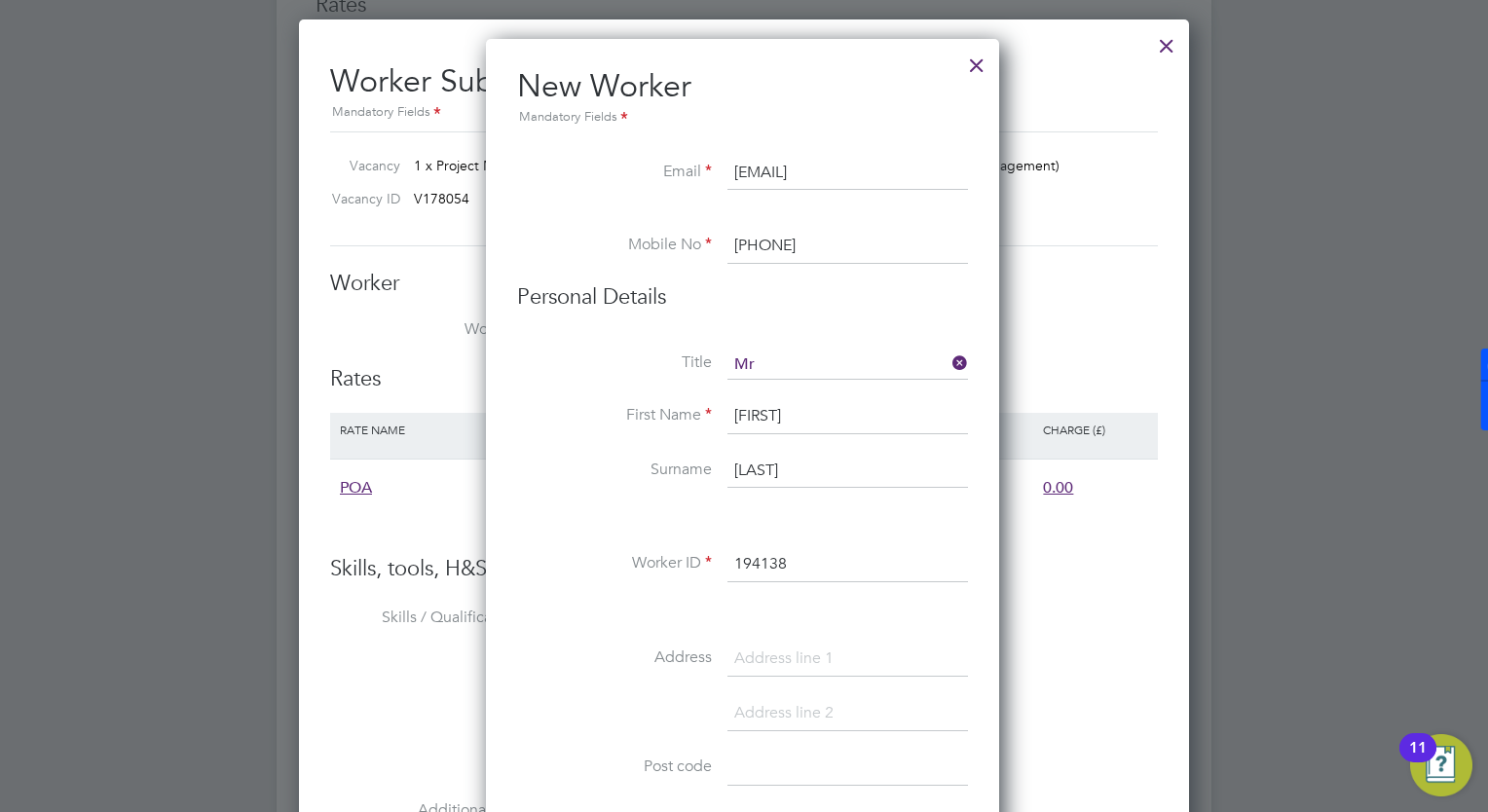 click at bounding box center [847, 659] 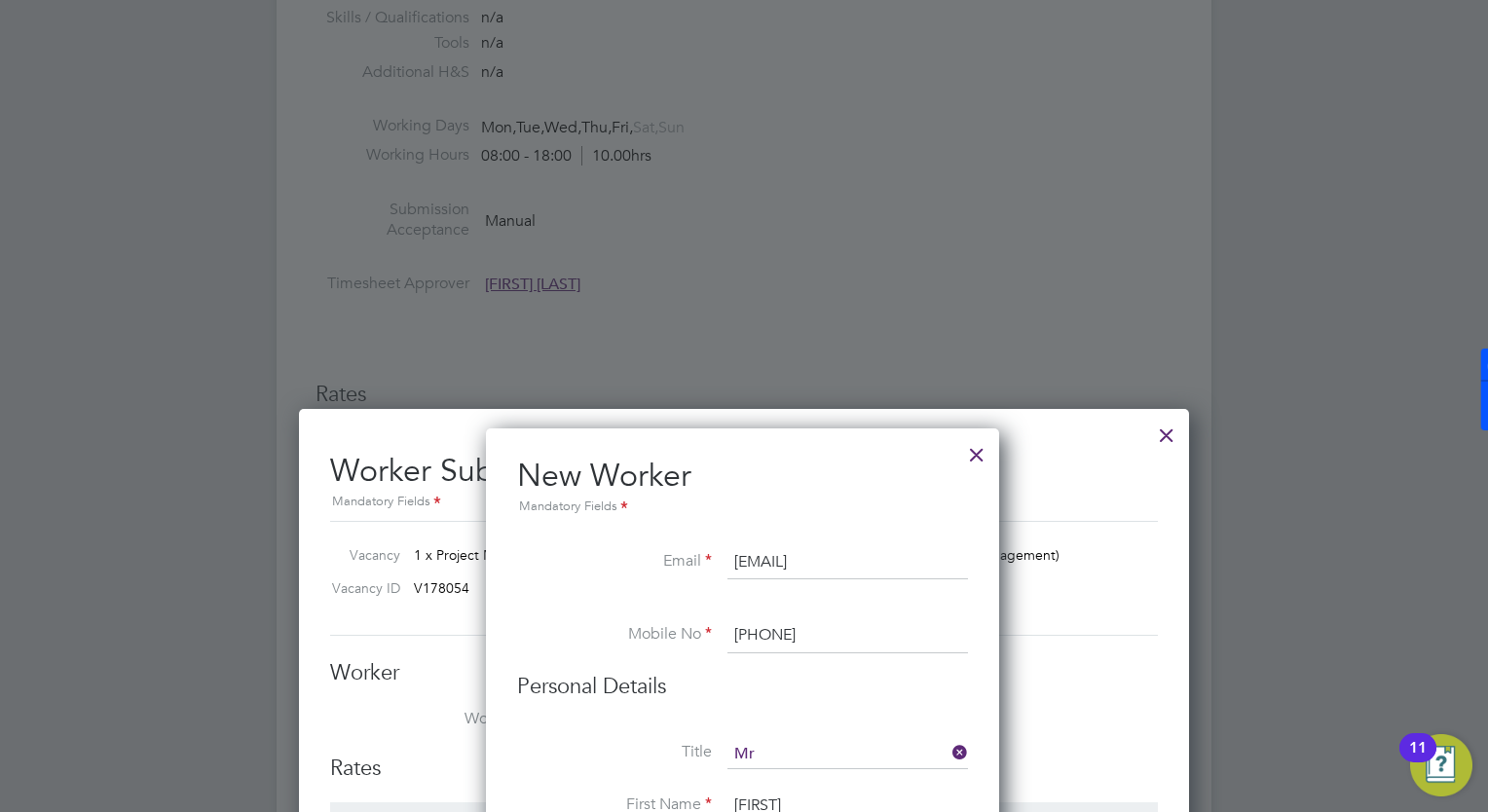 click 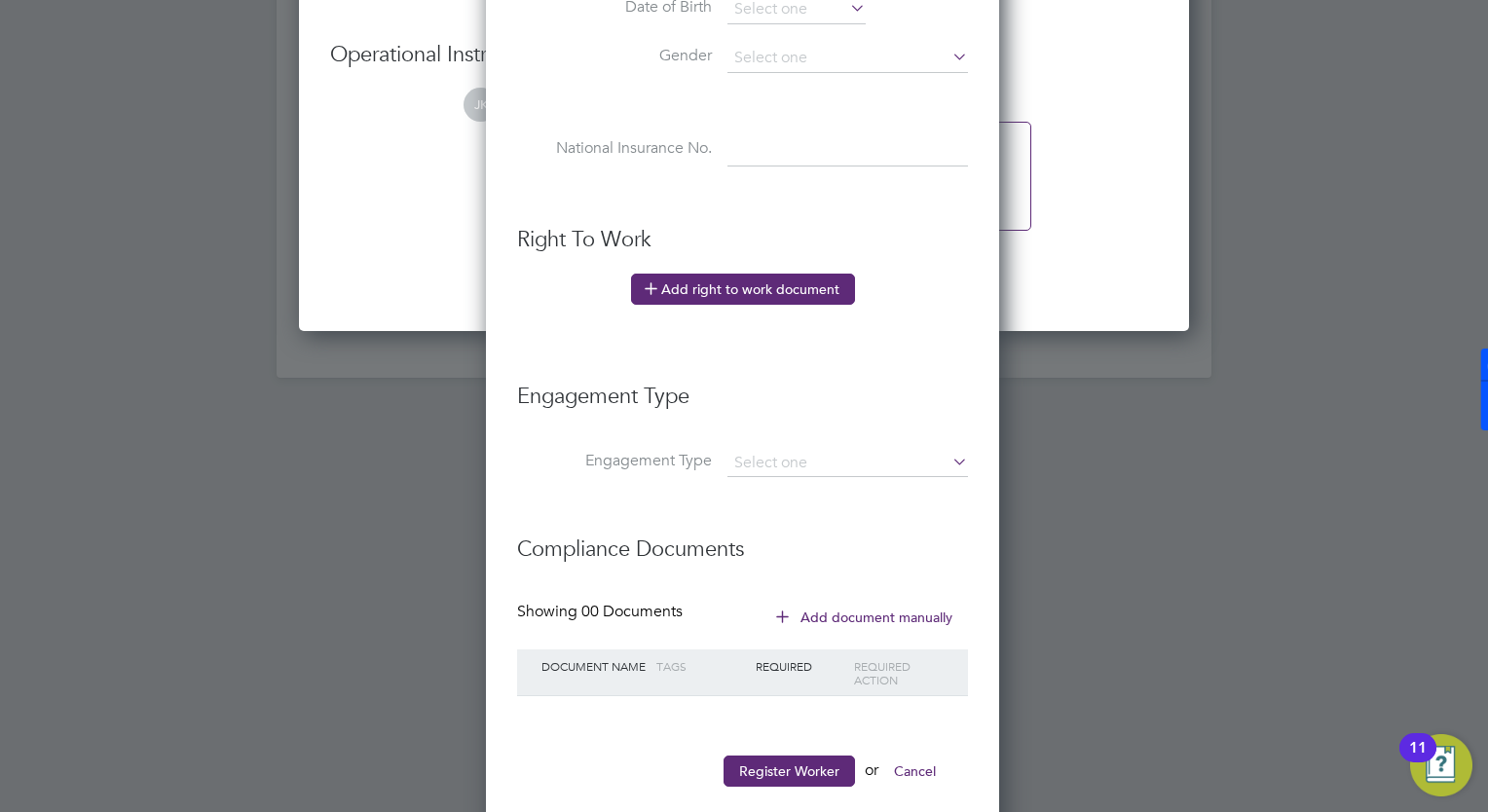 scroll, scrollTop: 2489, scrollLeft: 0, axis: vertical 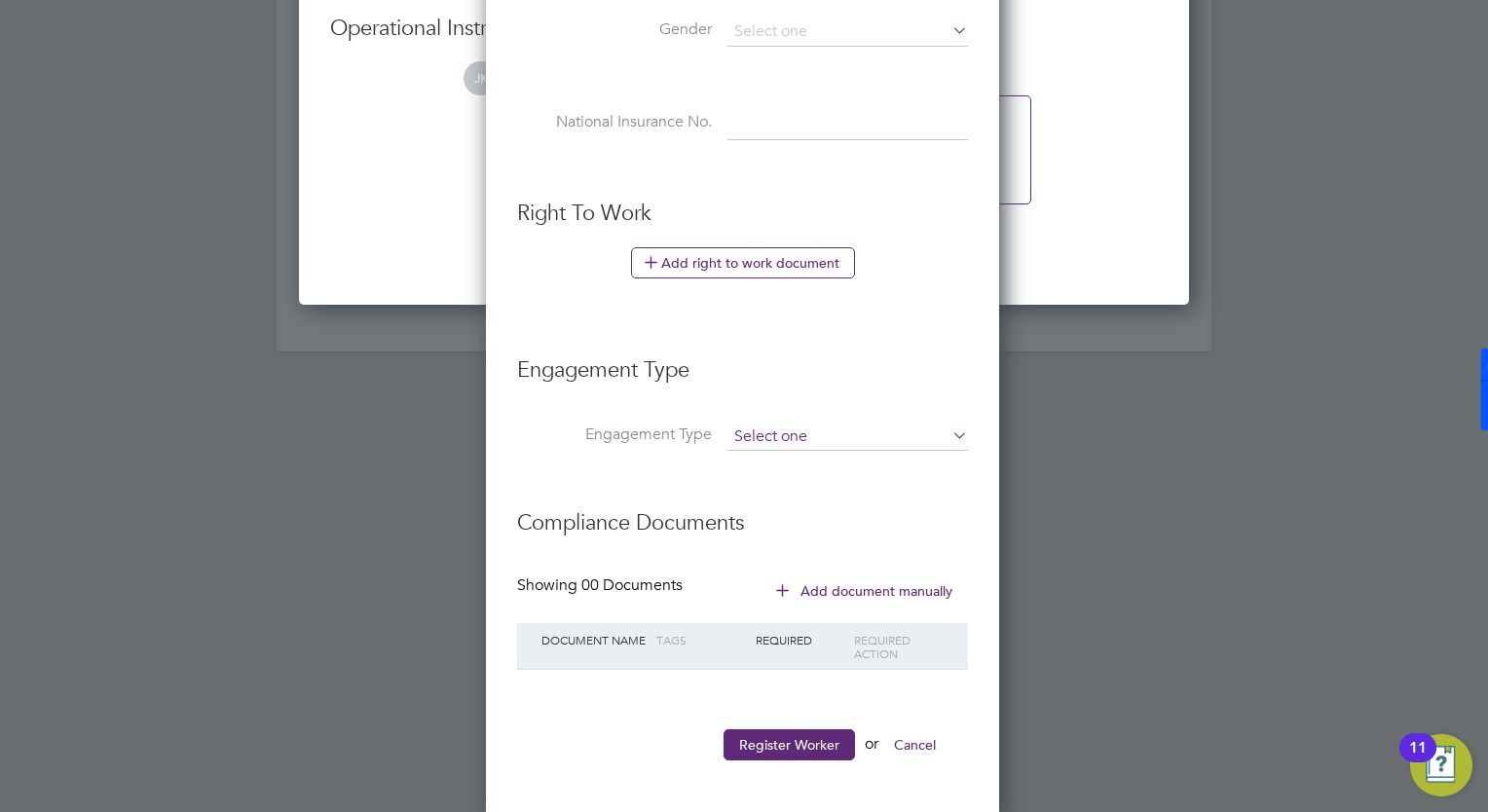 click at bounding box center (847, 437) 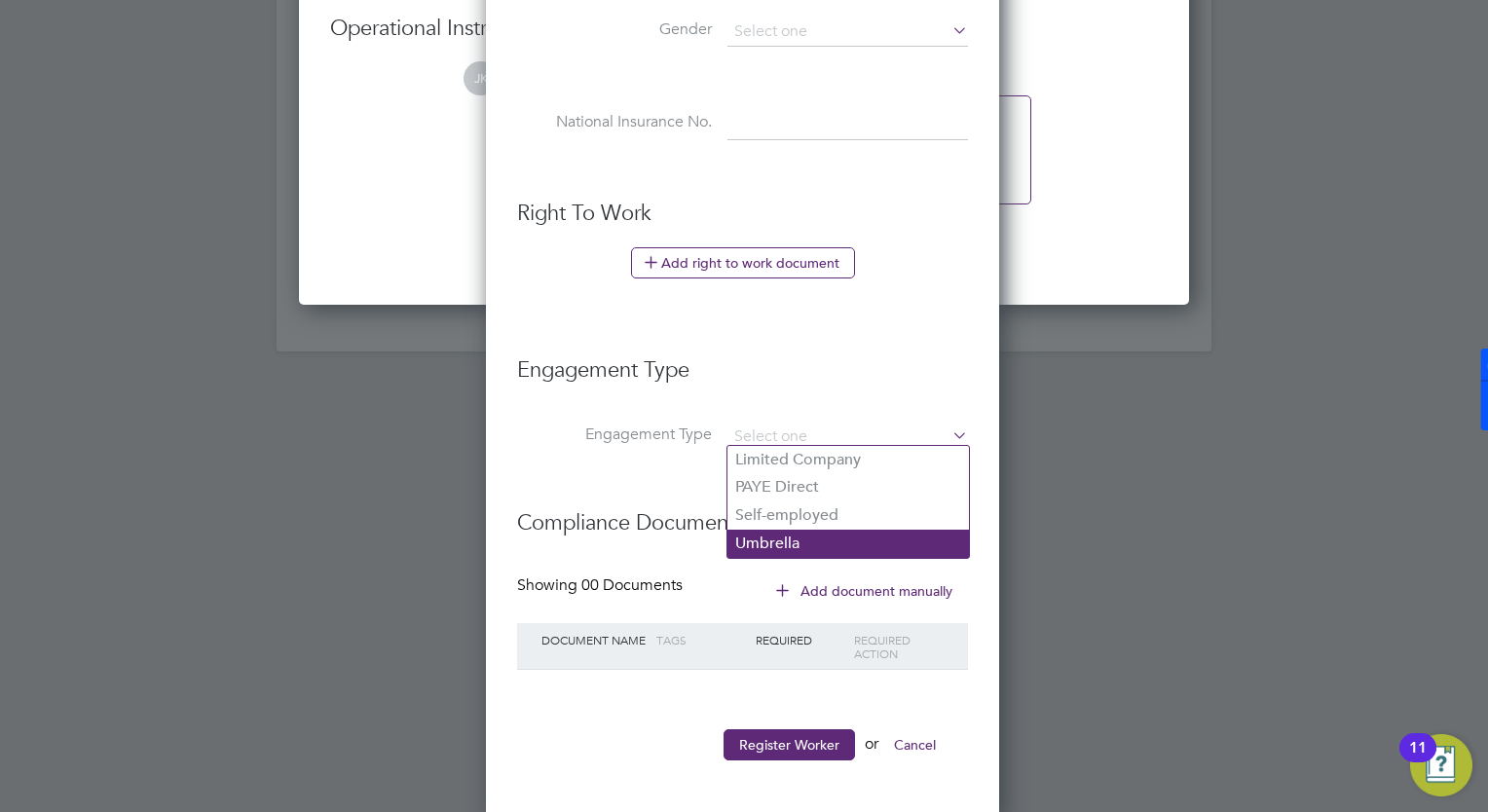 click on "Umbrella" 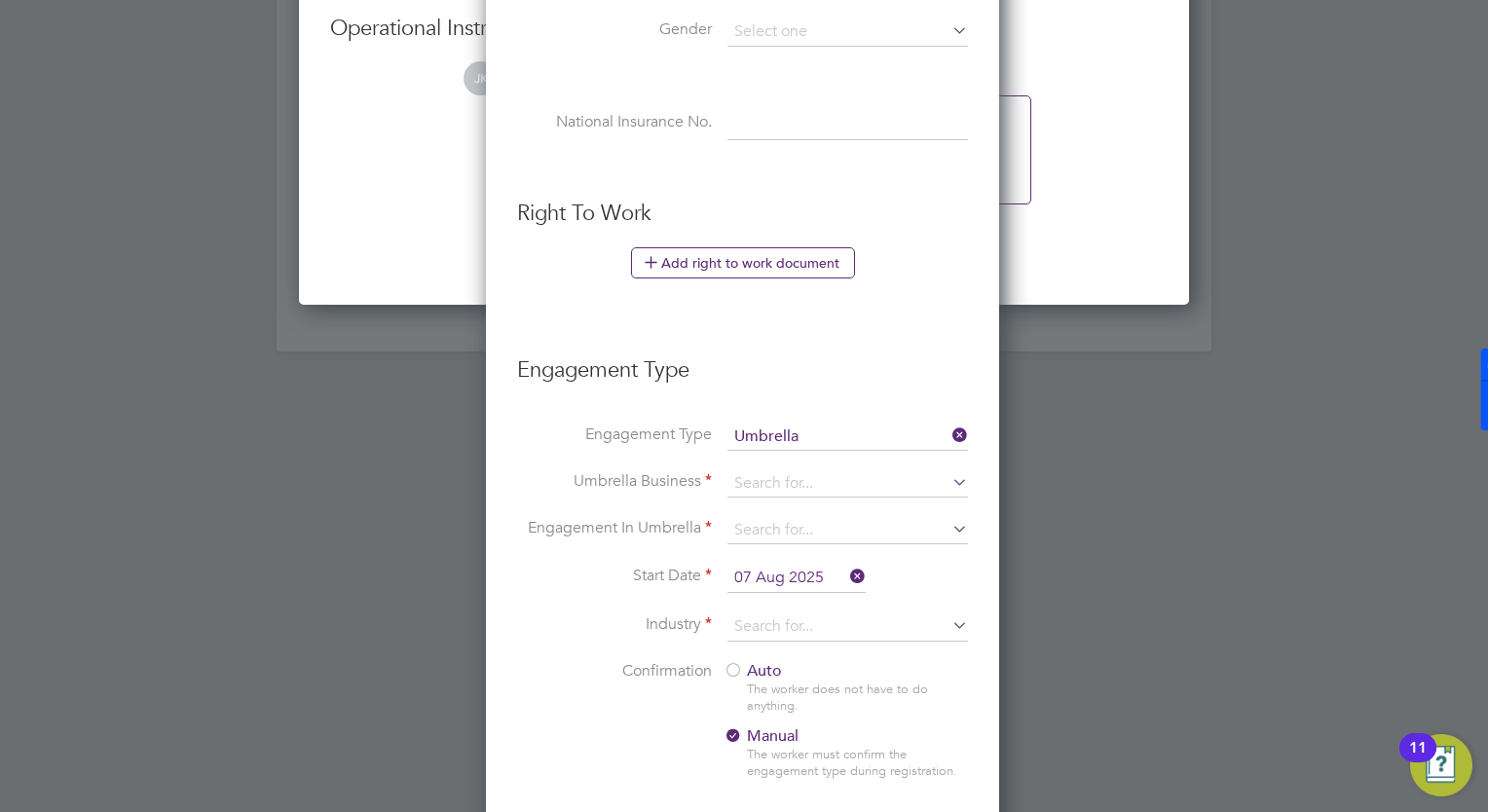 scroll, scrollTop: 10, scrollLeft: 10, axis: both 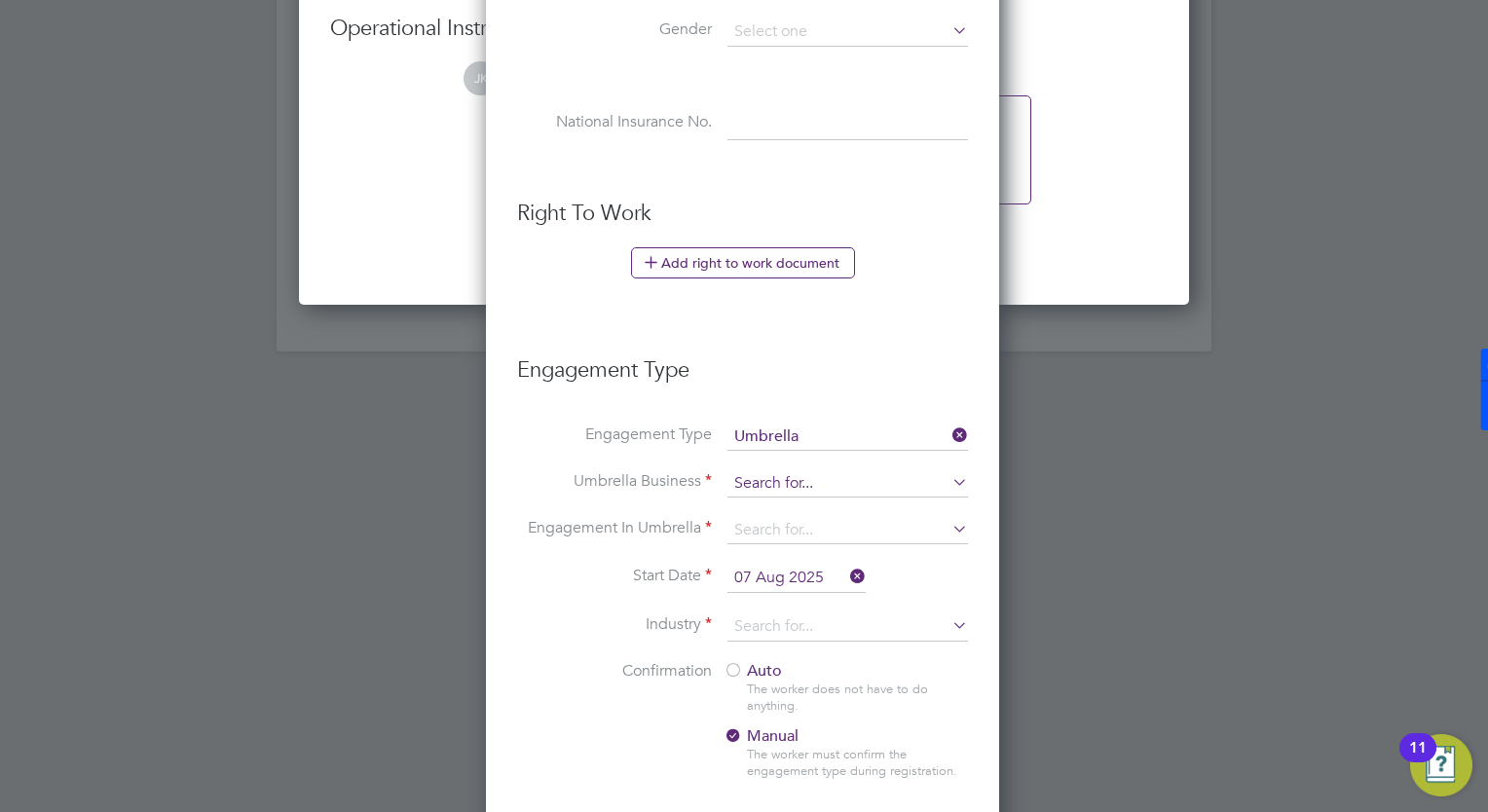 click at bounding box center [847, 484] 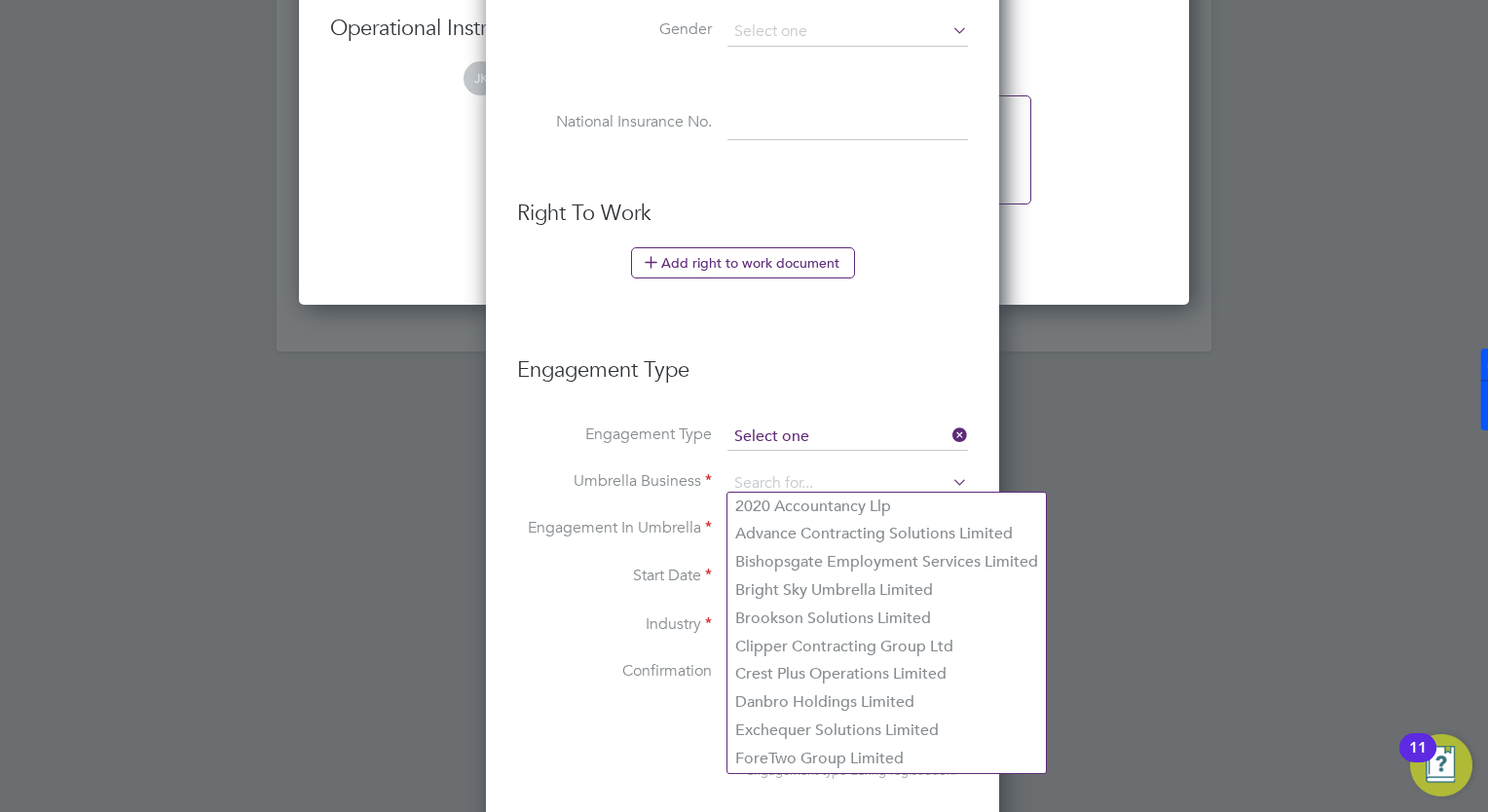 click at bounding box center [847, 437] 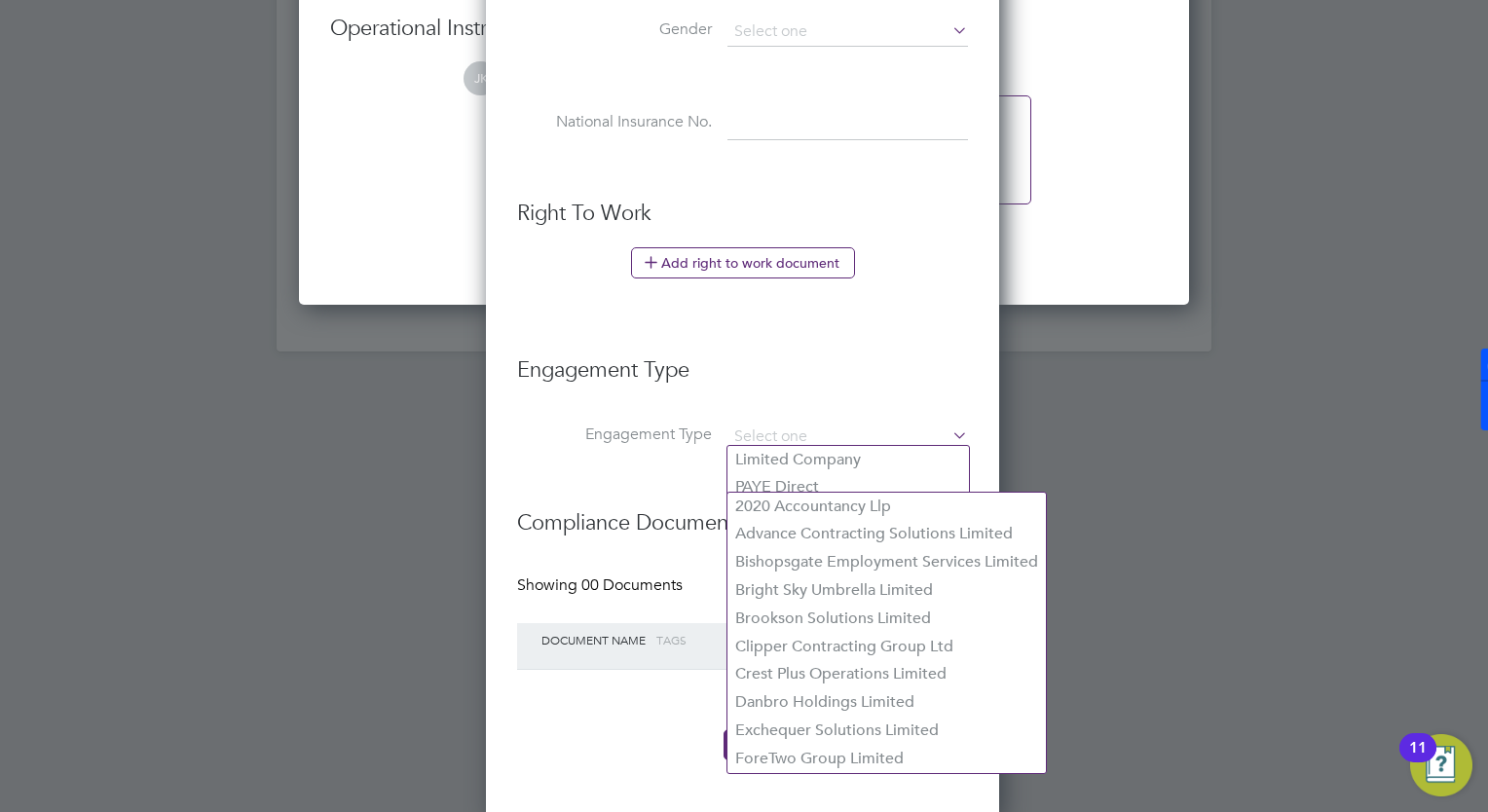 click on "Engagement Type" at bounding box center (742, 447) 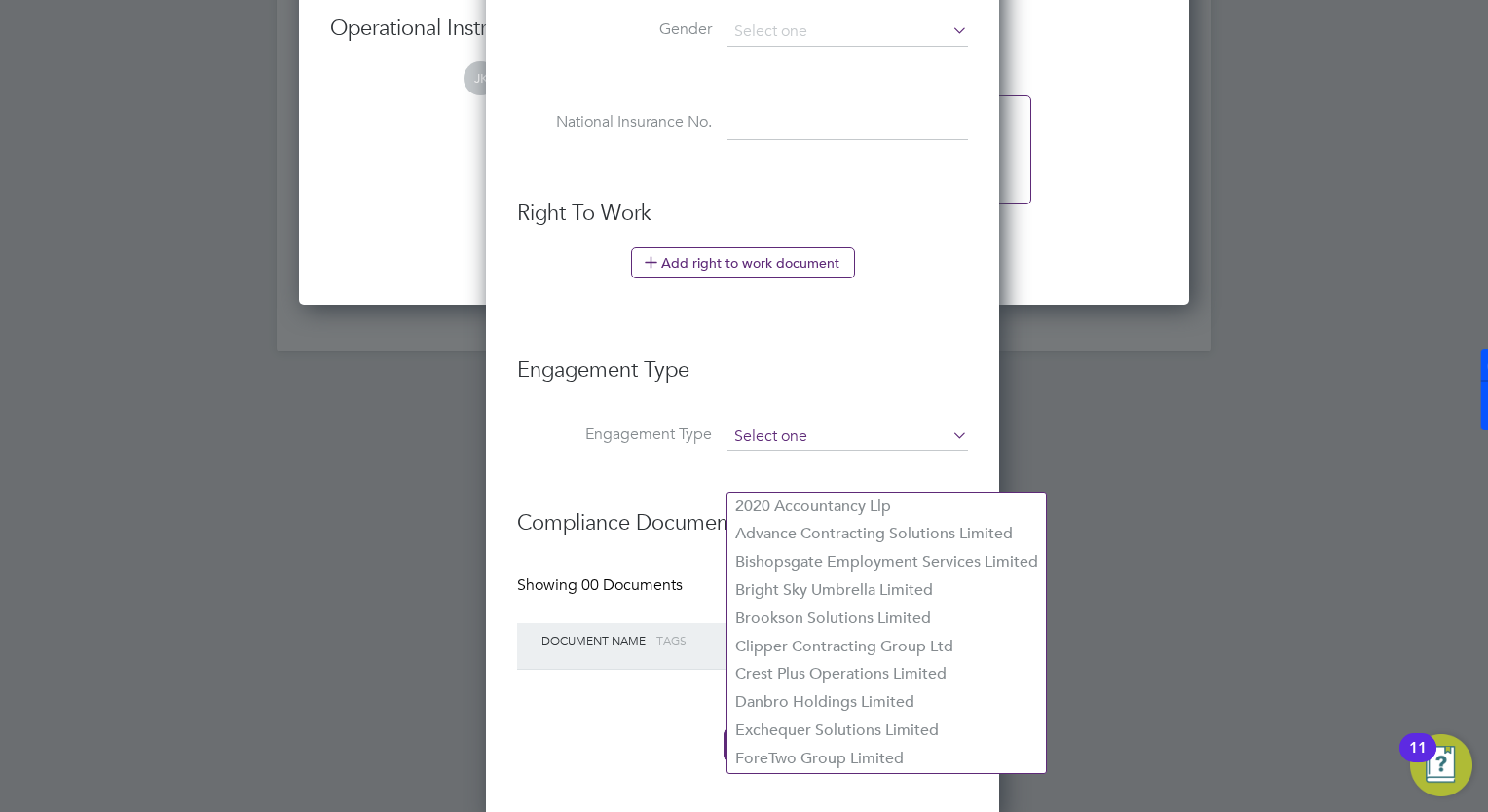 click at bounding box center (847, 437) 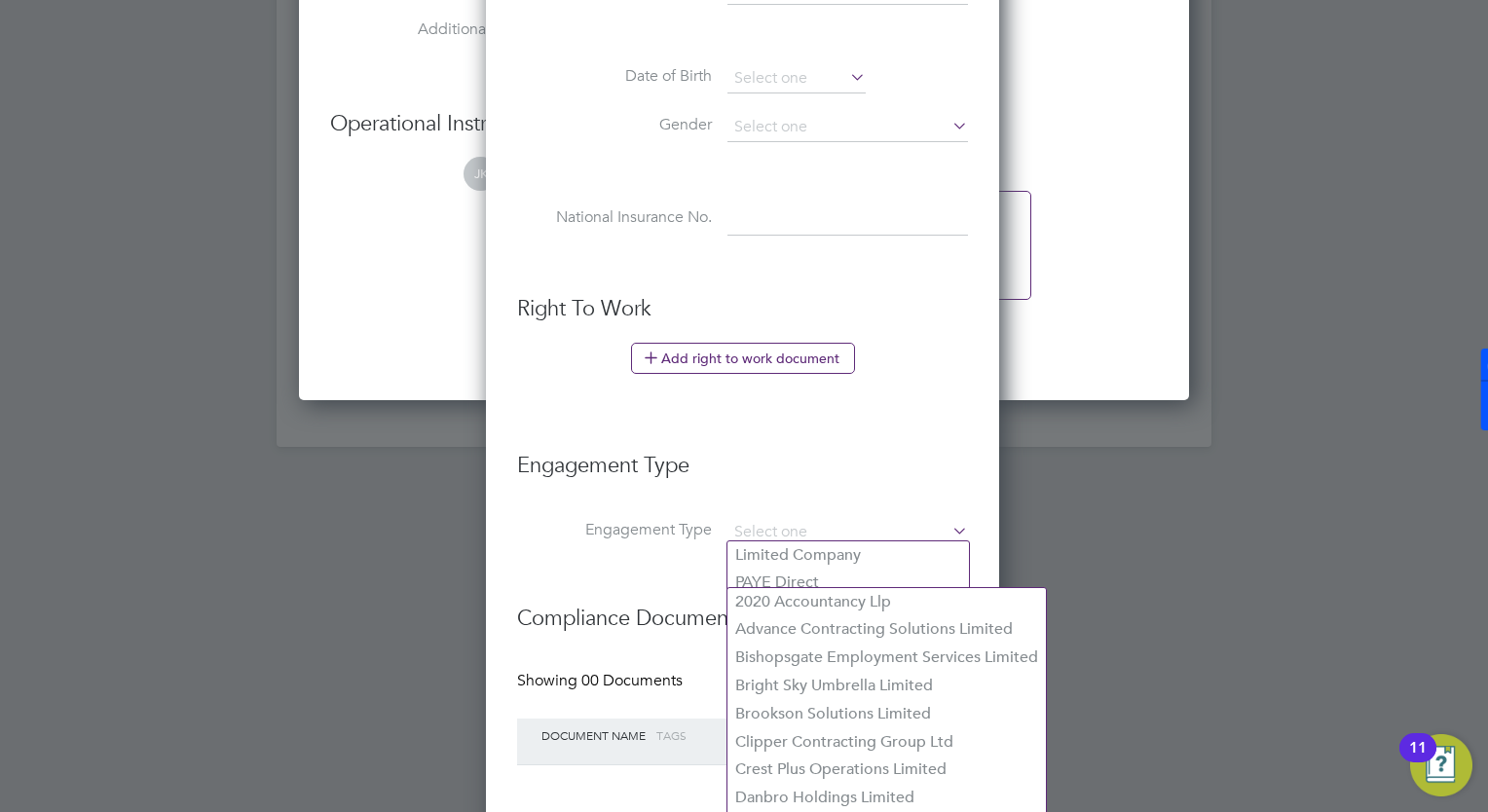 scroll, scrollTop: 2391, scrollLeft: 0, axis: vertical 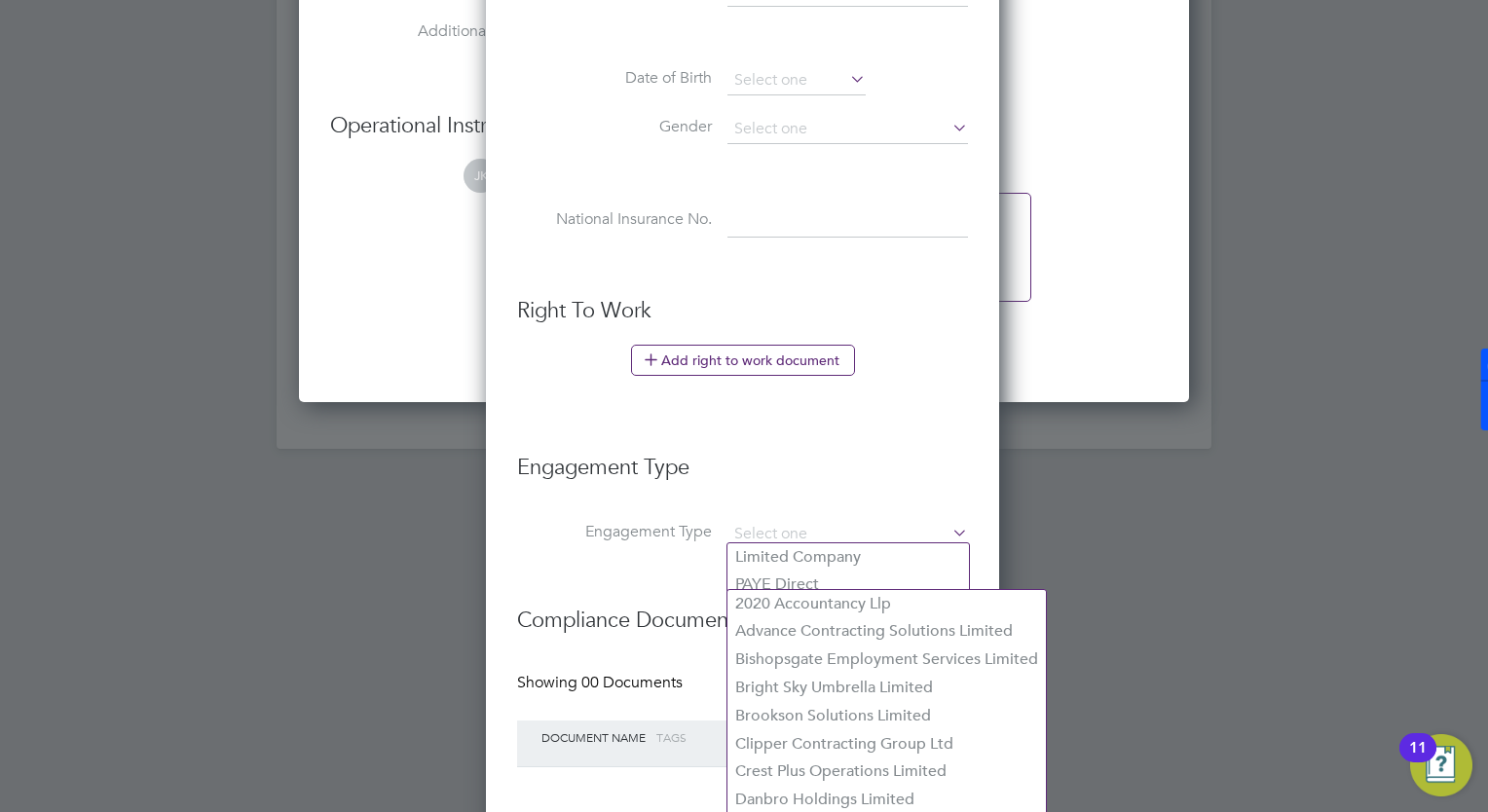 click on "New Worker Mandatory Fields Email   rjbuckley1970@gmail.com Mobile No   07941 545539 Personal Details Title   Mr First Name   Roger Surname   Buckley Worker ID   194138 Address       Post code   Date of Birth   Gender   National Insurance No.   Right To Work  Add right to work document Country and citizenship Country the worker will be working in United Kingdom The worker is:   a citizen of United Kingdom   from the EU, EEA or Switzerland   from the Channel Islands or the Isle of Man   from somewhere else Engagement Type Engagement Type   Compliance Documents Showing   00 Documents Add document manually Document Name Tags Required Required Action Register Worker  or  Cancel" at bounding box center (742, 88) 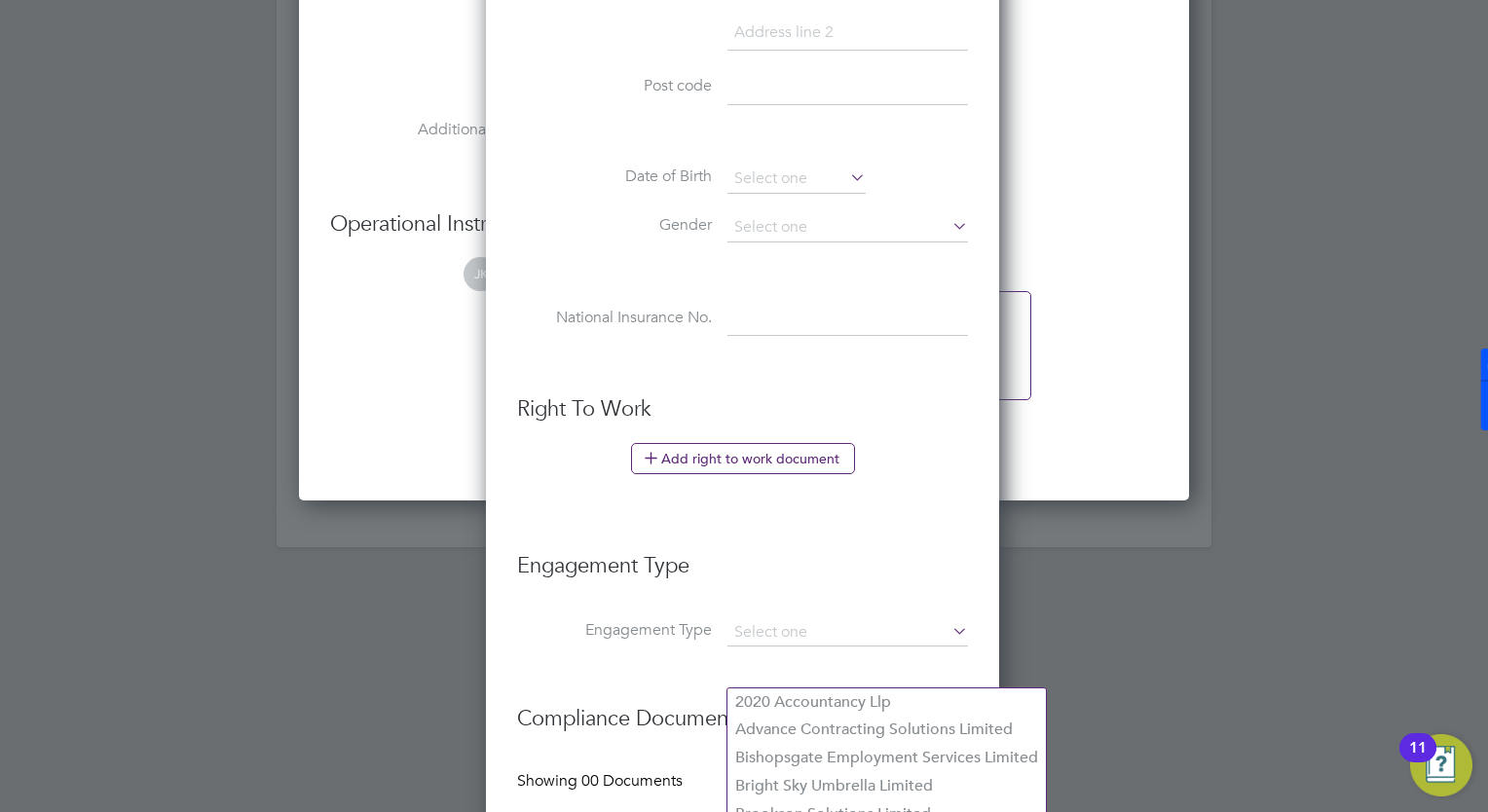 scroll, scrollTop: 2294, scrollLeft: 0, axis: vertical 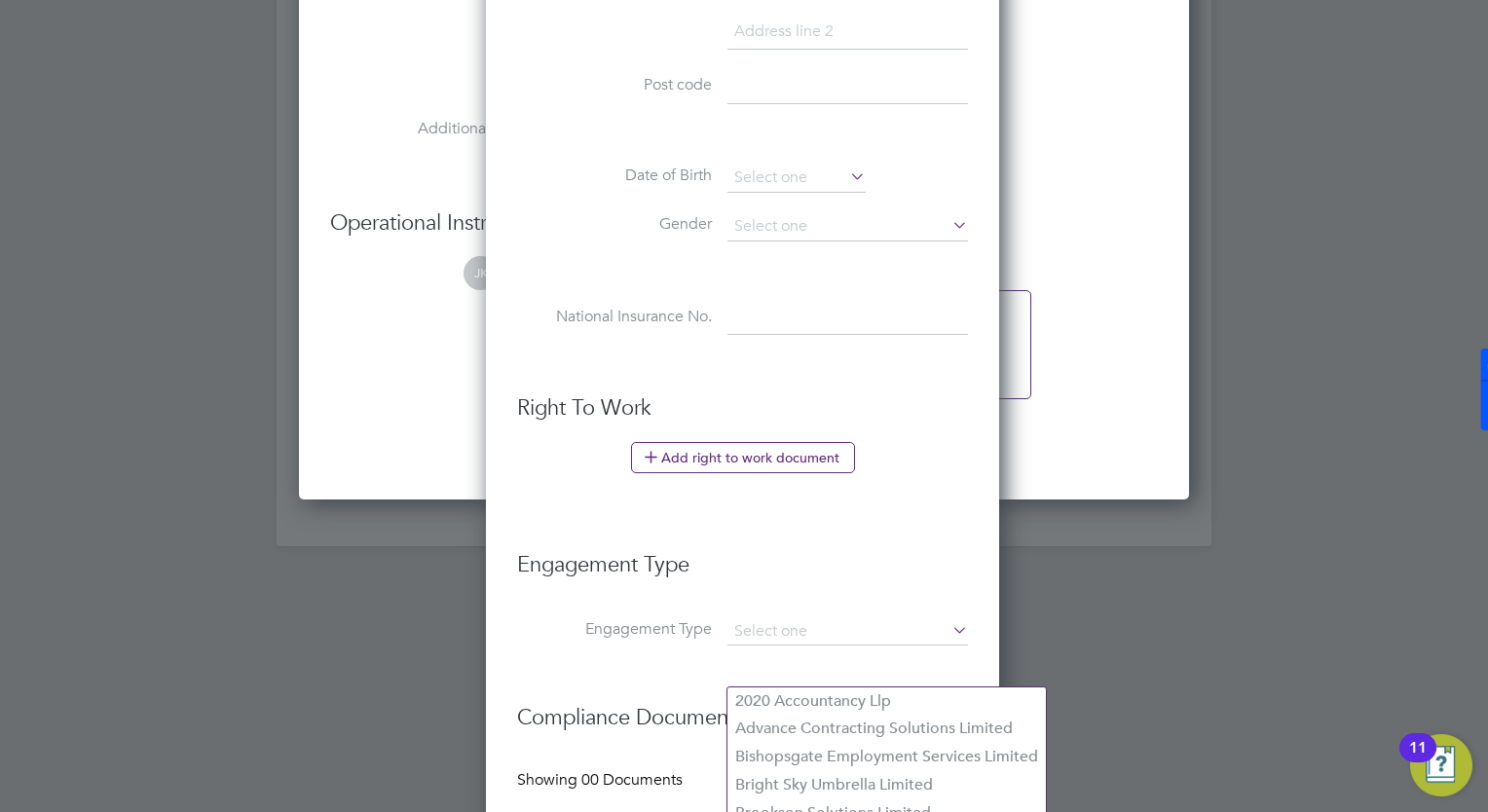 click on "Engagement Type" at bounding box center [742, 642] 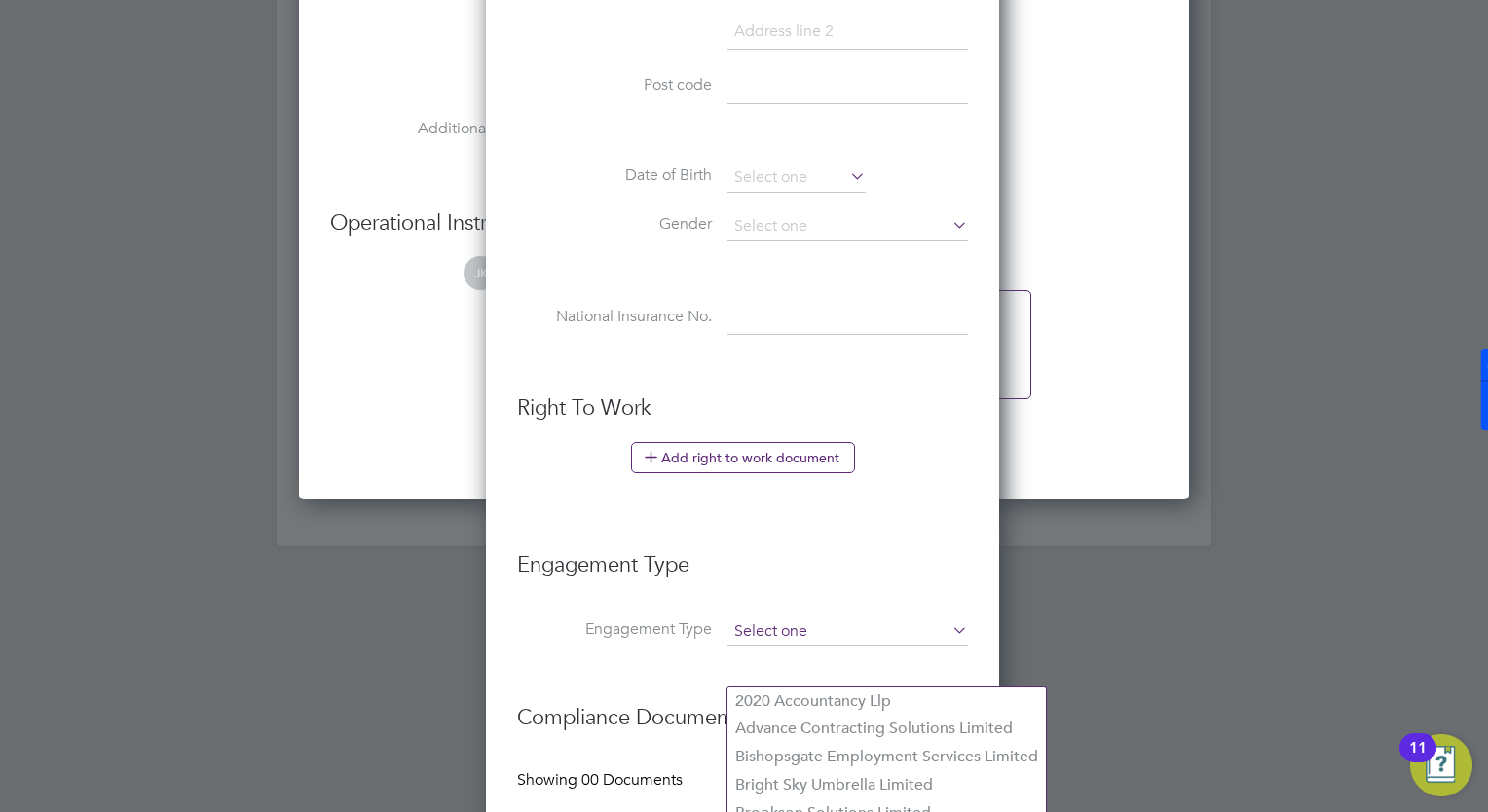 click at bounding box center (847, 632) 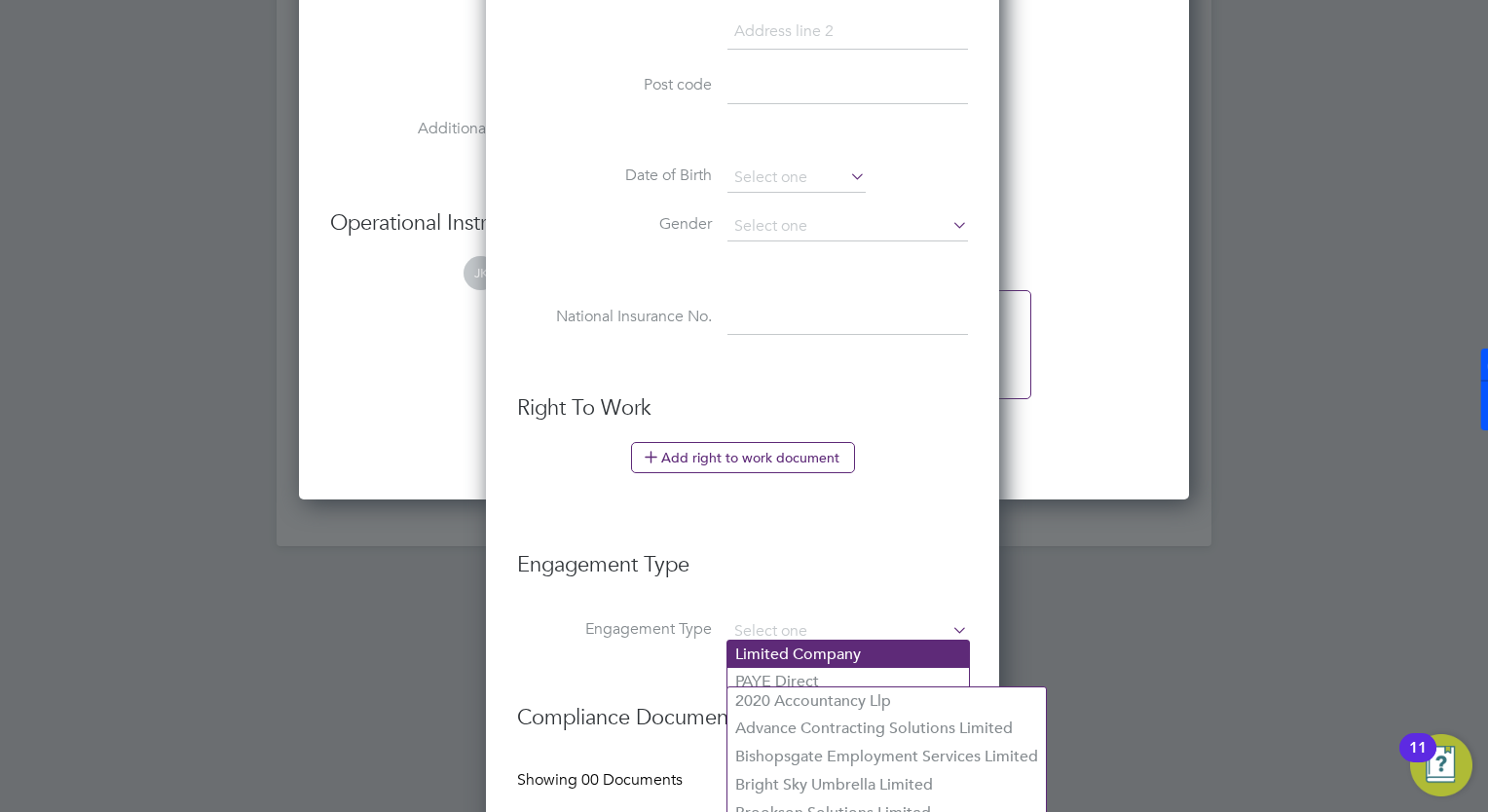 click on "Limited Company" 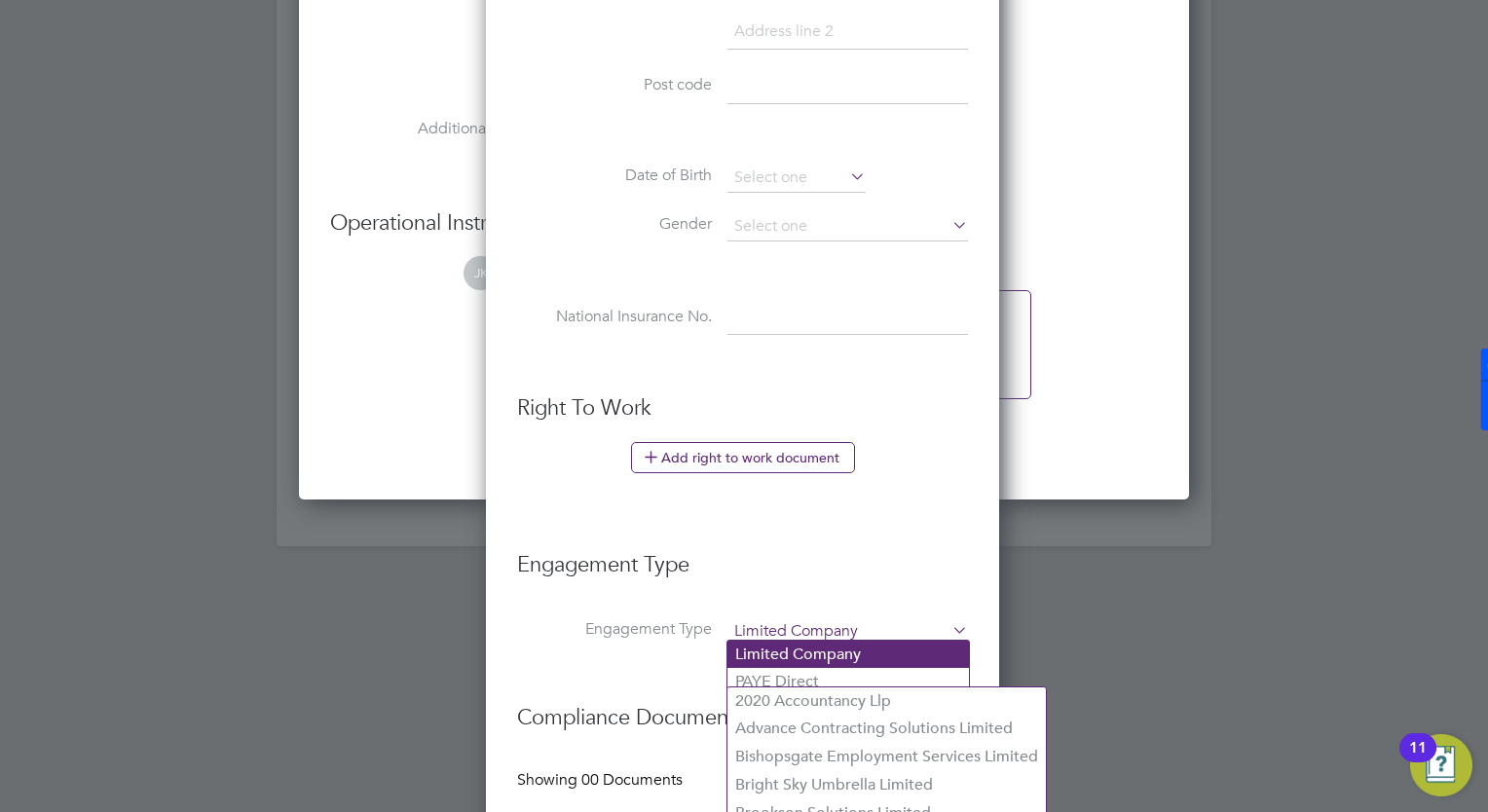 scroll, scrollTop: 10, scrollLeft: 9, axis: both 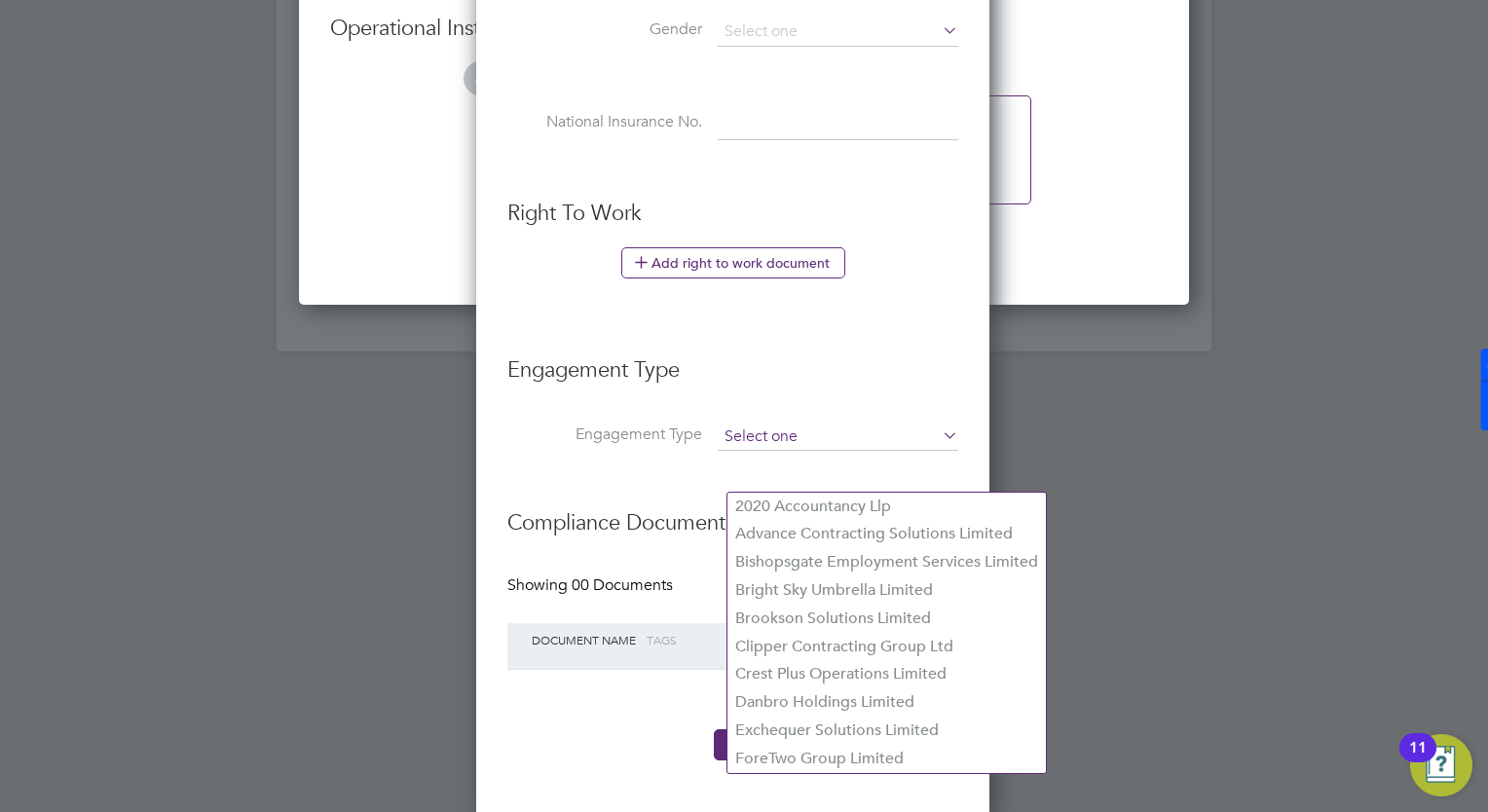 click on "New Worker Mandatory Fields Email   rjbuckley1970@gmail.com Mobile No   07941 545539 Personal Details Title   Mr First Name   Roger Surname   Buckley Worker ID   194138 Address       Post code   Date of Birth   Gender   National Insurance No.   Right To Work  Add right to work document Country and citizenship Country the worker will be working in United Kingdom The worker is:   a citizen of United Kingdom   from the EU, EEA or Switzerland   from the Channel Islands or the Isle of Man   from somewhere else Engagement Type Engagement Type   Compliance Documents Showing   00 Documents Add document manually Document Name Tags Required Required Action Register Worker  or  Cancel" at bounding box center (732, -16) 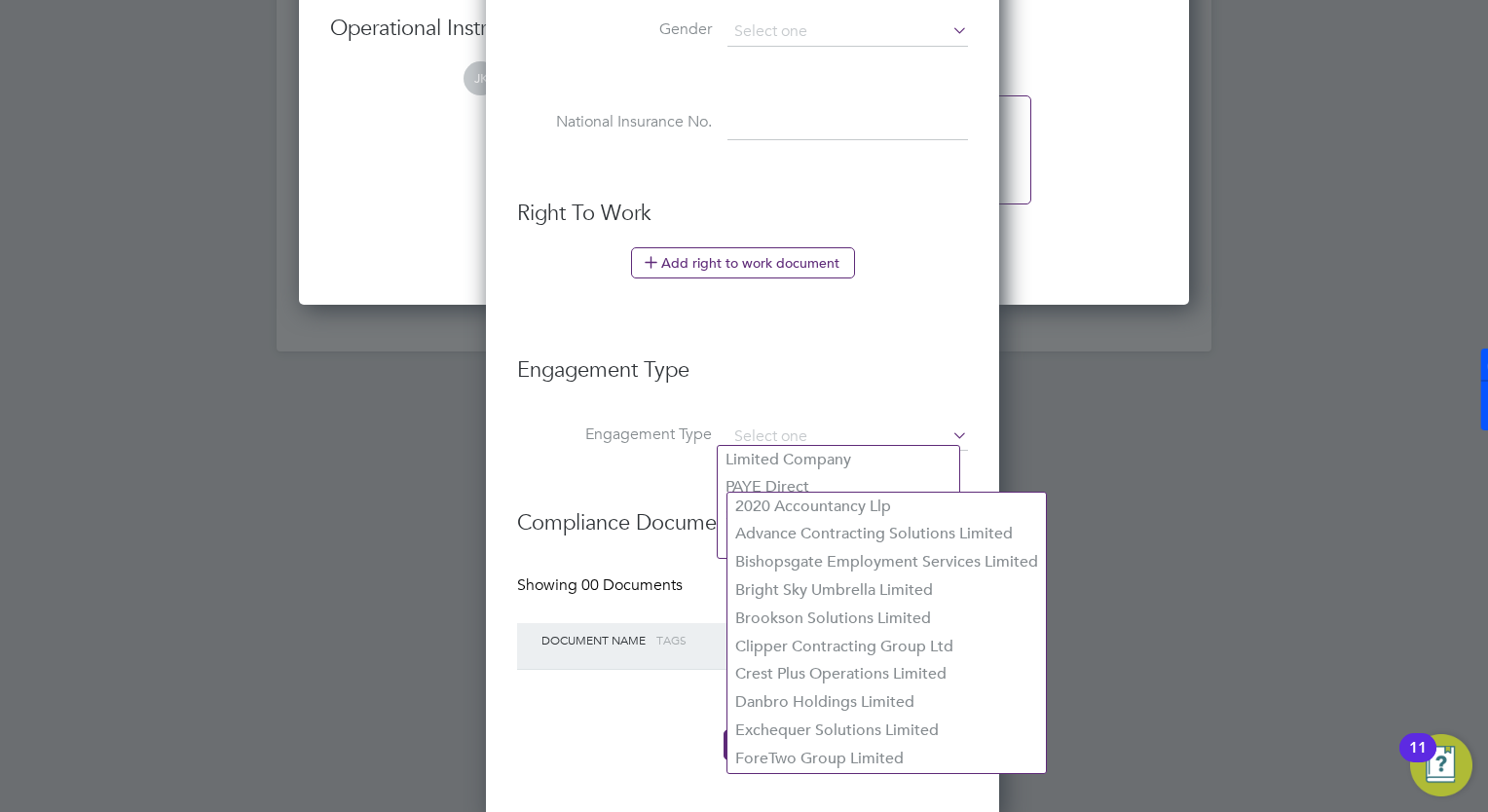 click on "New Worker Mandatory Fields Email   rjbuckley1970@gmail.com Mobile No   07941 545539 Personal Details Title   Mr First Name   Roger Surname   Buckley Worker ID   194138 Address       Post code   Date of Birth   Gender   National Insurance No.   Right To Work  Add right to work document Country and citizenship Country the worker will be working in United Kingdom The worker is:   a citizen of United Kingdom   from the EU, EEA or Switzerland   from the Channel Islands or the Isle of Man   from somewhere else Engagement Type Engagement Type   Compliance Documents Showing   00 Documents Add document manually Document Name Tags Required Required Action Register Worker  or  Cancel" at bounding box center [742, -16] 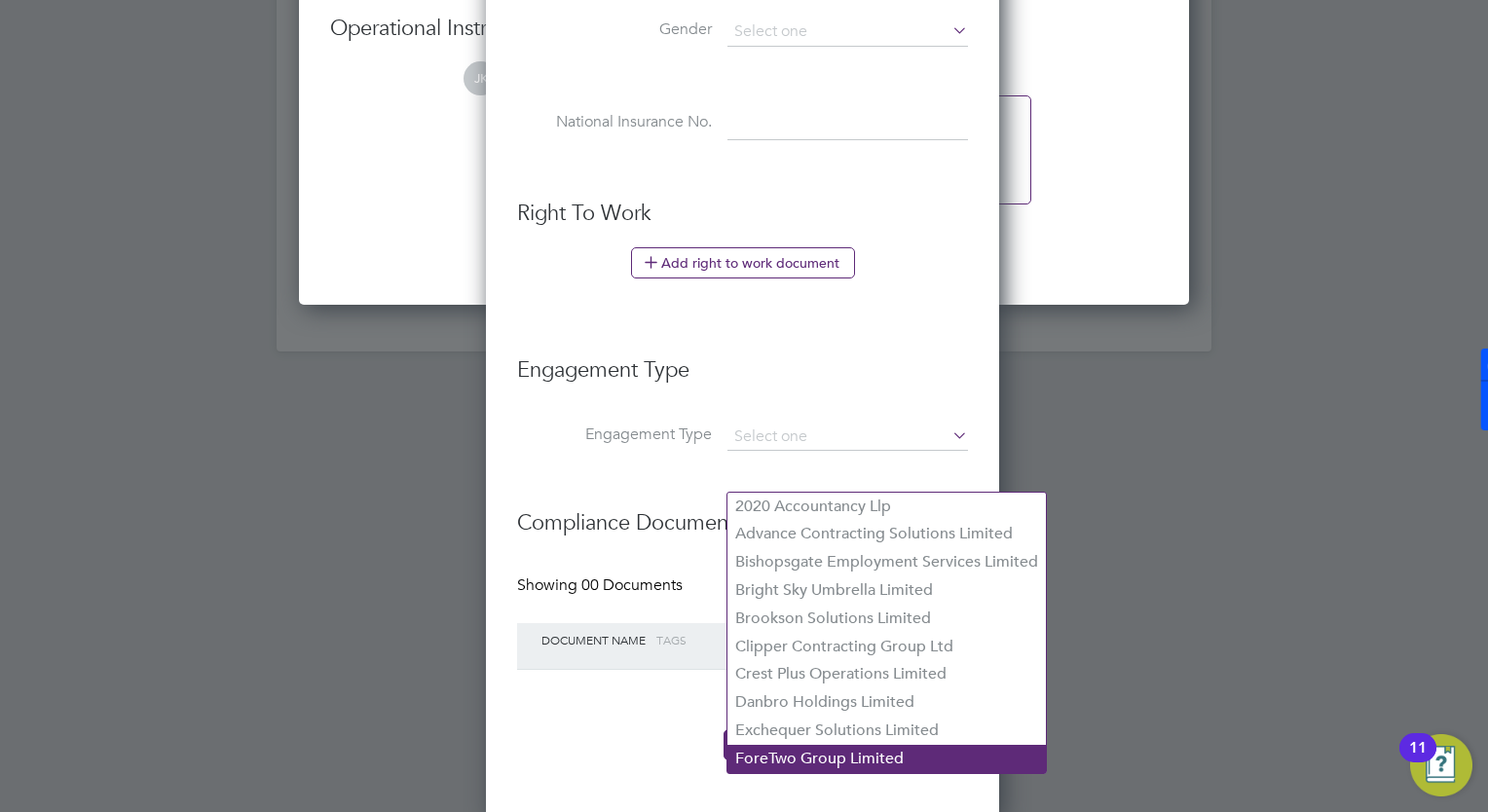 click on "ForeTwo Group Limited" 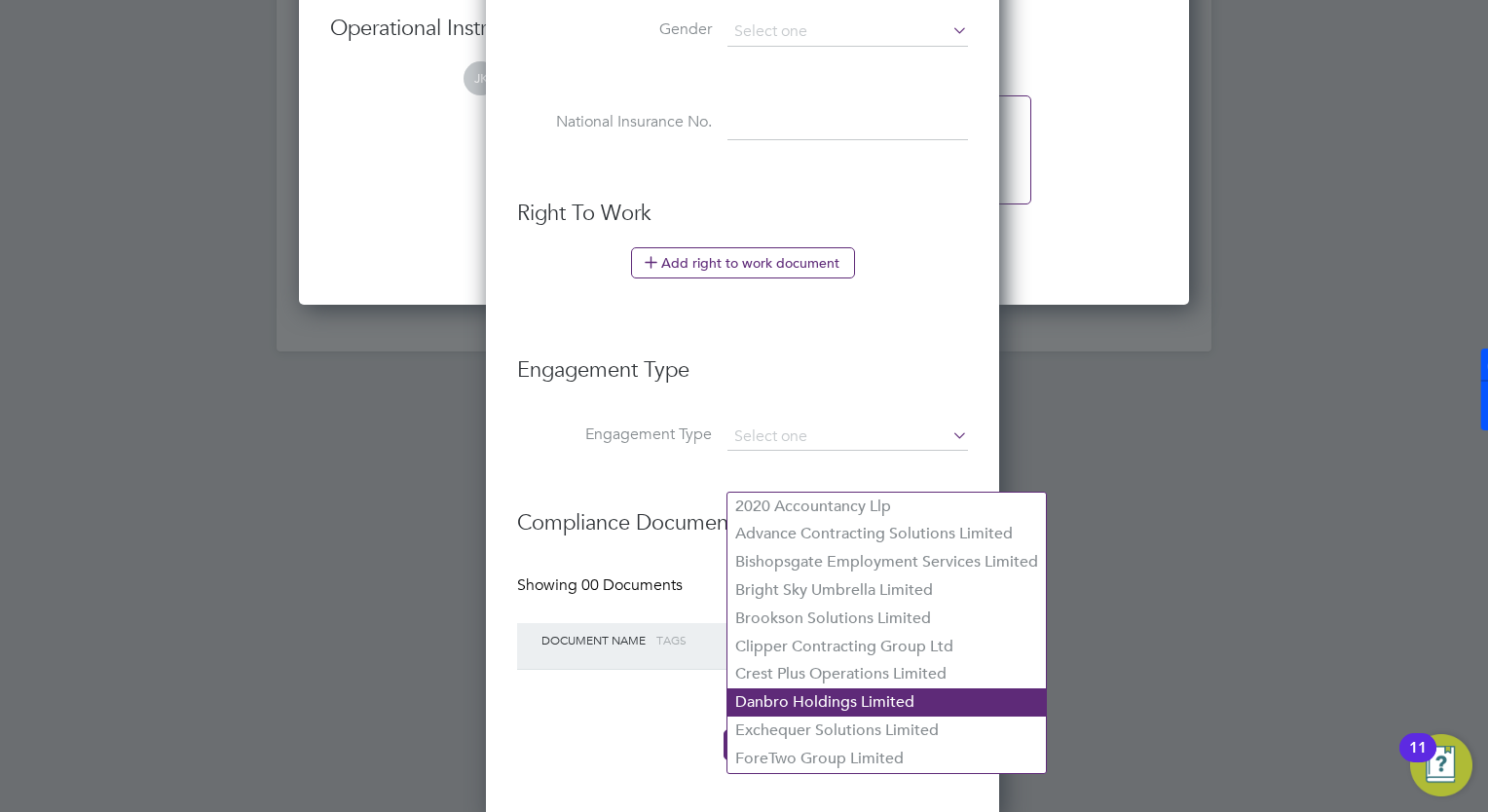 click on "Danbro Holdings Limited" 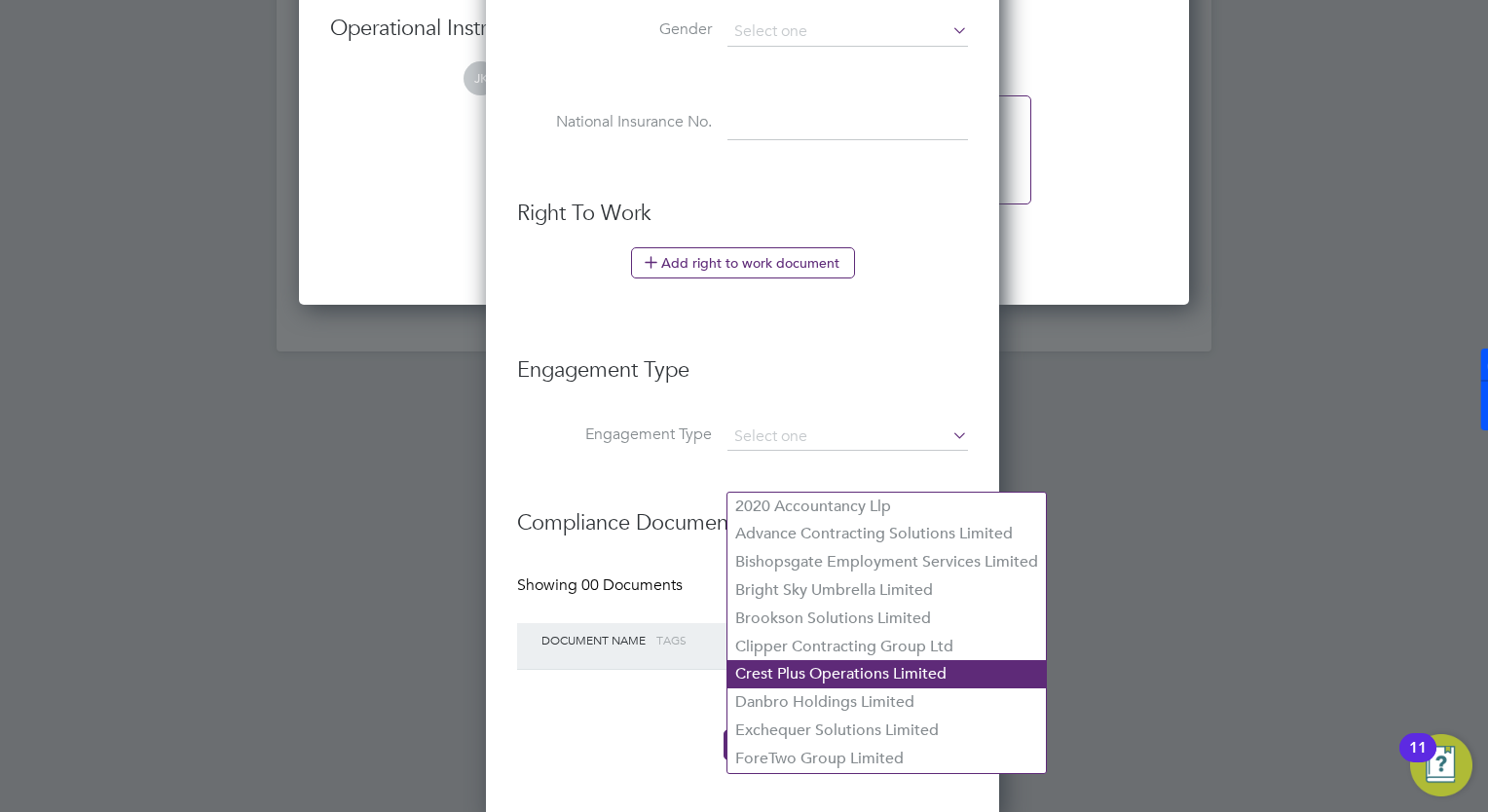 click on "Crest Plus Operations Limited" 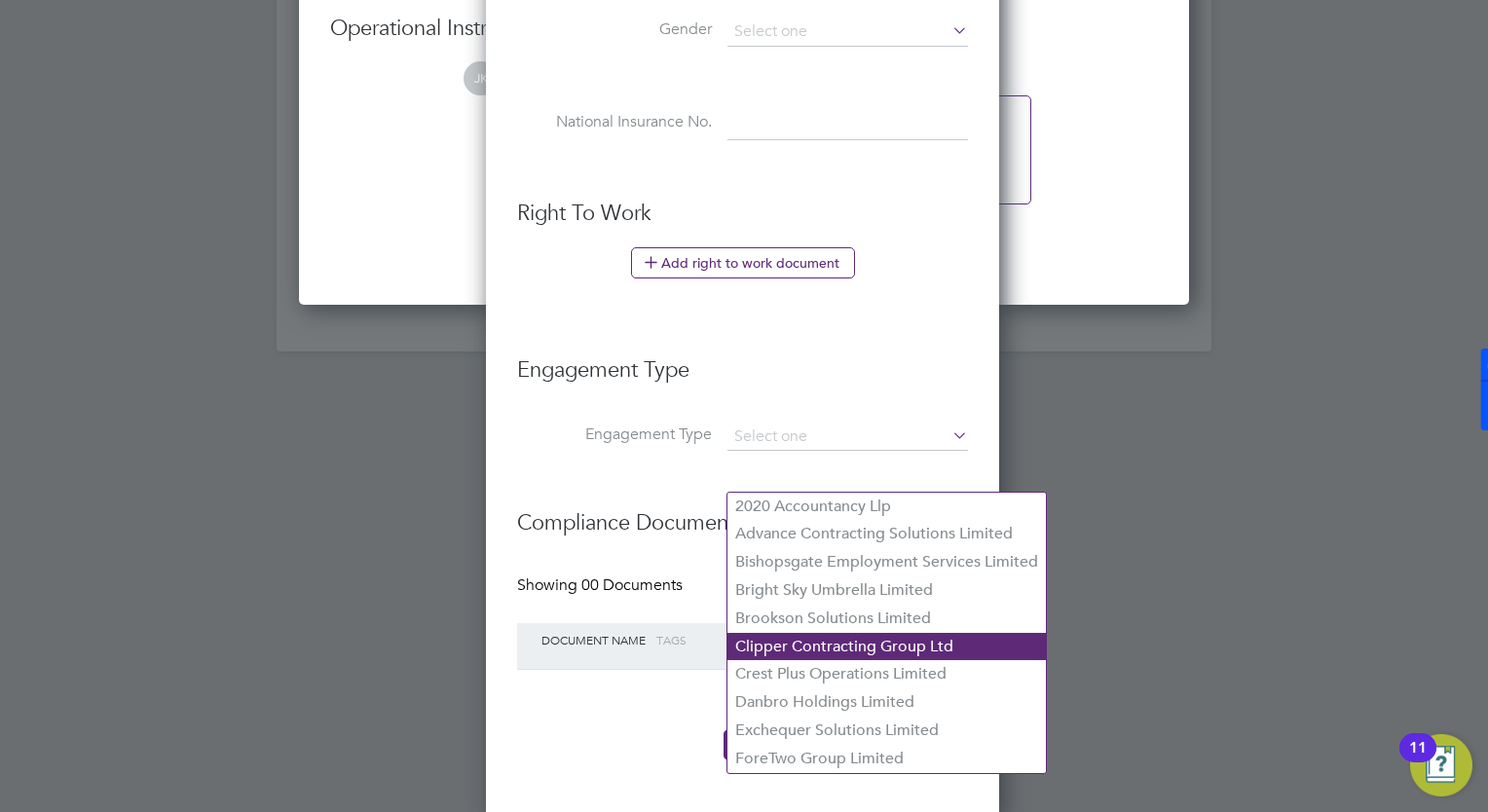 click on "Clipper Contracting Group Ltd" 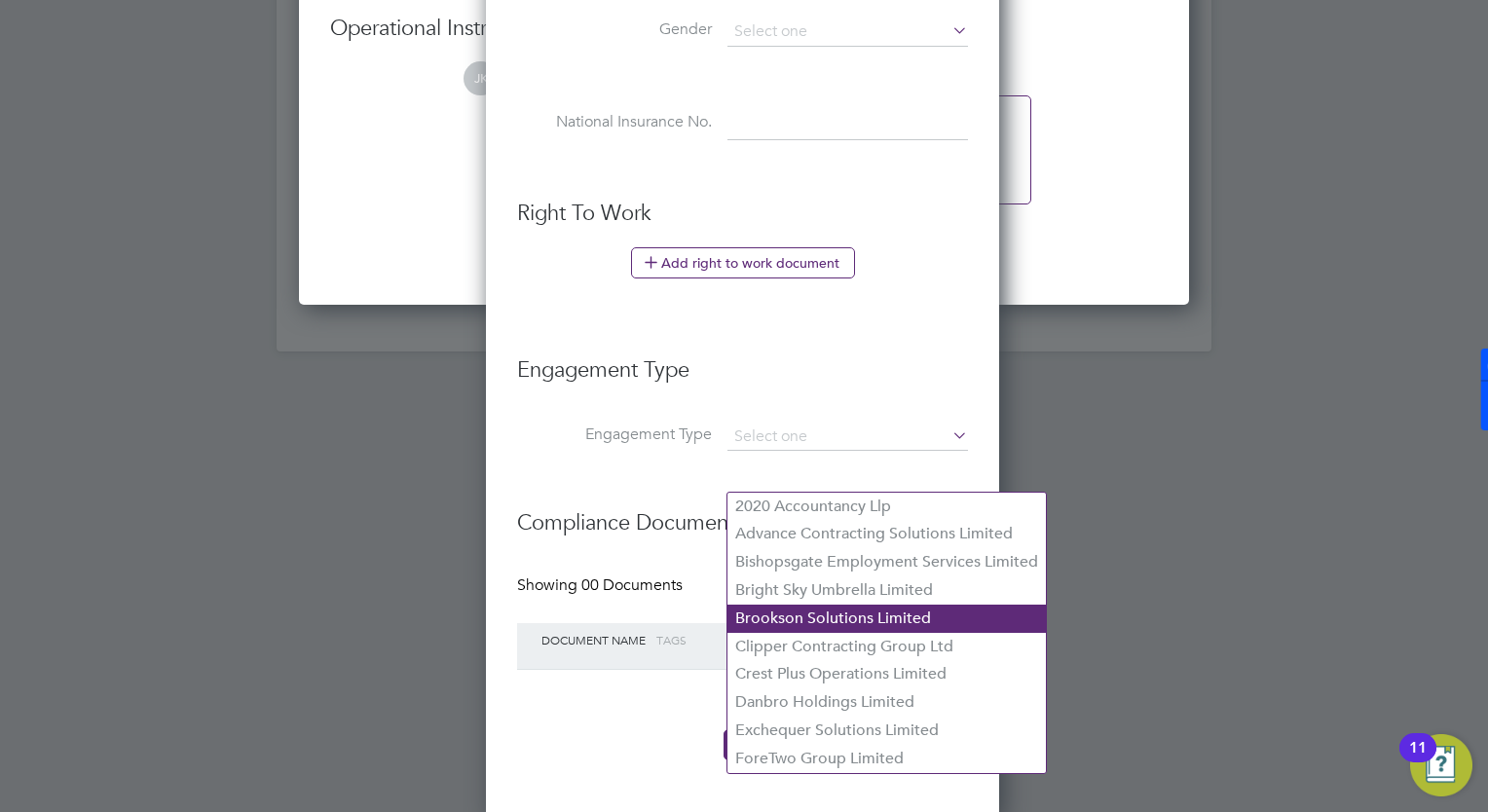 click on "Brookson Solutions Limited" 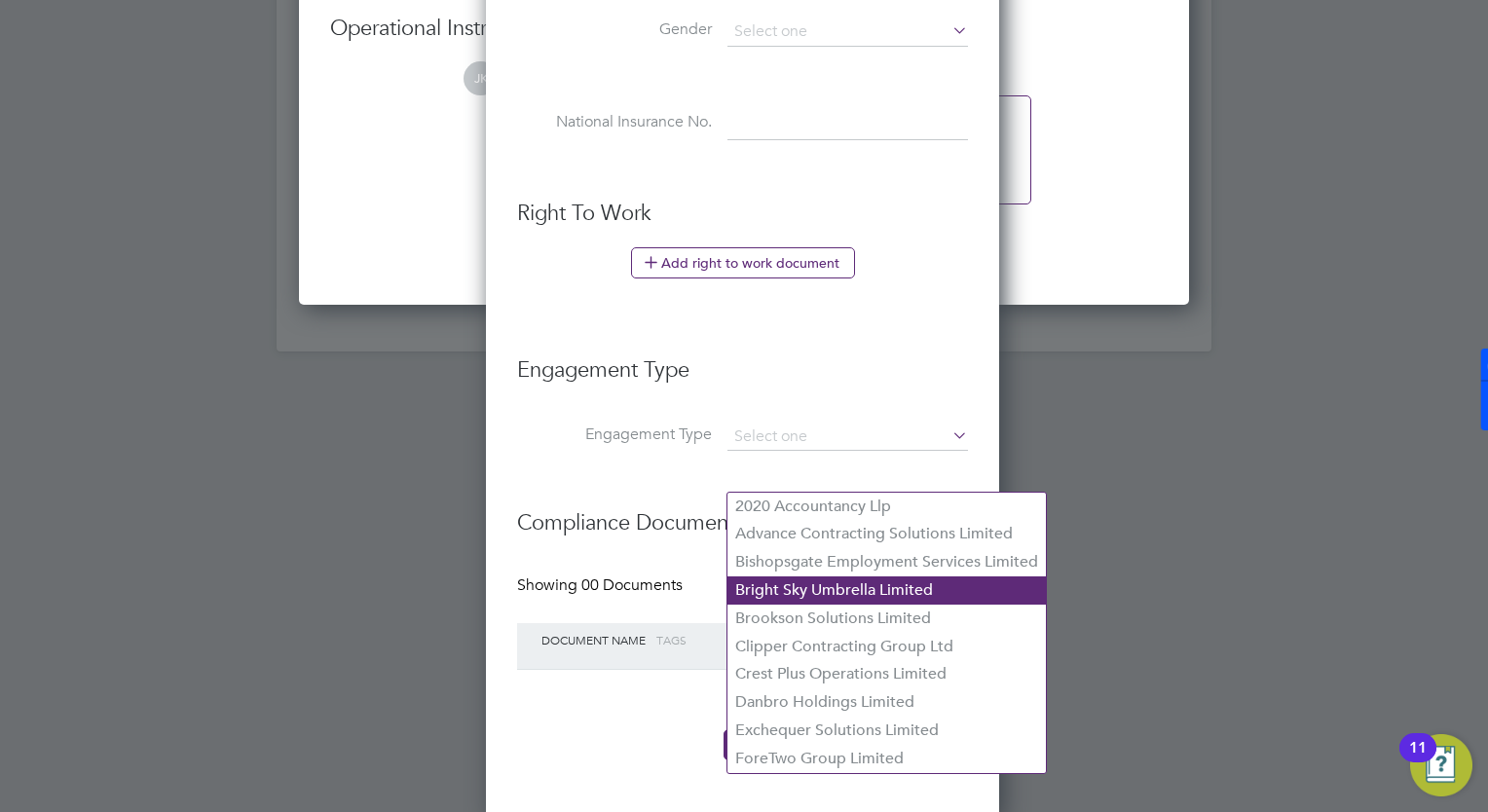 click on "Bright Sky Umbrella Limited" 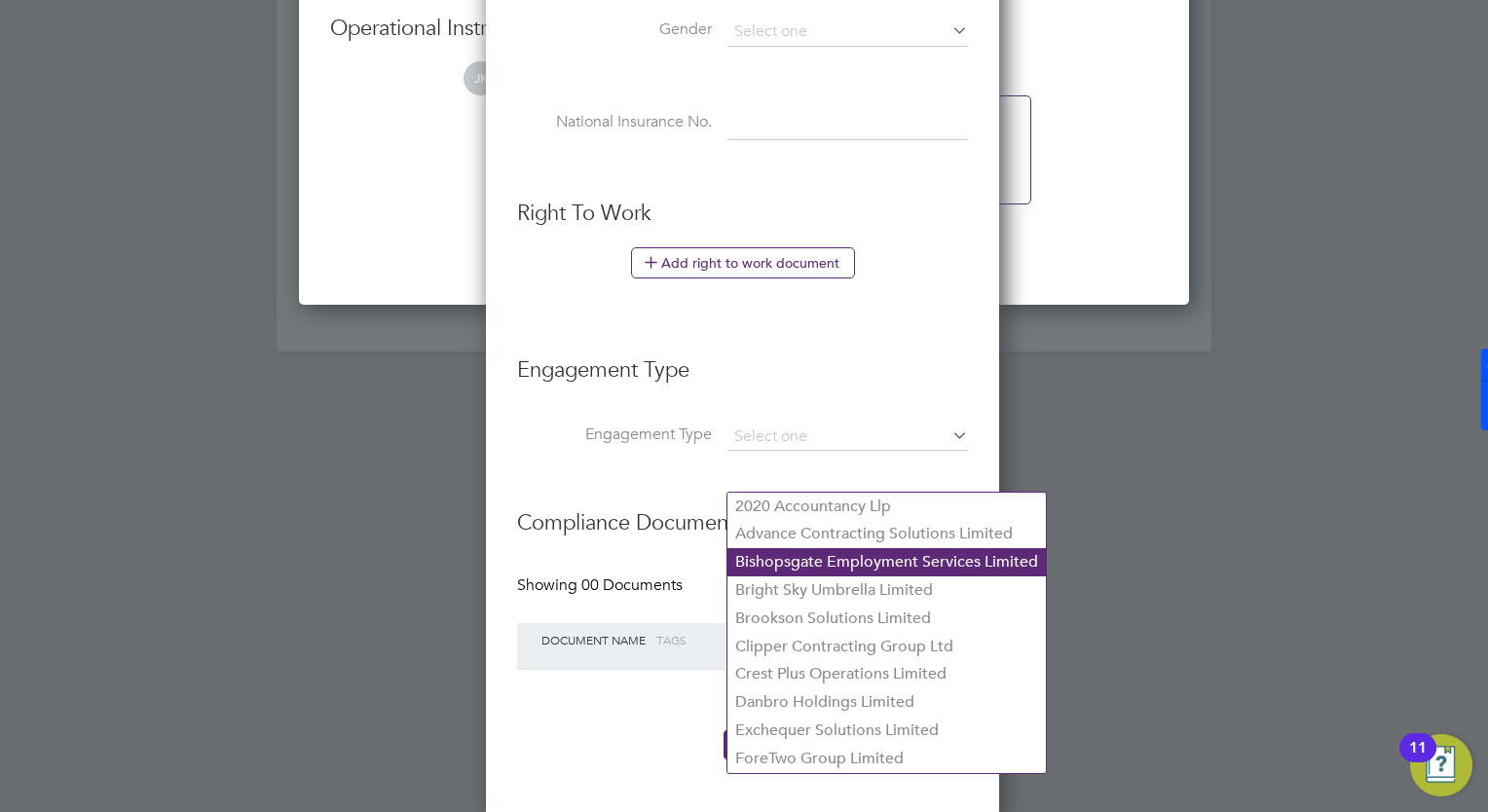 drag, startPoint x: 835, startPoint y: 595, endPoint x: 836, endPoint y: 574, distance: 21.023796 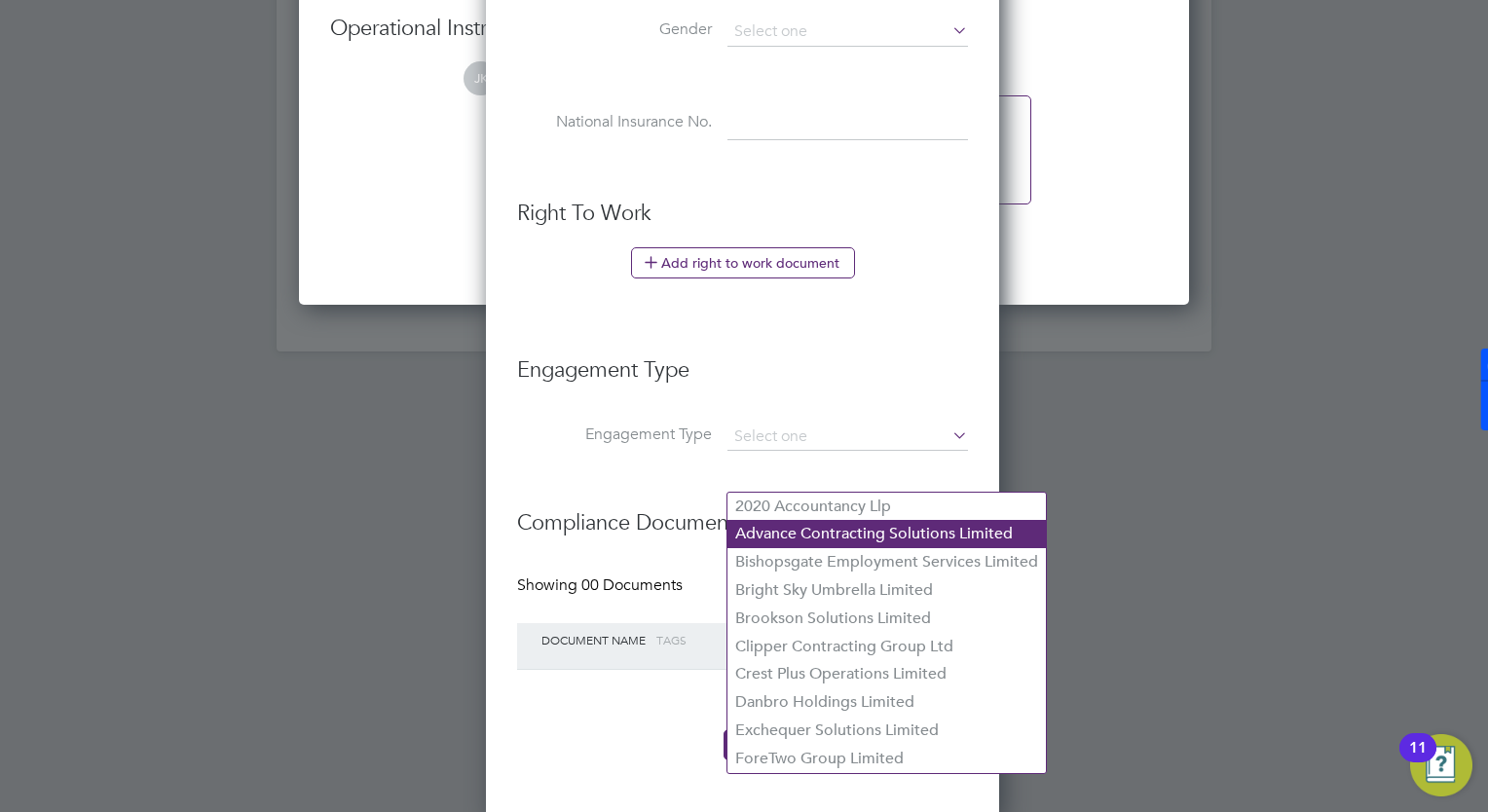 click on "Bishopsgate Employment Services Limited" 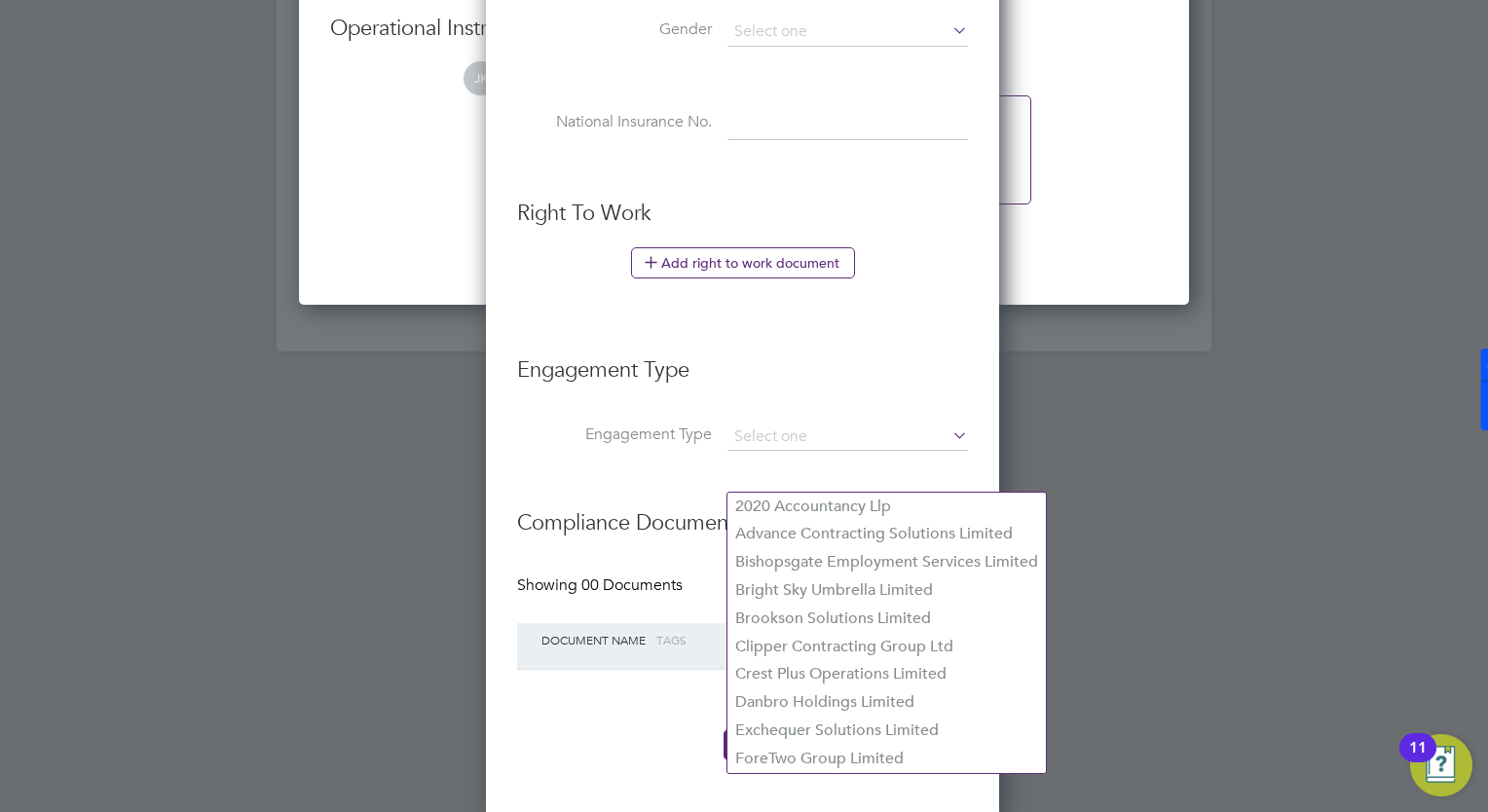 click 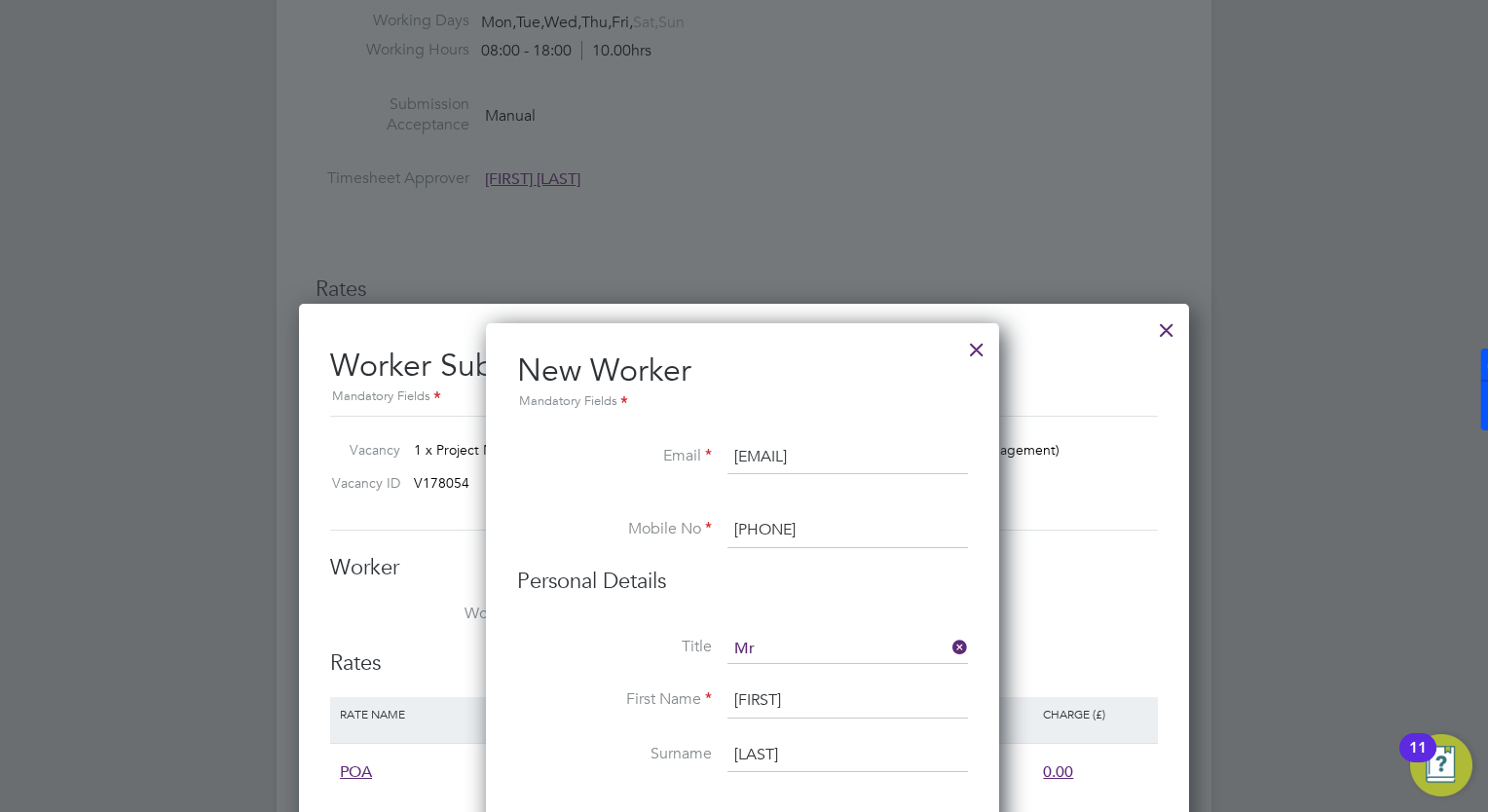 scroll, scrollTop: 1515, scrollLeft: 0, axis: vertical 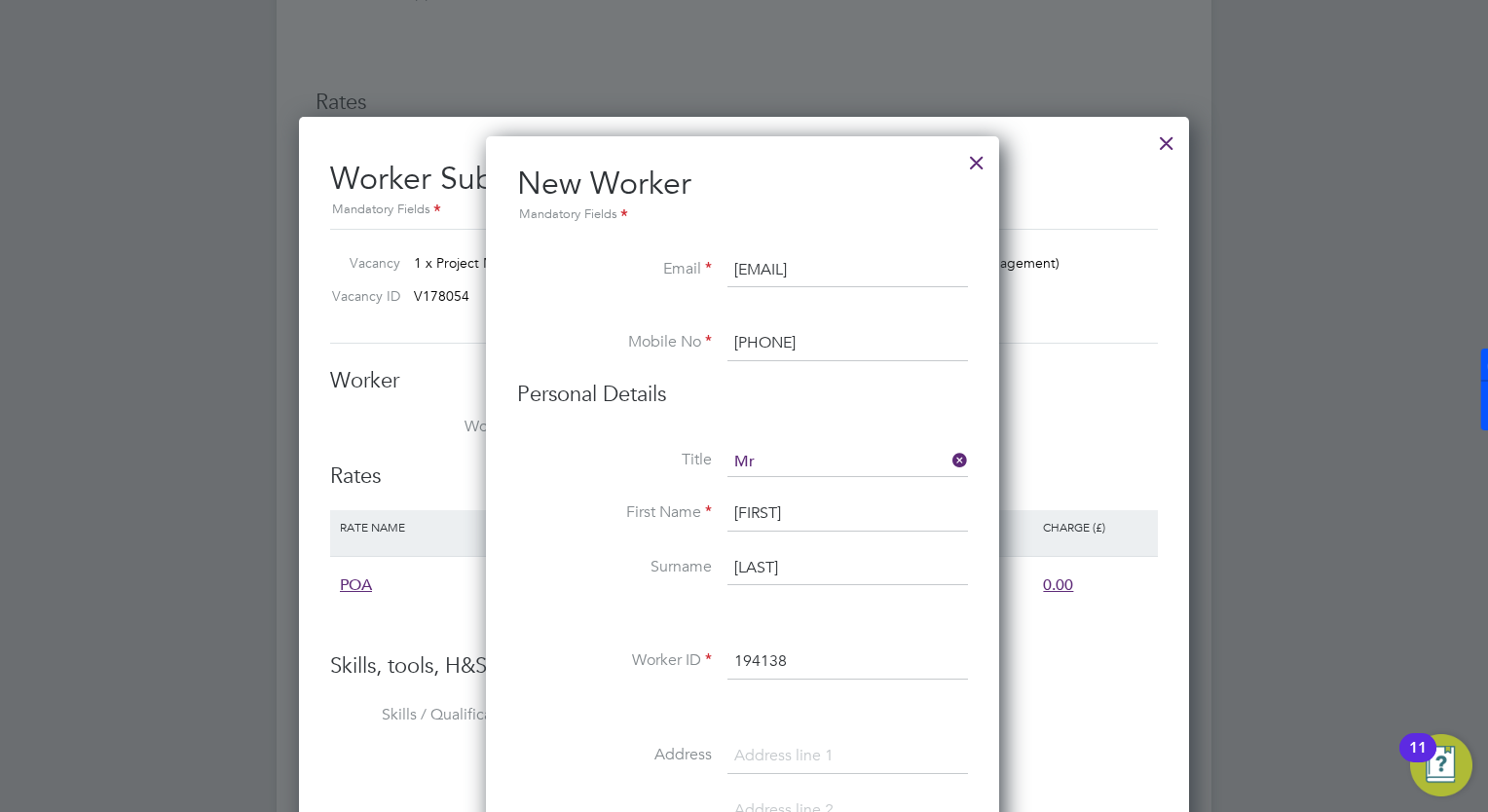 drag, startPoint x: 817, startPoint y: 317, endPoint x: 819, endPoint y: 330, distance: 13.152946 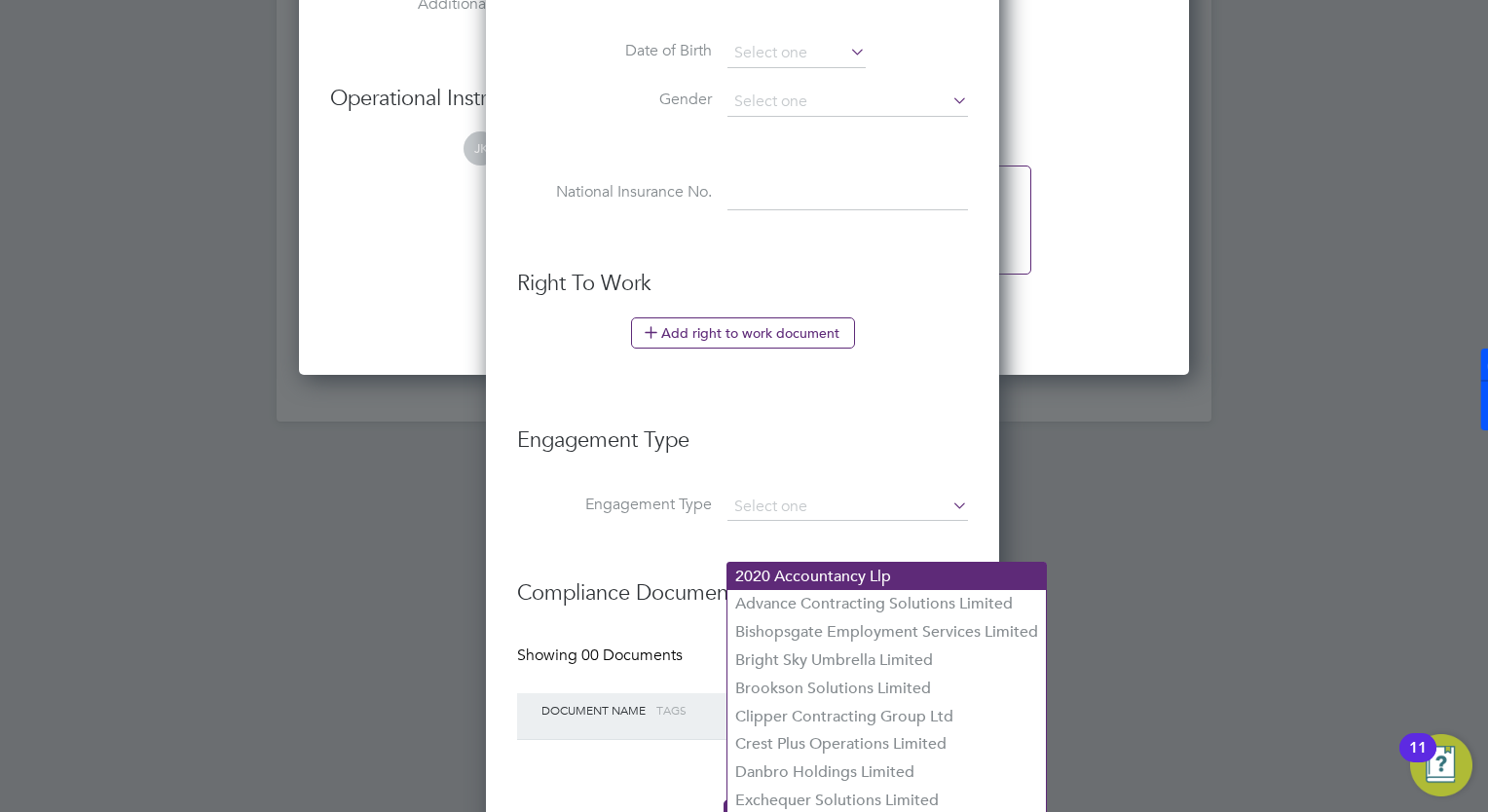 scroll, scrollTop: 2489, scrollLeft: 0, axis: vertical 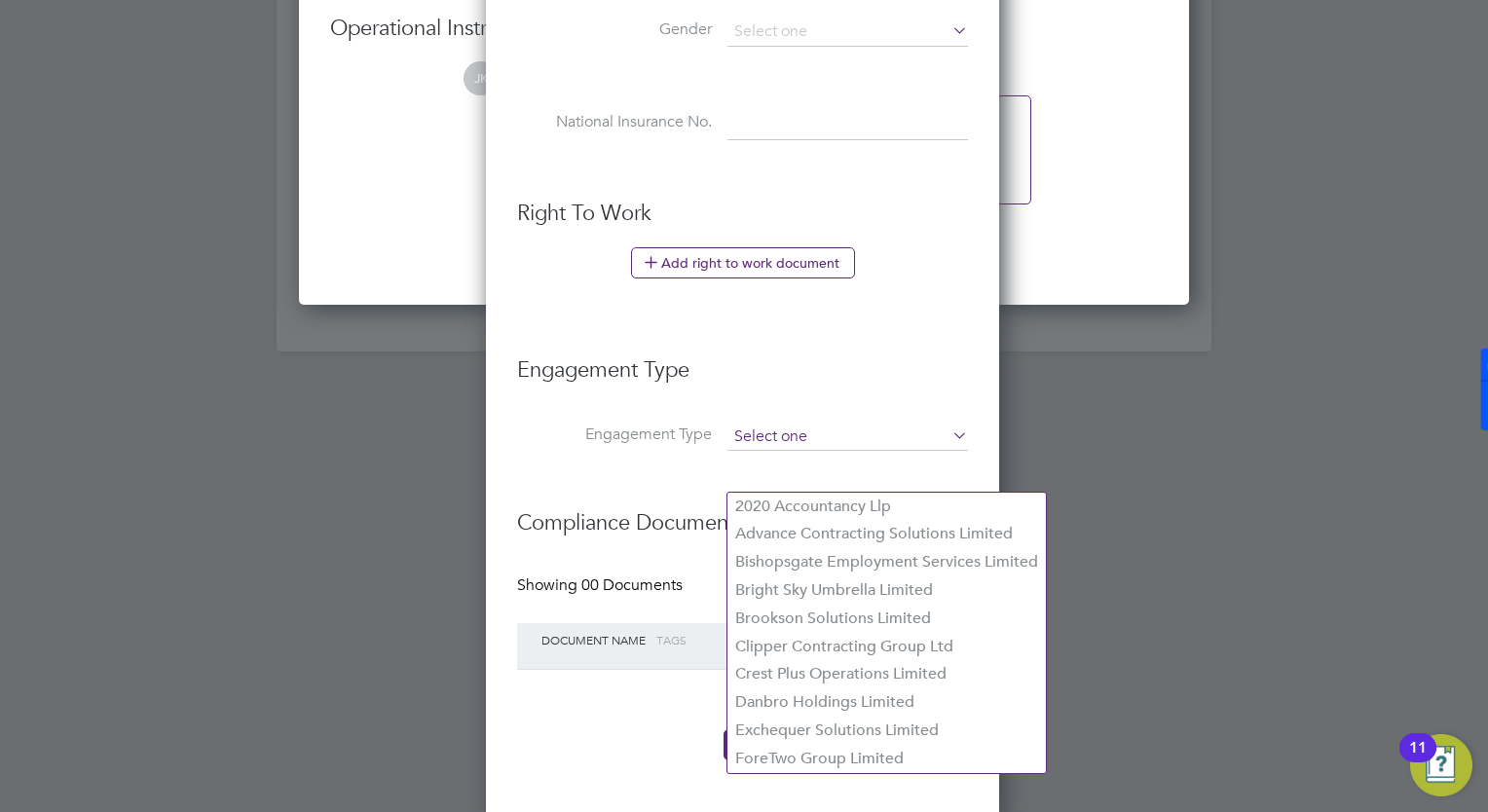 click at bounding box center (847, 437) 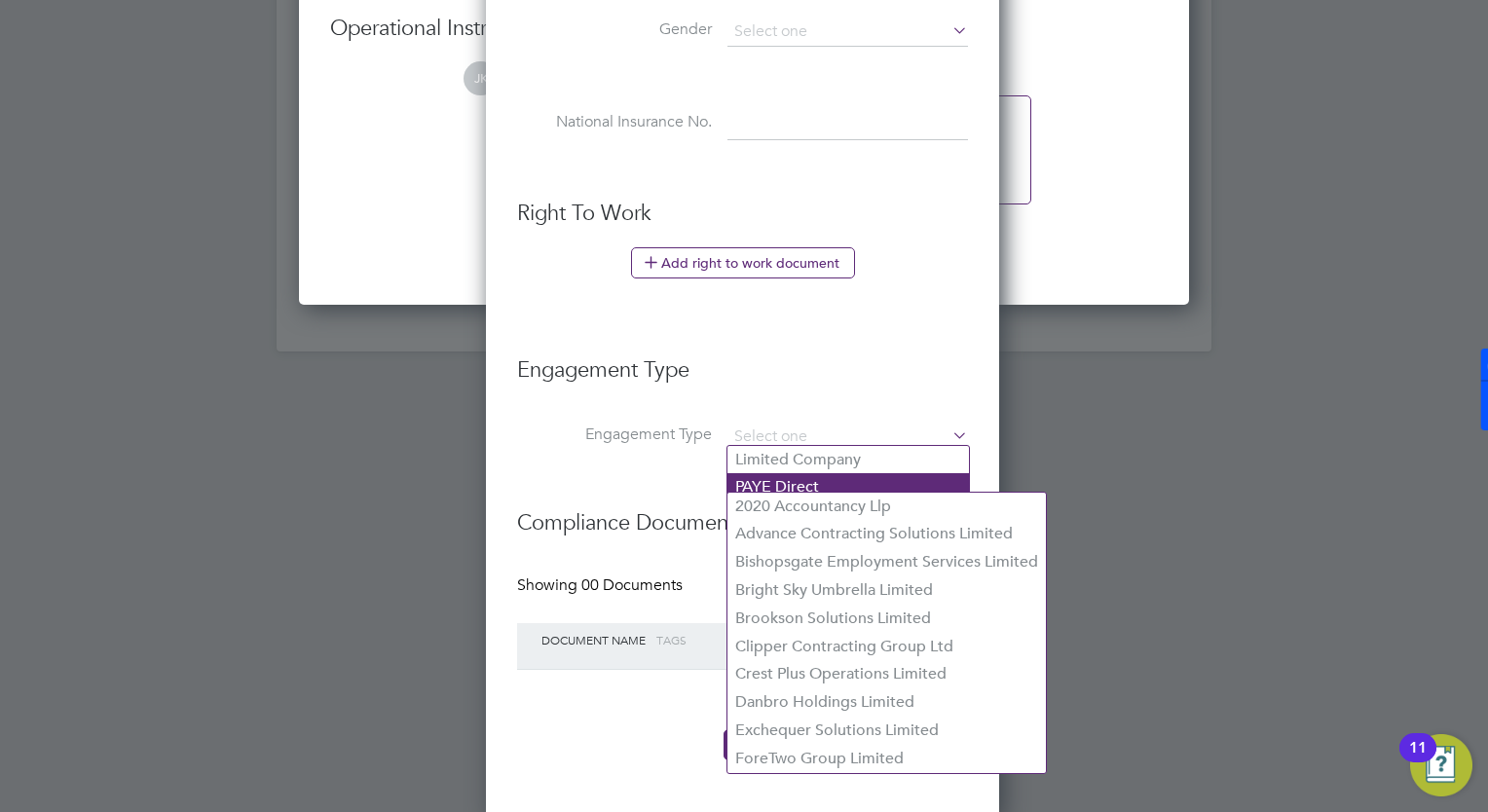 click on "PAYE Direct" 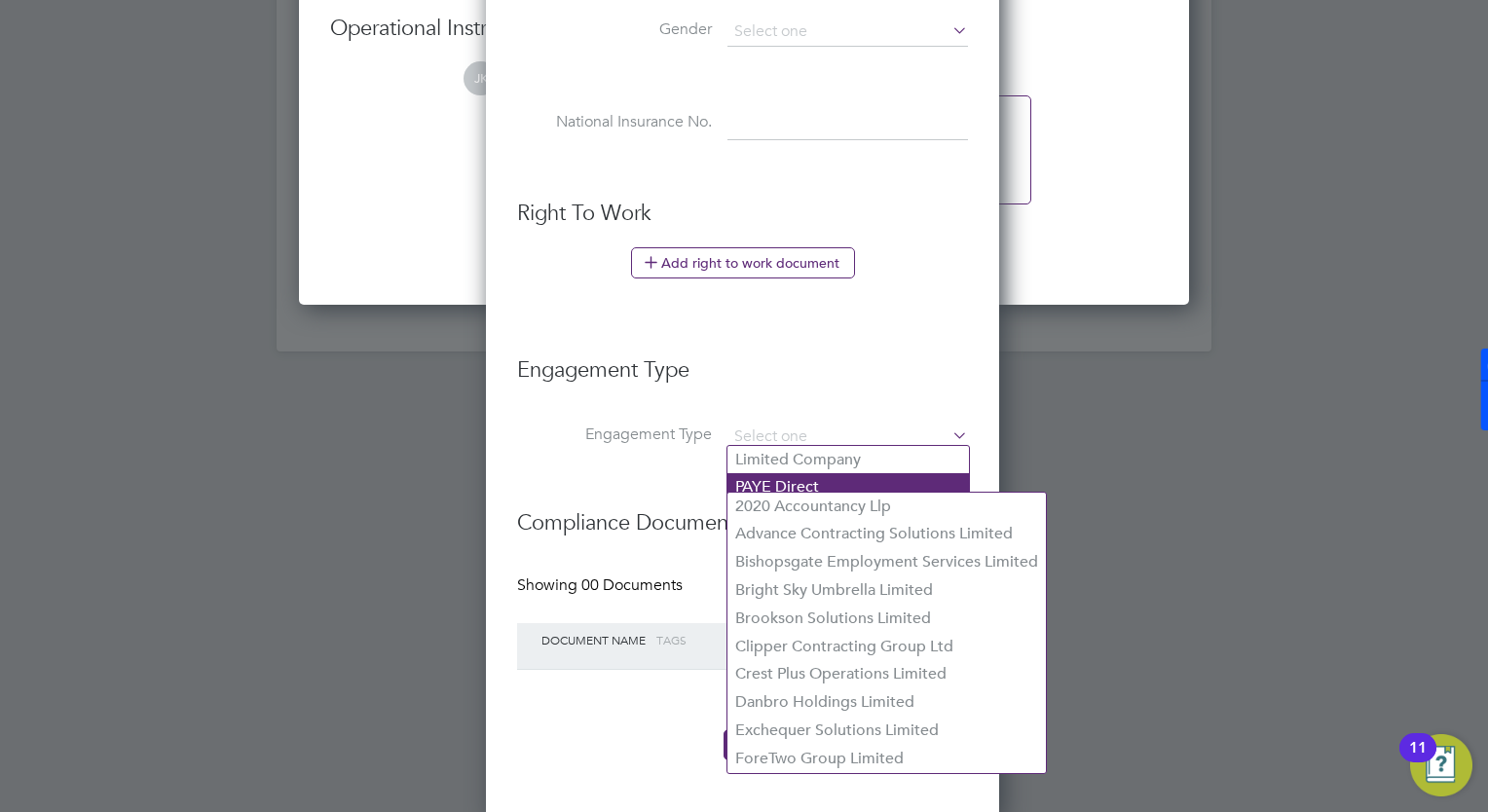 type on "PAYE Direct" 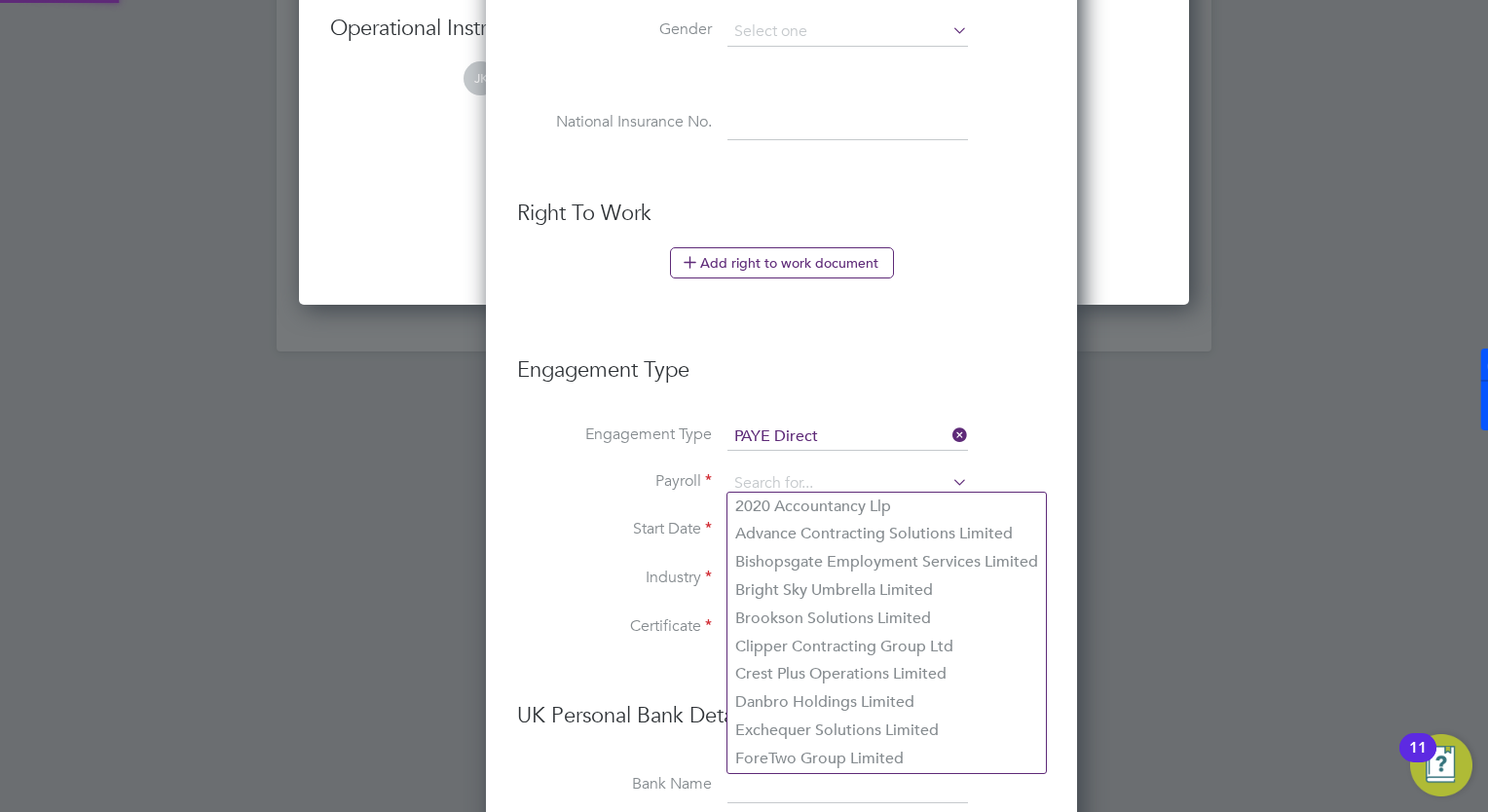 scroll, scrollTop: 10, scrollLeft: 9, axis: both 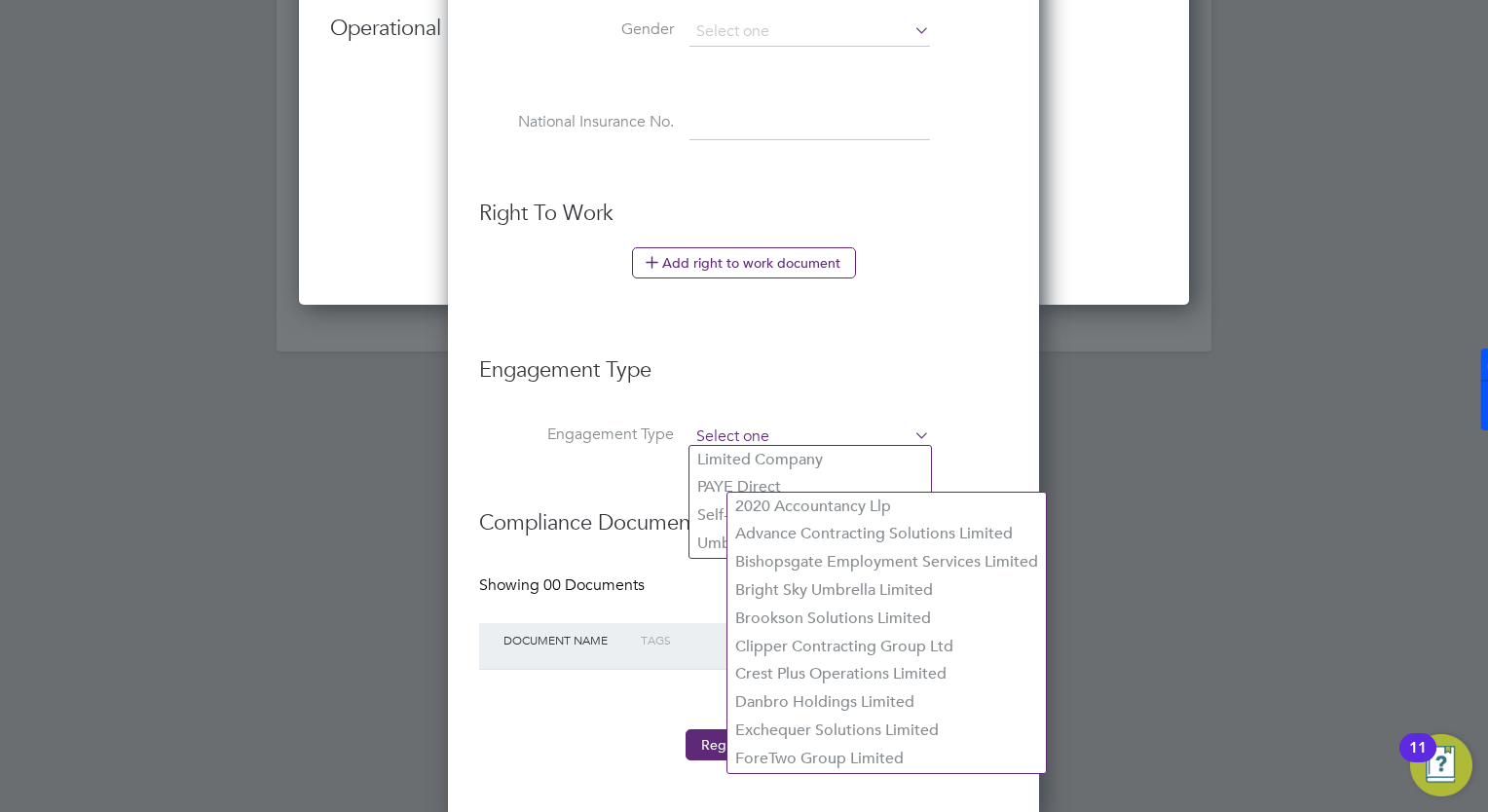 click at bounding box center [809, 437] 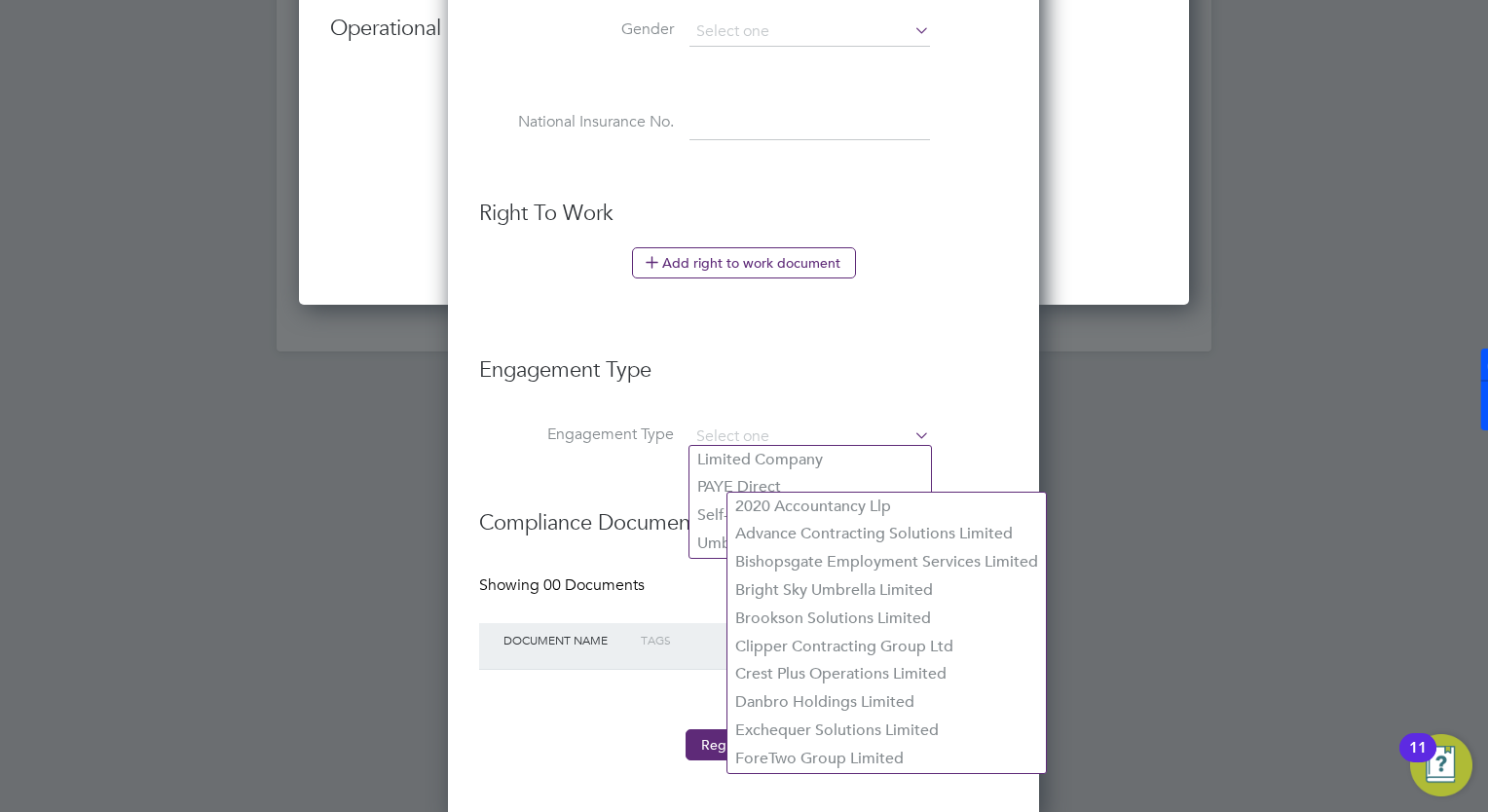 scroll, scrollTop: 10, scrollLeft: 9, axis: both 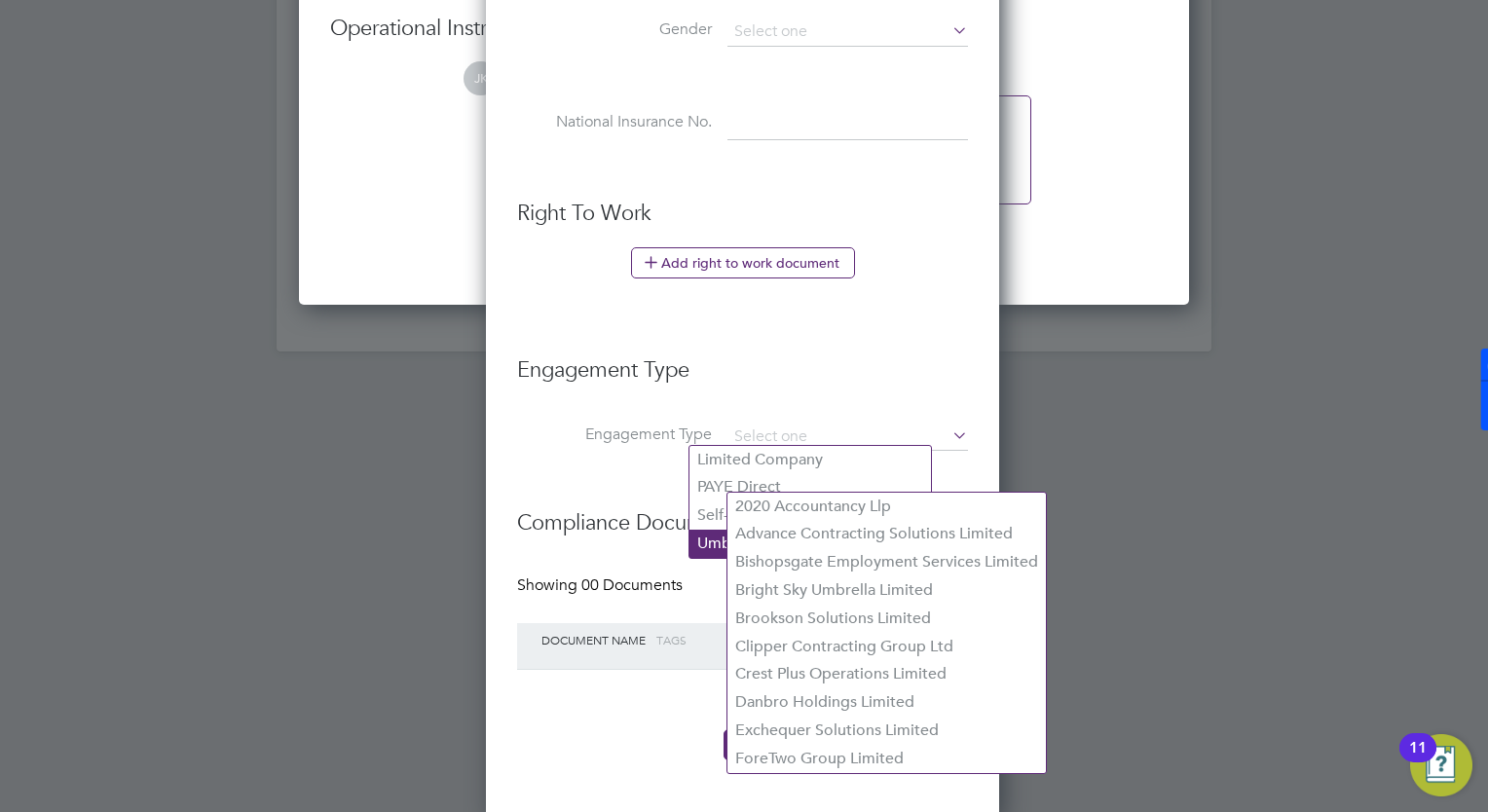 click on "Umbrella" 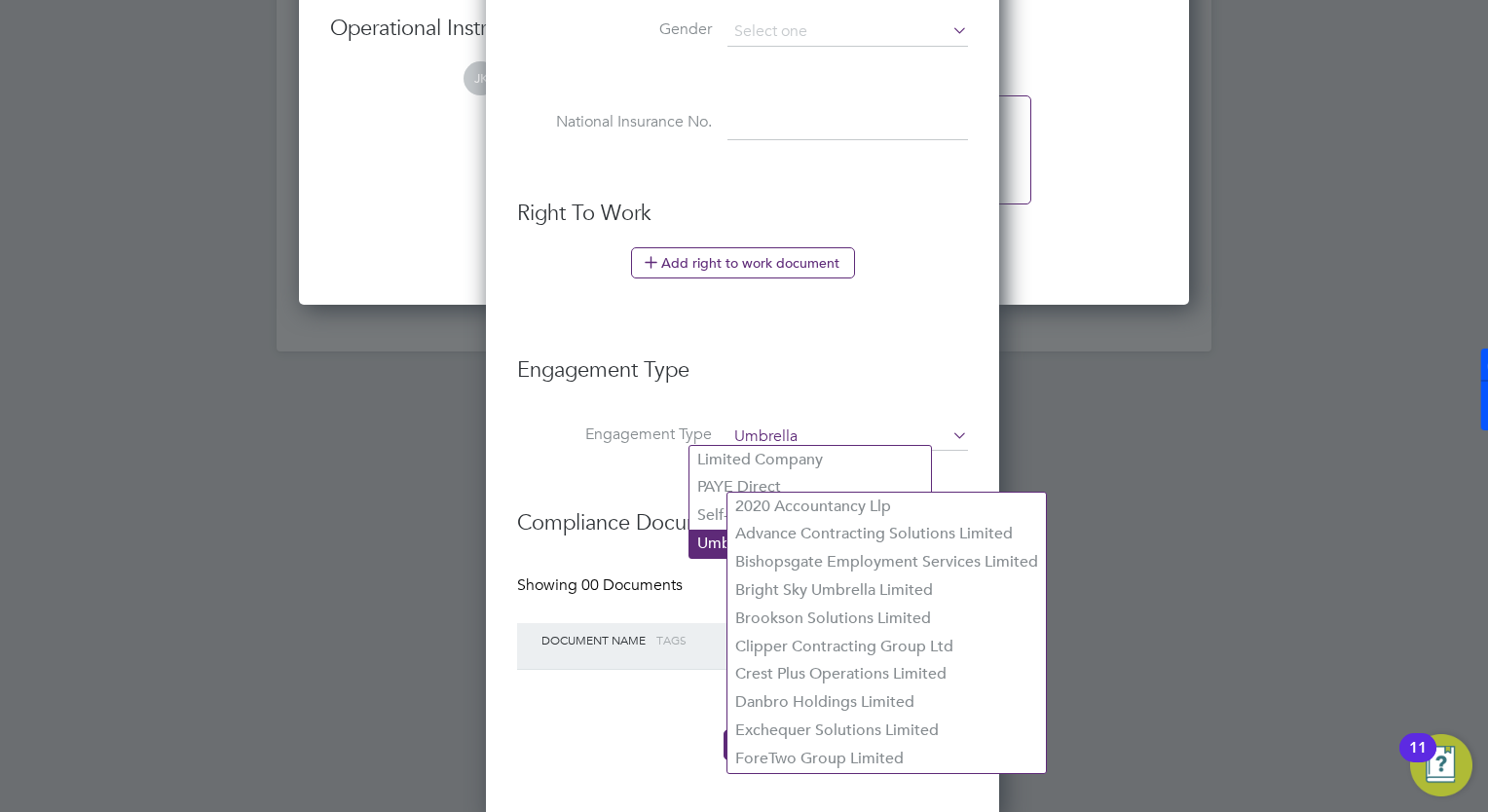 scroll, scrollTop: 10, scrollLeft: 10, axis: both 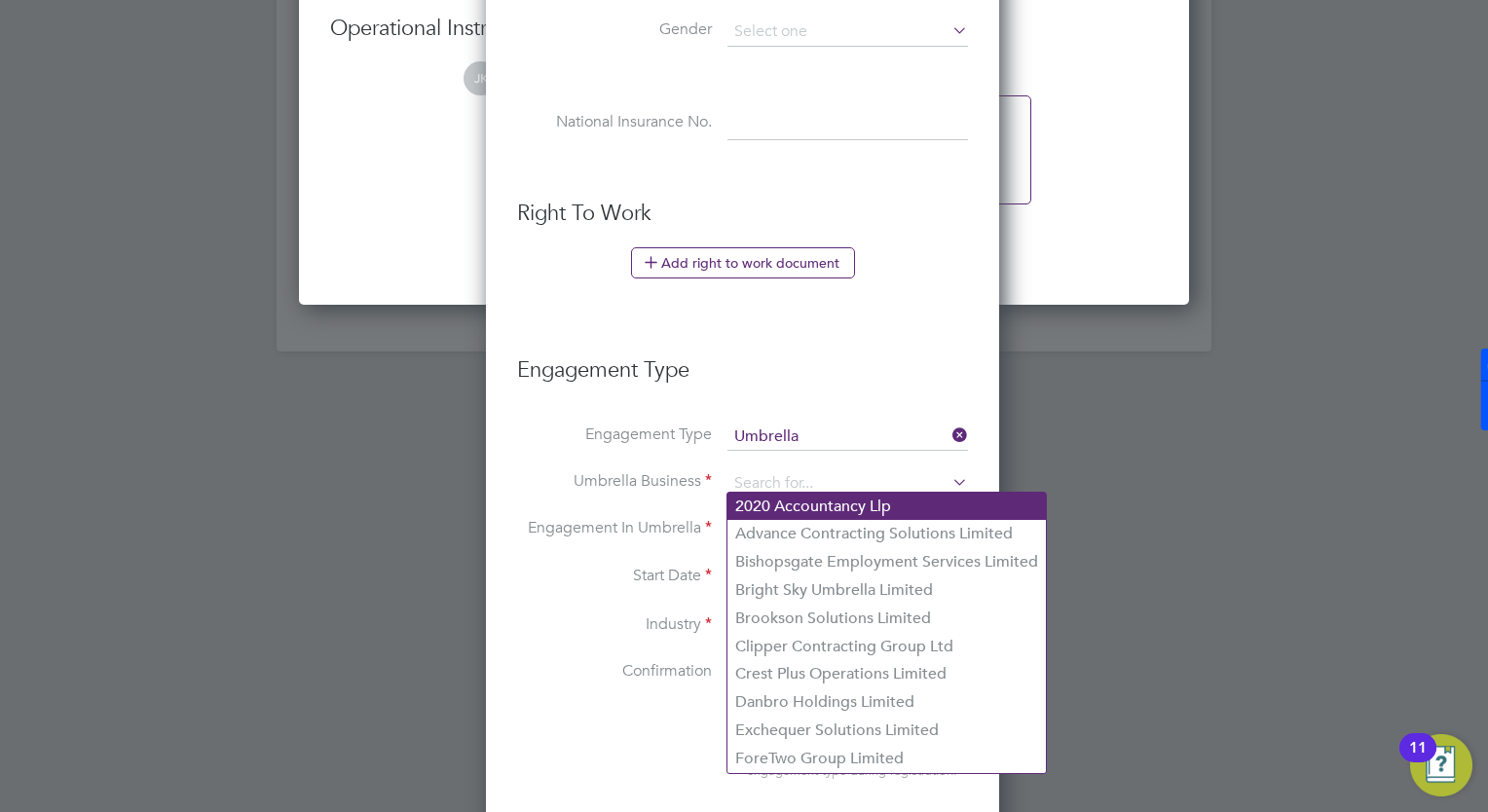 click on "2020 Accountancy Llp" 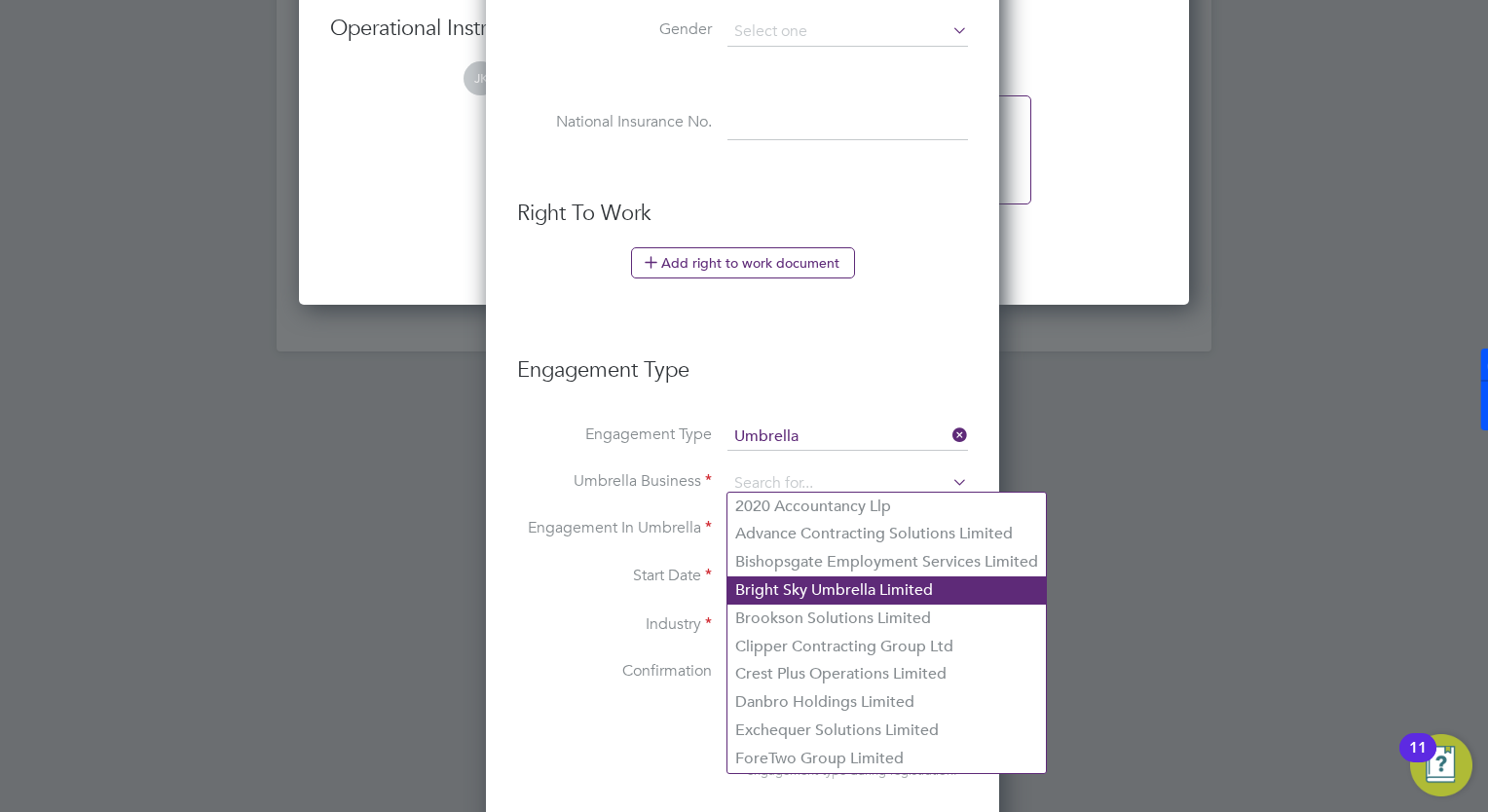 drag, startPoint x: 767, startPoint y: 542, endPoint x: 782, endPoint y: 582, distance: 42.72002 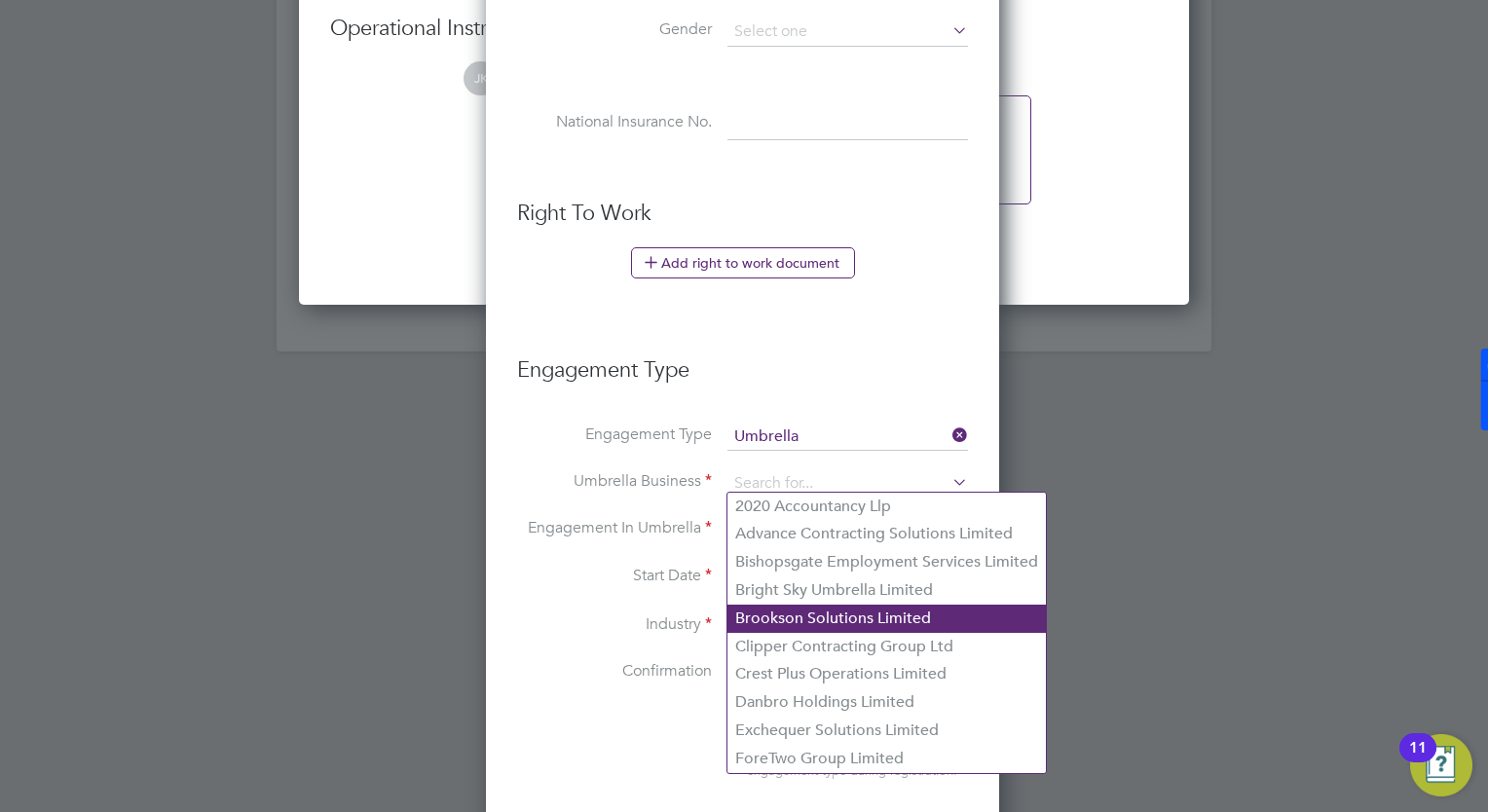 click on "Brookson Solutions Limited" 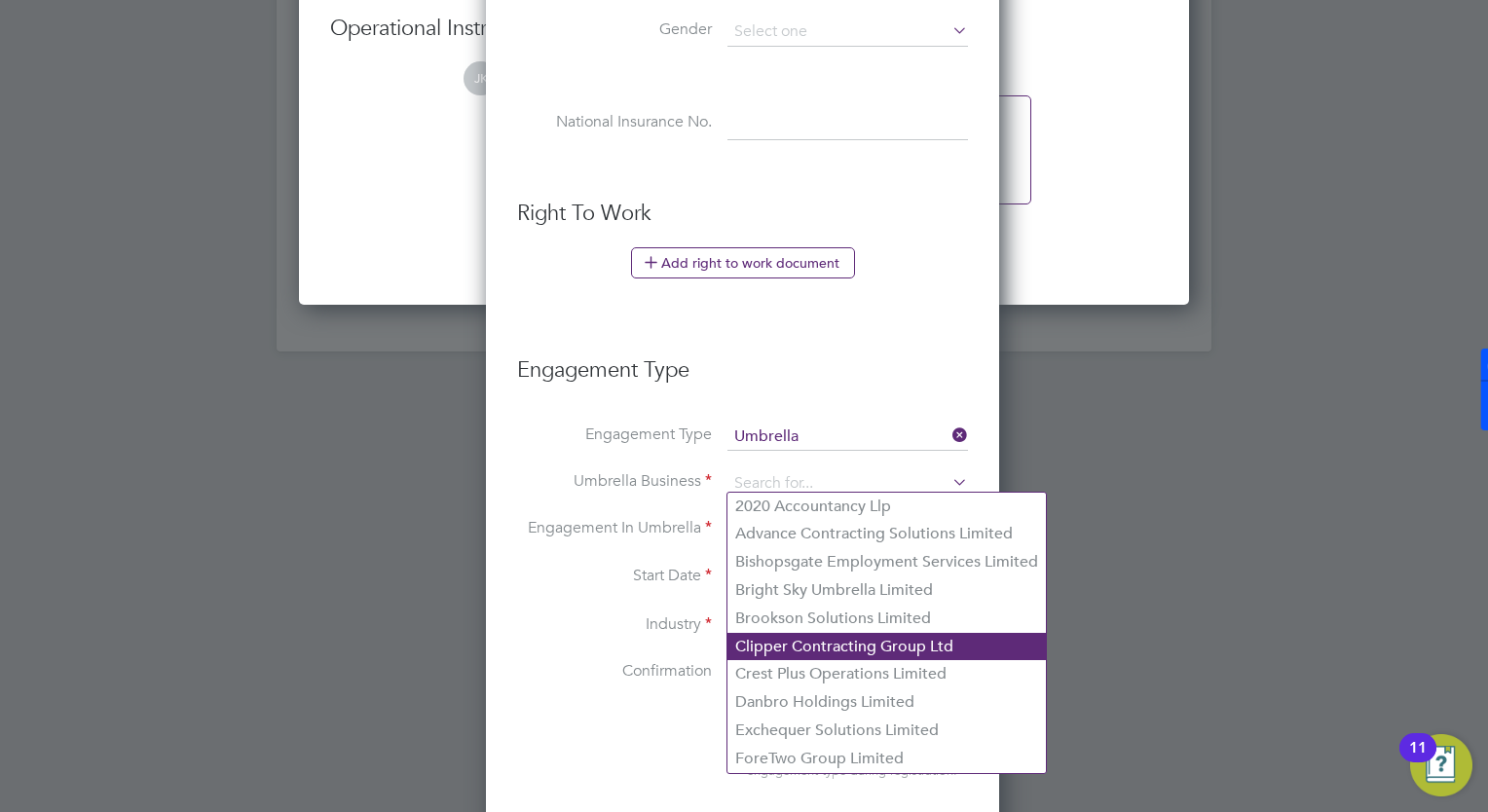 click on "Clipper Contracting Group Ltd" 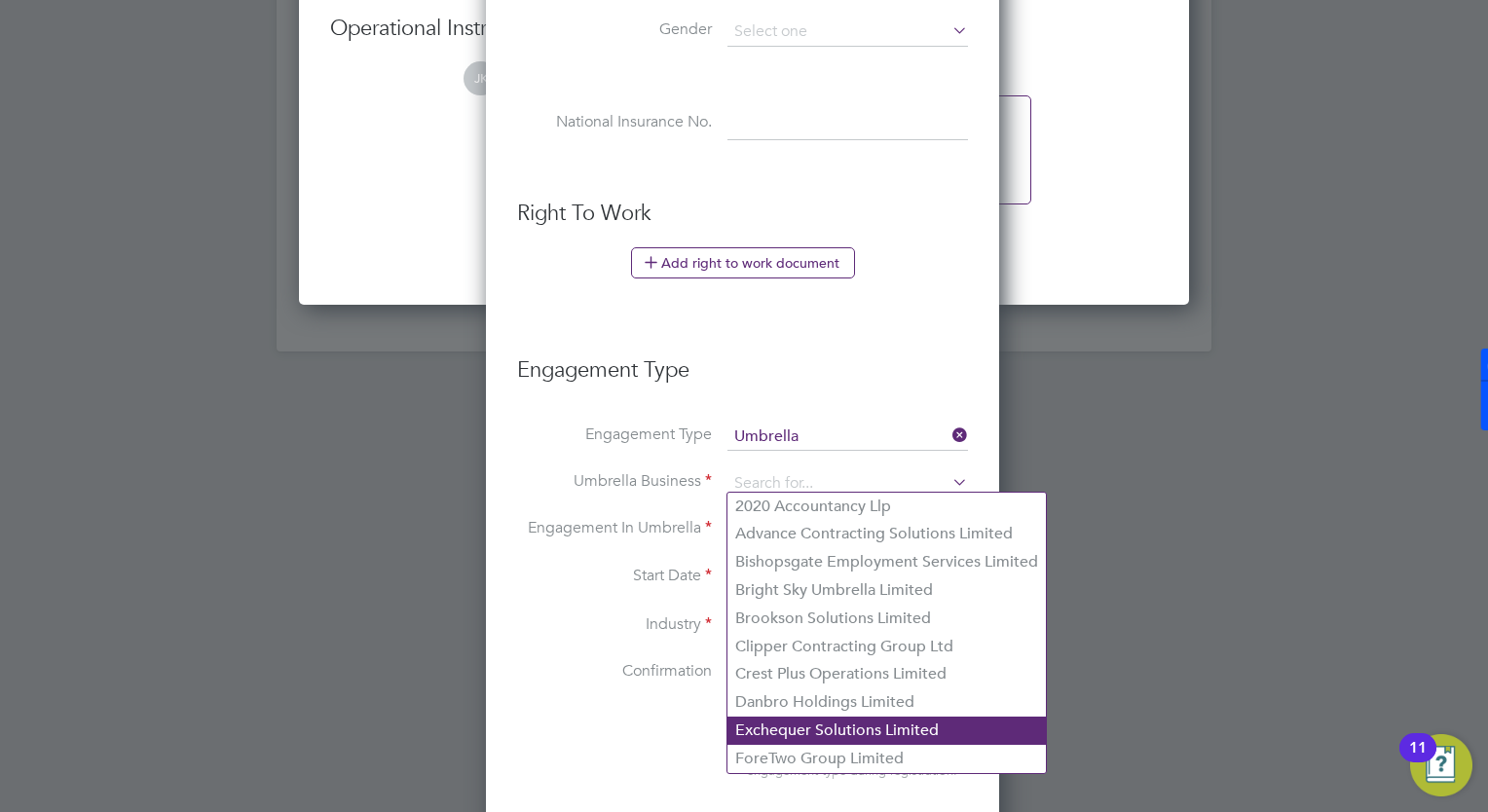 click on "Exchequer Solutions Limited" 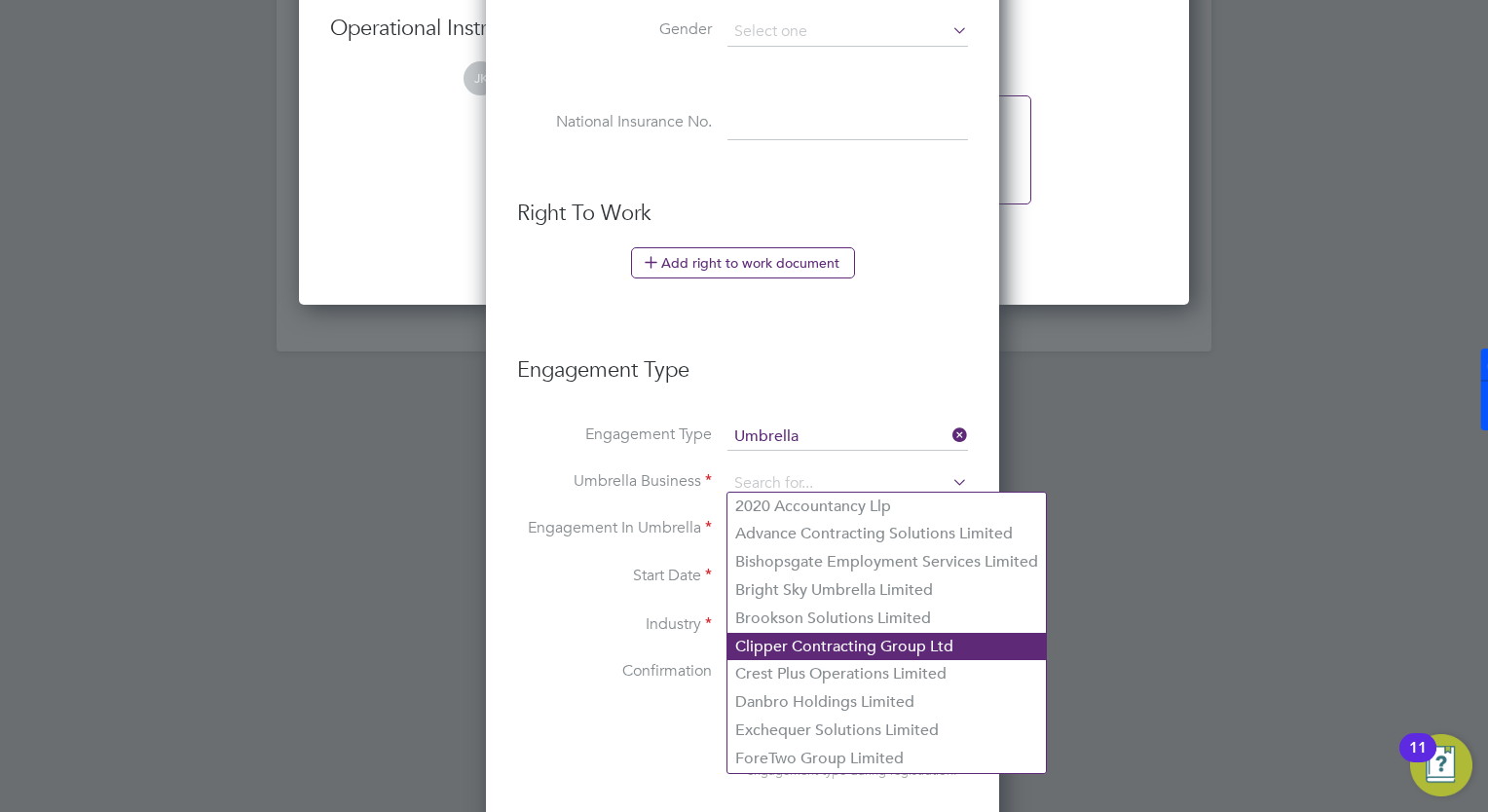 drag, startPoint x: 848, startPoint y: 742, endPoint x: 830, endPoint y: 637, distance: 106.53169 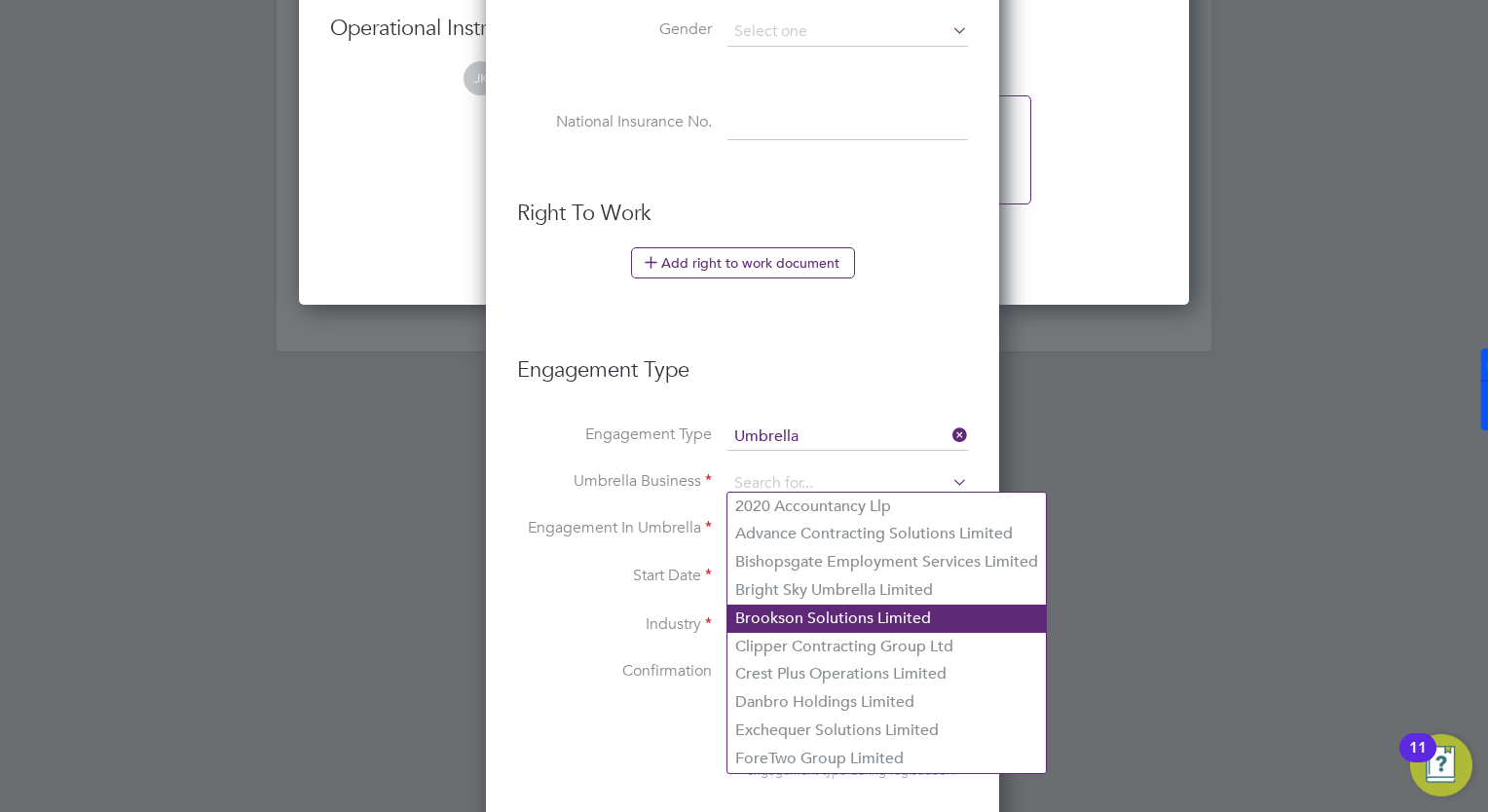 click on "Brookson Solutions Limited" 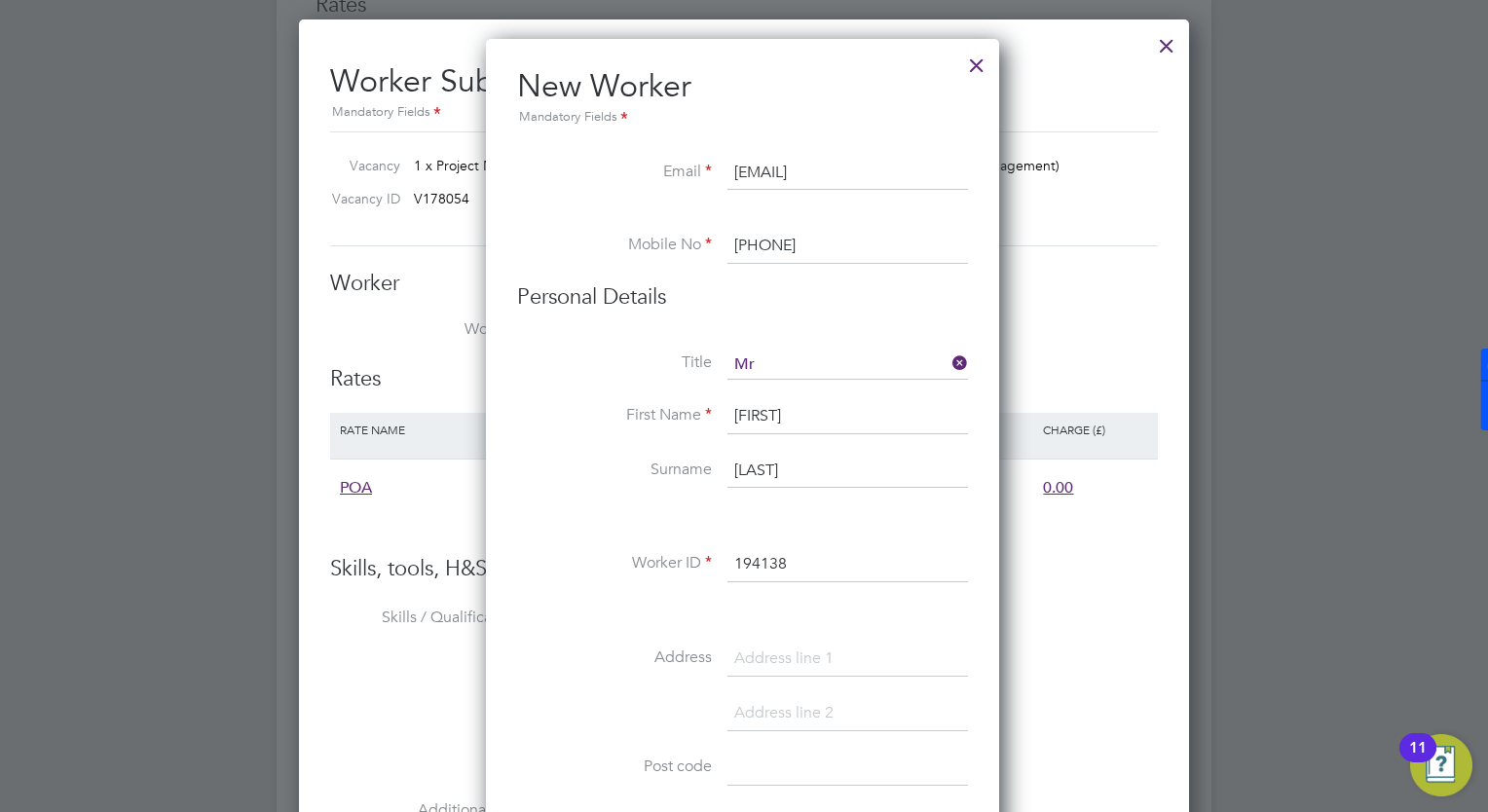 drag, startPoint x: 805, startPoint y: 551, endPoint x: 720, endPoint y: 554, distance: 85.052925 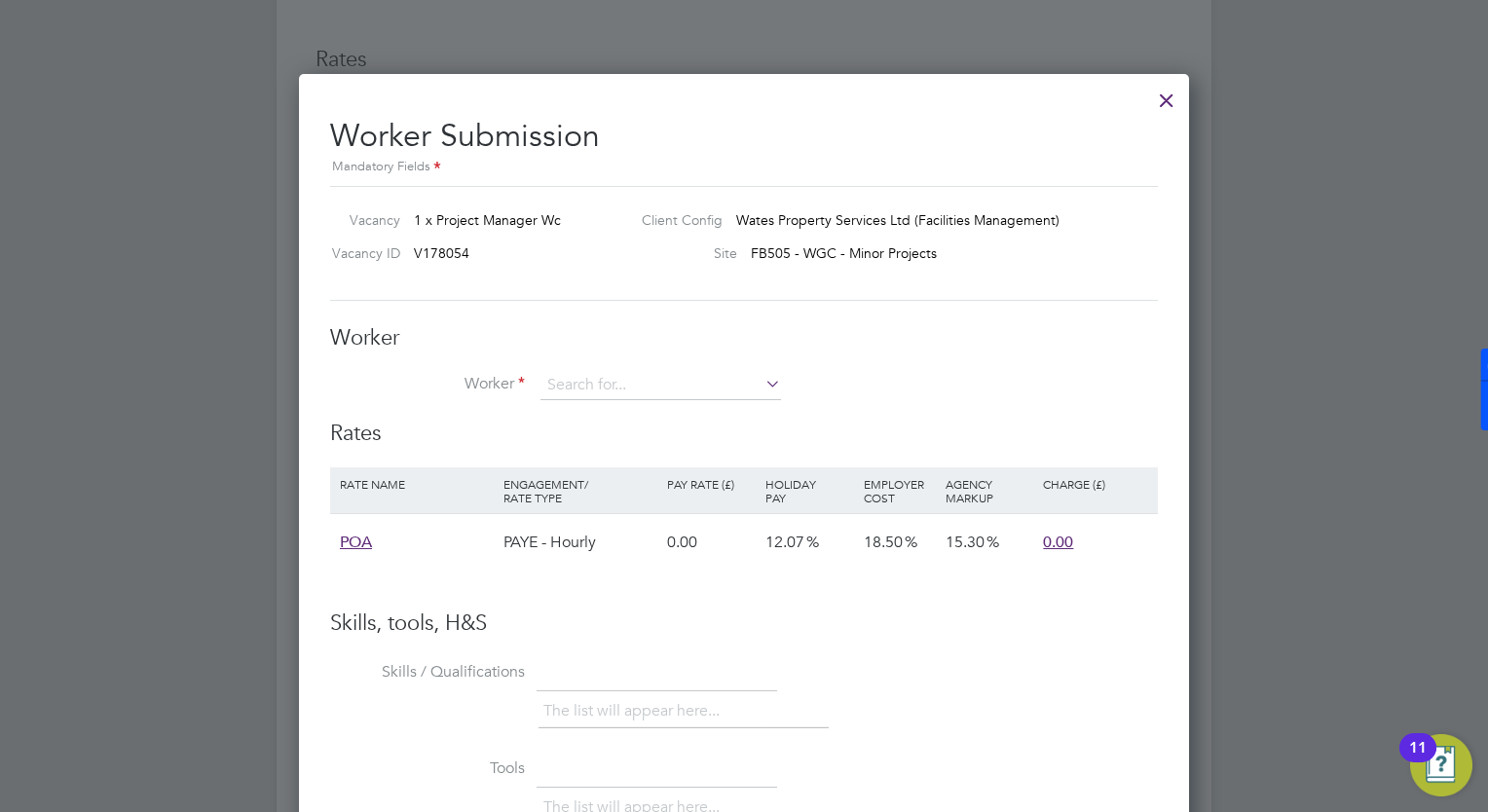 click on "Skills, tools, H&S" at bounding box center (744, 623) 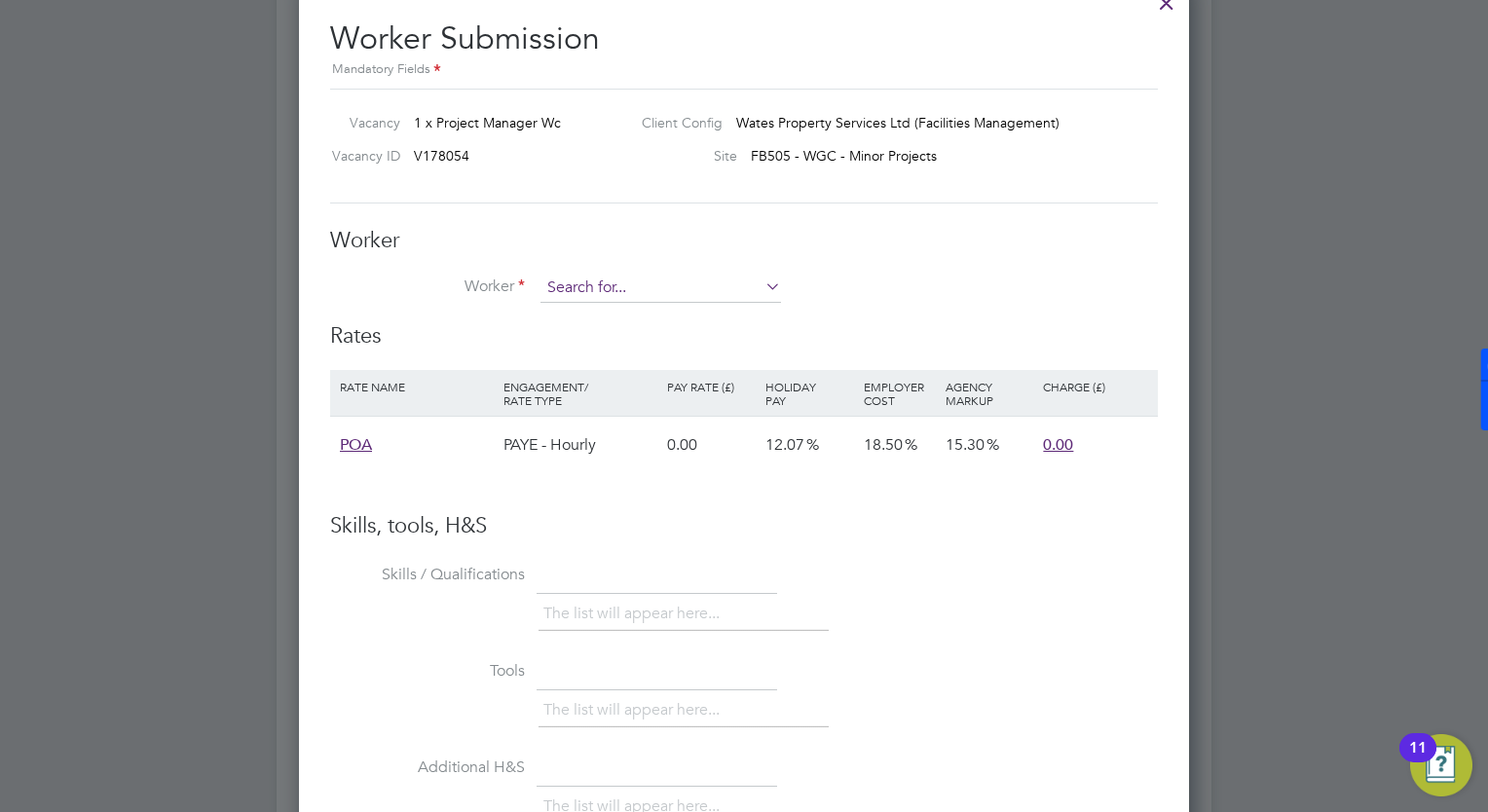 click at bounding box center [660, 288] 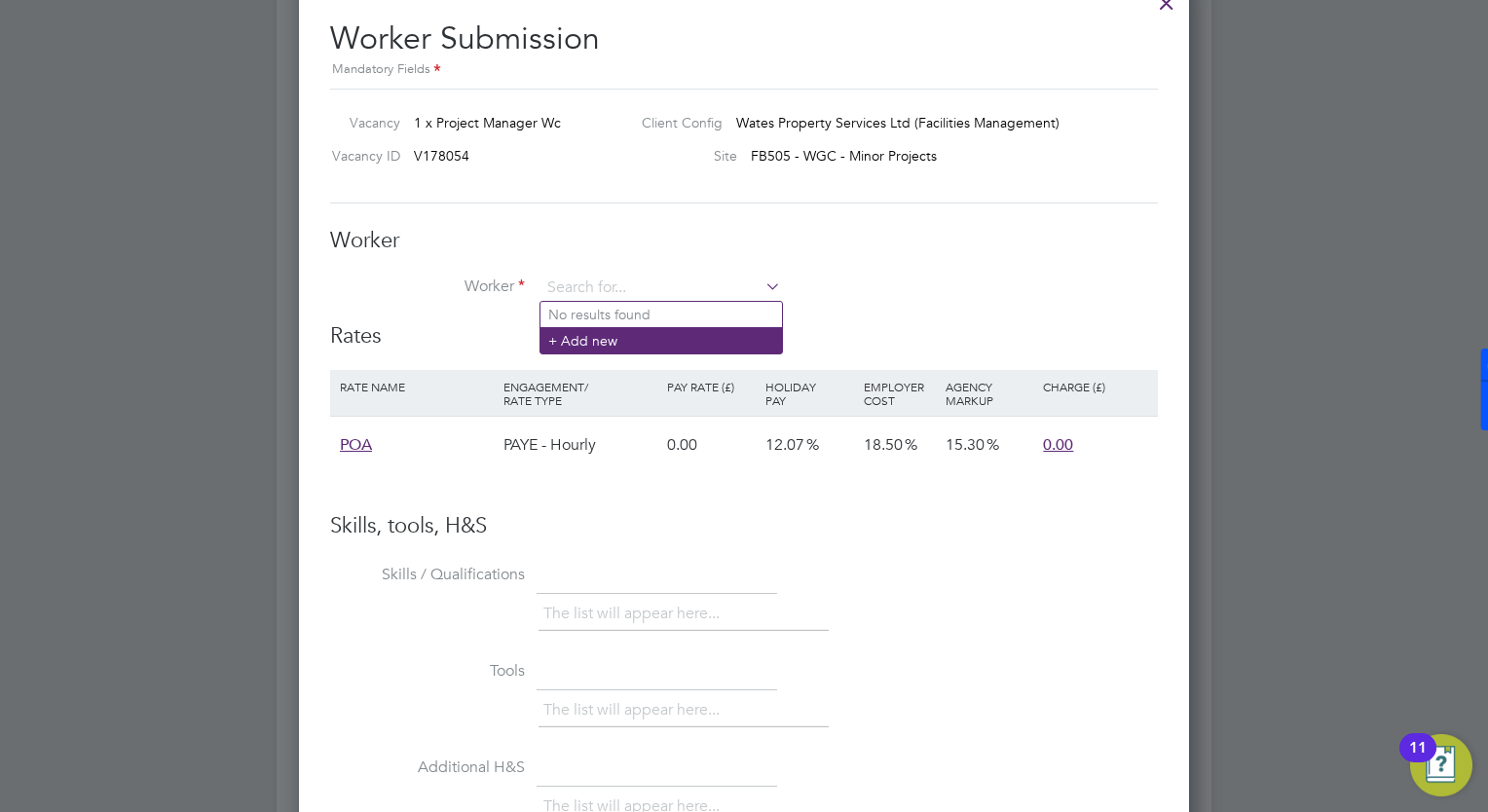 click on "+ Add new" 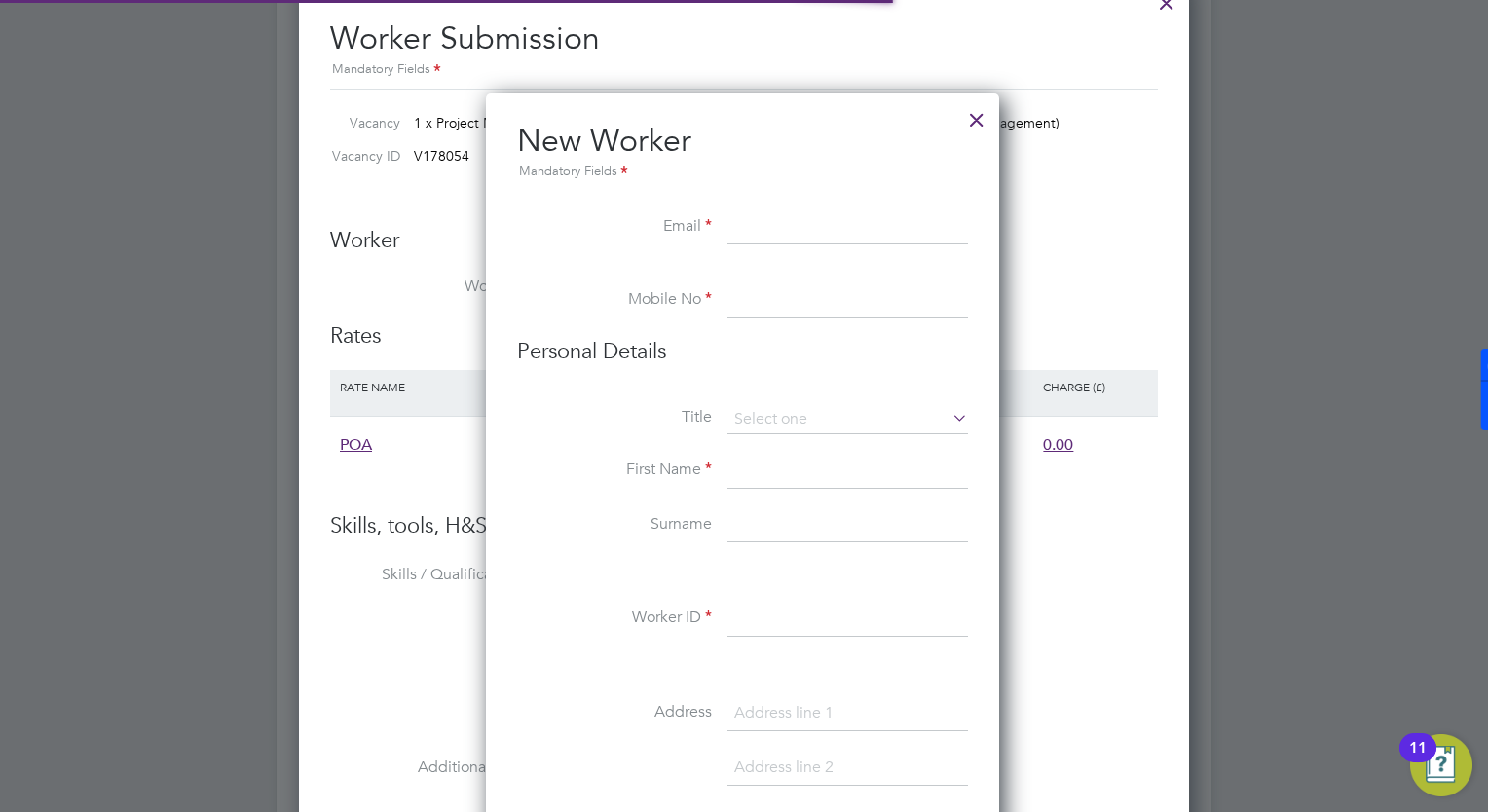 click at bounding box center (847, 228) 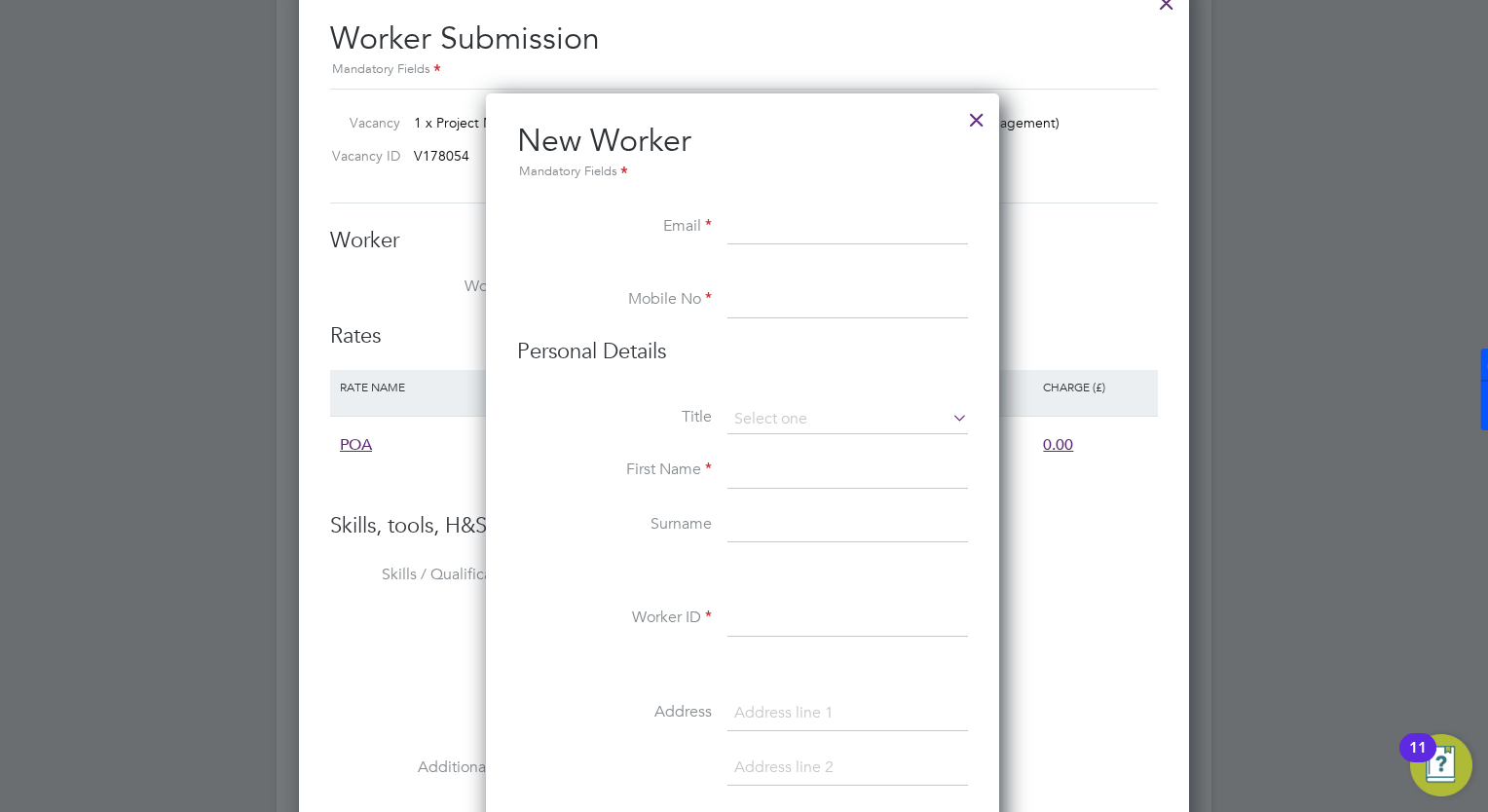 paste on "[EMAIL]" 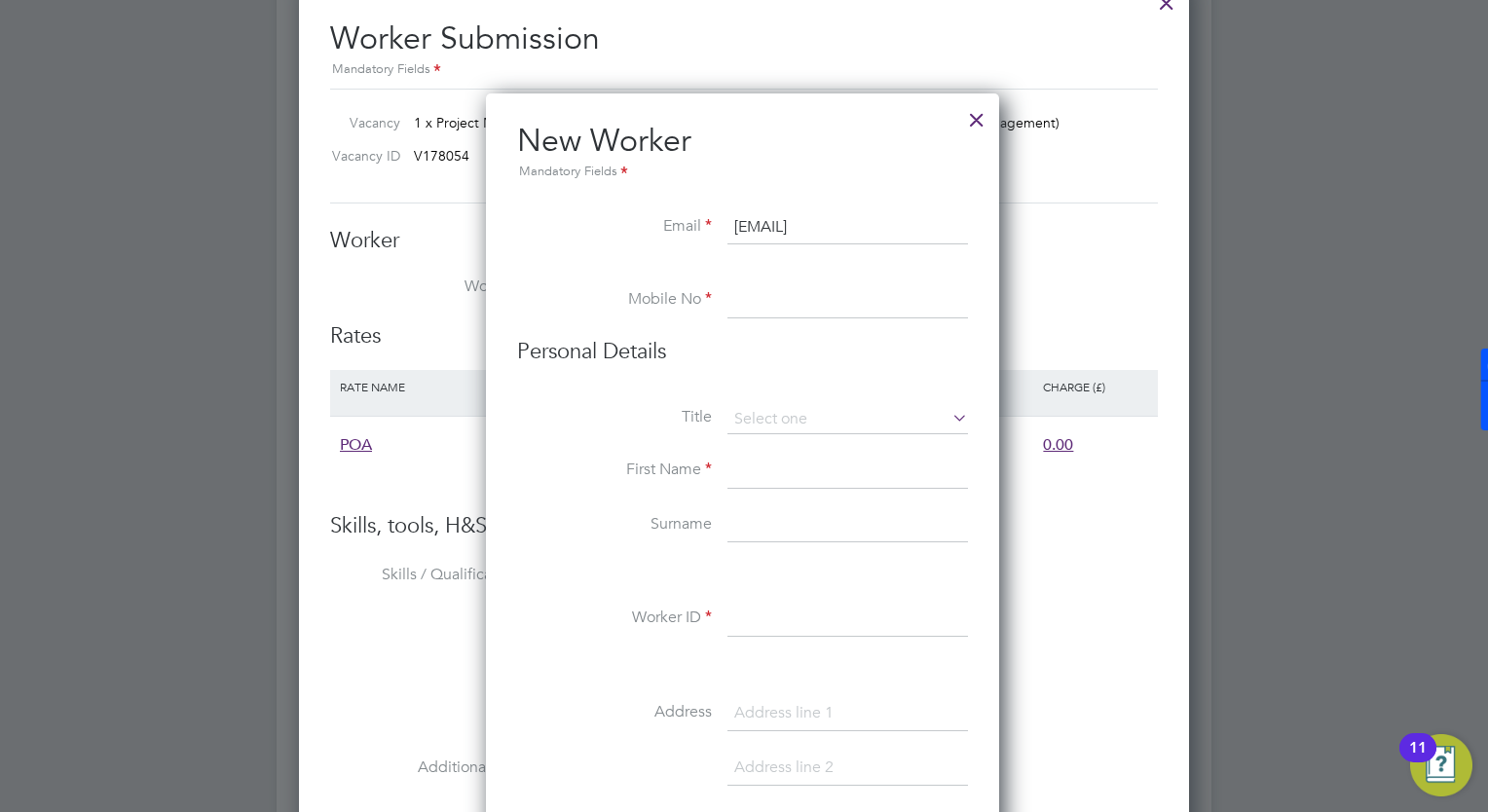 type on "[EMAIL]" 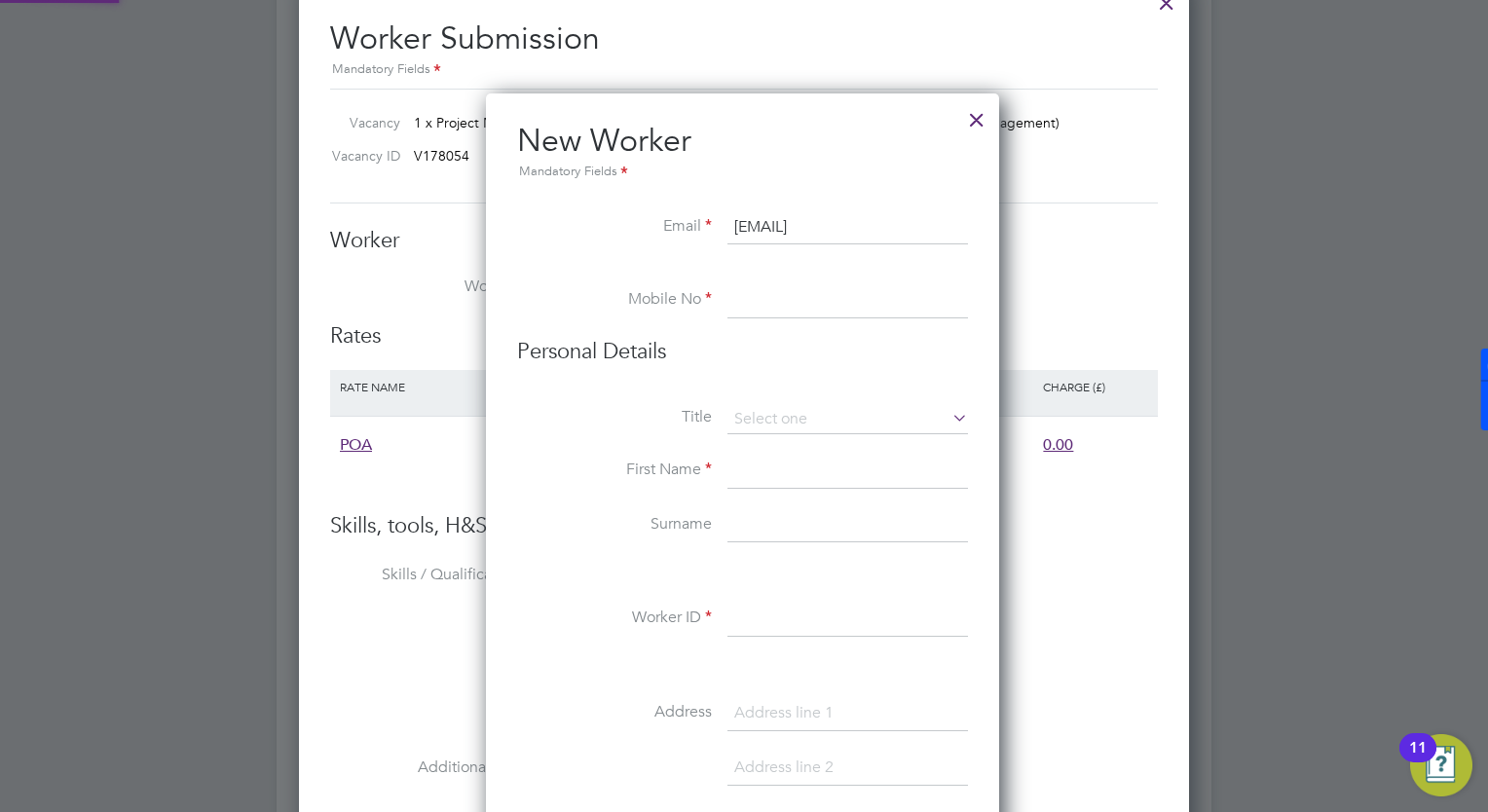 paste on "[PHONE]" 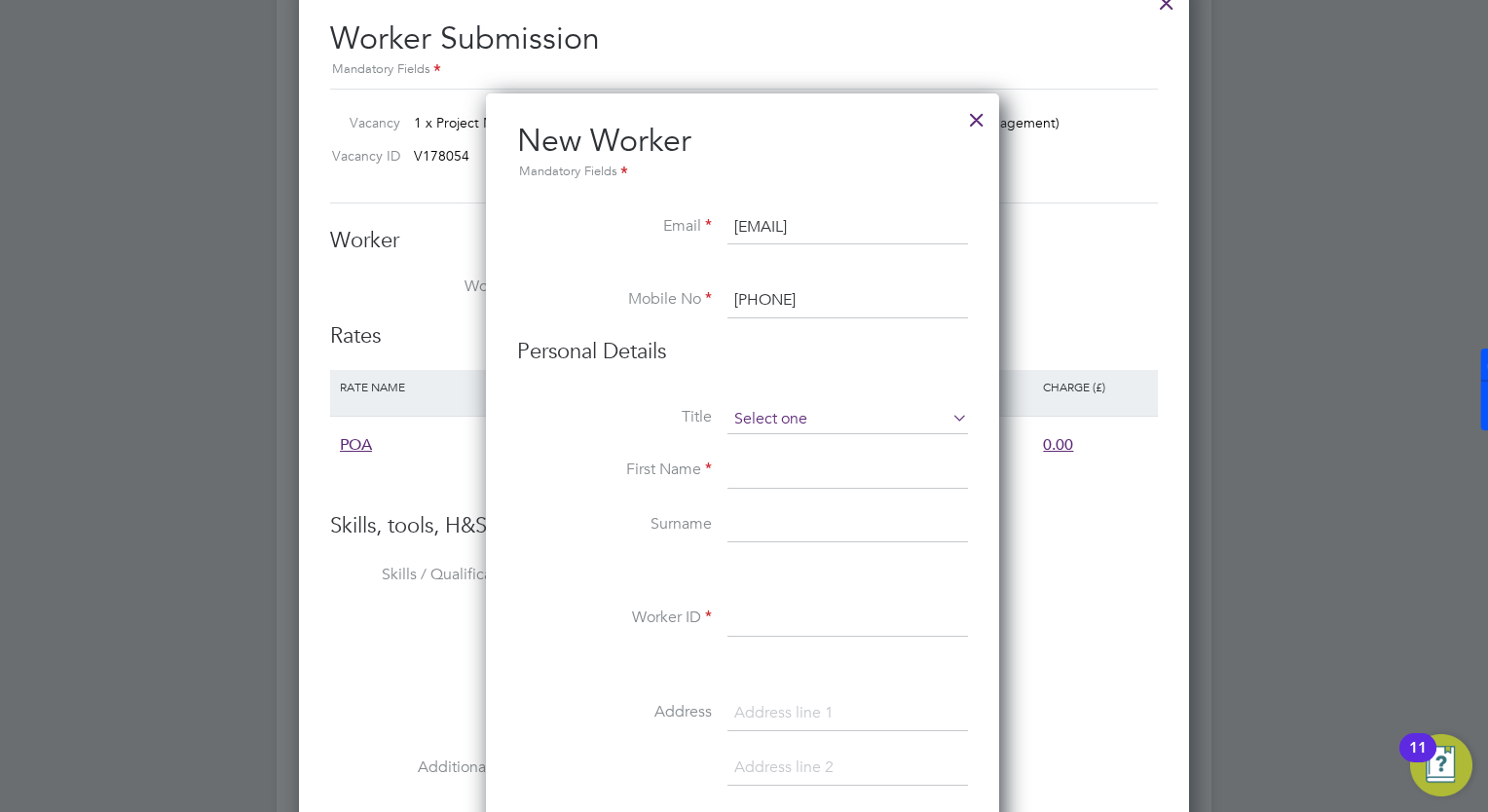 type on "[PHONE]" 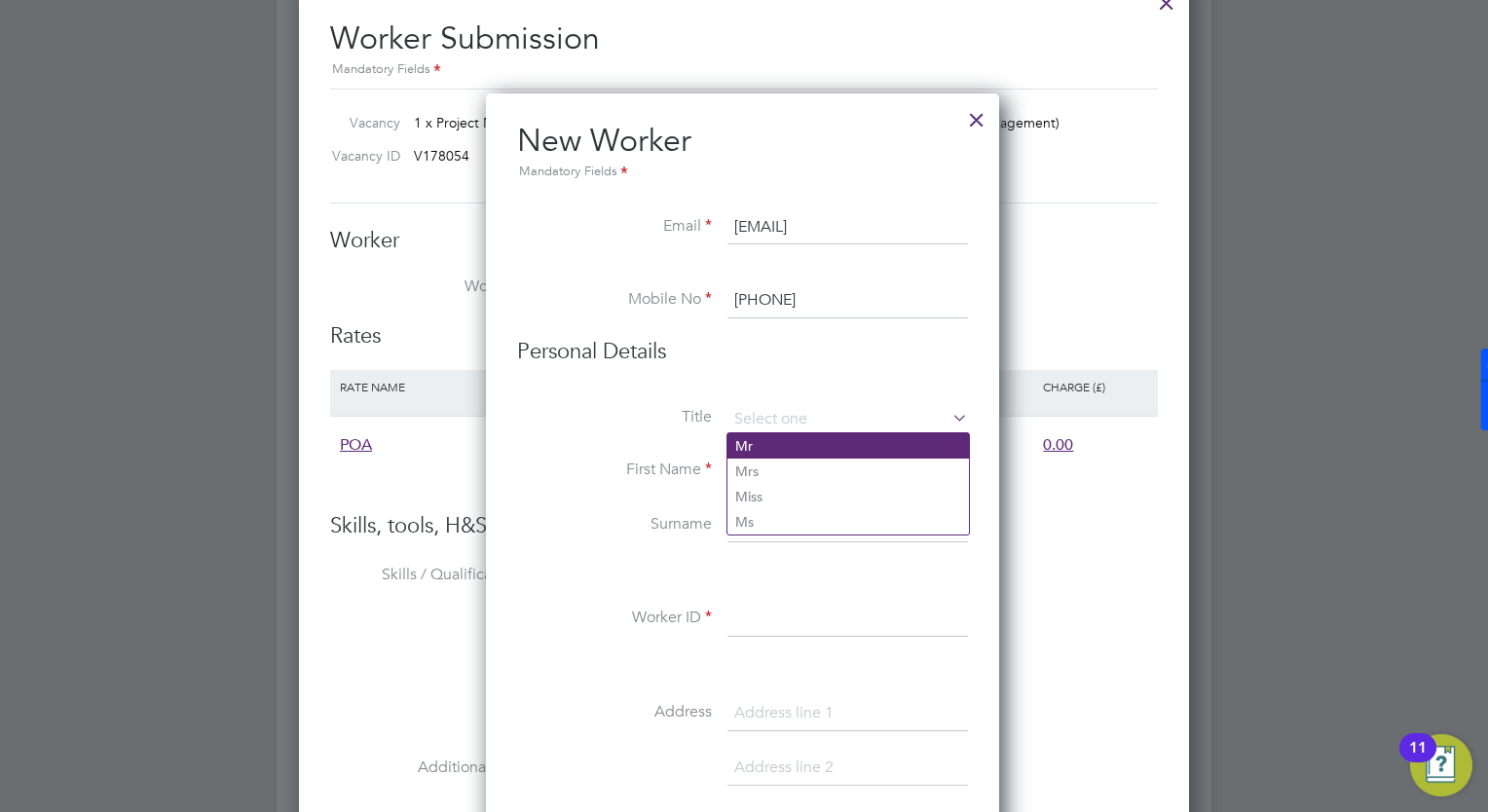 click on "Mr" 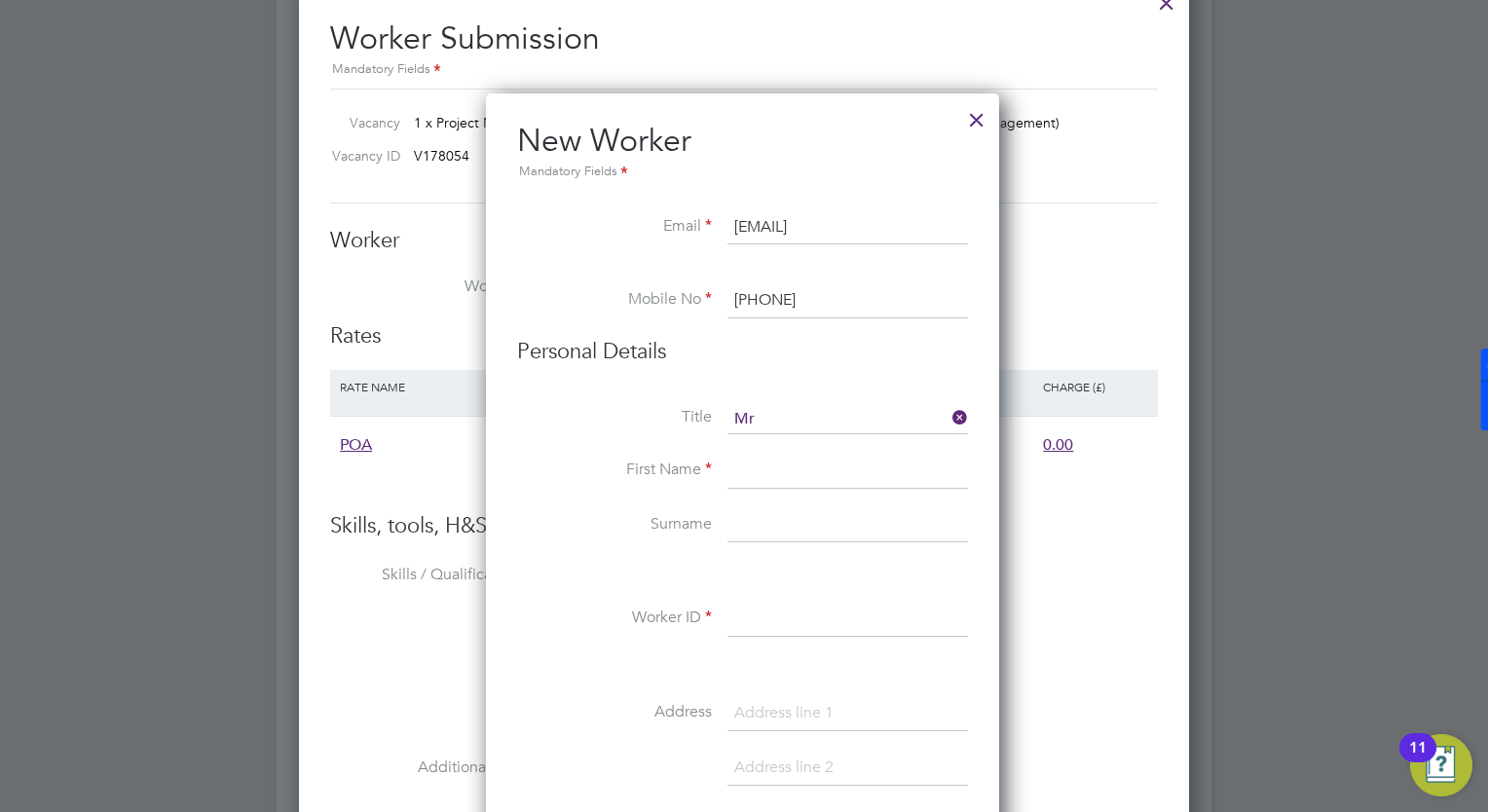 click on "First Name" at bounding box center (742, 481) 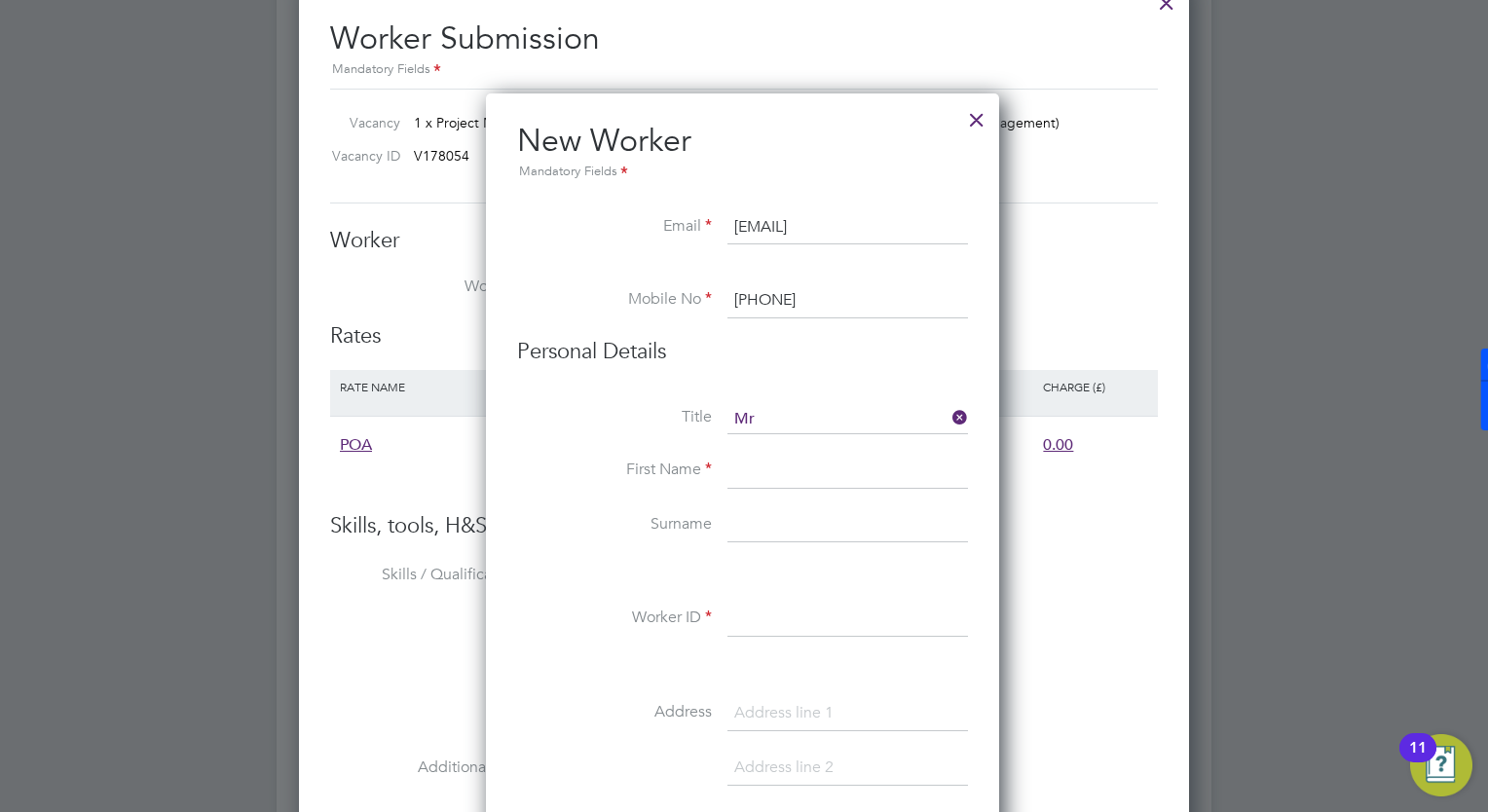 type on "[FIRST]" 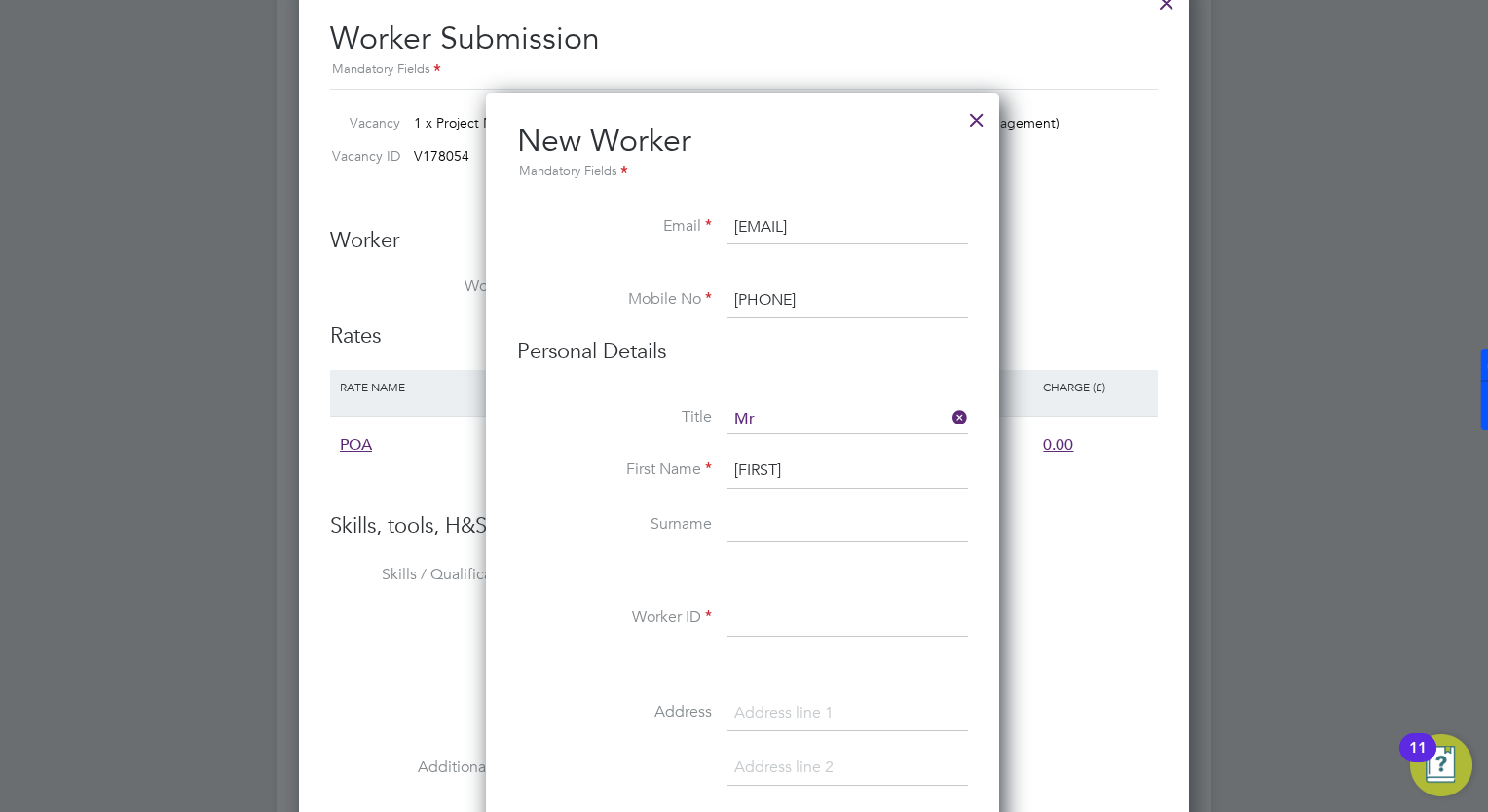 type on "Buckley" 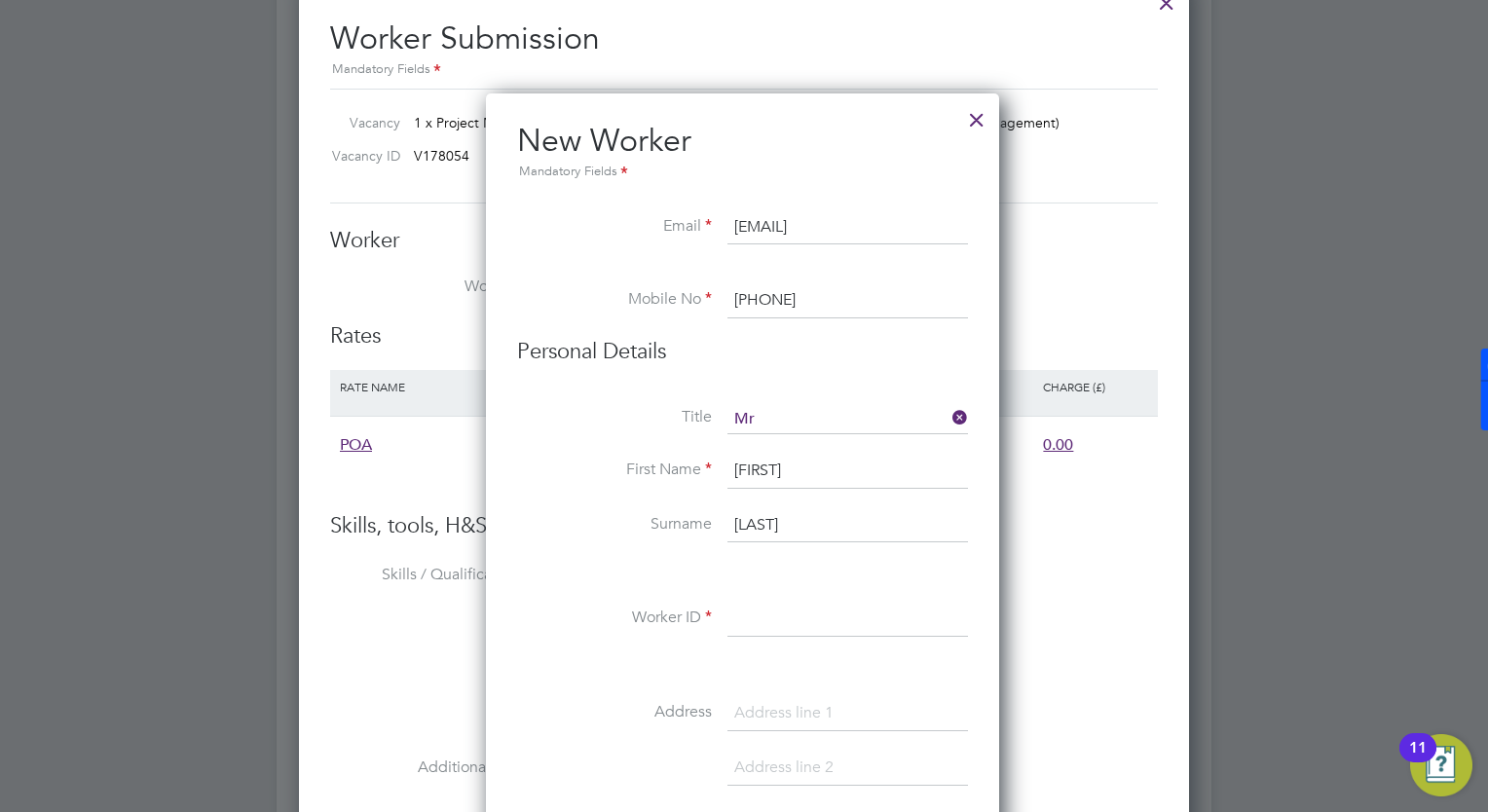 scroll, scrollTop: 1655, scrollLeft: 0, axis: vertical 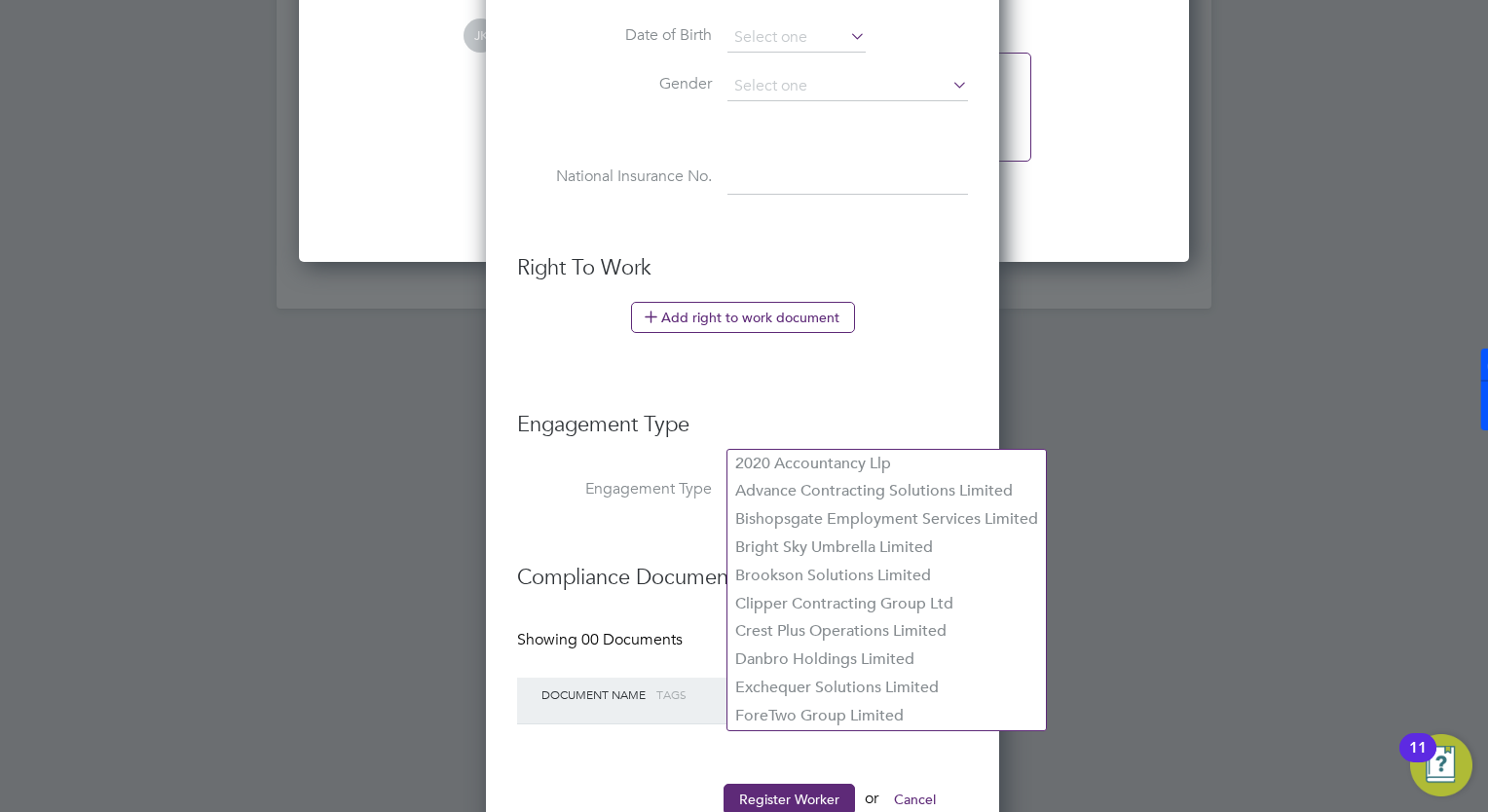 type on "194138" 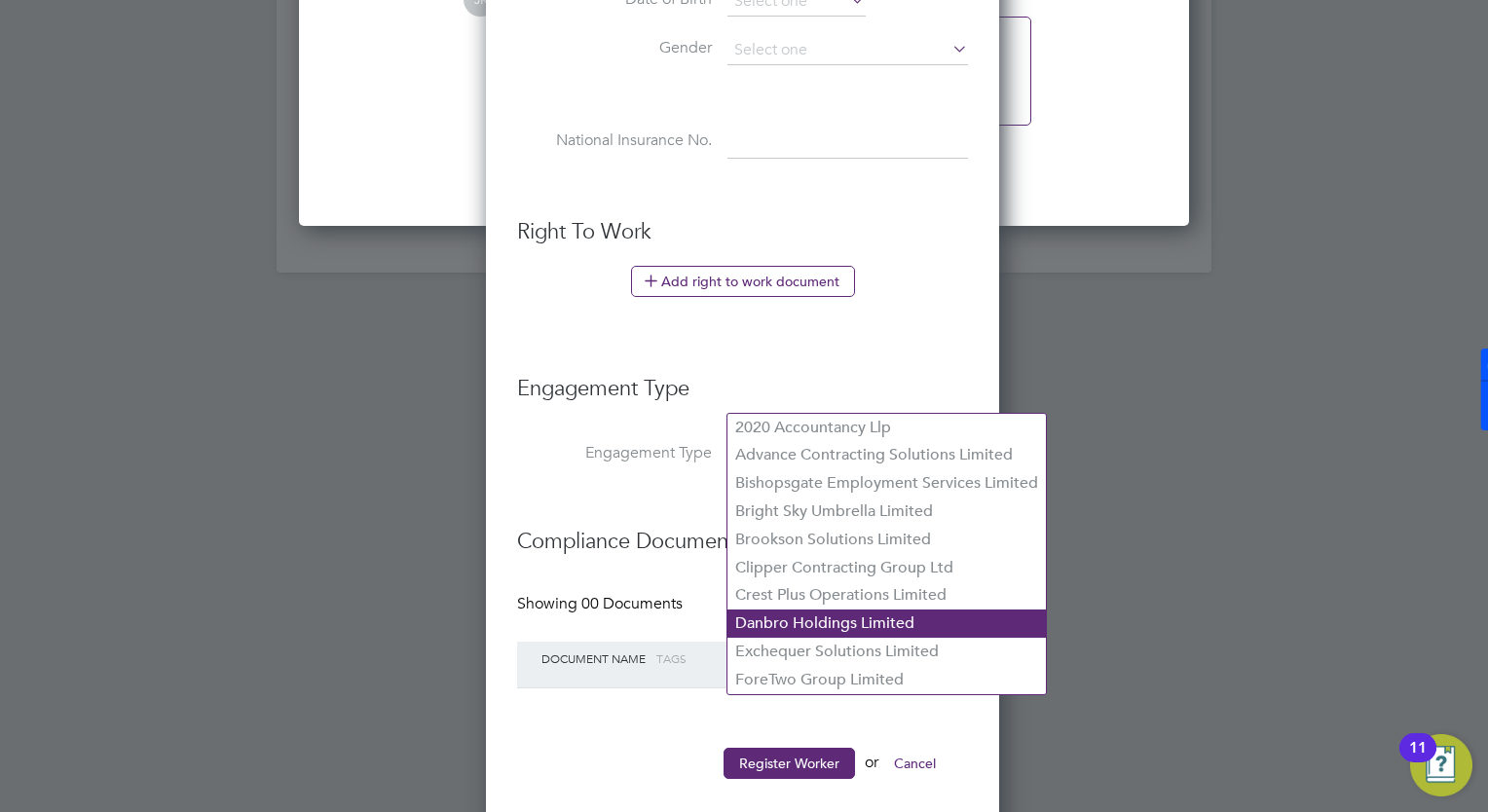scroll, scrollTop: 2586, scrollLeft: 0, axis: vertical 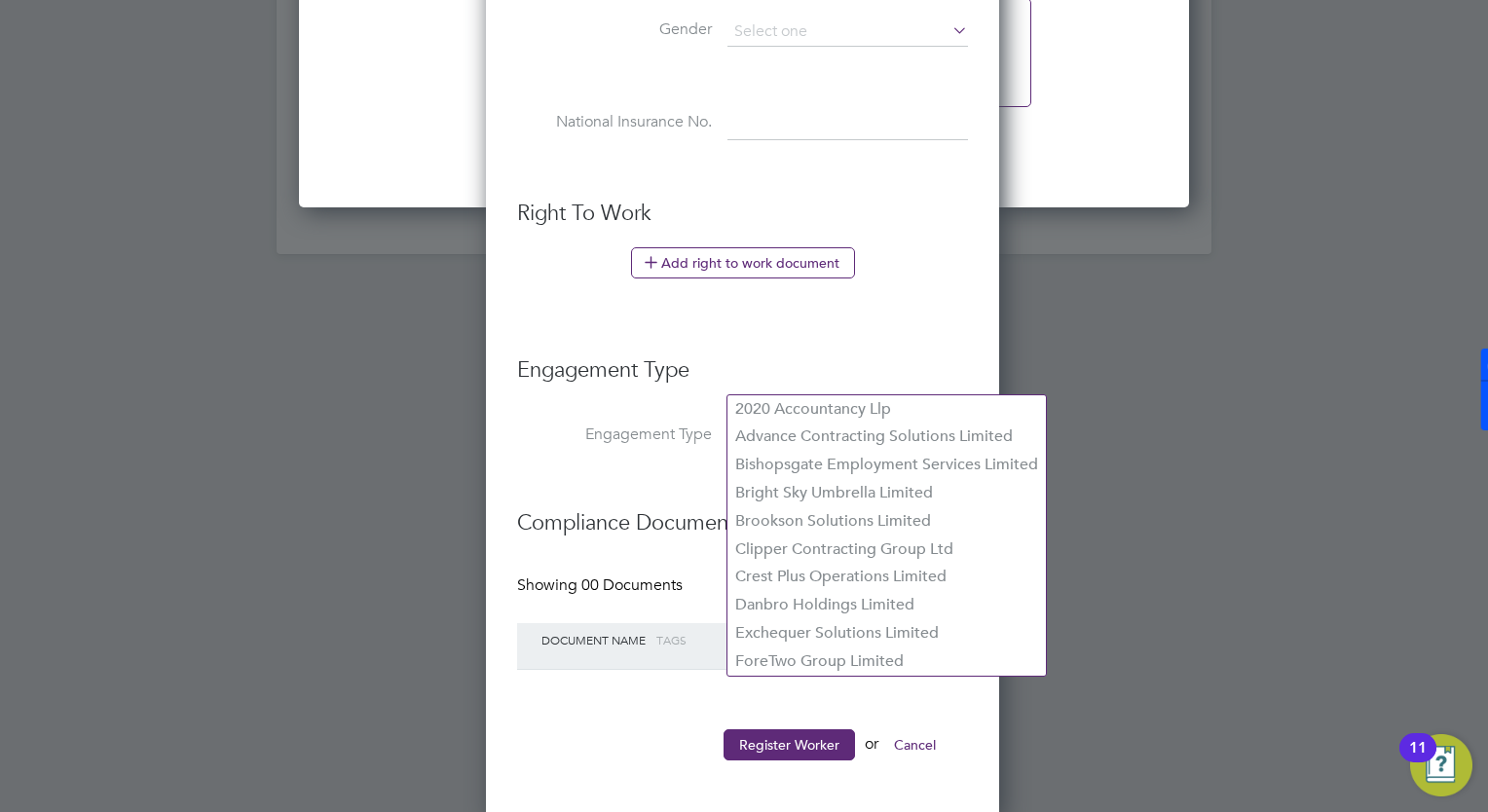 click on "Register Worker  or  Cancel" at bounding box center [742, 755] 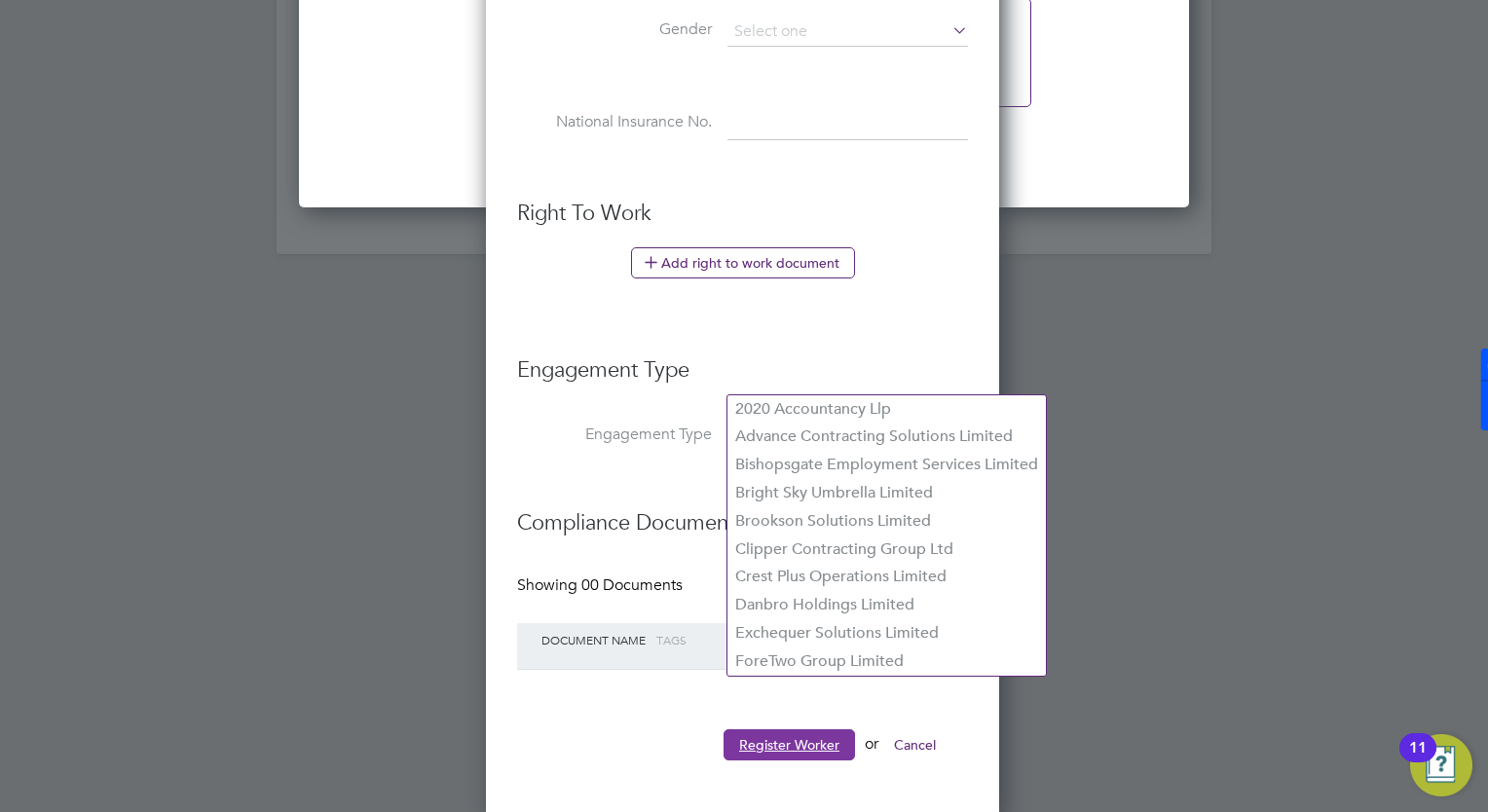 click on "Register Worker" at bounding box center [789, 745] 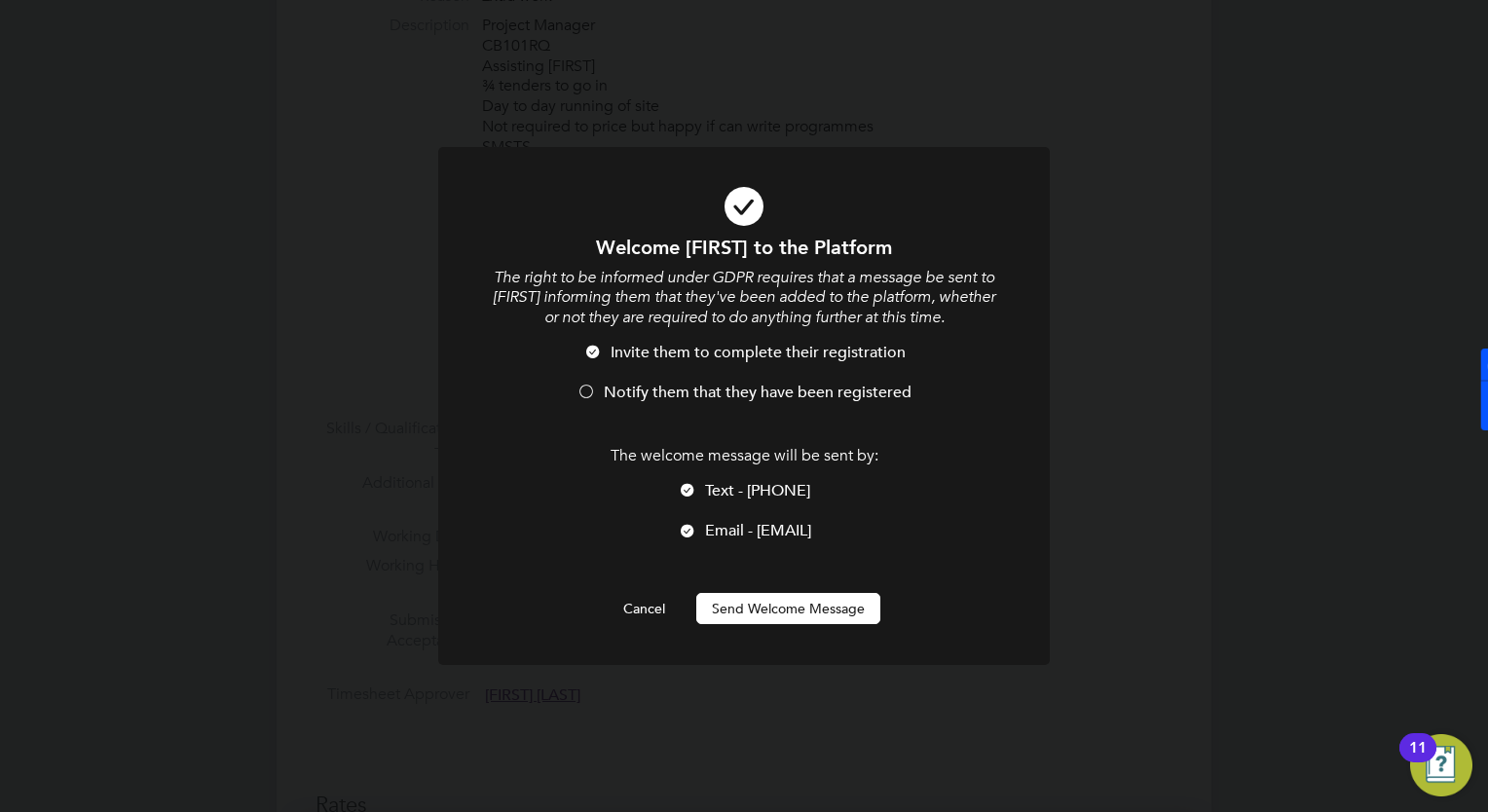 scroll, scrollTop: 1650, scrollLeft: 515, axis: both 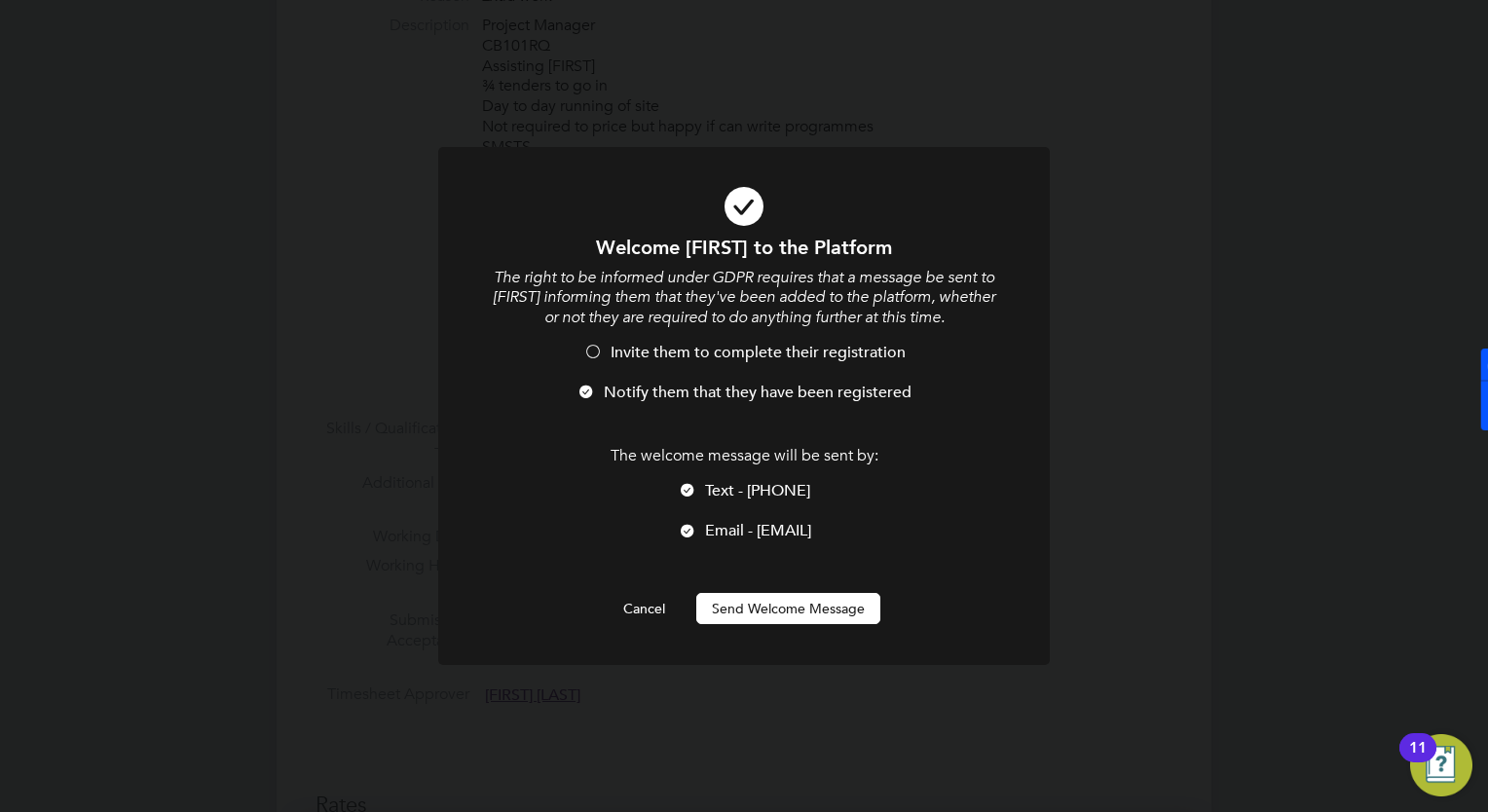 click on "The right to be informed under GDPR requires that a message be sent to Roger informing them that they've been added to the platform, whether or not they are required to do anything further at this time.   Invite them to complete their registration   Notify them that they have been registered" at bounding box center (744, 346) 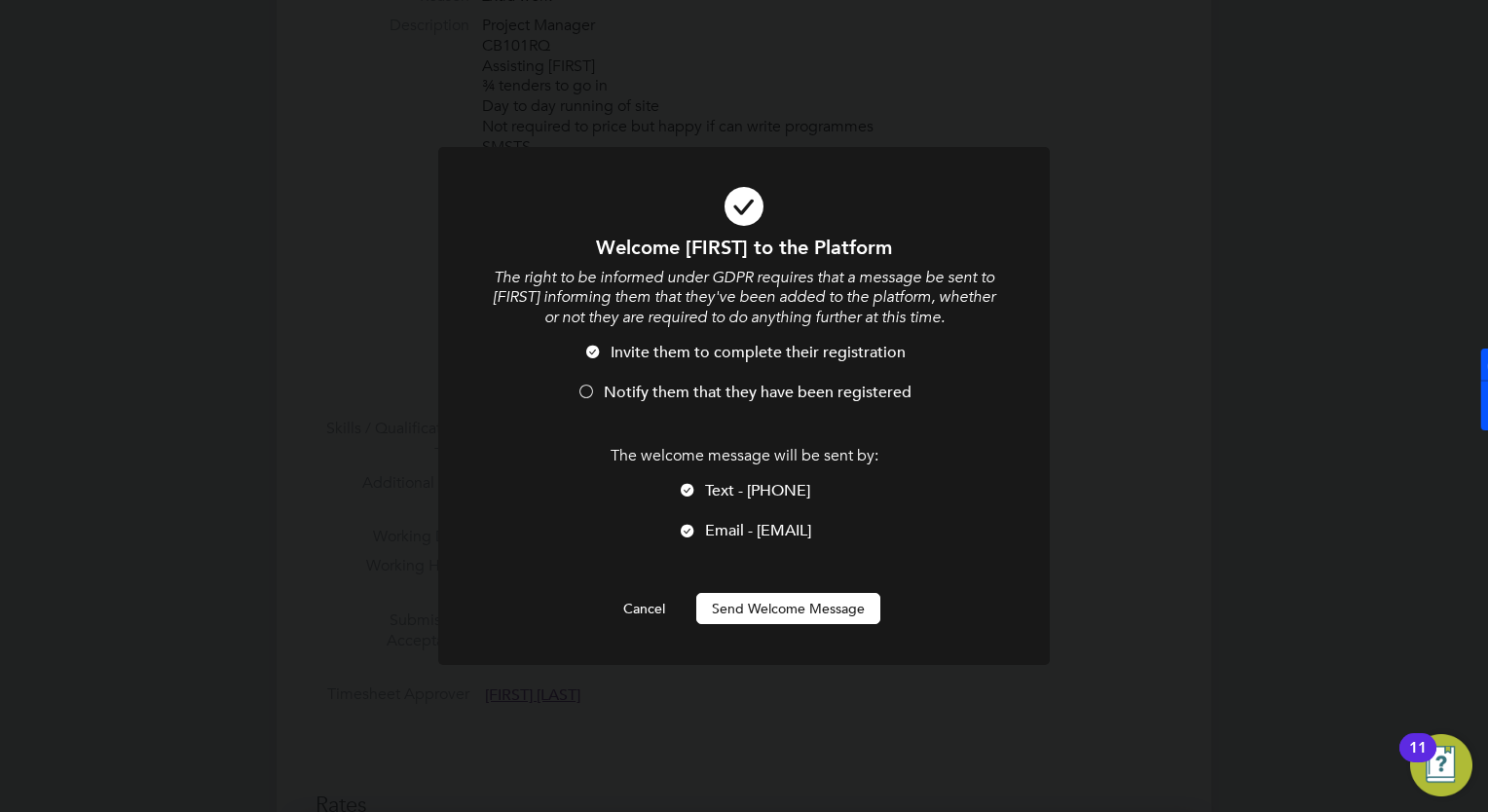 click on "Notify them that they have been registered" at bounding box center [758, 392] 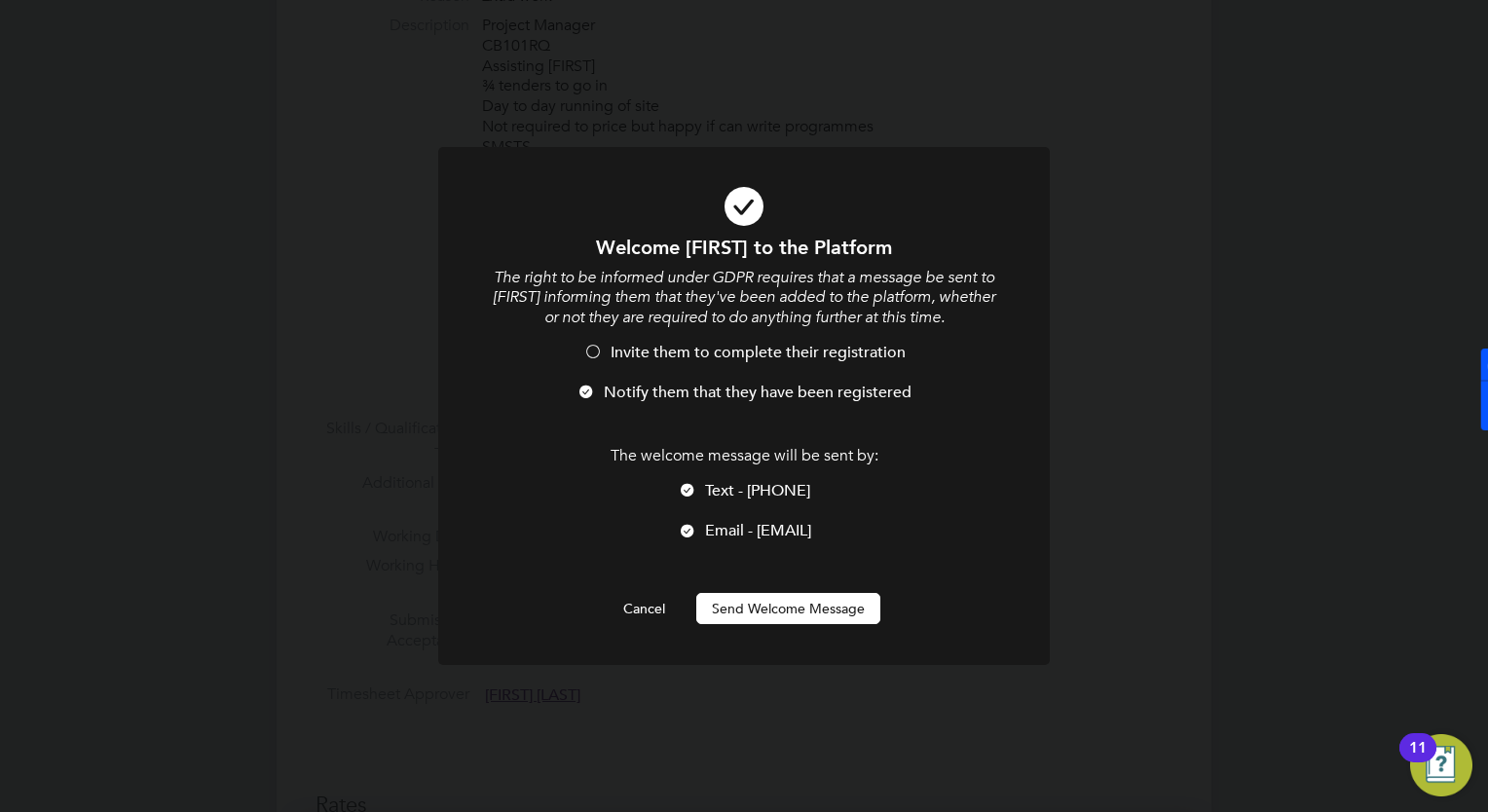 click on "Send Welcome Message" at bounding box center [788, 609] 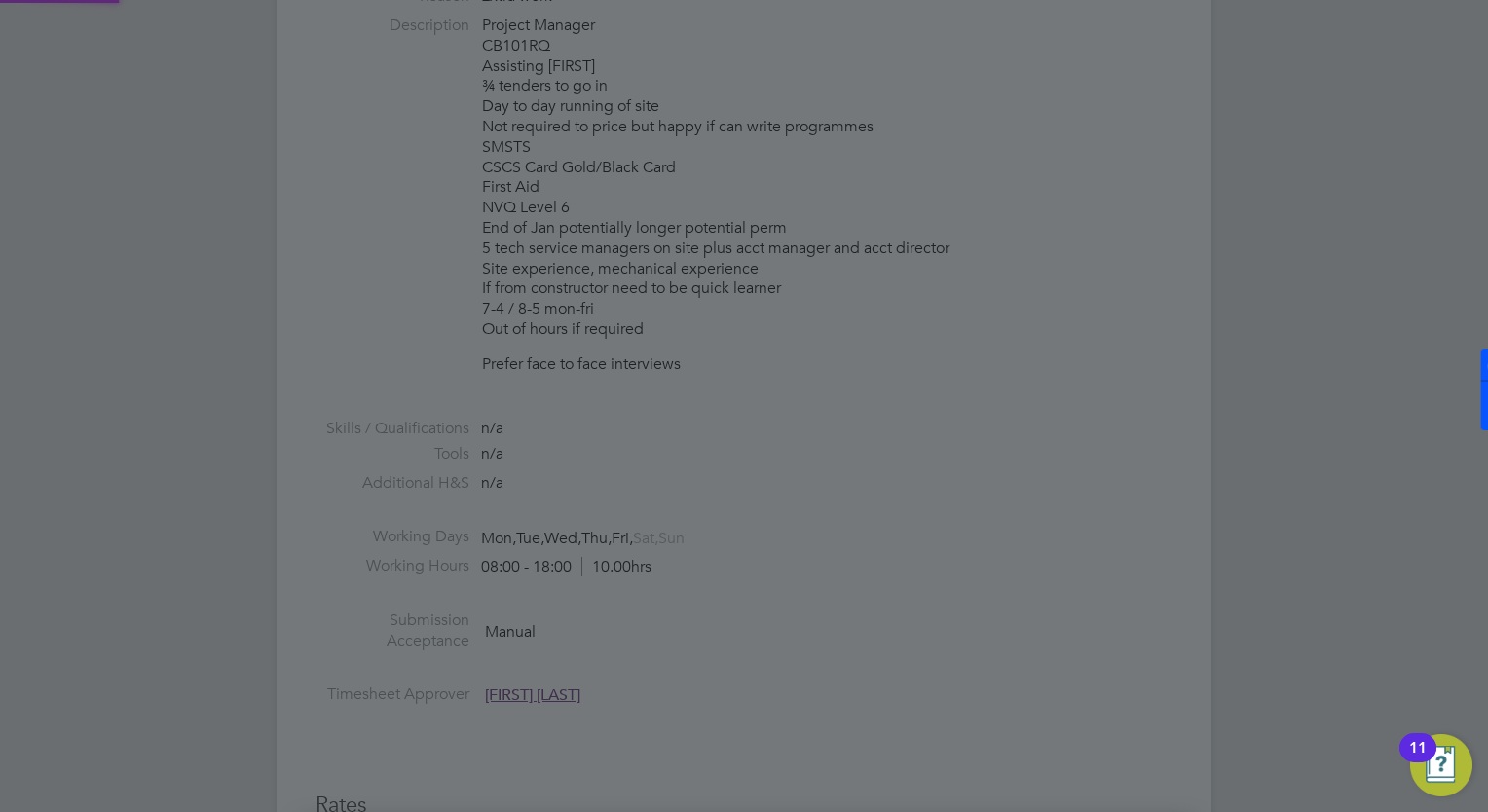 type on "[FIRST] [LAST] ([NUMBER])" 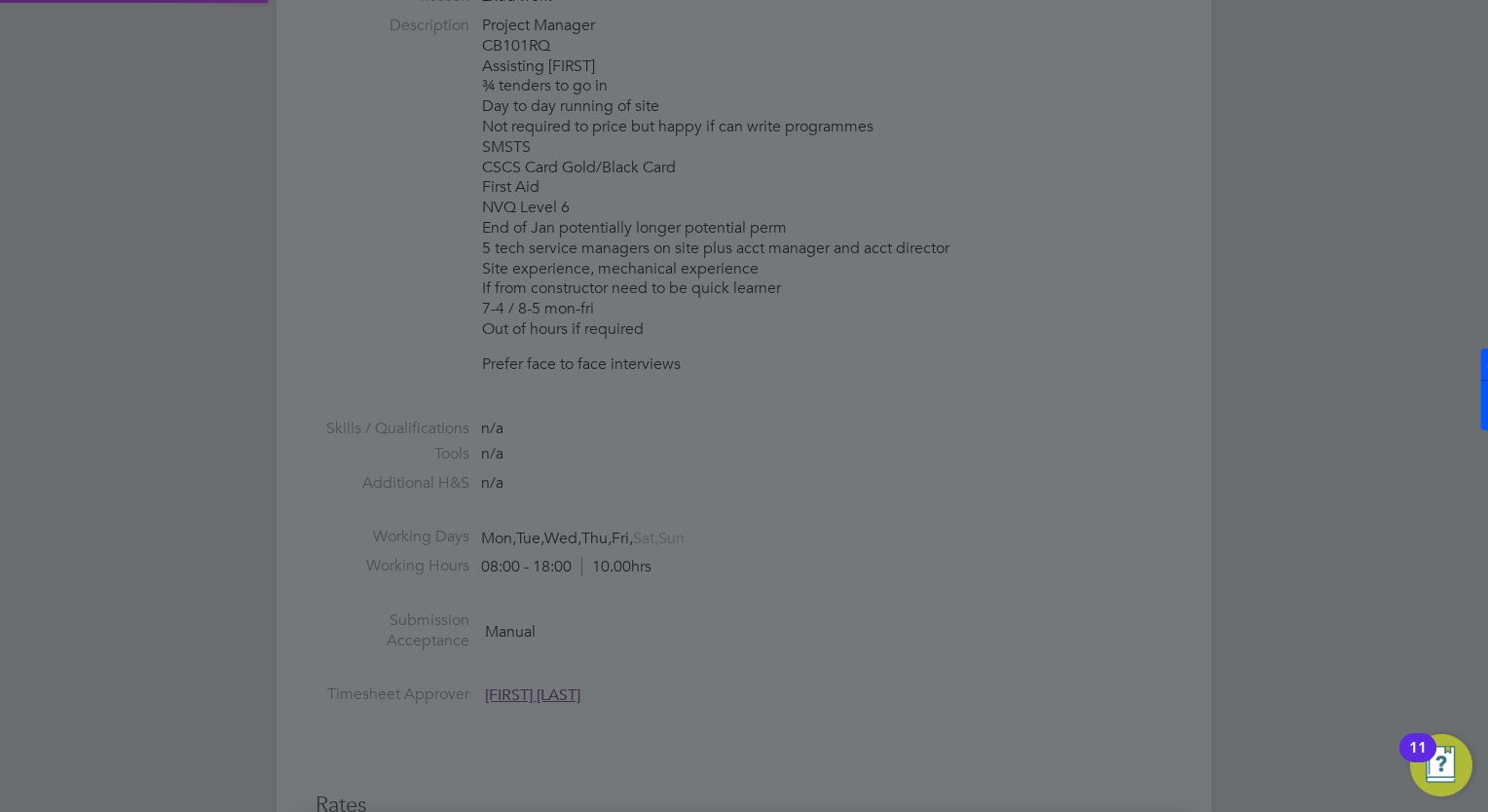 scroll, scrollTop: 897, scrollLeft: 0, axis: vertical 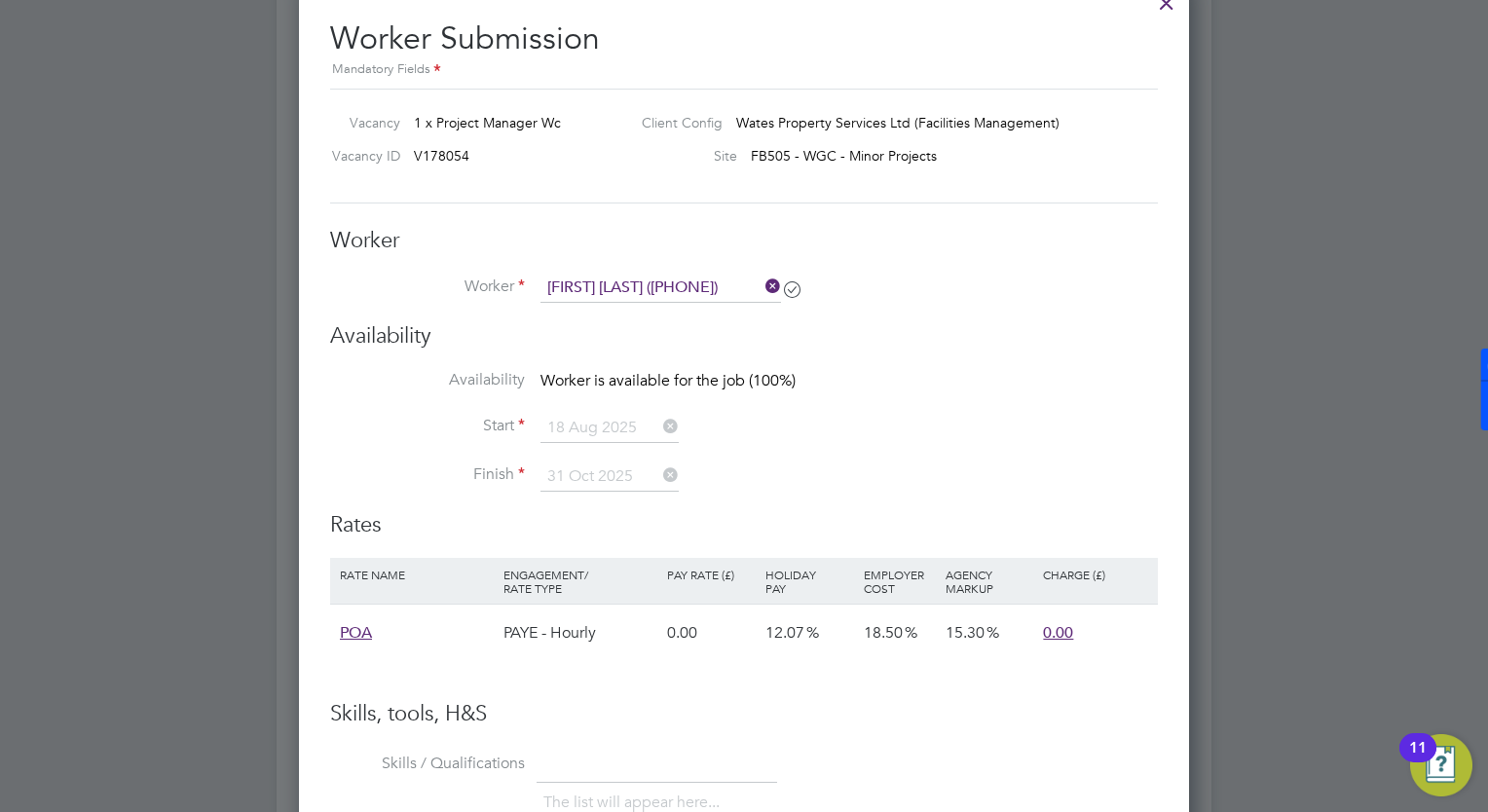 click at bounding box center (659, 426) 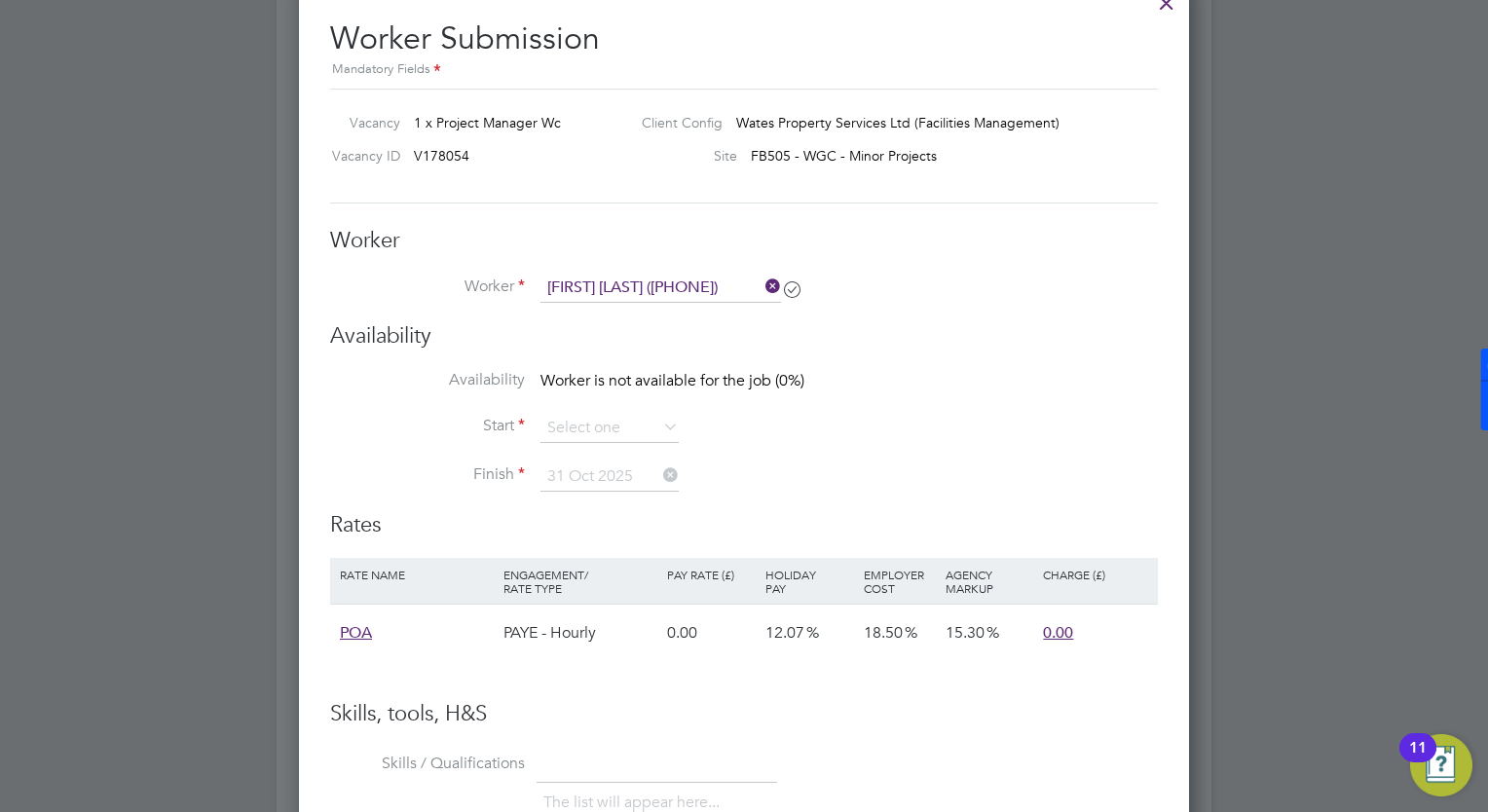 click at bounding box center [659, 426] 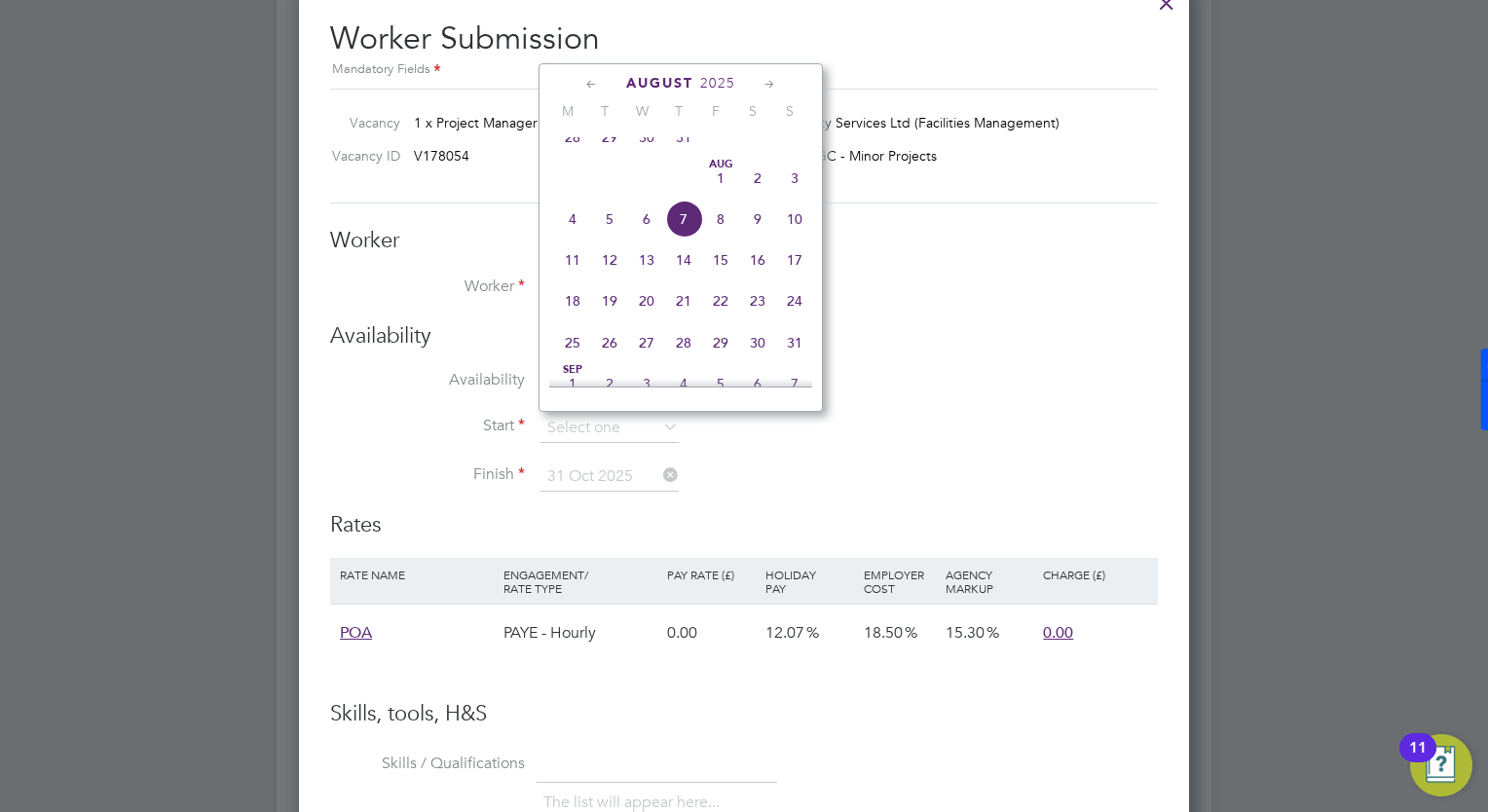 click on "7" 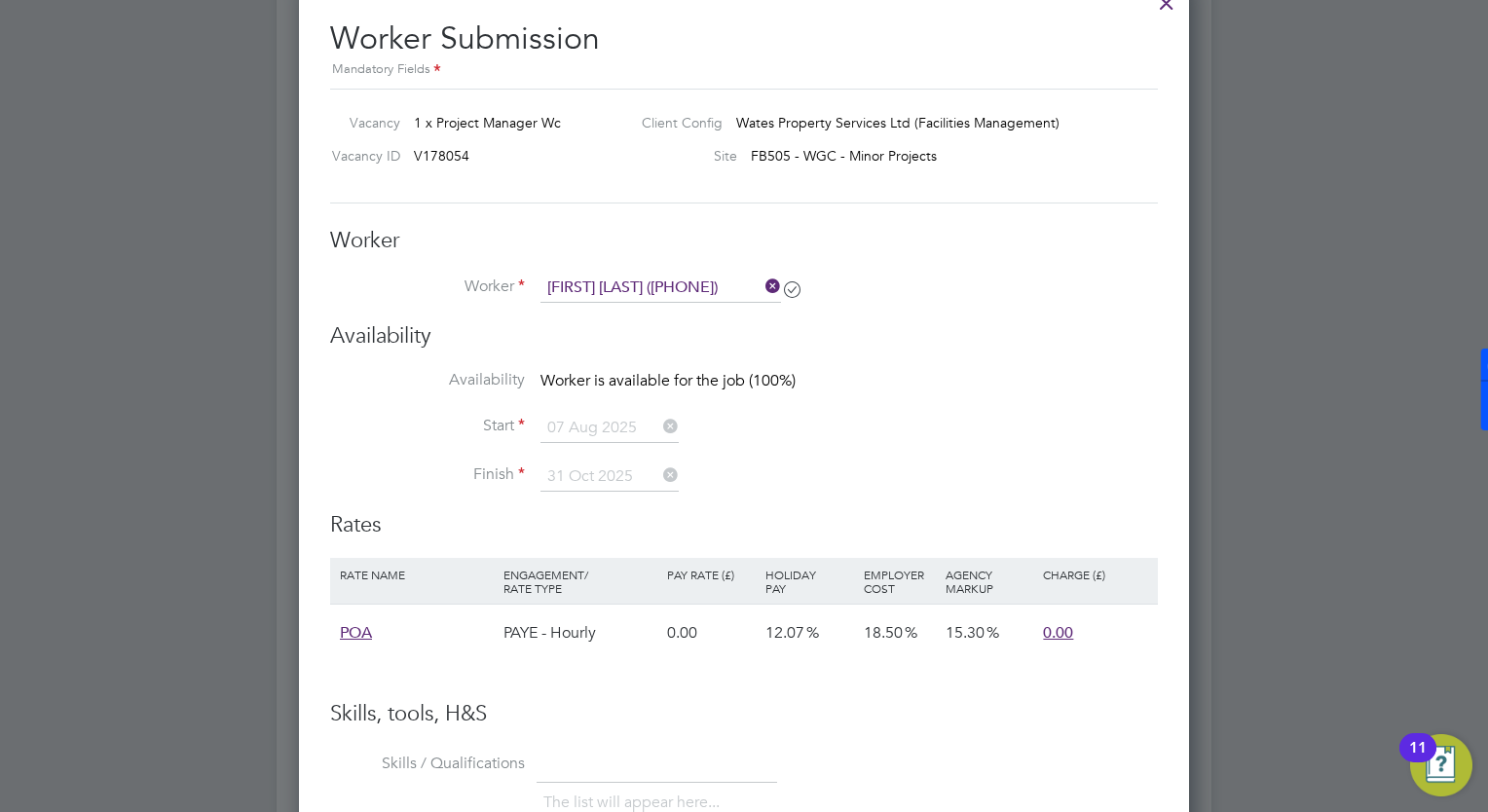 click on "Start   07 Aug 2025" at bounding box center [744, 438] 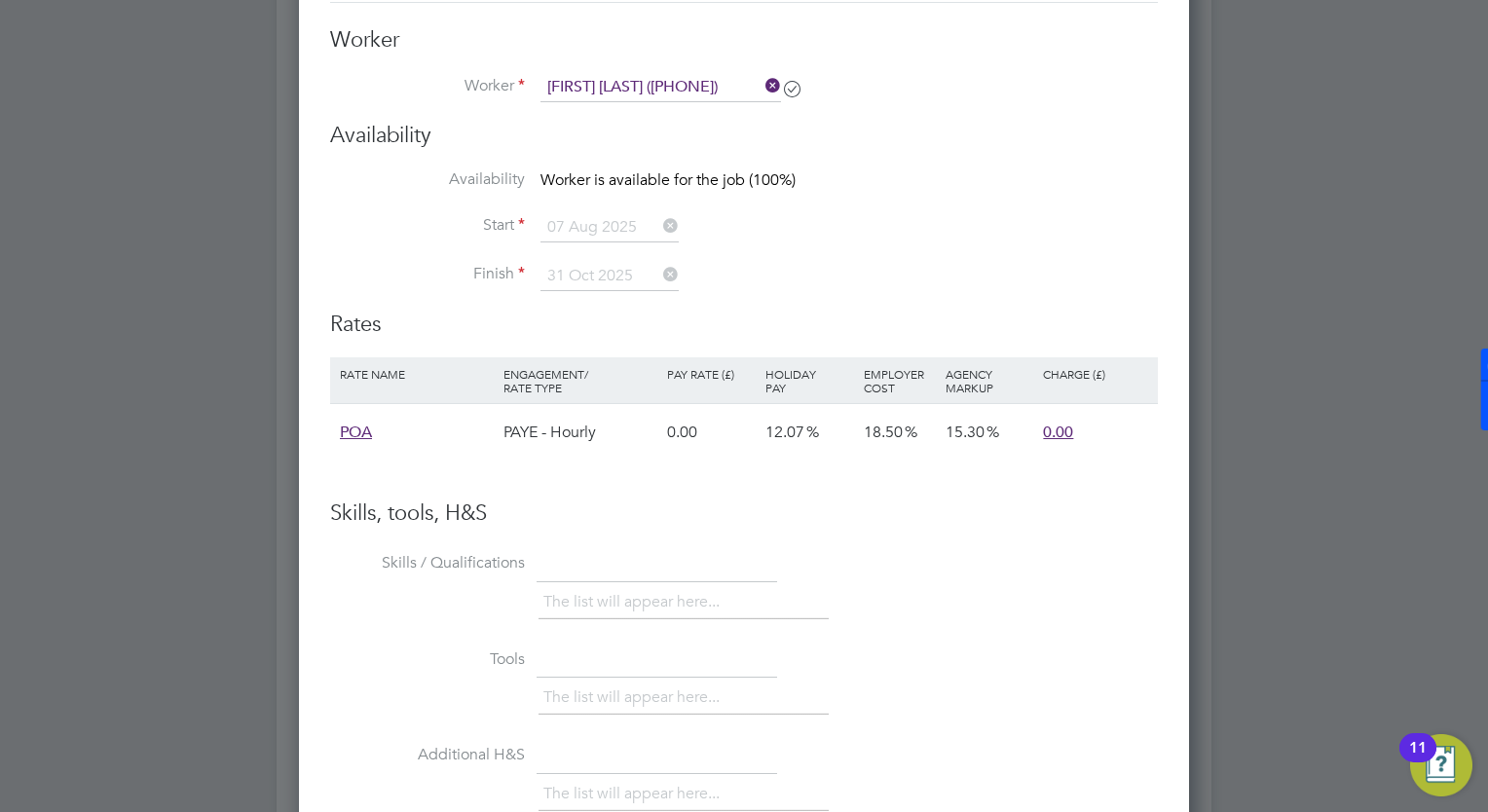 scroll, scrollTop: 1947, scrollLeft: 0, axis: vertical 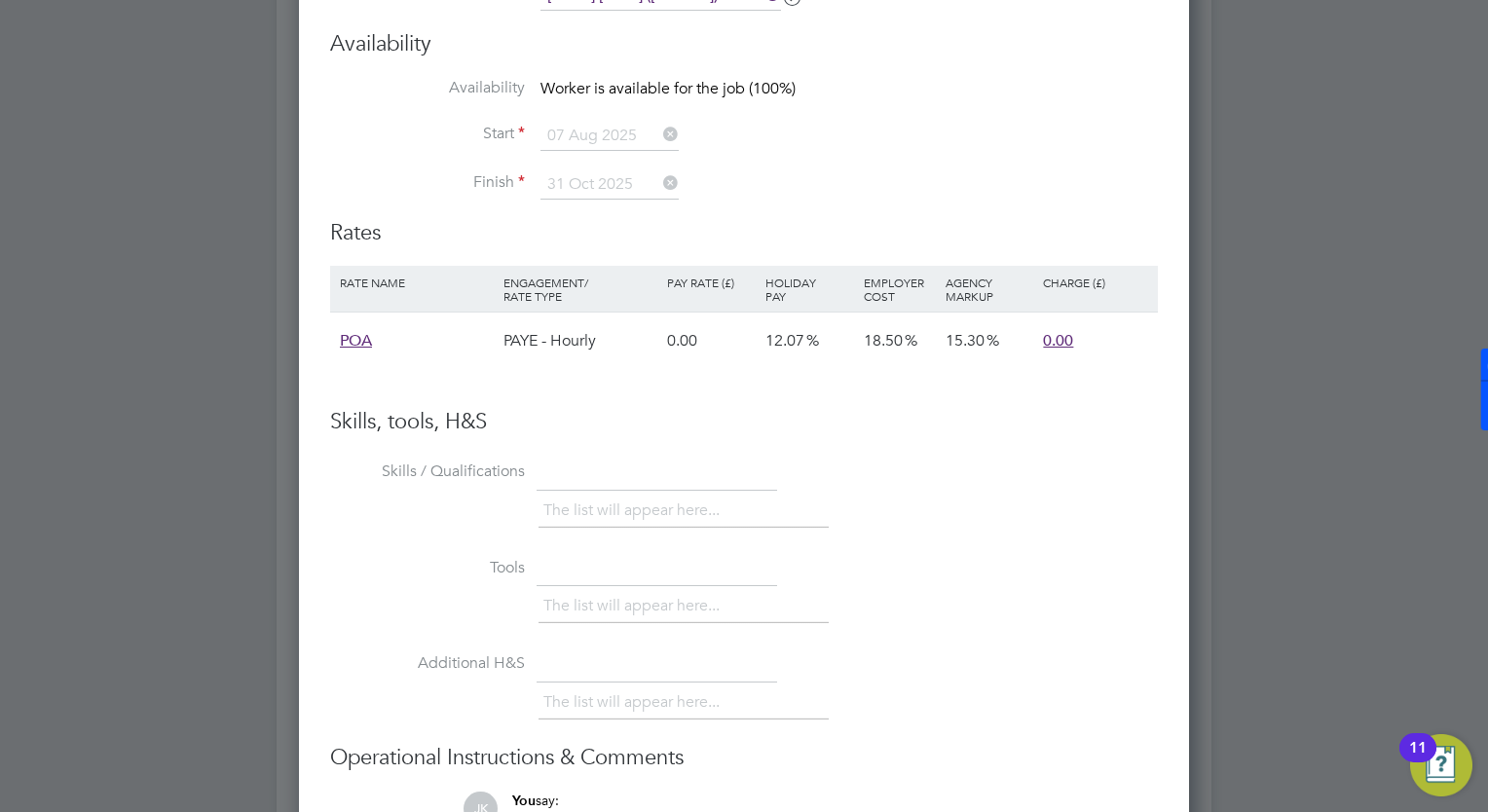 click on "Finish   31 Oct 2025" at bounding box center (744, 195) 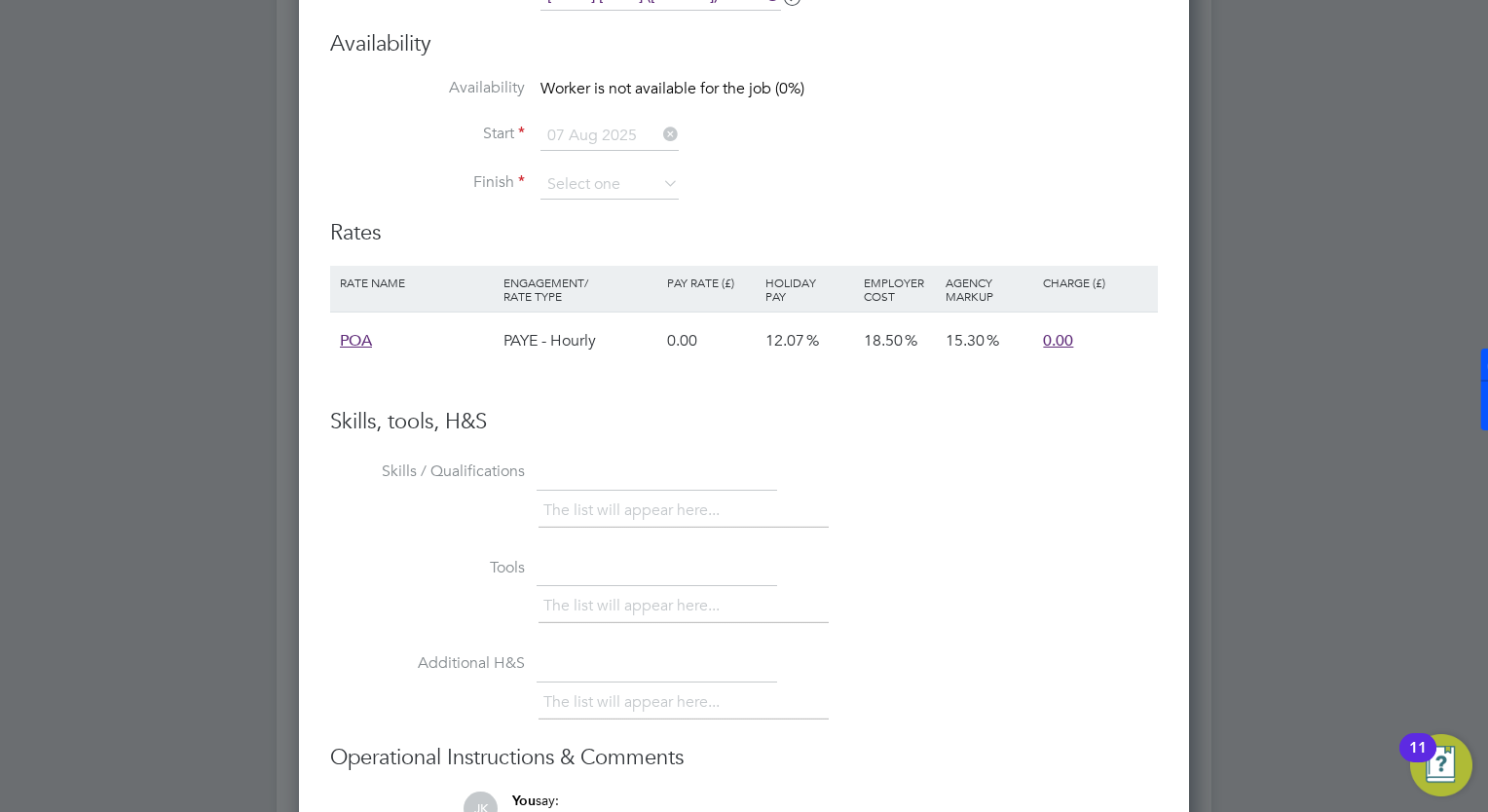 click at bounding box center [659, 183] 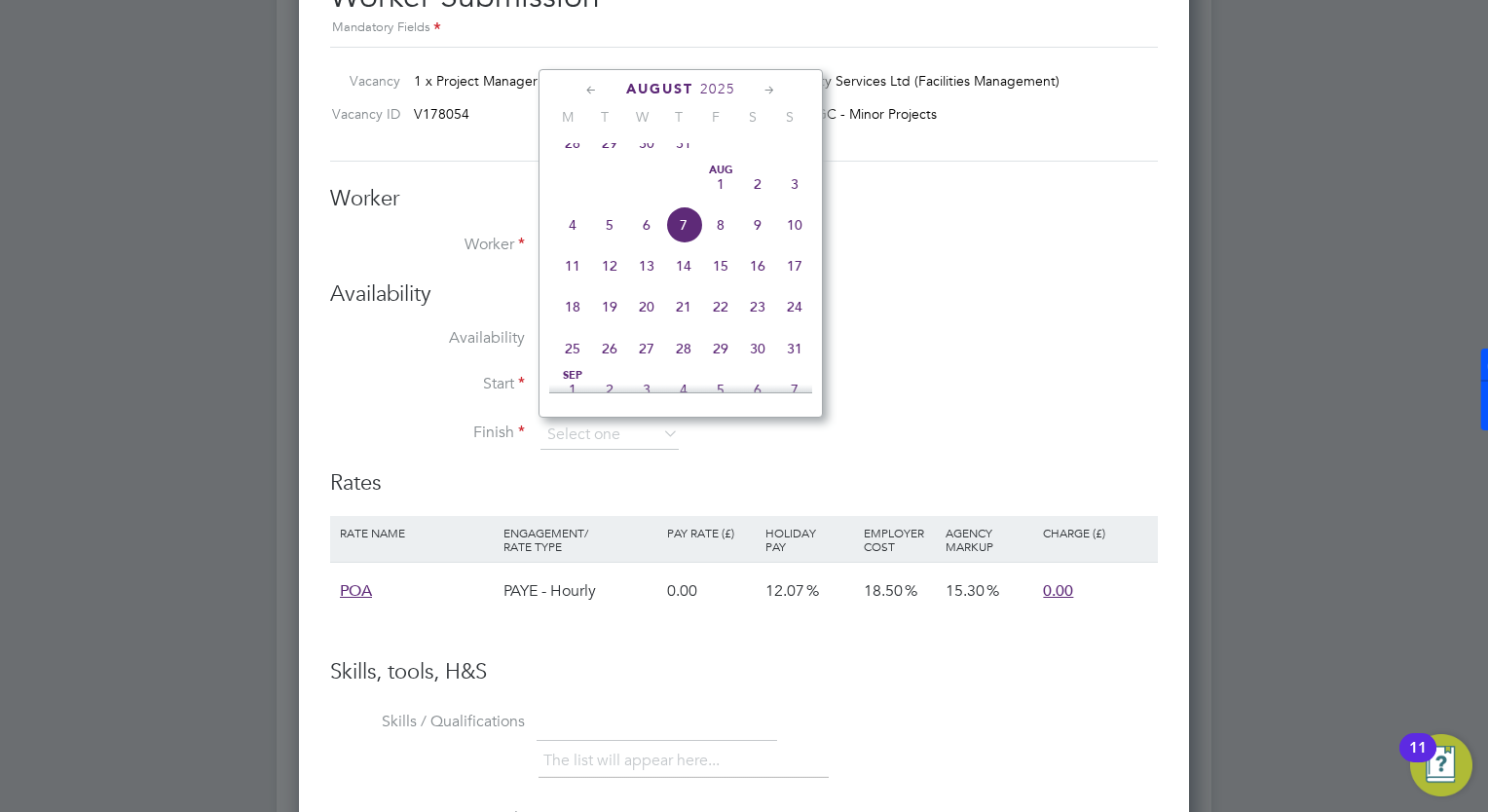 scroll, scrollTop: 1558, scrollLeft: 0, axis: vertical 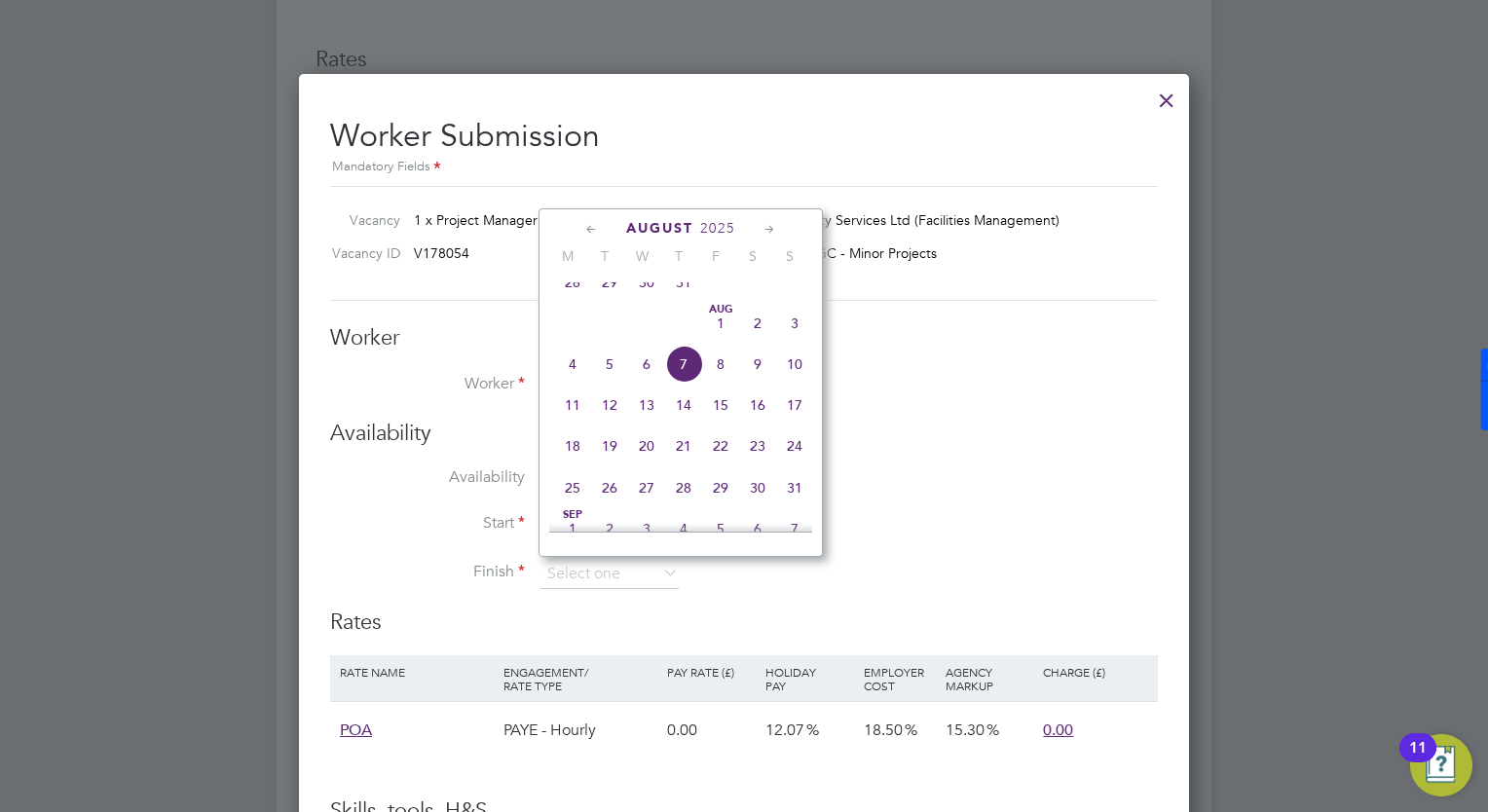 click on "August 2025" 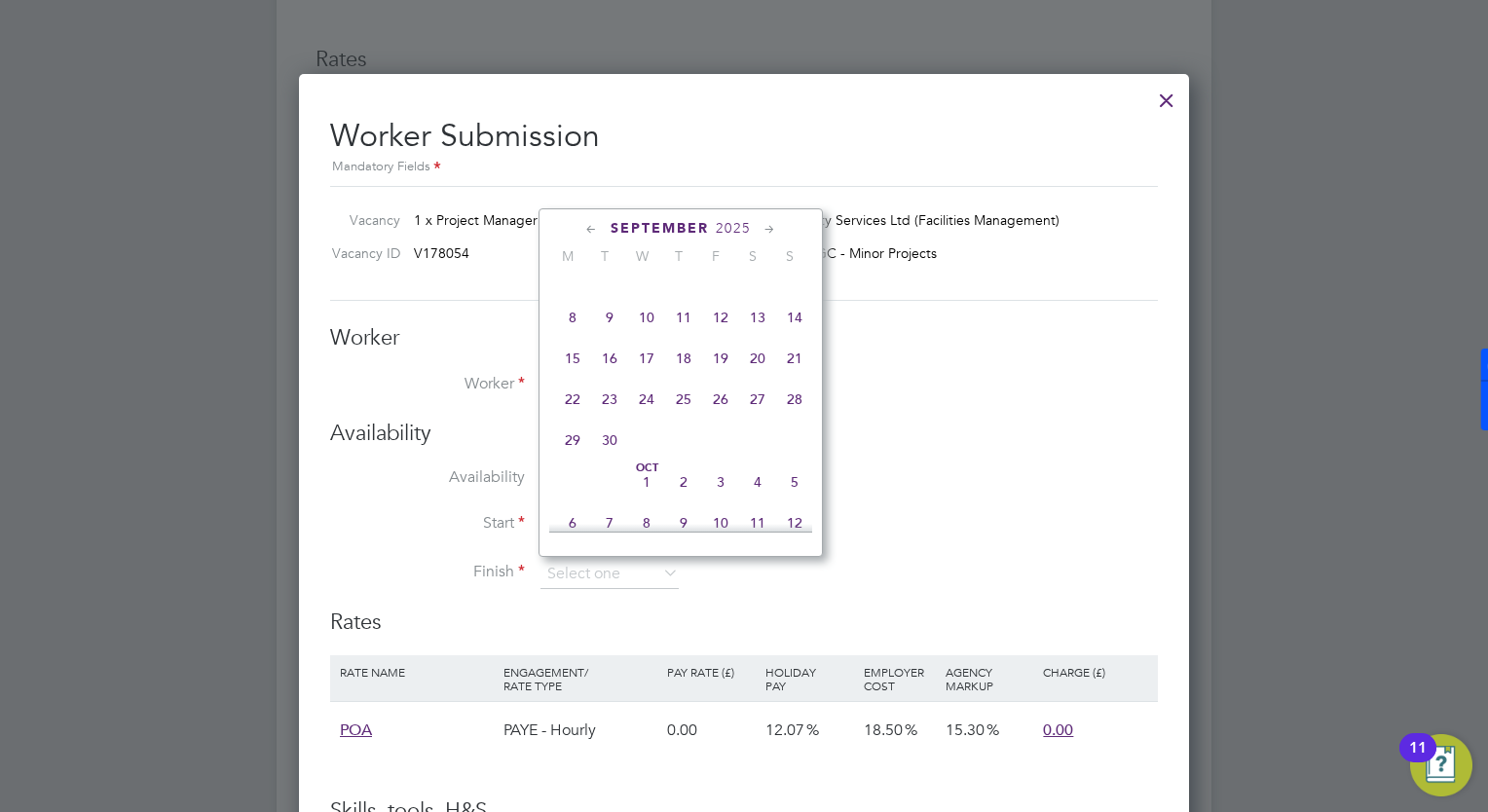 click 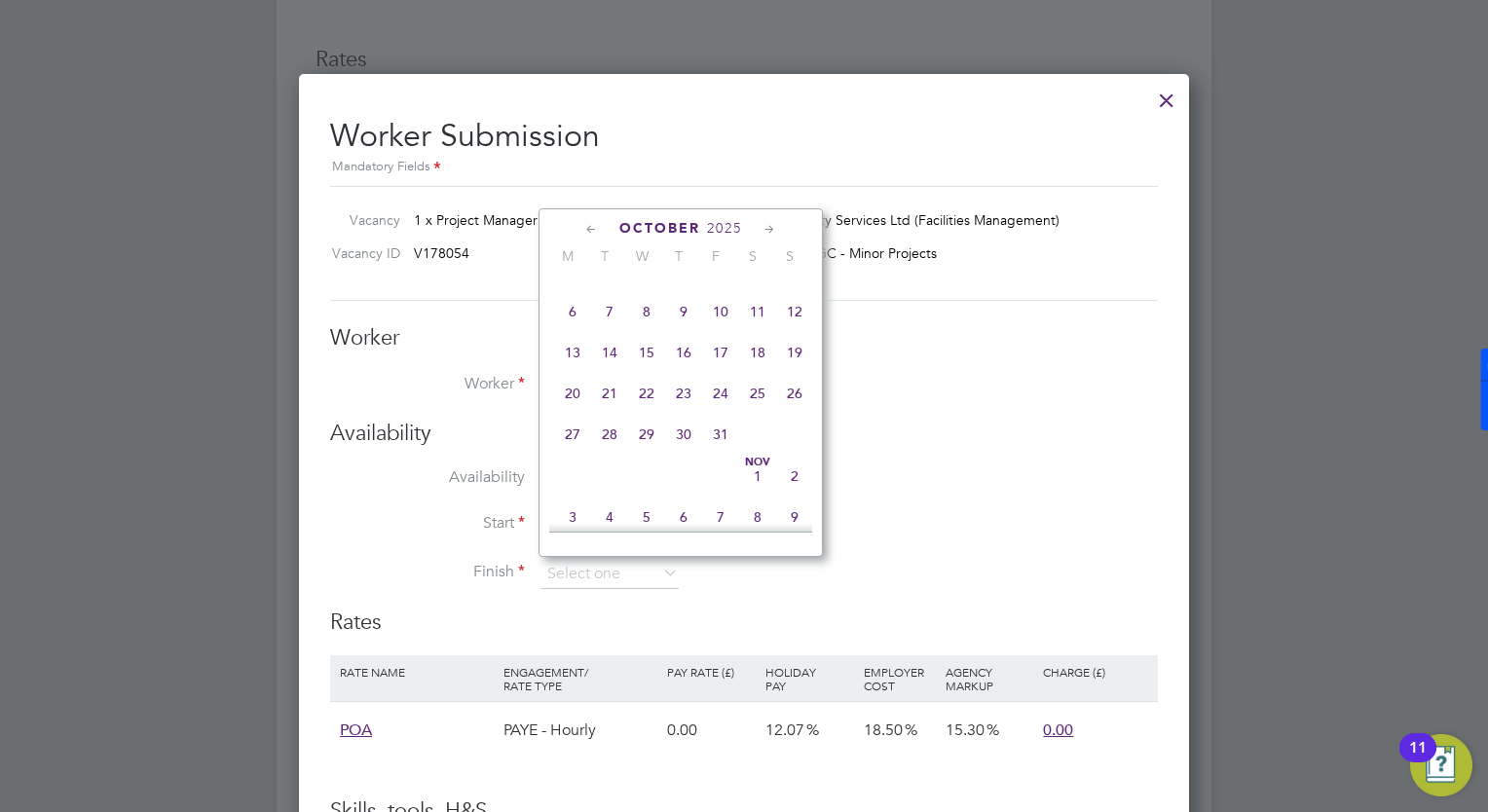 click 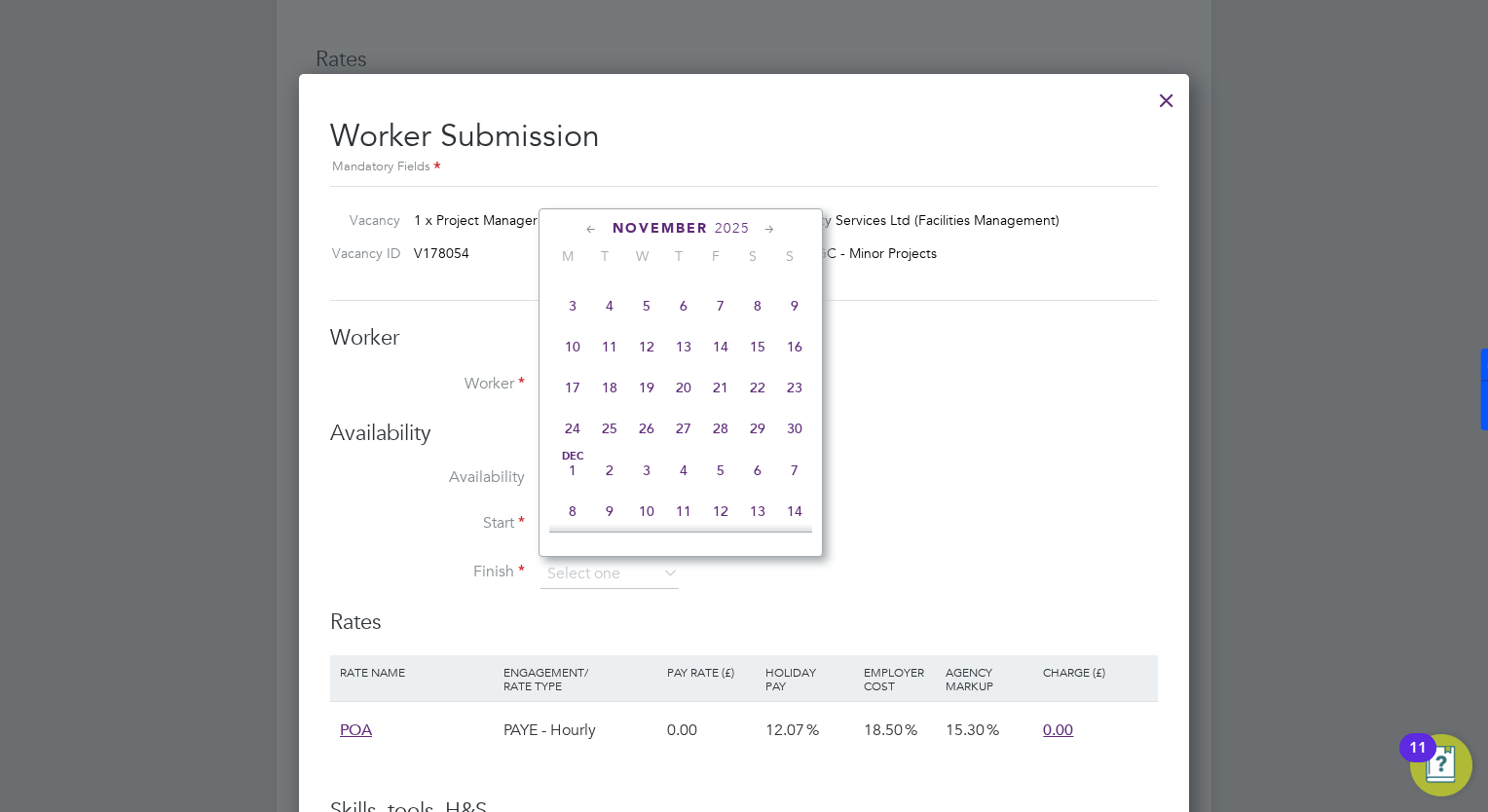 click 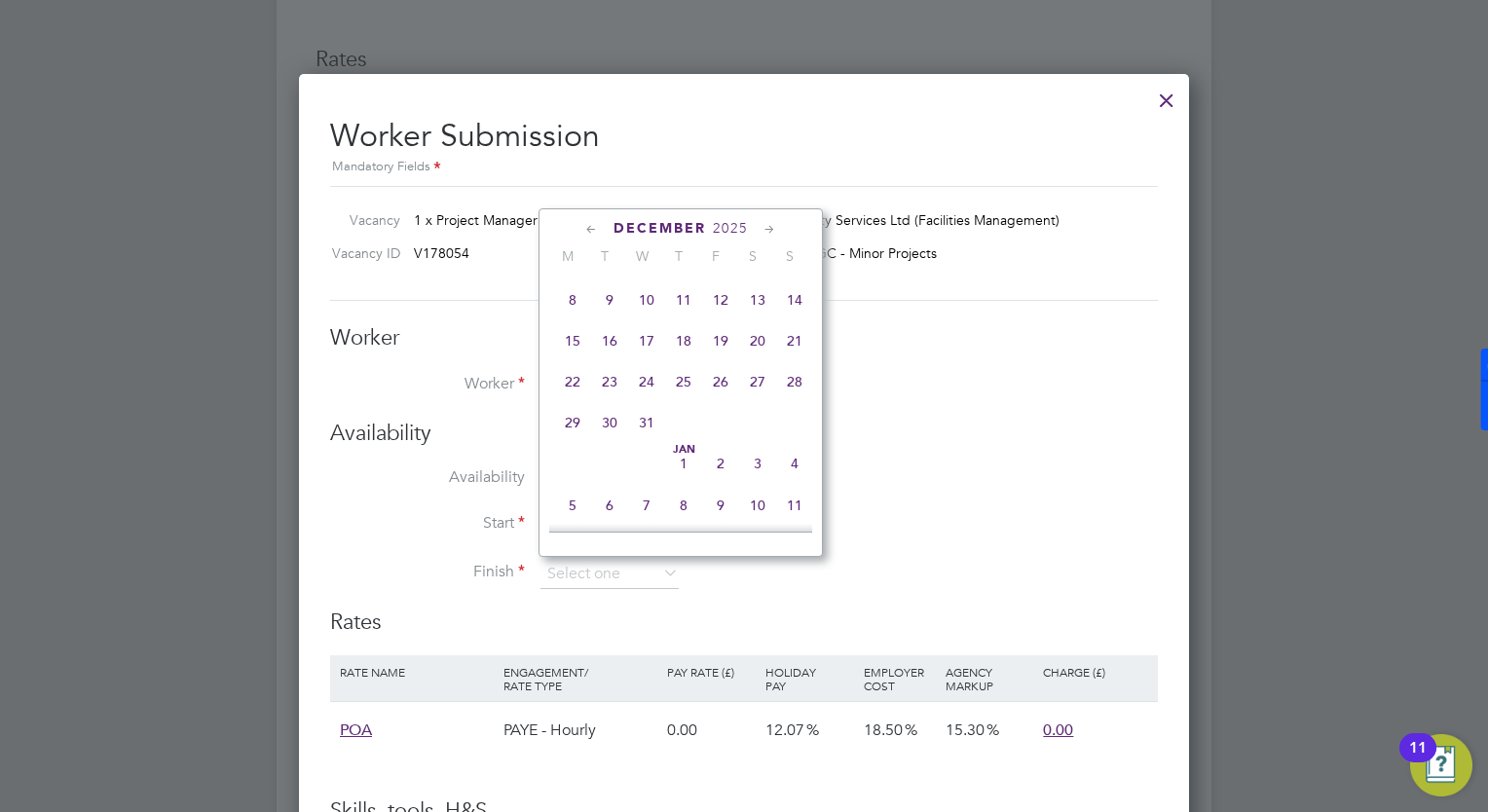 click 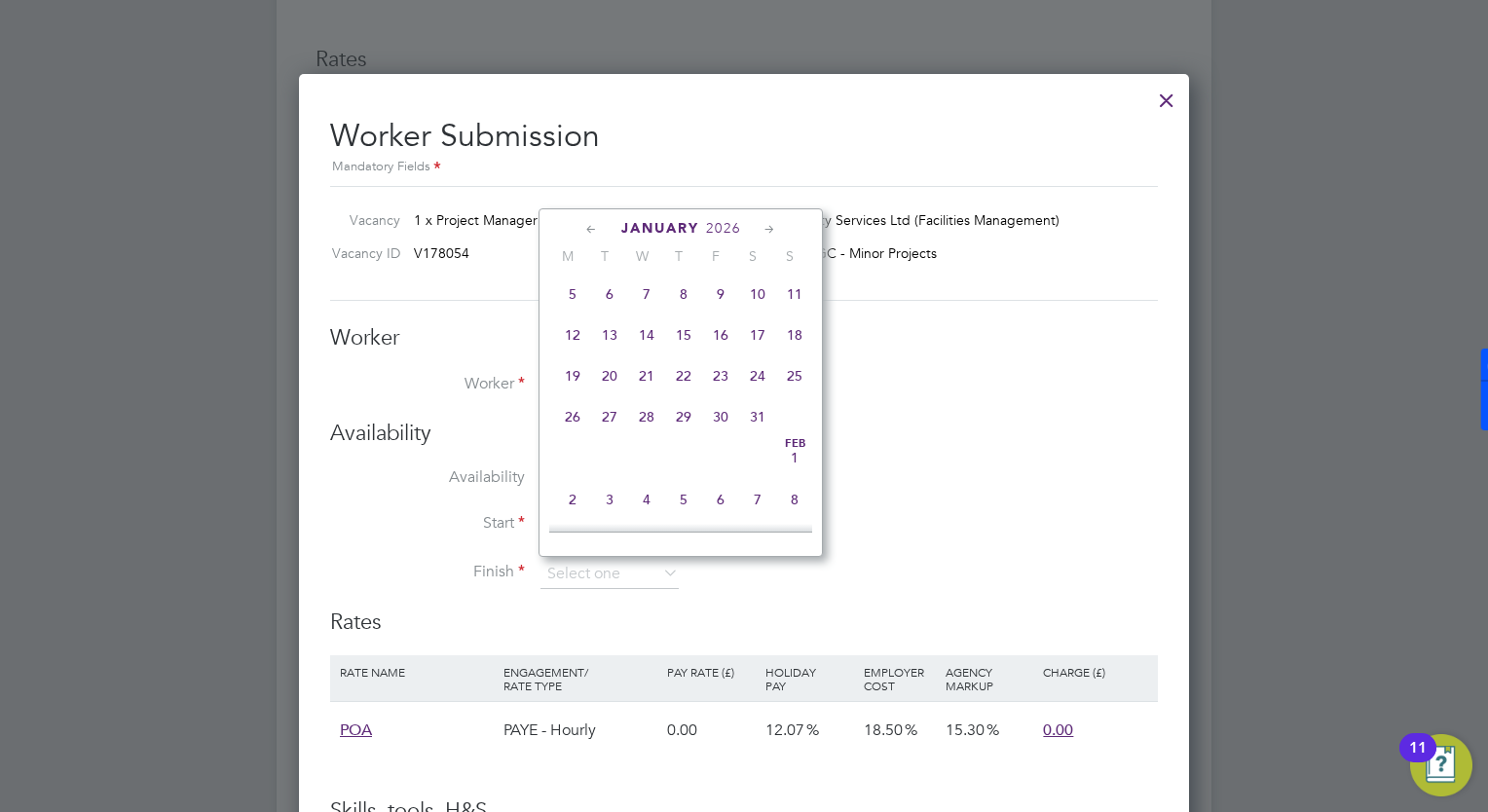 click 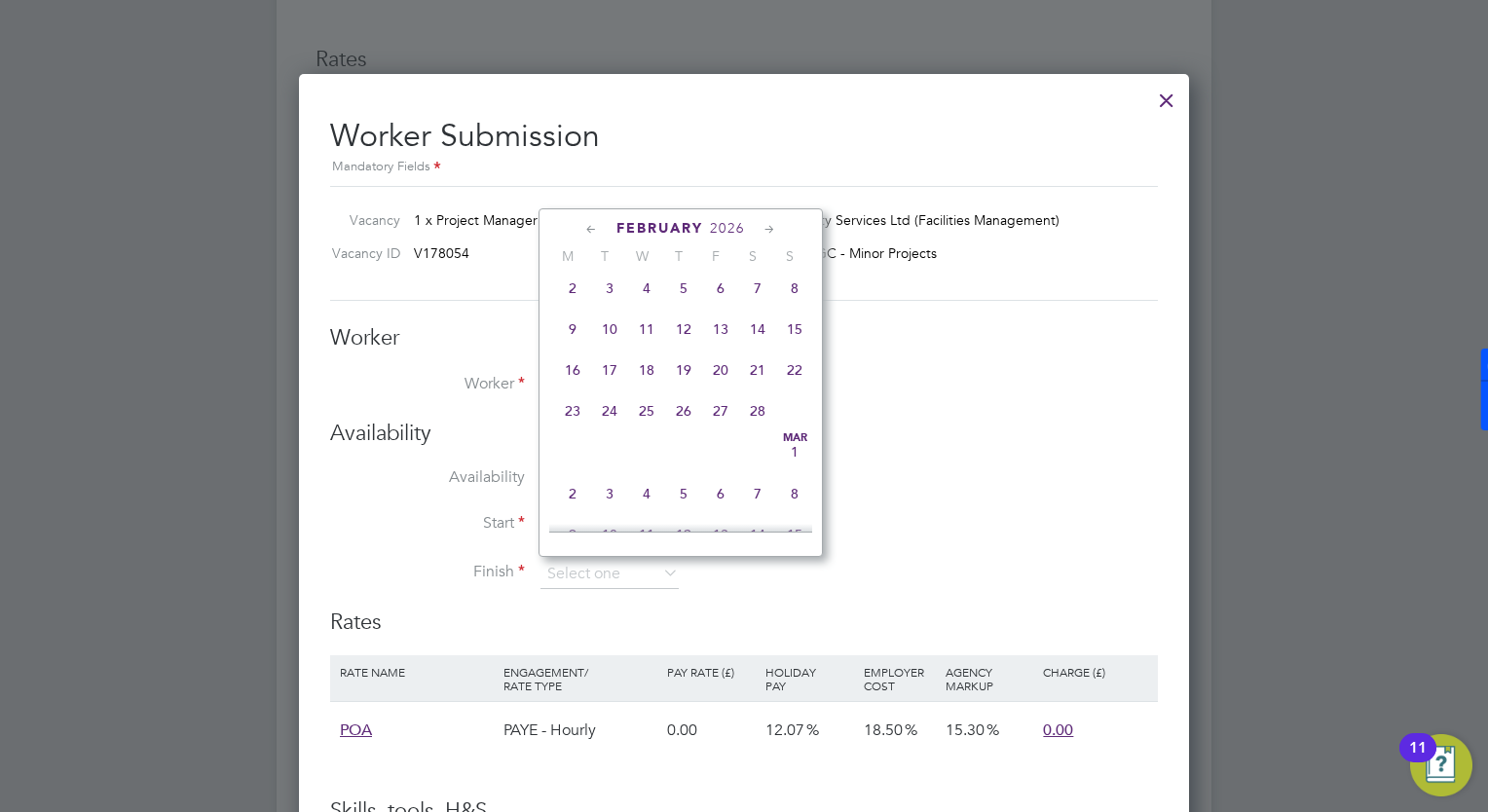 click 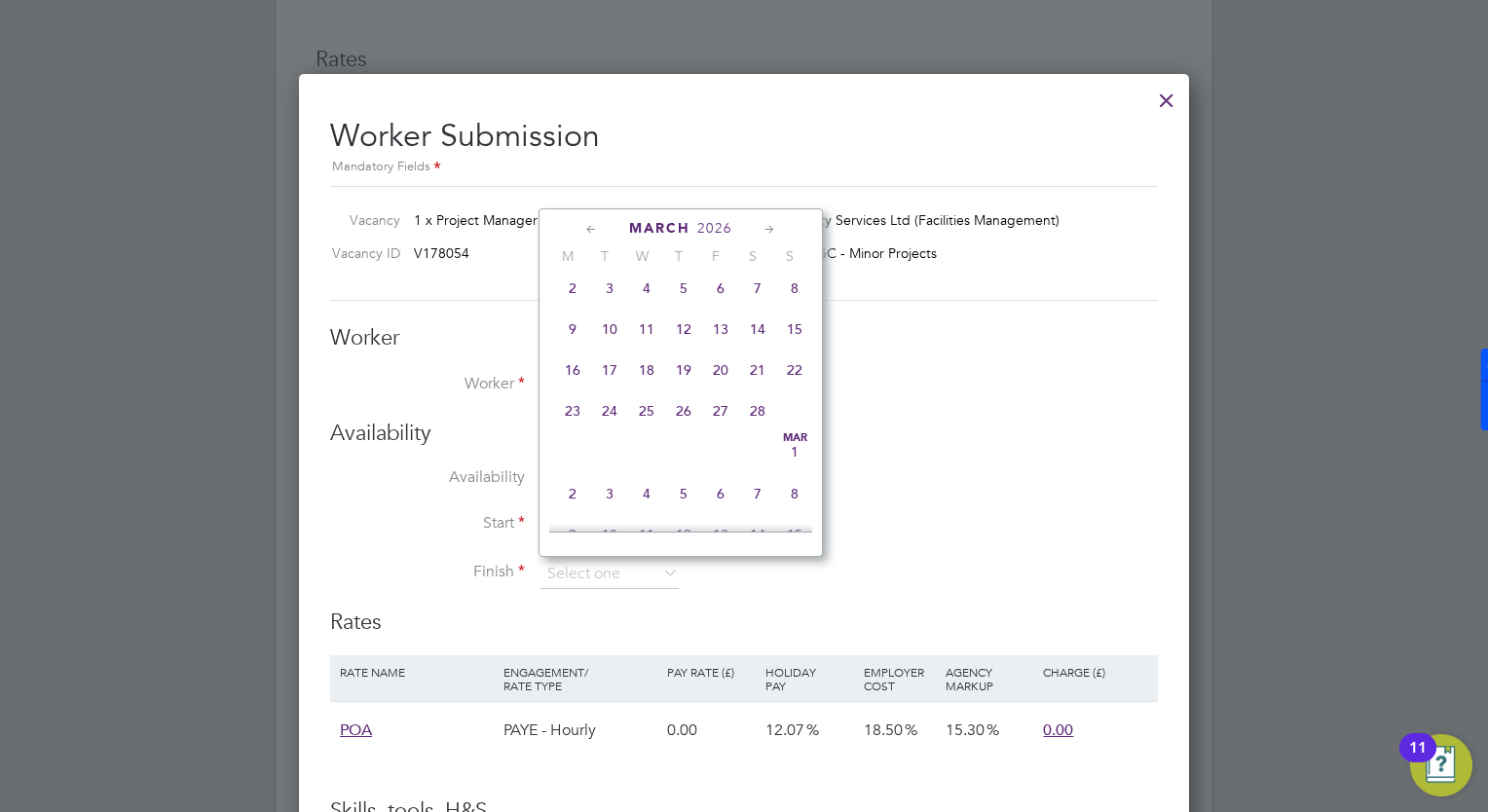 scroll, scrollTop: 2155, scrollLeft: 0, axis: vertical 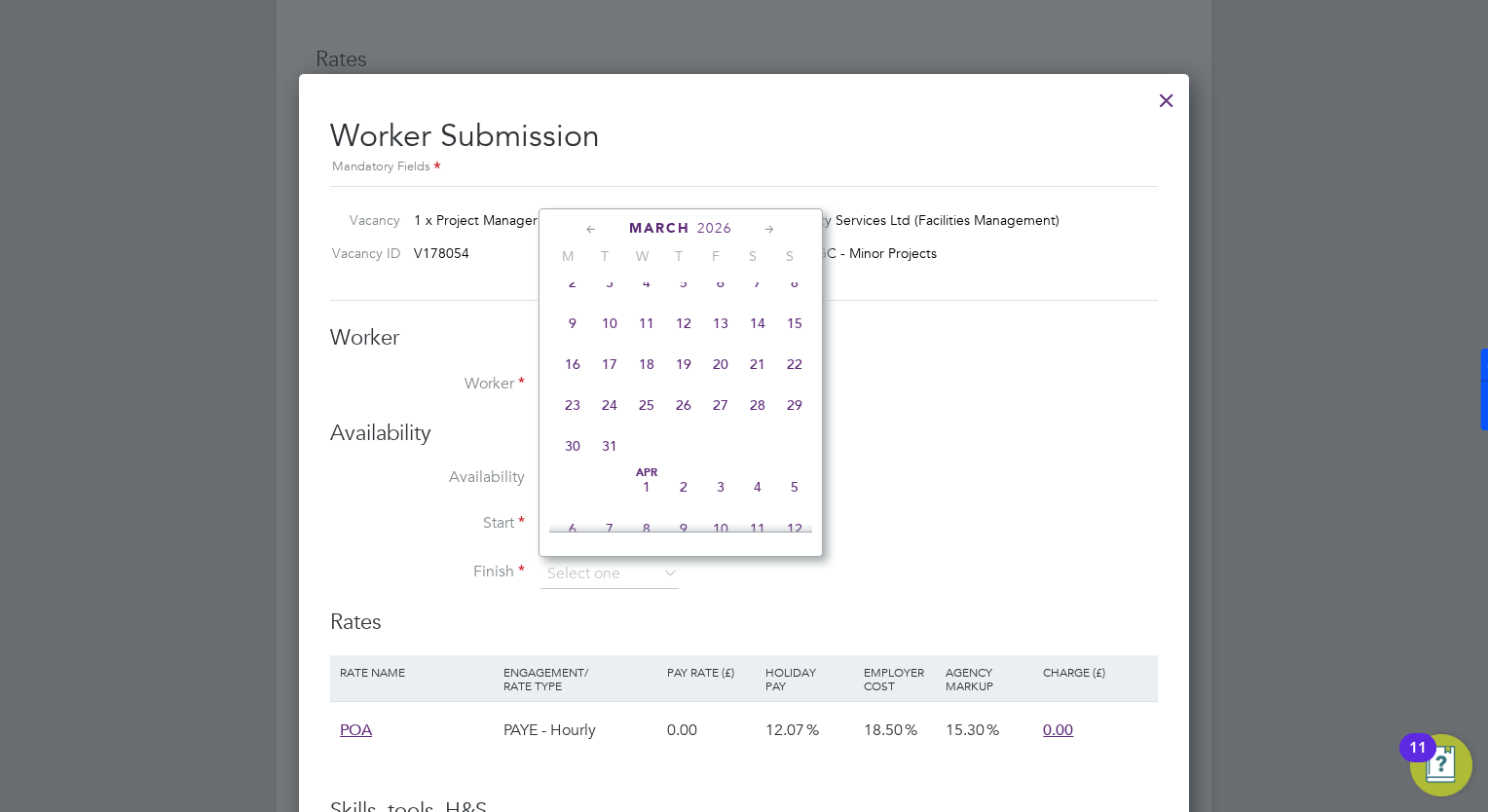 click 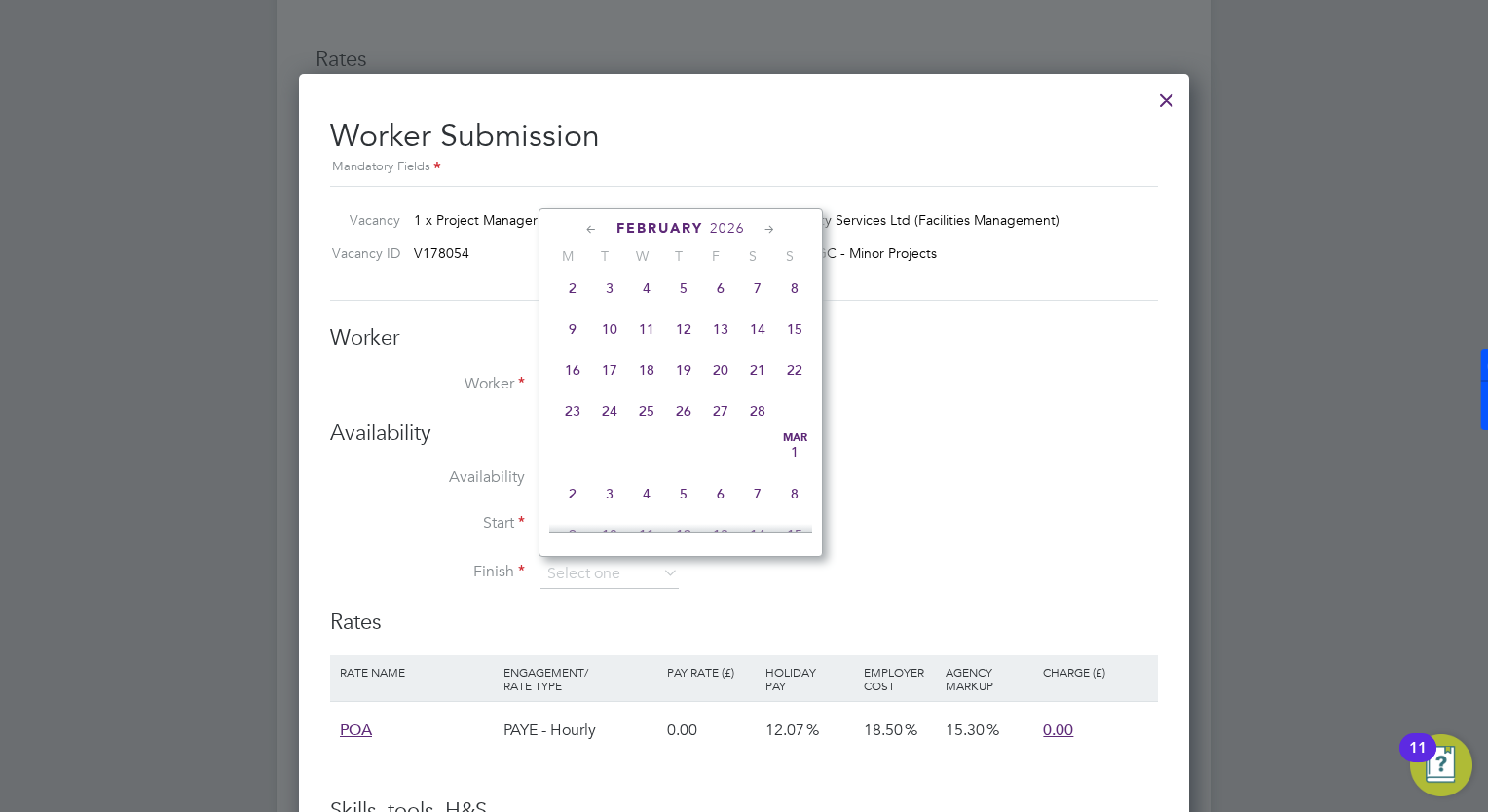 click 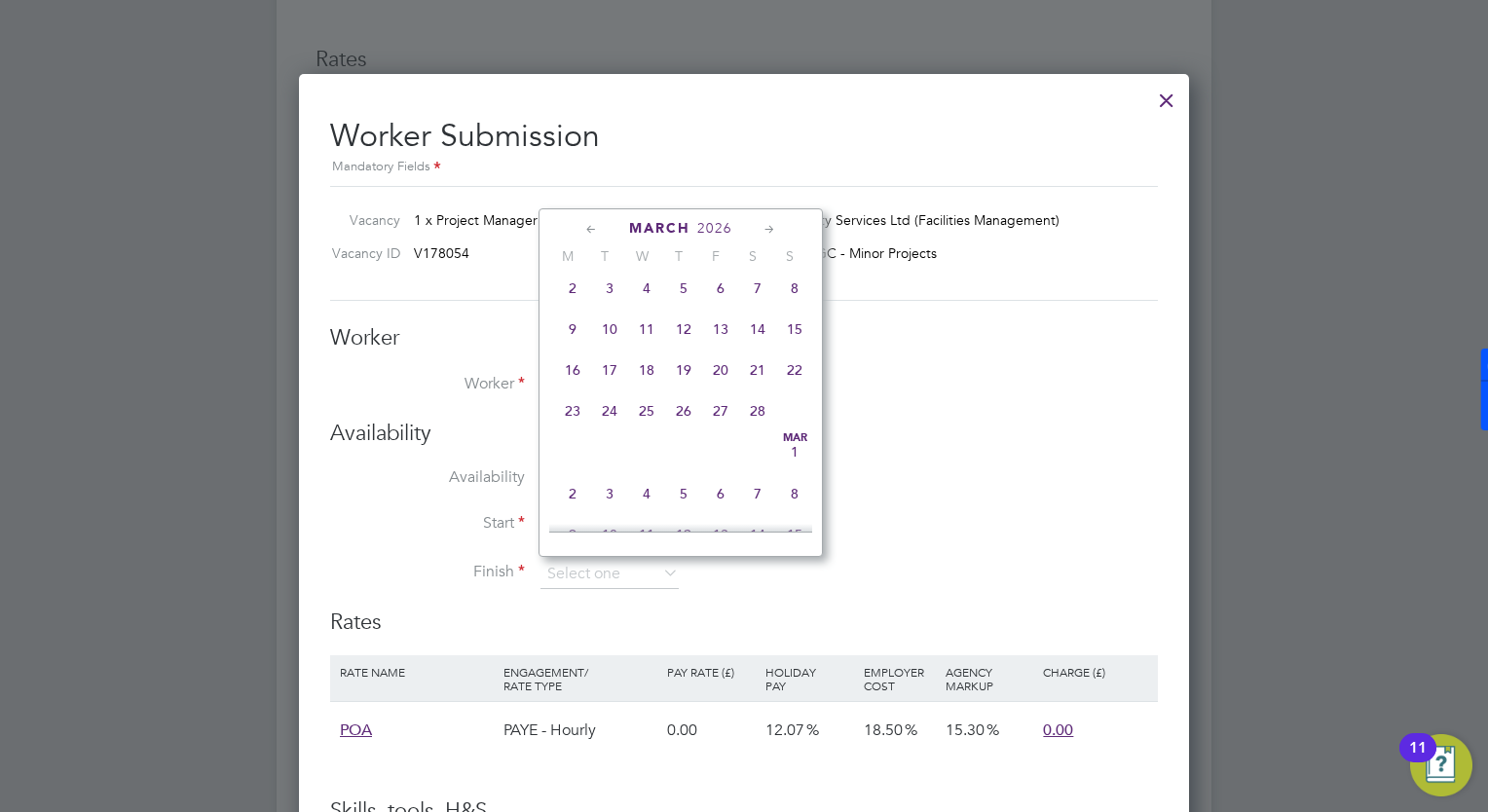 scroll, scrollTop: 2155, scrollLeft: 0, axis: vertical 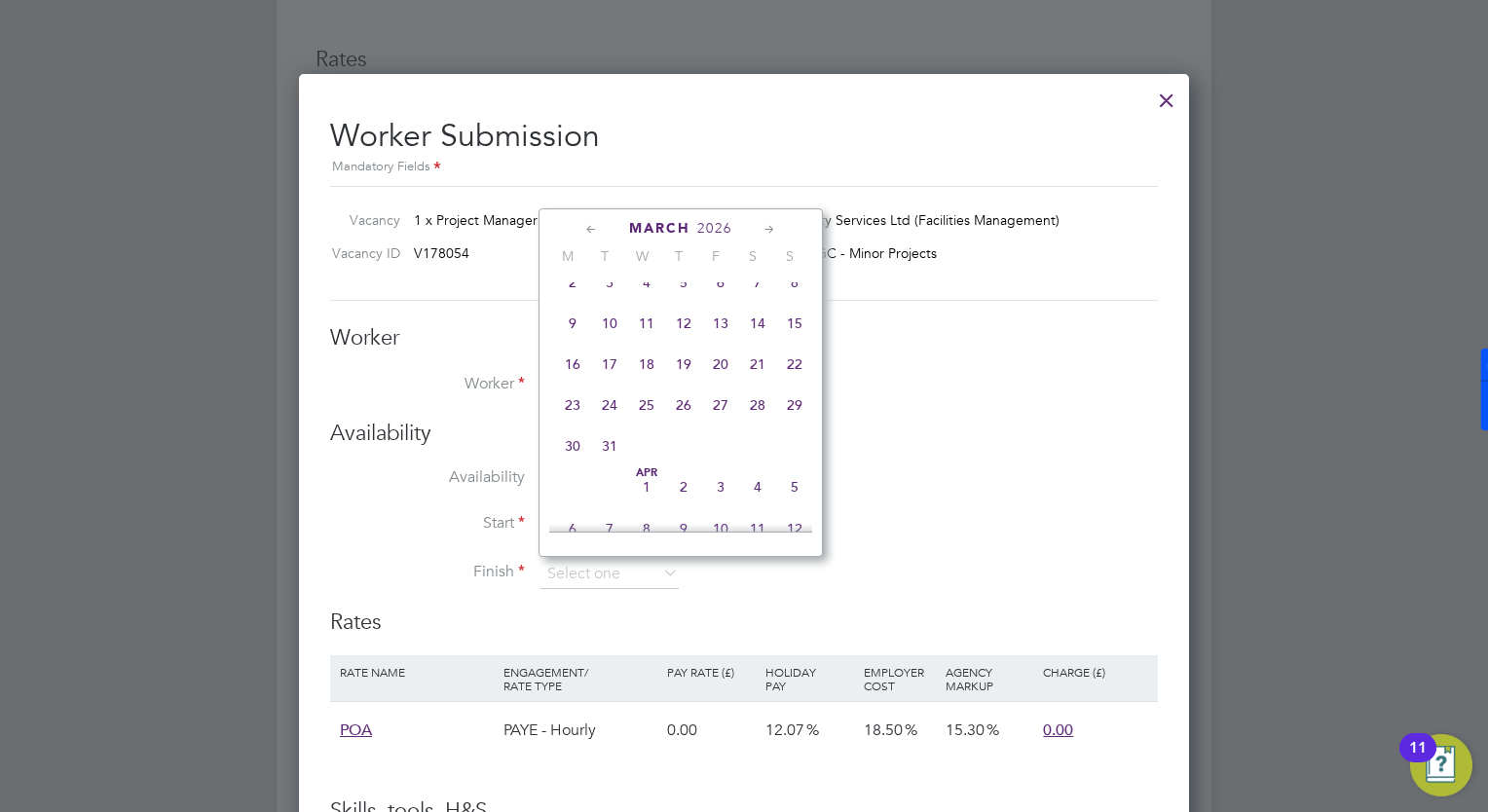 click on "31" 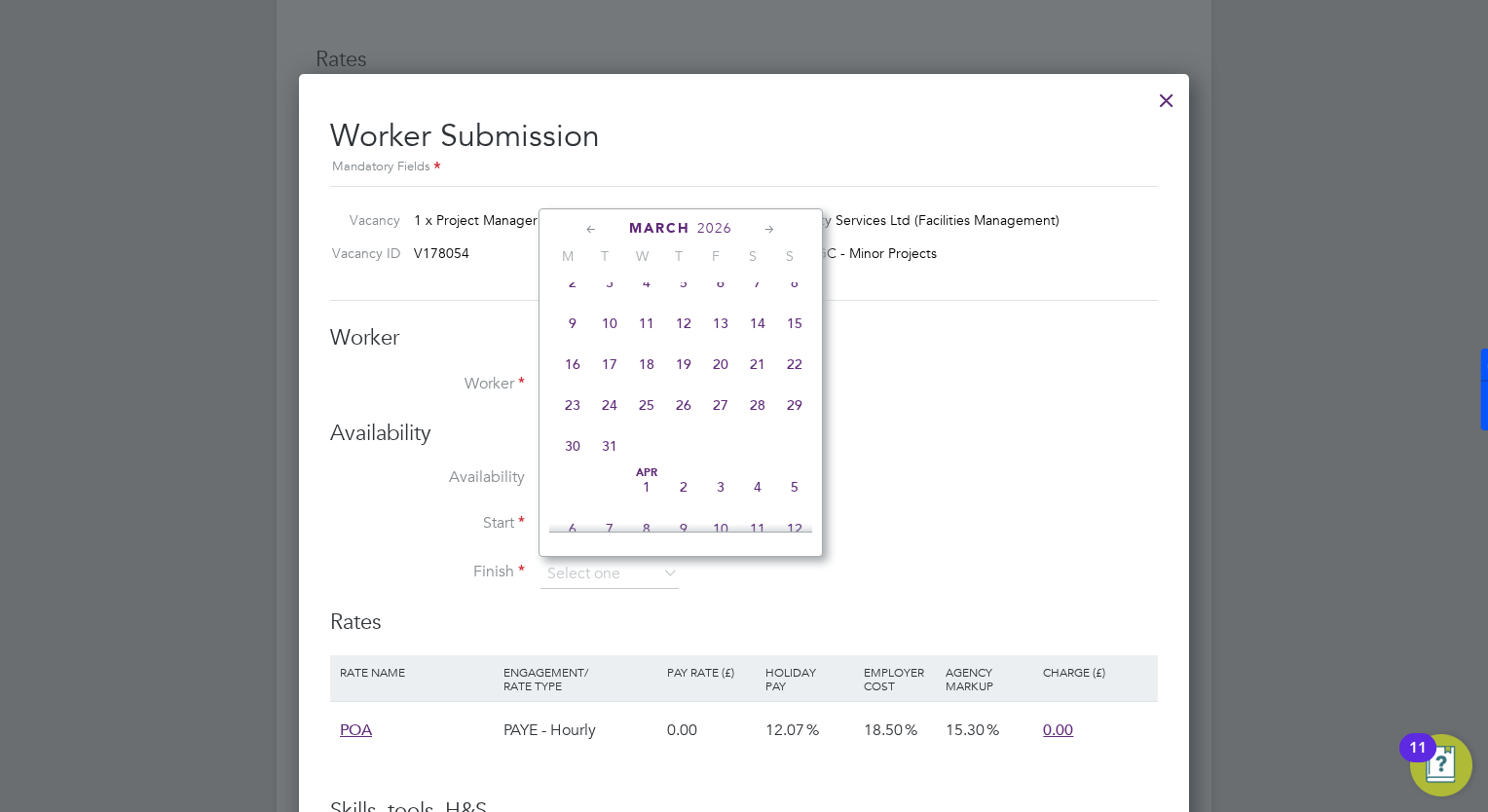 type on "31 Mar 2026" 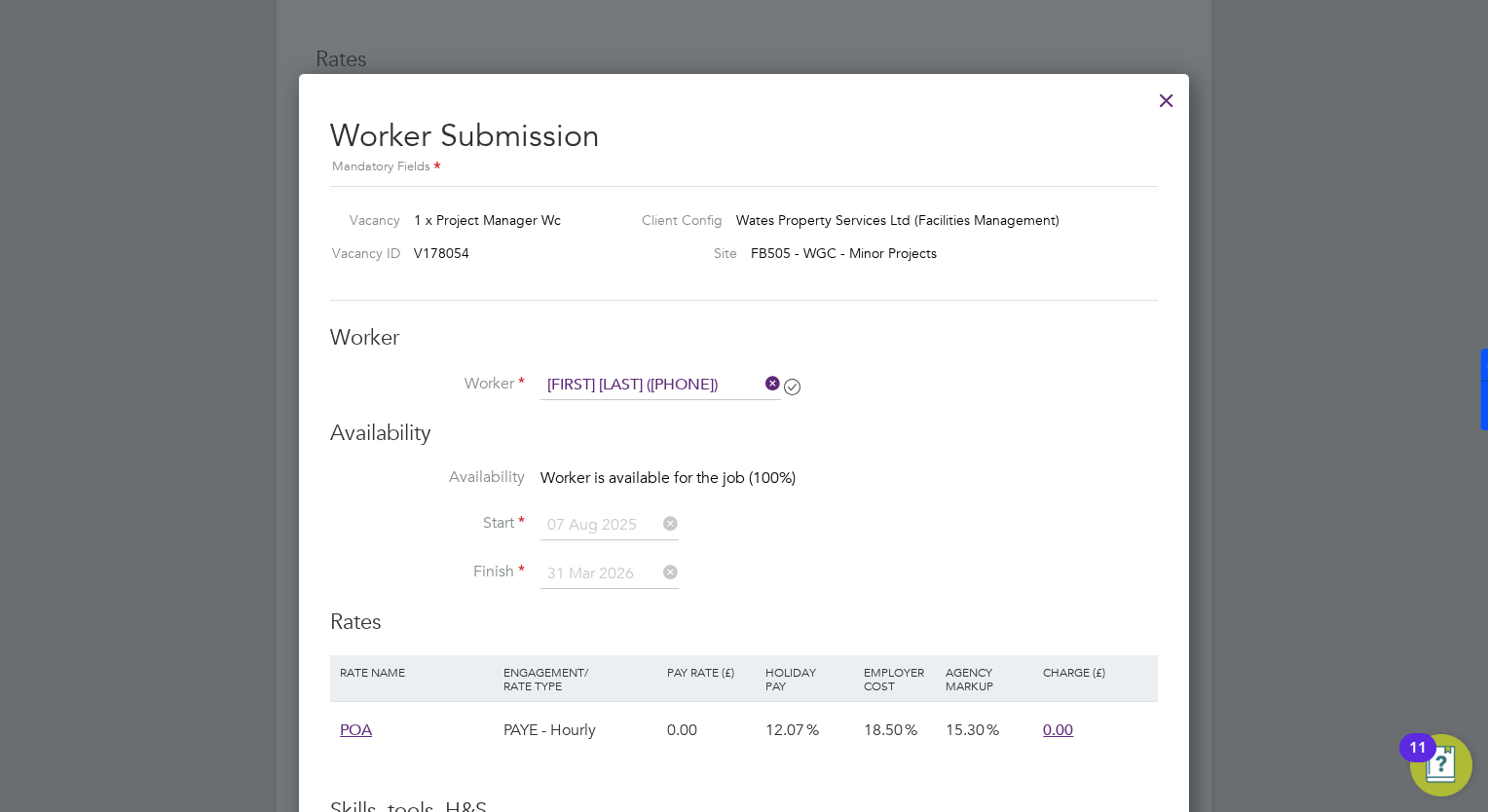click on "Start   07 Aug 2025" at bounding box center [744, 535] 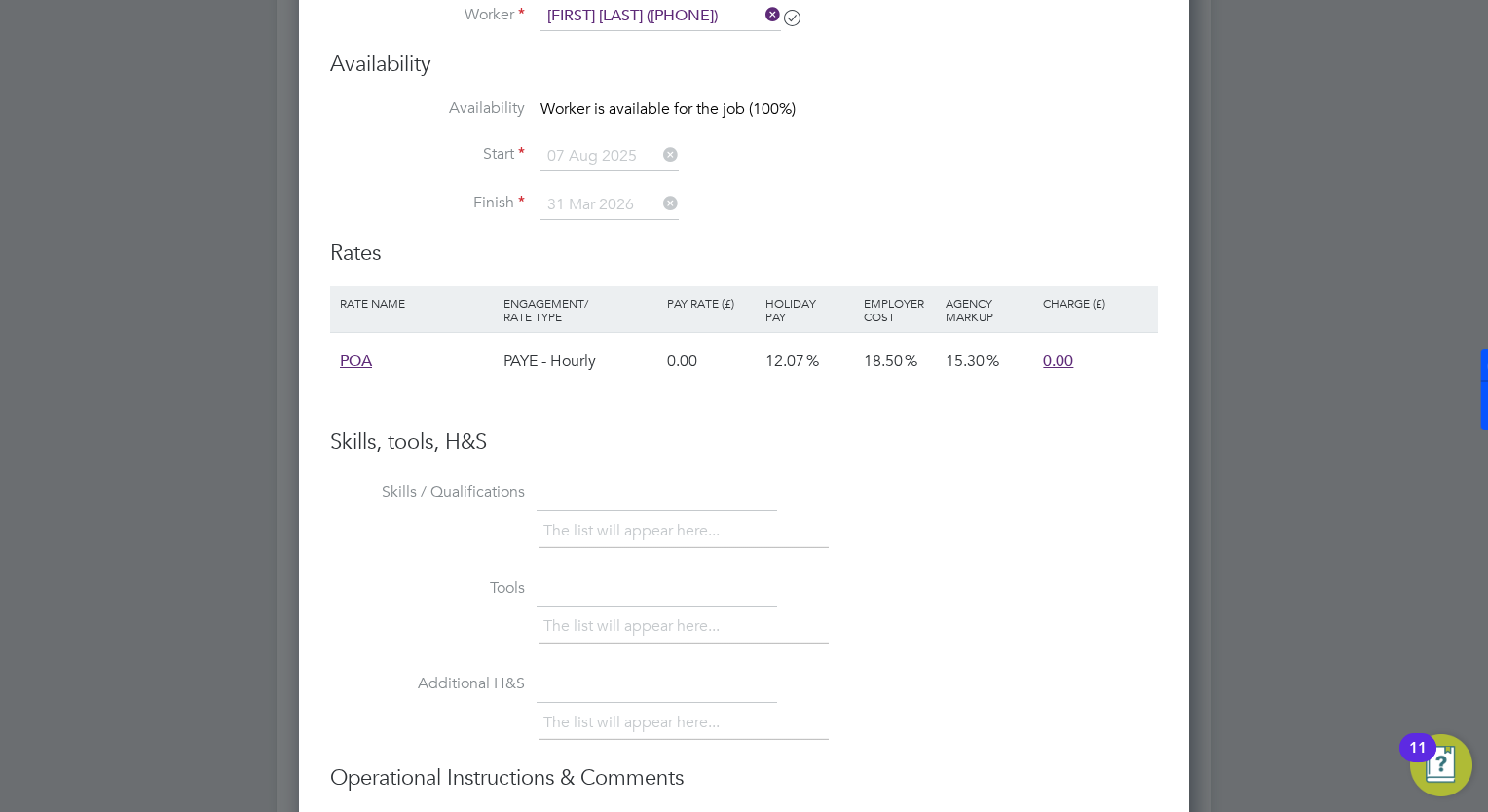 scroll, scrollTop: 1947, scrollLeft: 0, axis: vertical 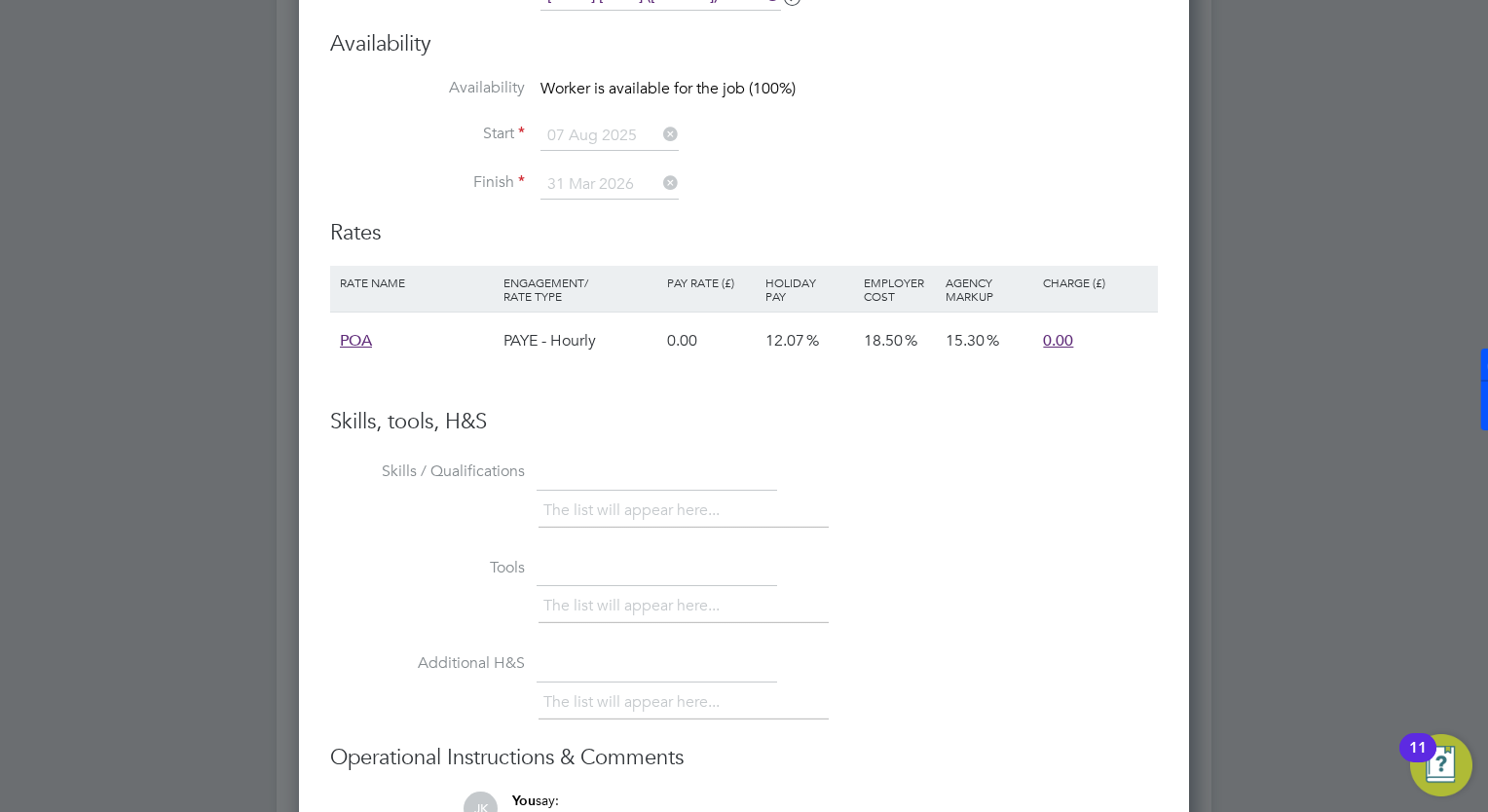 click on "The list will appear here..." at bounding box center [635, 510] 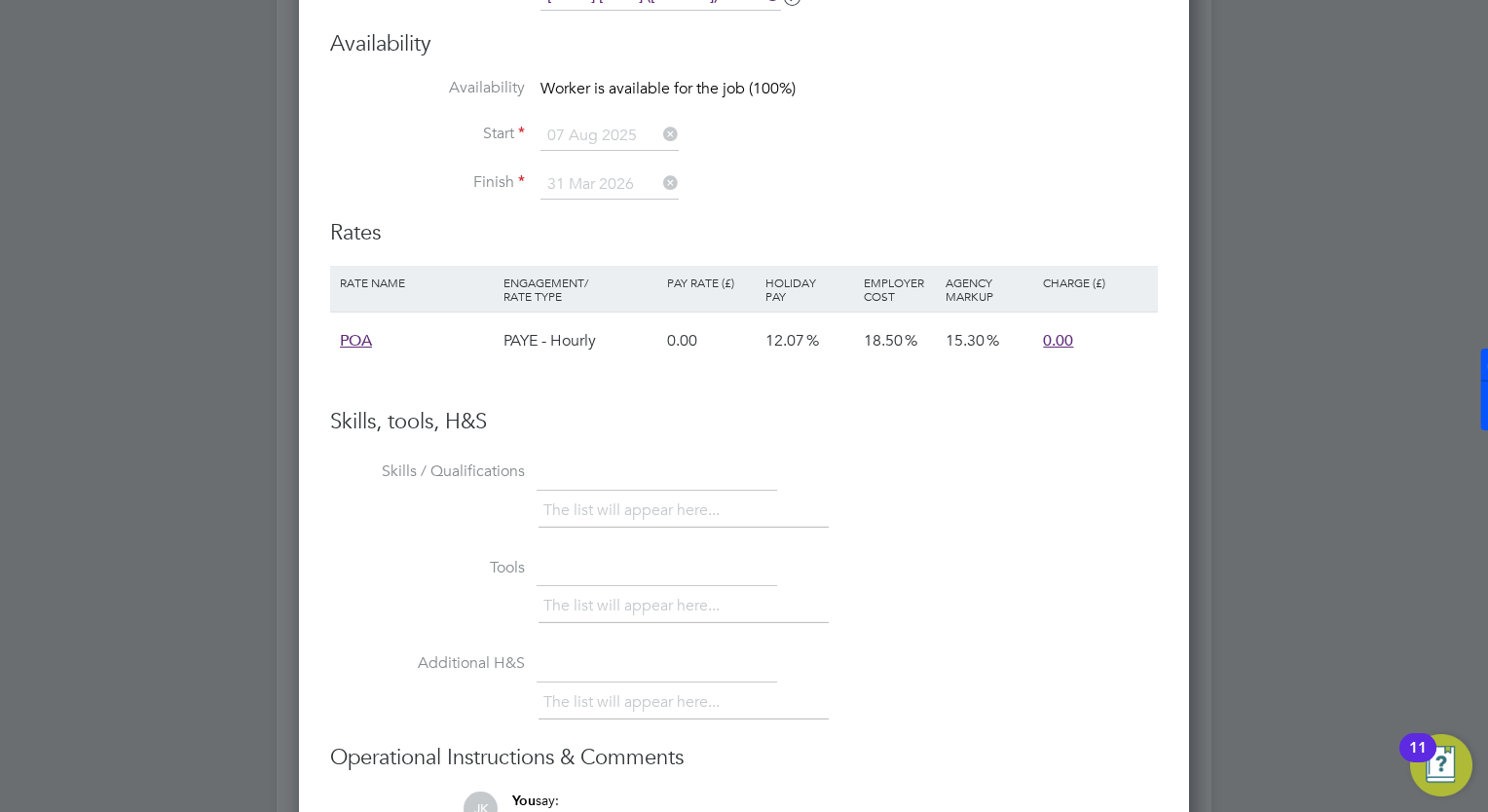click on "The list will appear here..." at bounding box center [635, 510] 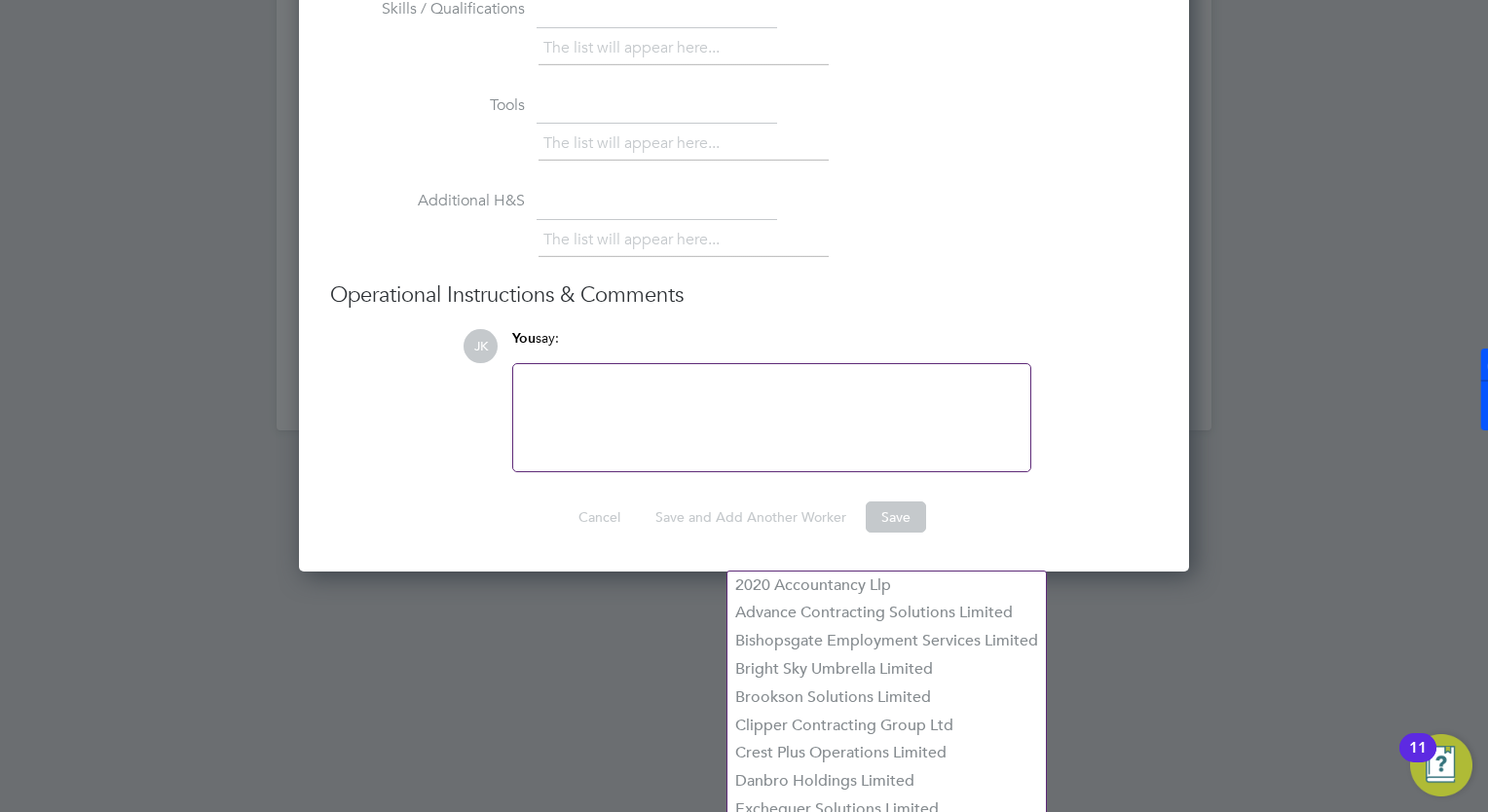 scroll, scrollTop: 2434, scrollLeft: 0, axis: vertical 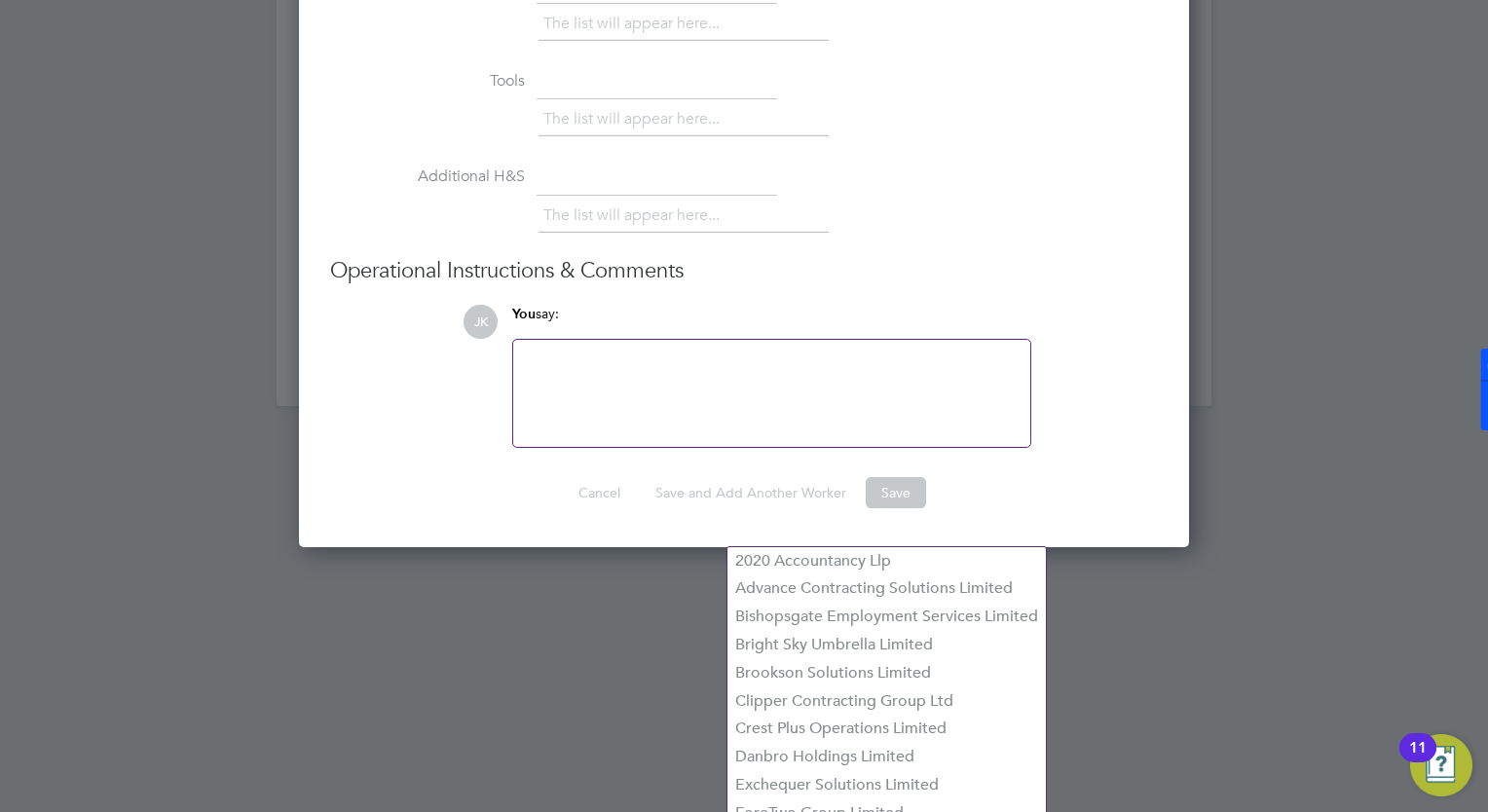 click at bounding box center [771, 393] 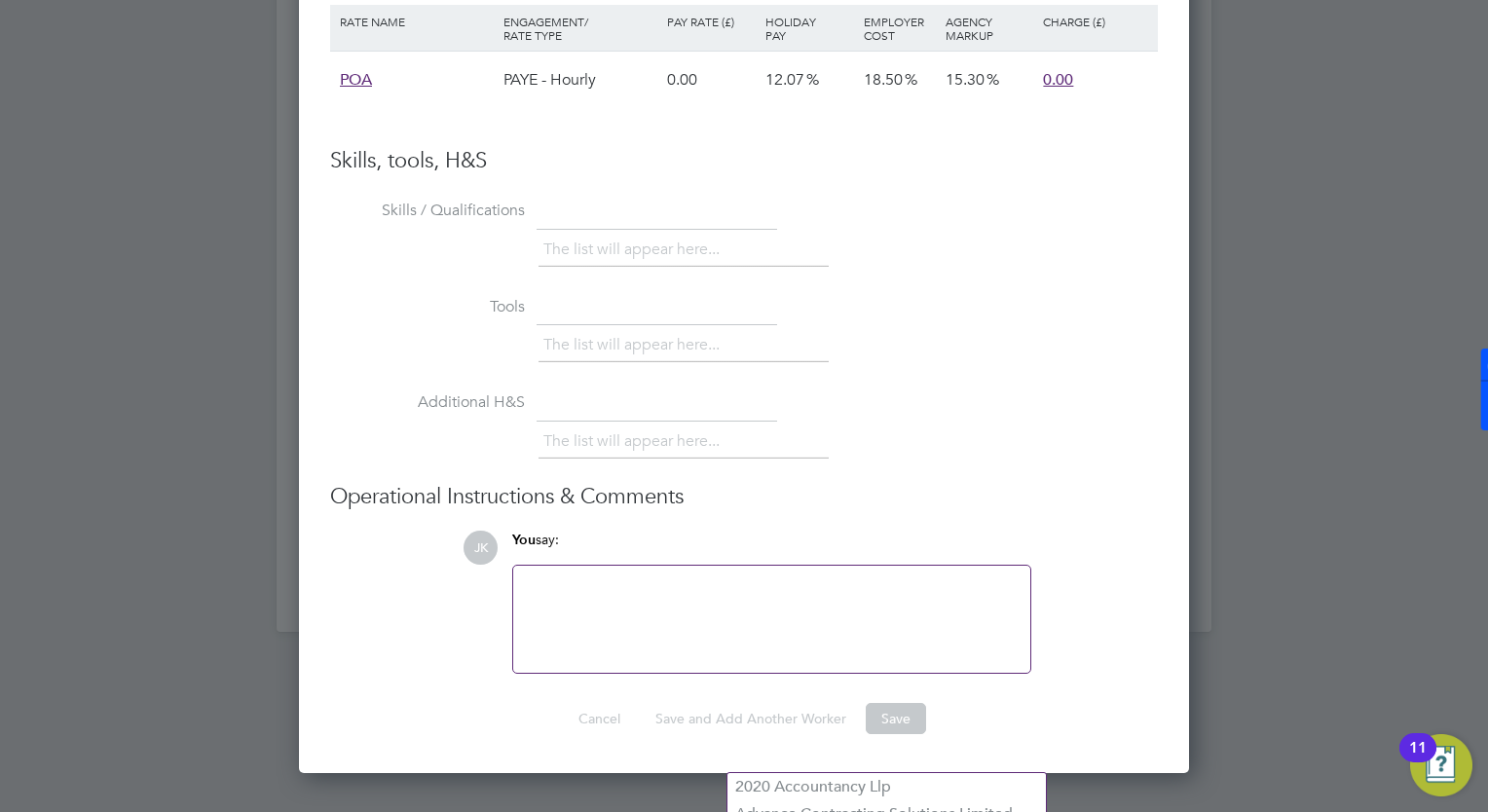 scroll, scrollTop: 2239, scrollLeft: 0, axis: vertical 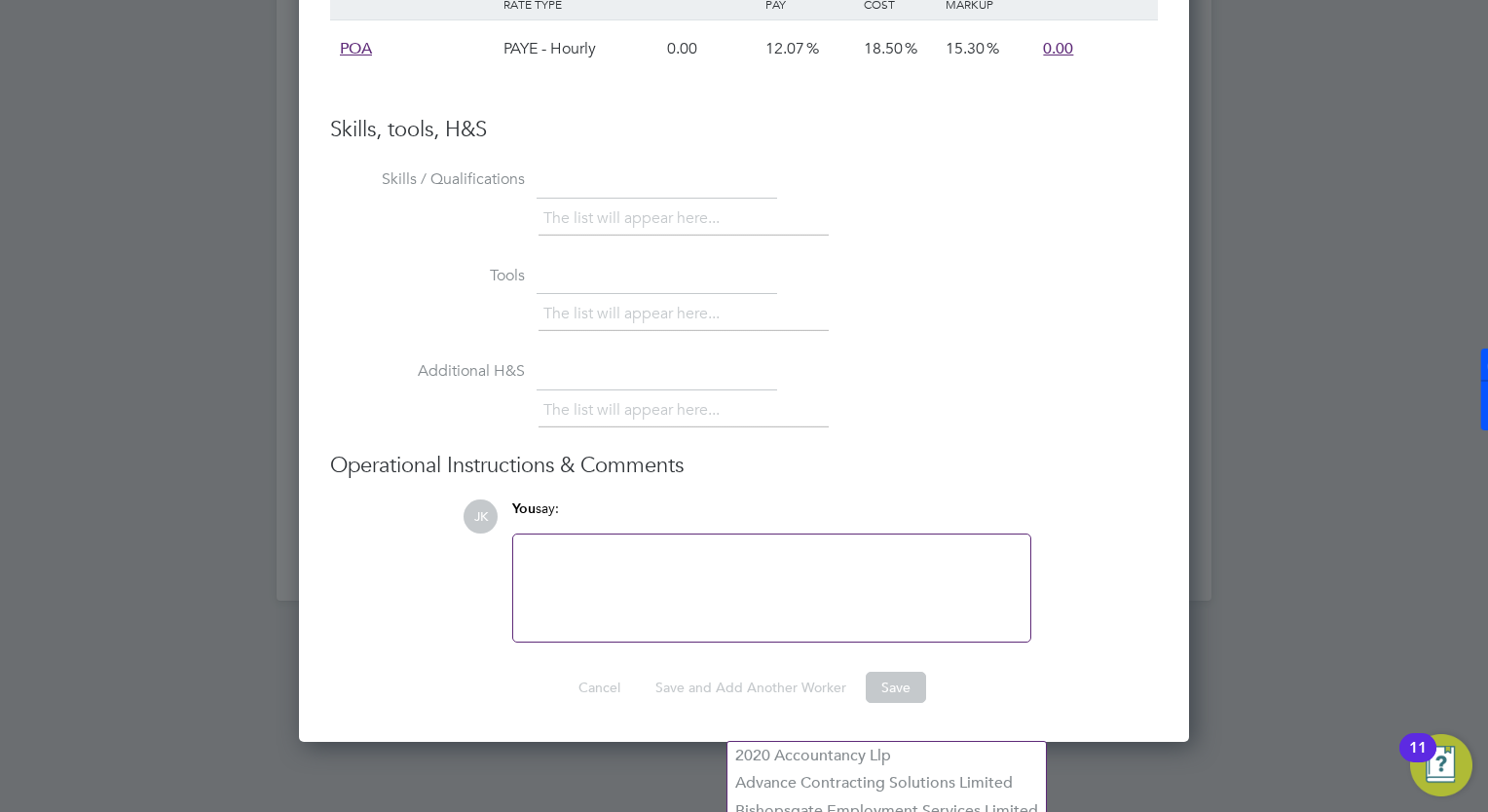 click at bounding box center [771, 588] 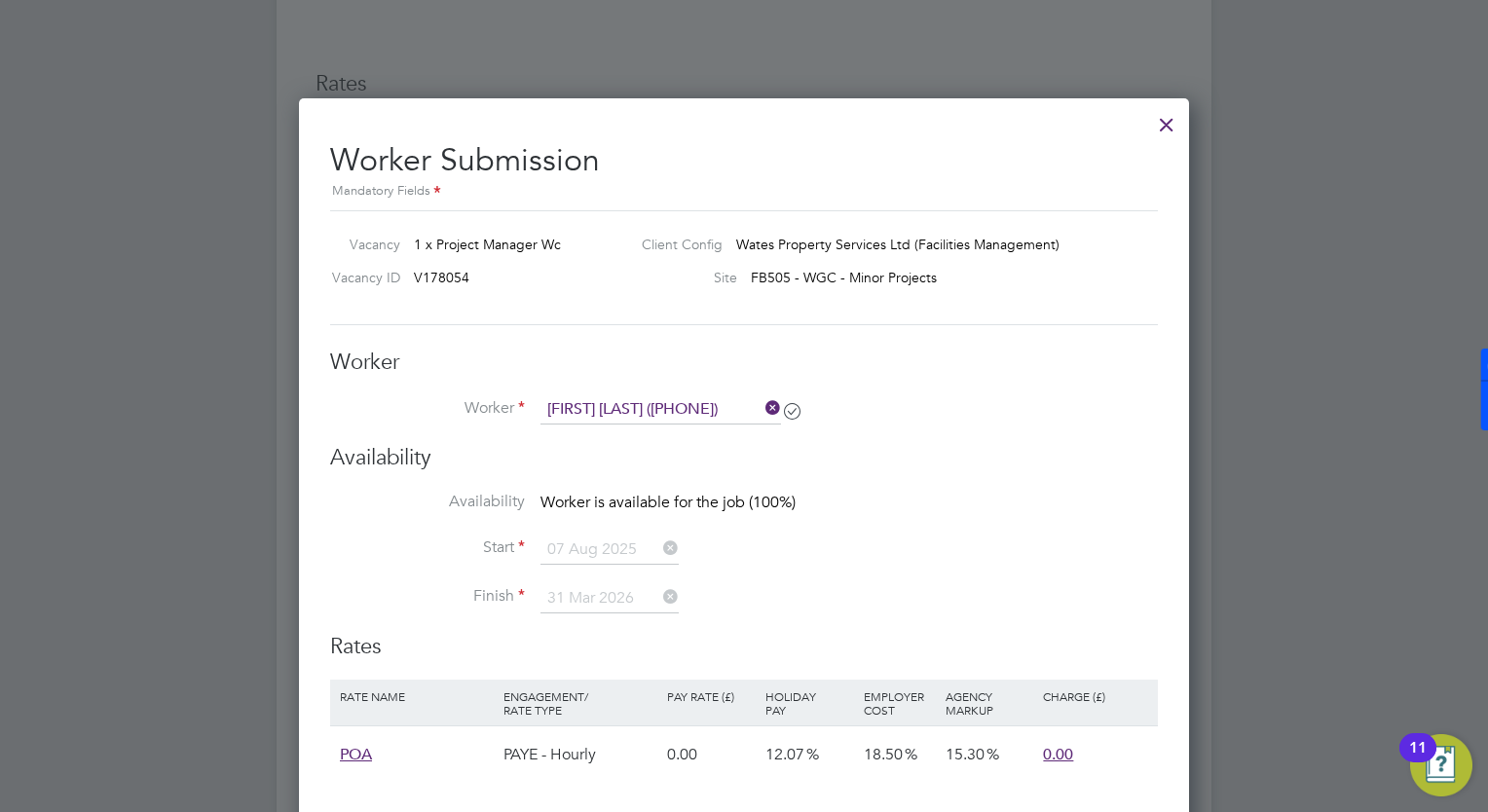 scroll, scrollTop: 1558, scrollLeft: 0, axis: vertical 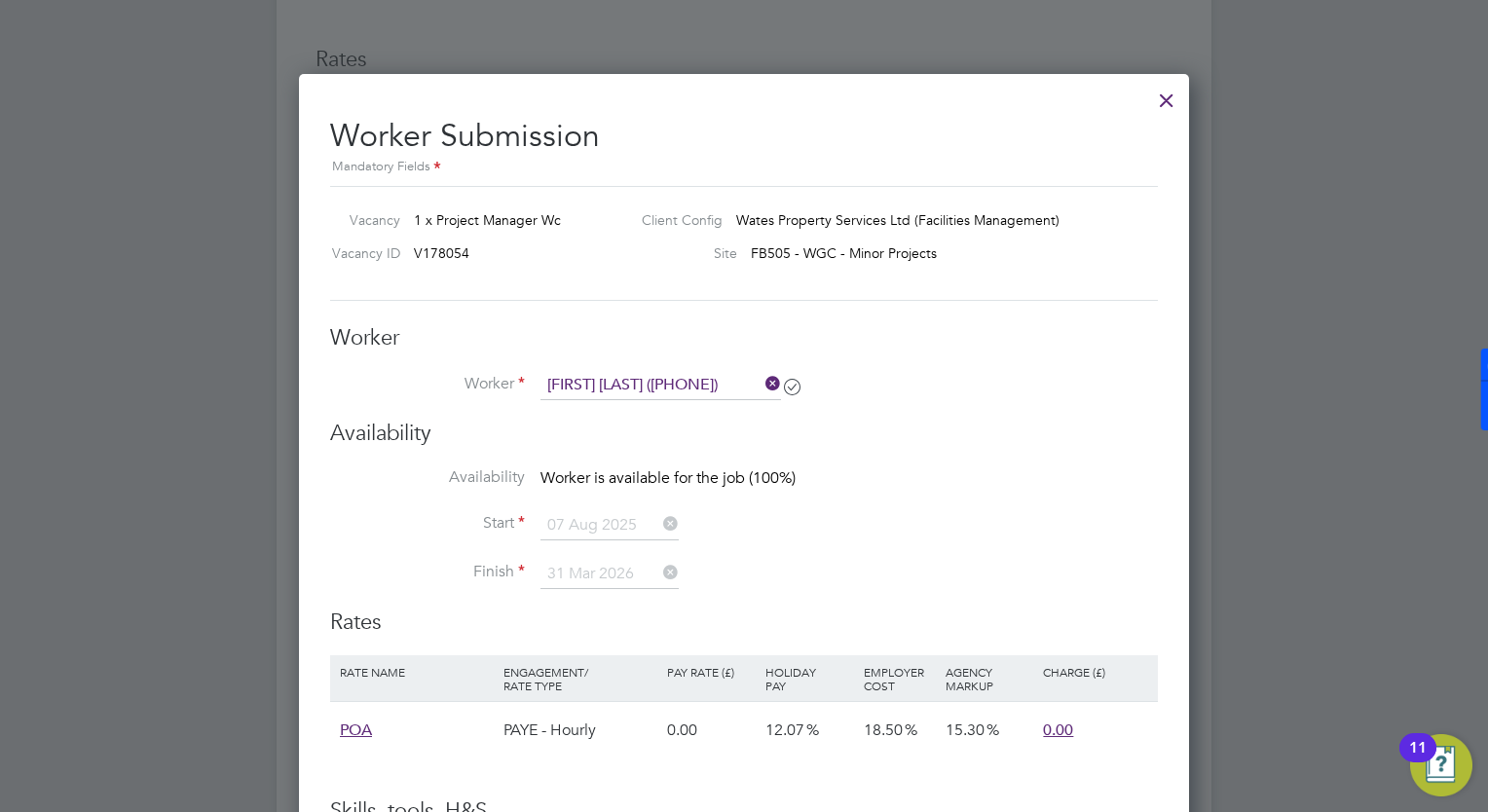 click on "Start   07 Aug 2025" at bounding box center (744, 535) 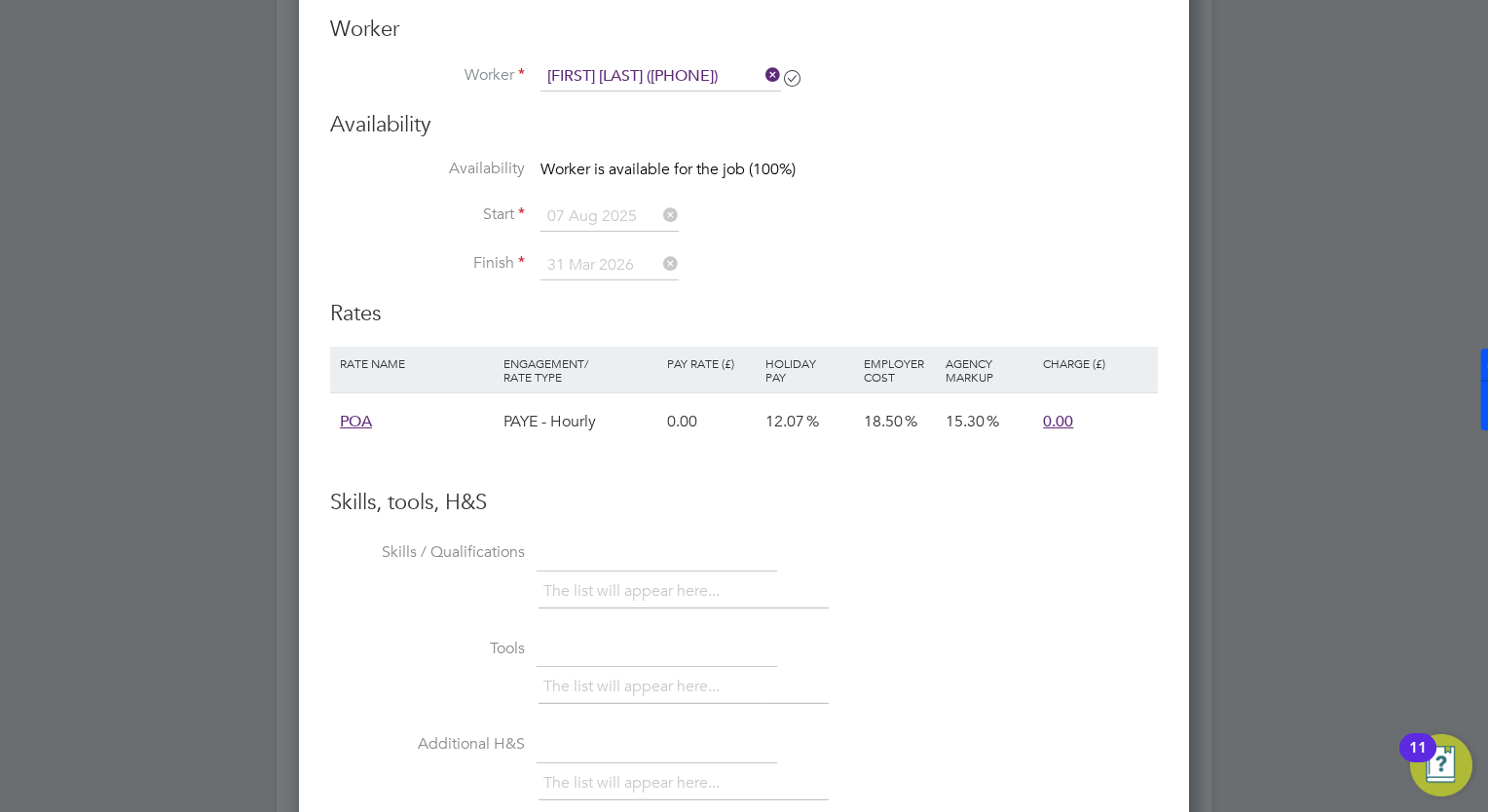 scroll, scrollTop: 1850, scrollLeft: 0, axis: vertical 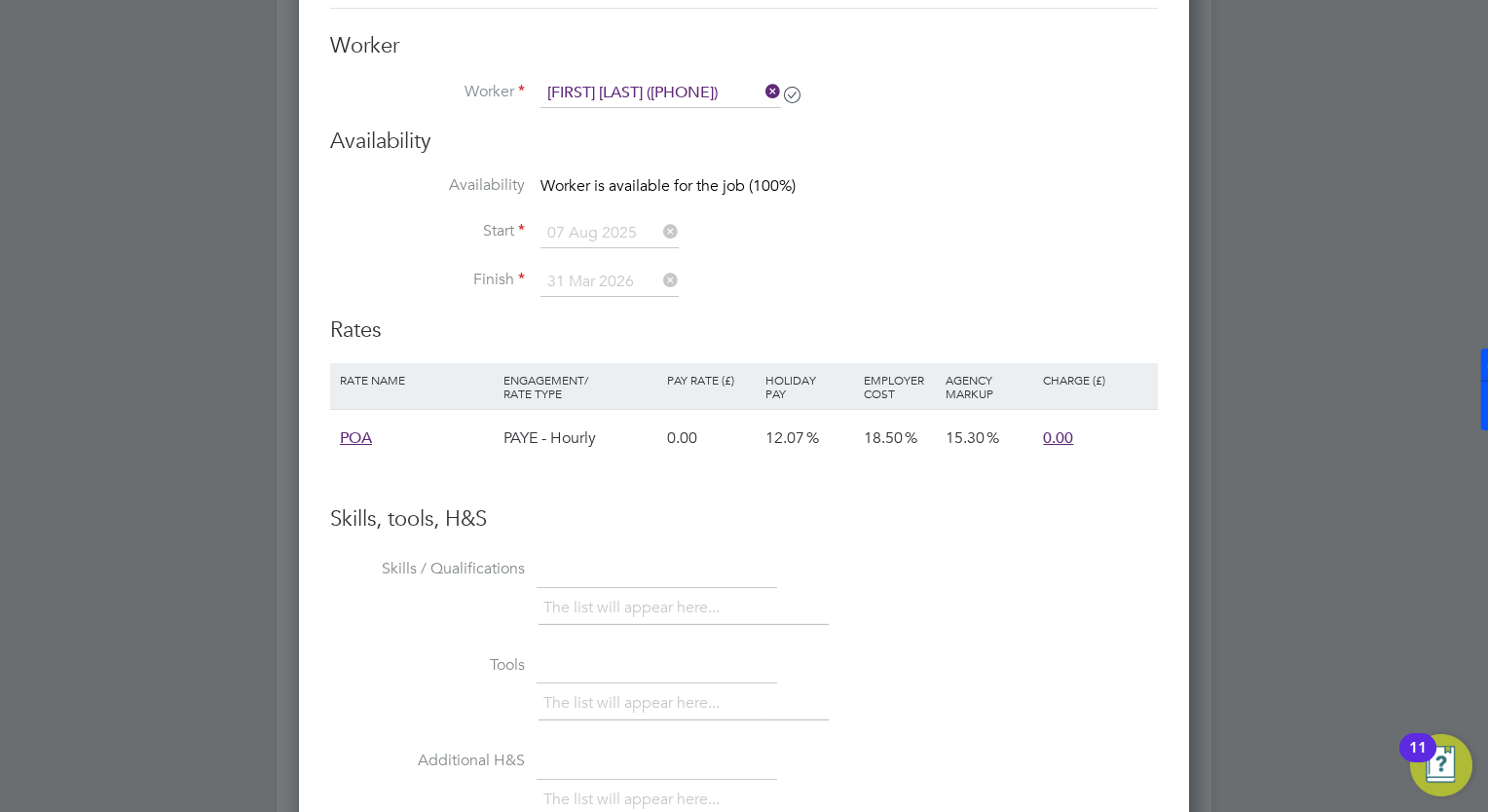 click on "The list will appear here..." at bounding box center [635, 608] 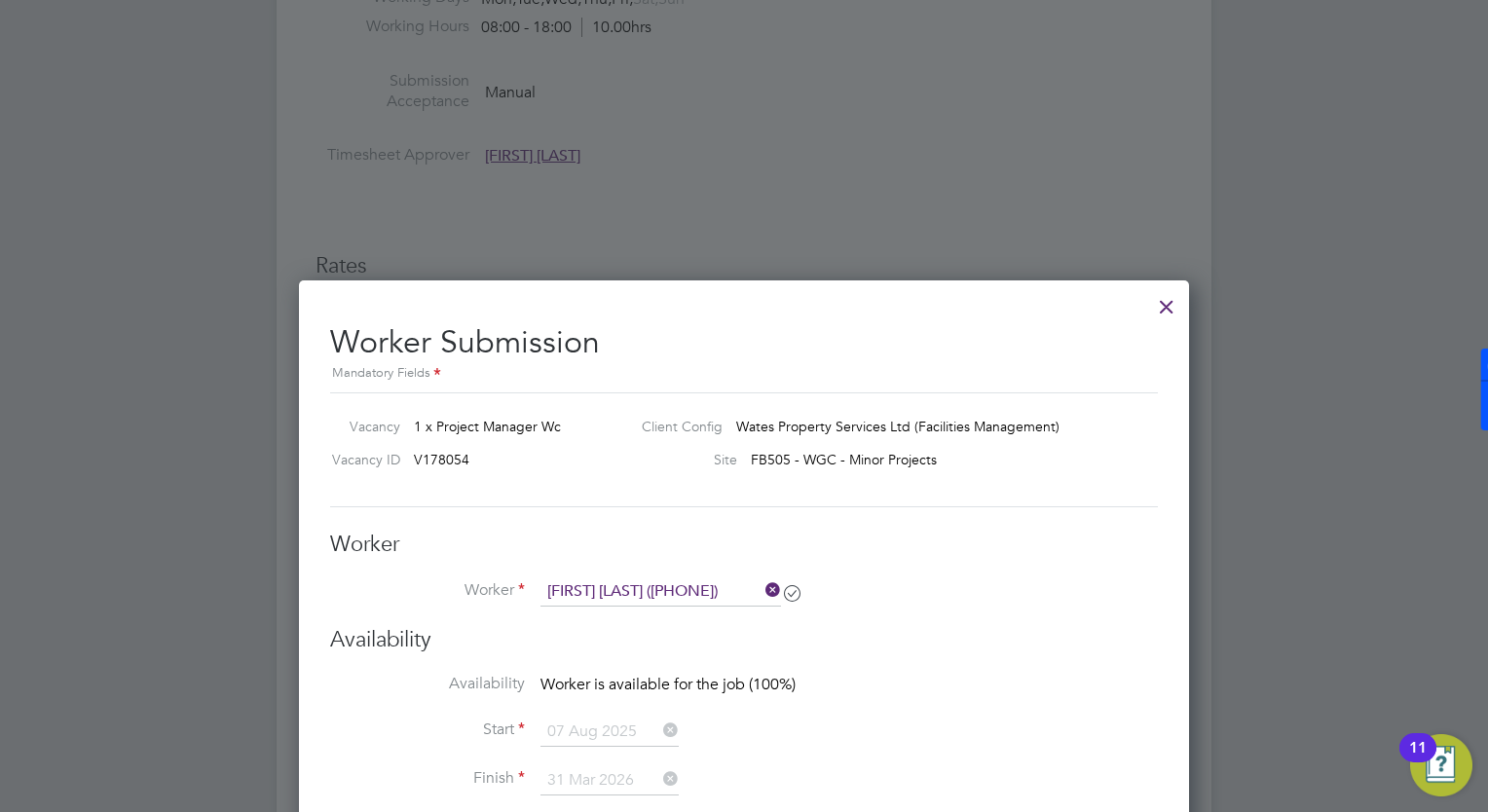 scroll, scrollTop: 1363, scrollLeft: 0, axis: vertical 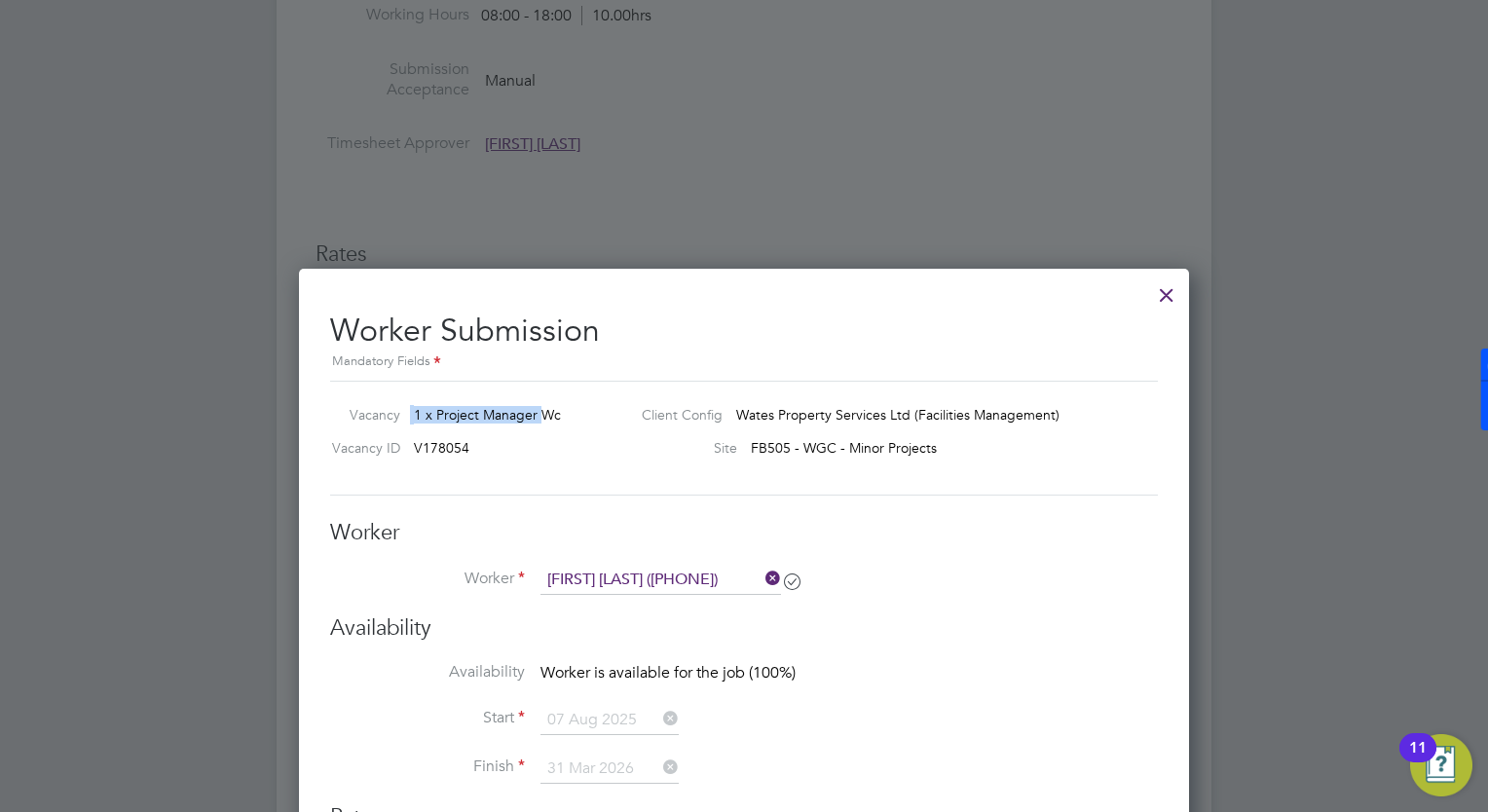 drag, startPoint x: 539, startPoint y: 400, endPoint x: 539, endPoint y: 413, distance: 13 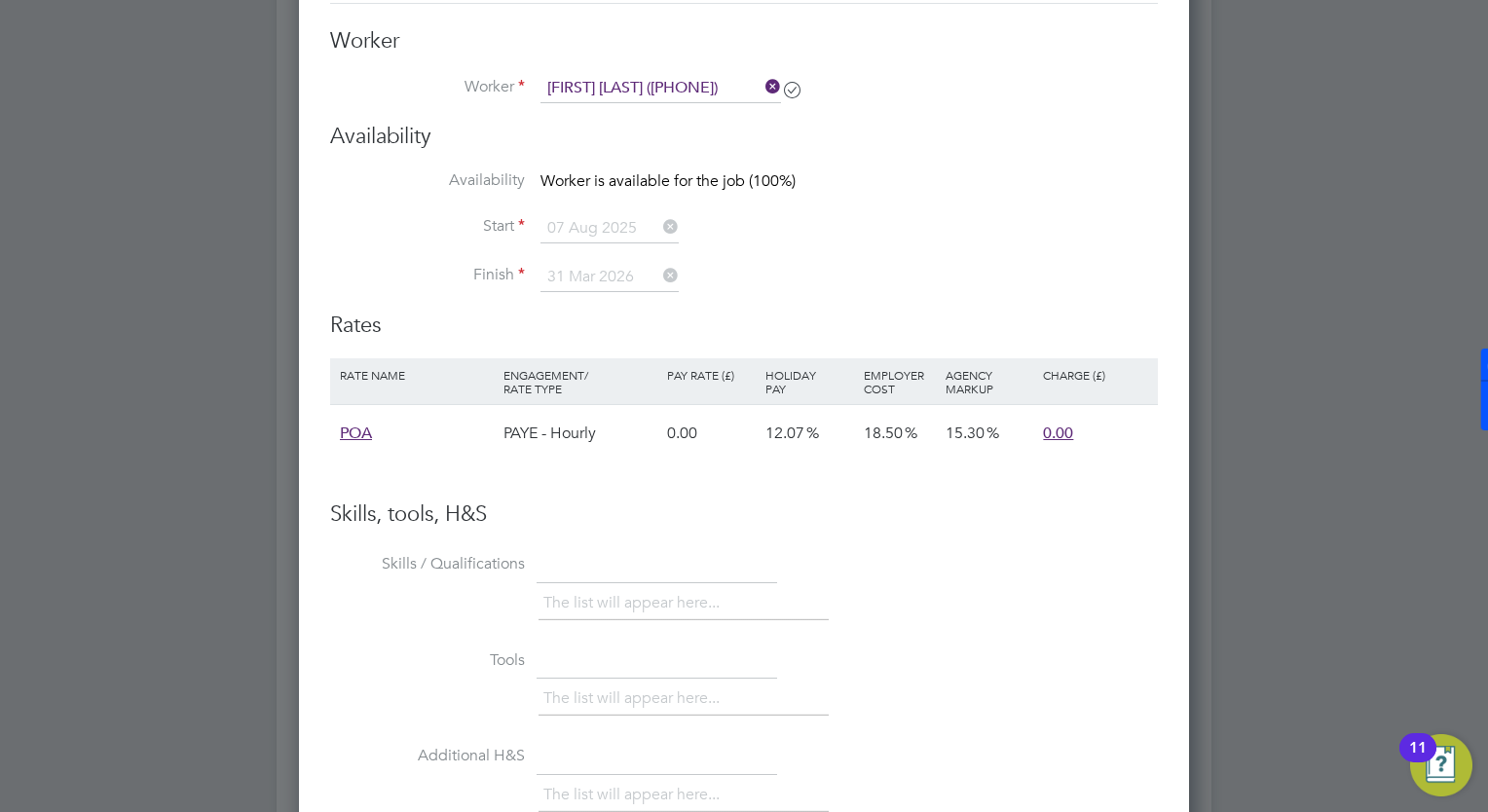 scroll, scrollTop: 1753, scrollLeft: 0, axis: vertical 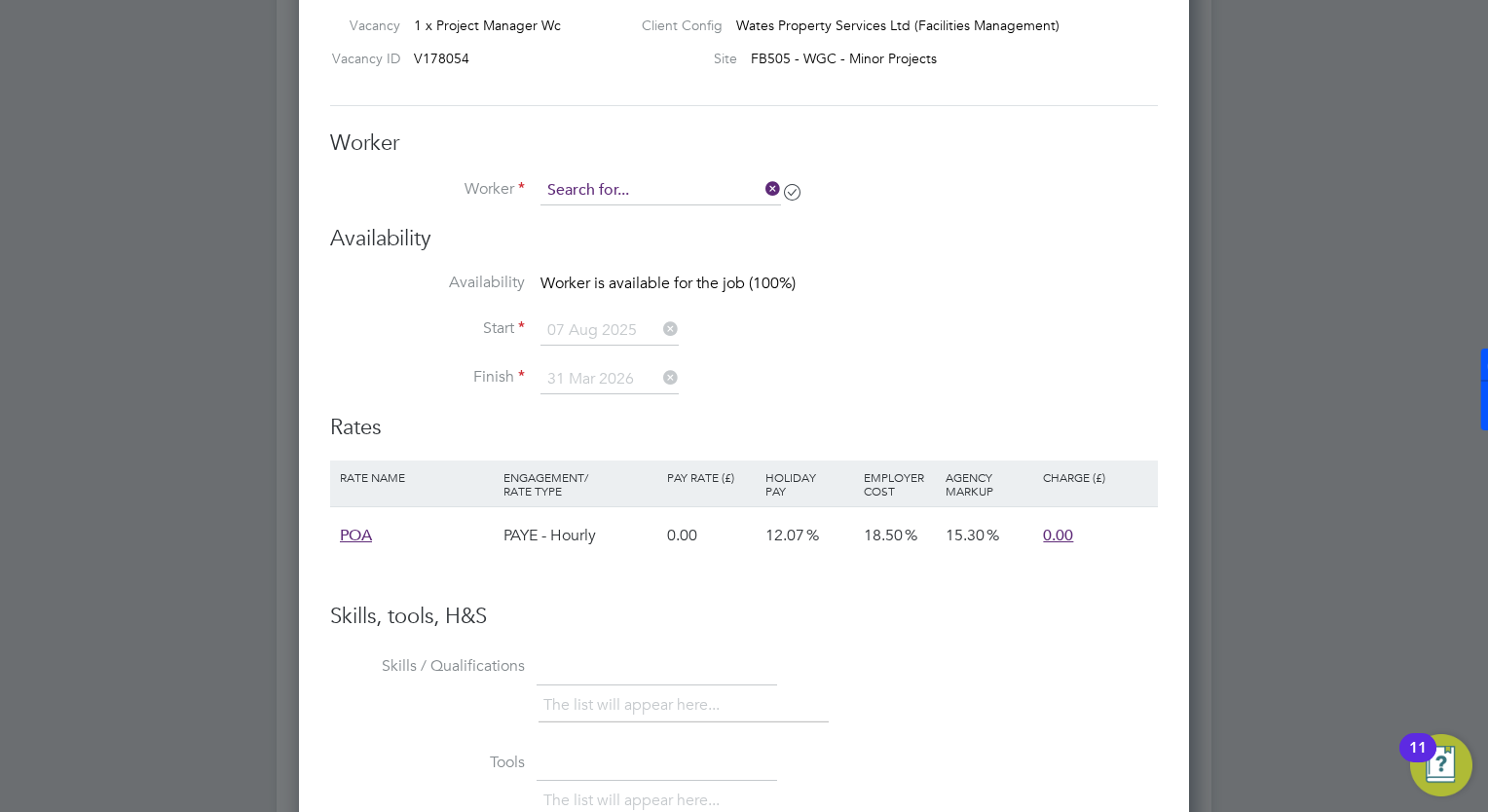 drag, startPoint x: 623, startPoint y: 184, endPoint x: 624, endPoint y: 196, distance: 12.0415946 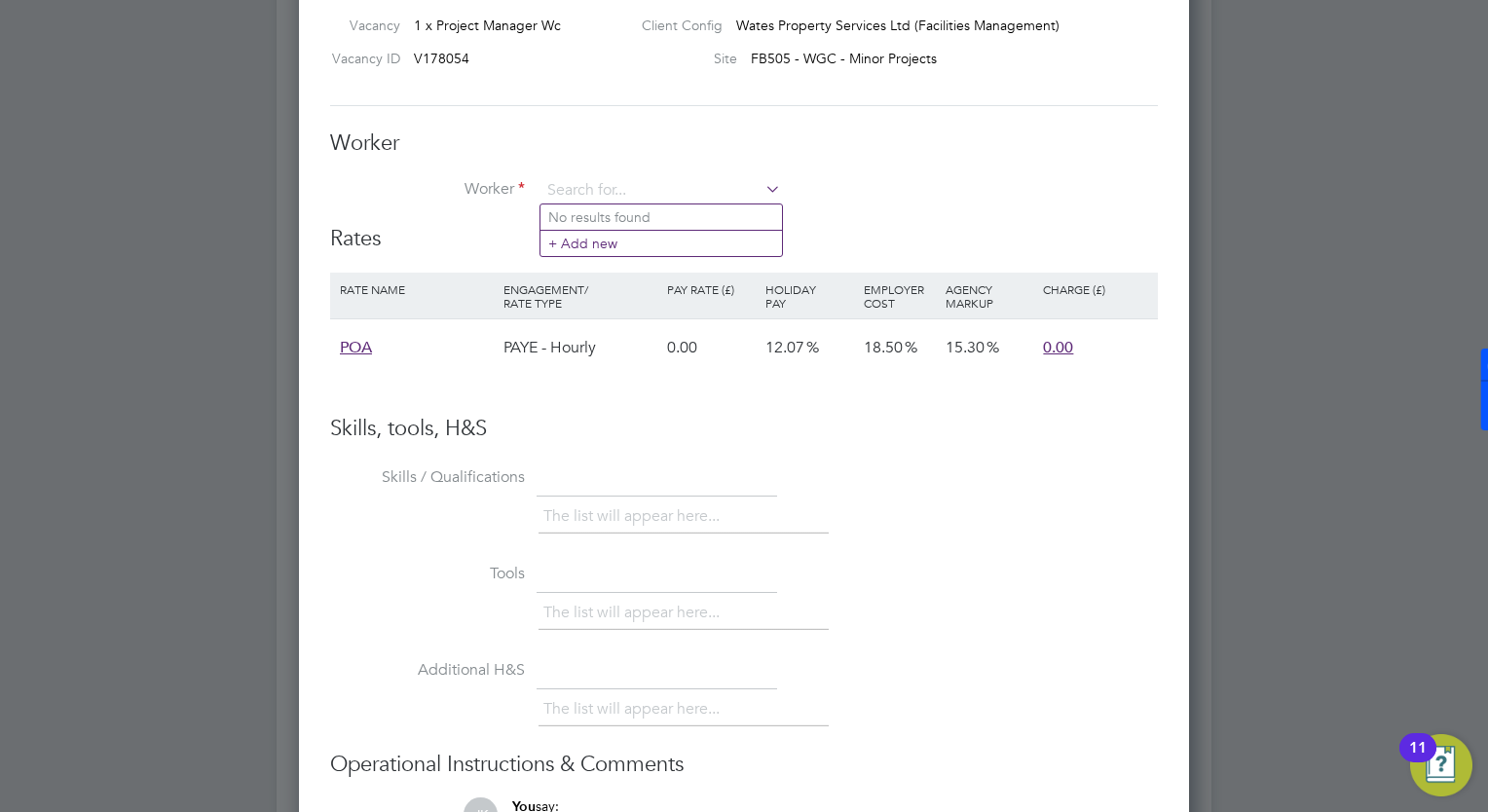 click on "No results found" 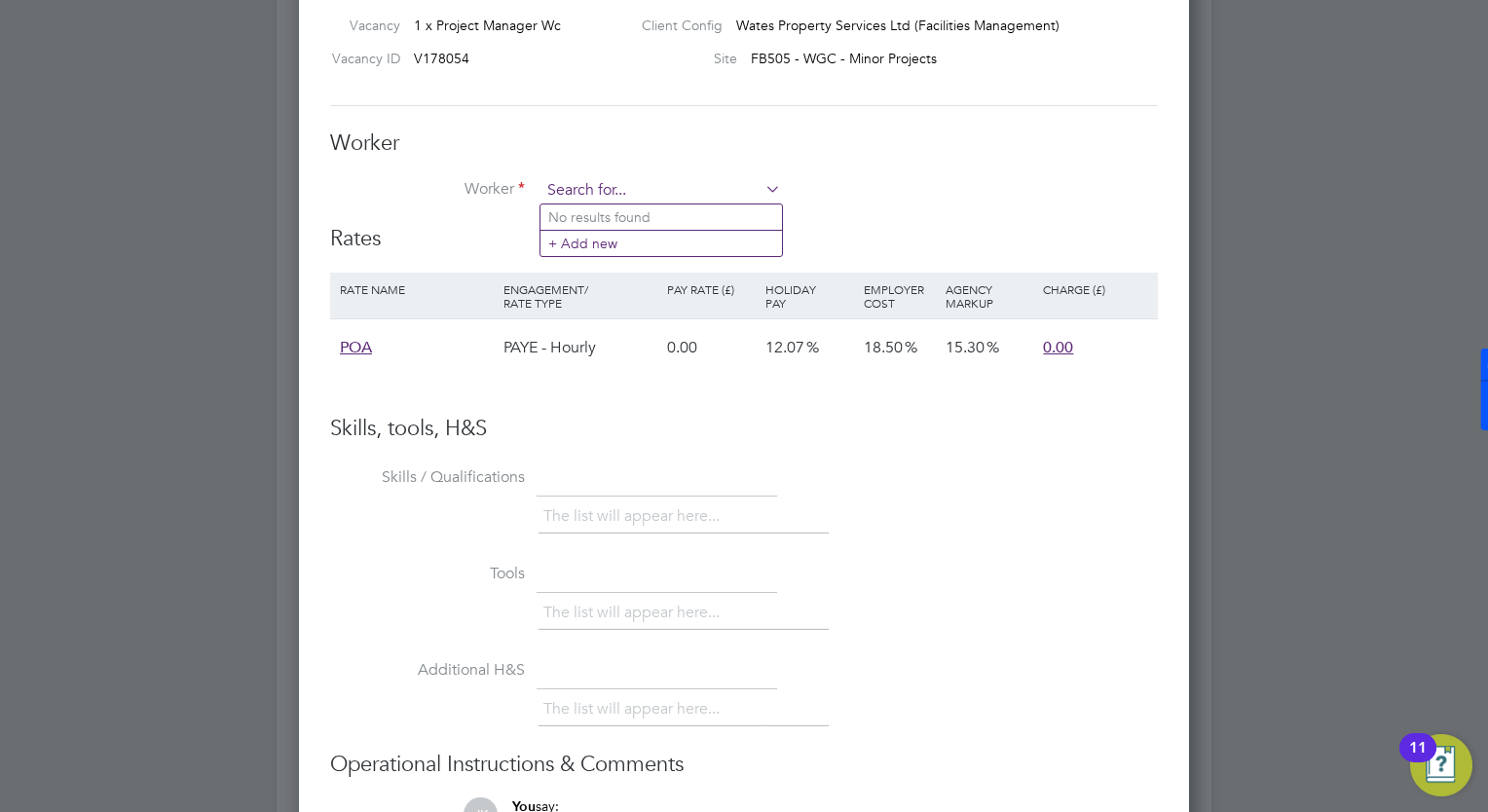 click at bounding box center [660, 191] 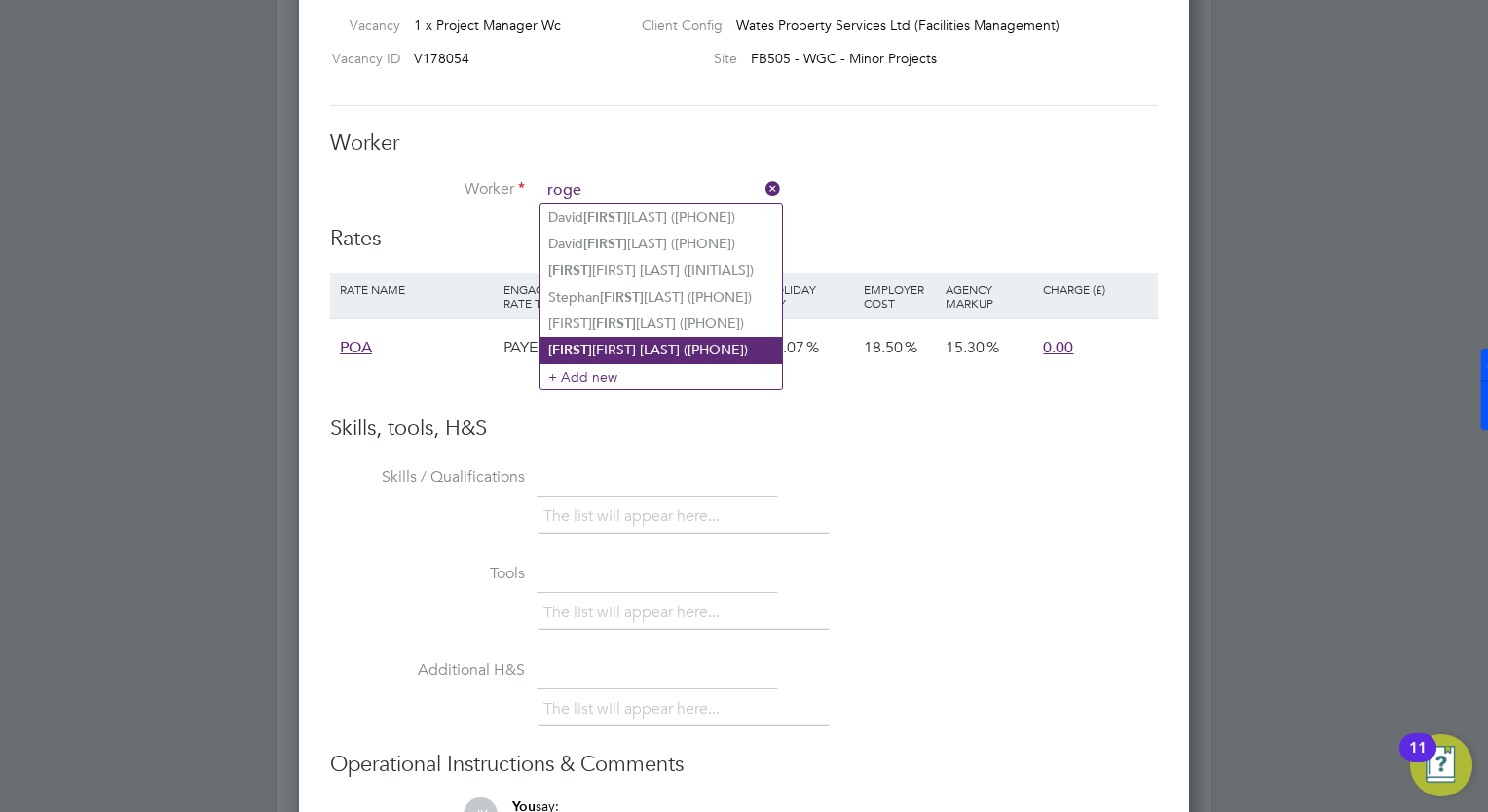 click on "Roge r Buckley (194138)" 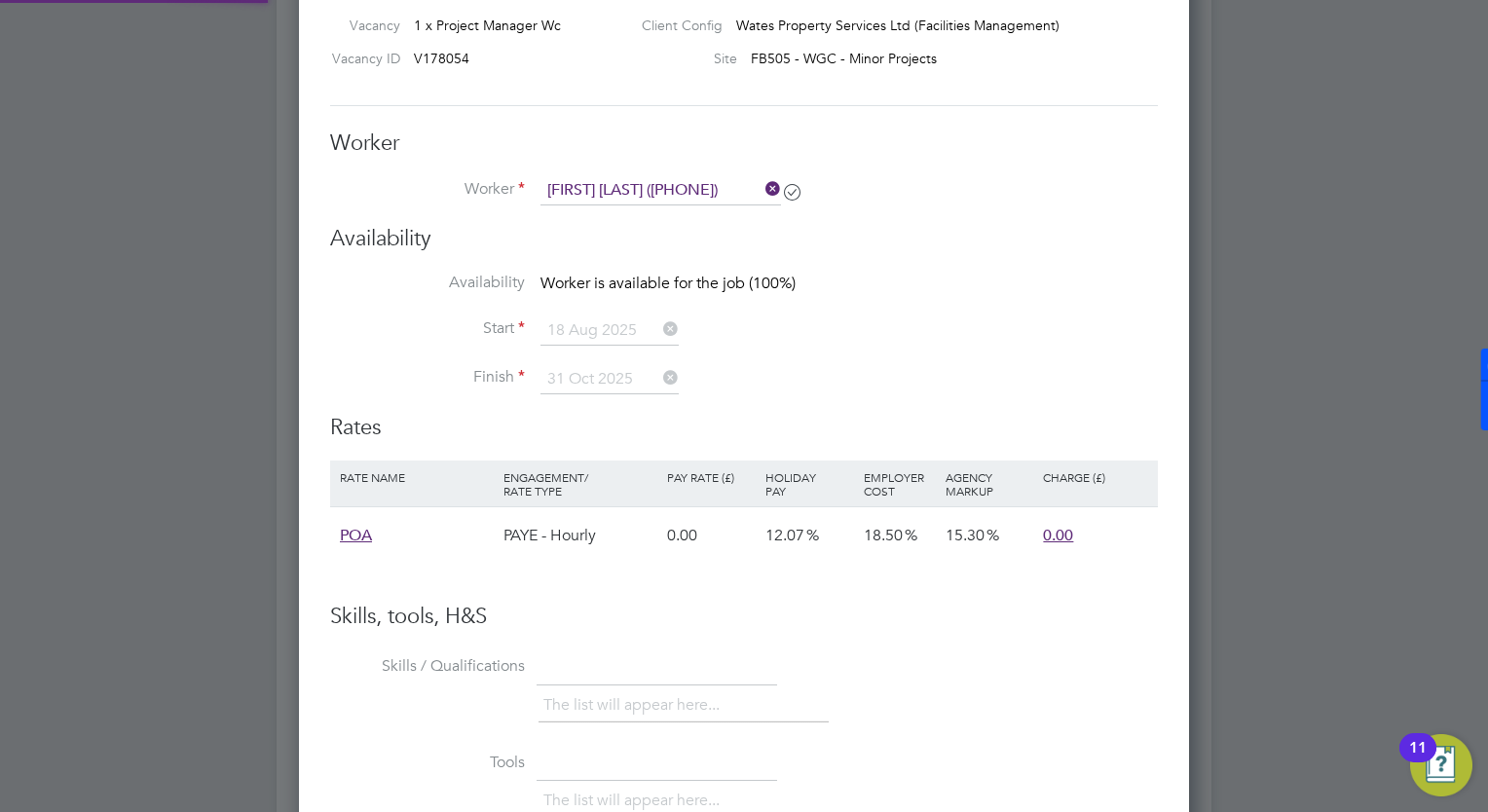 scroll, scrollTop: 9, scrollLeft: 9, axis: both 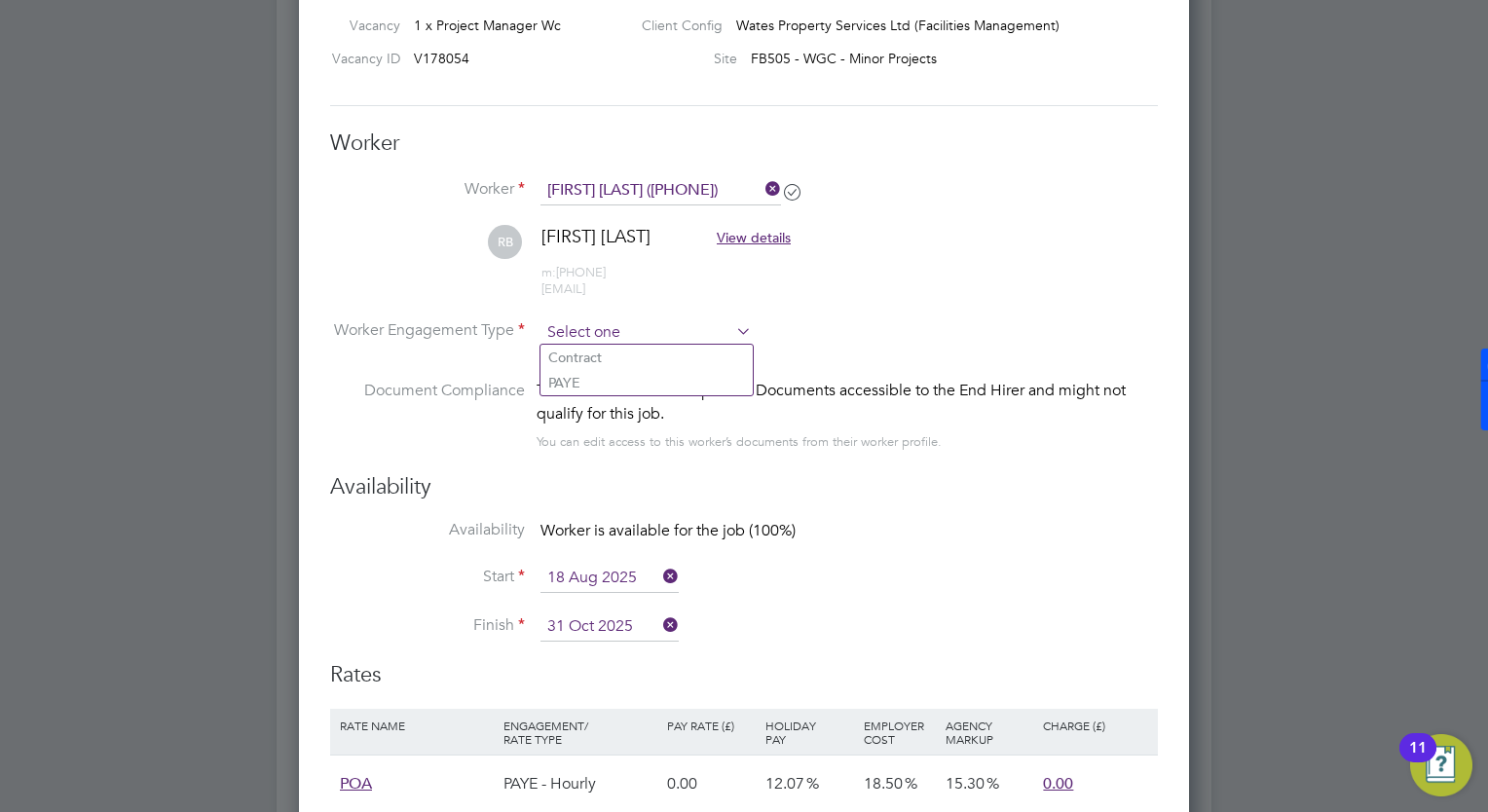 click at bounding box center (646, 333) 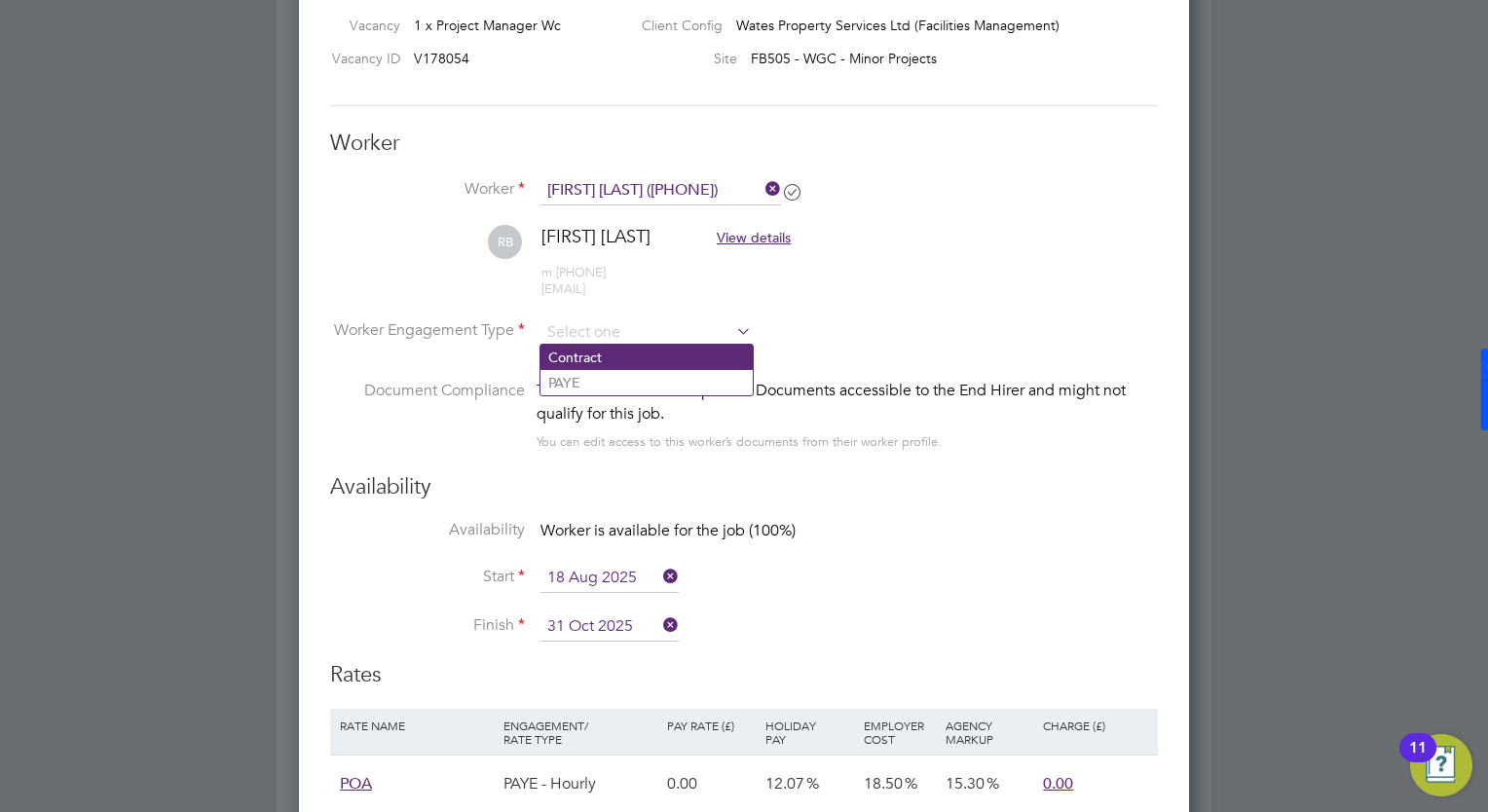 click on "Contract" 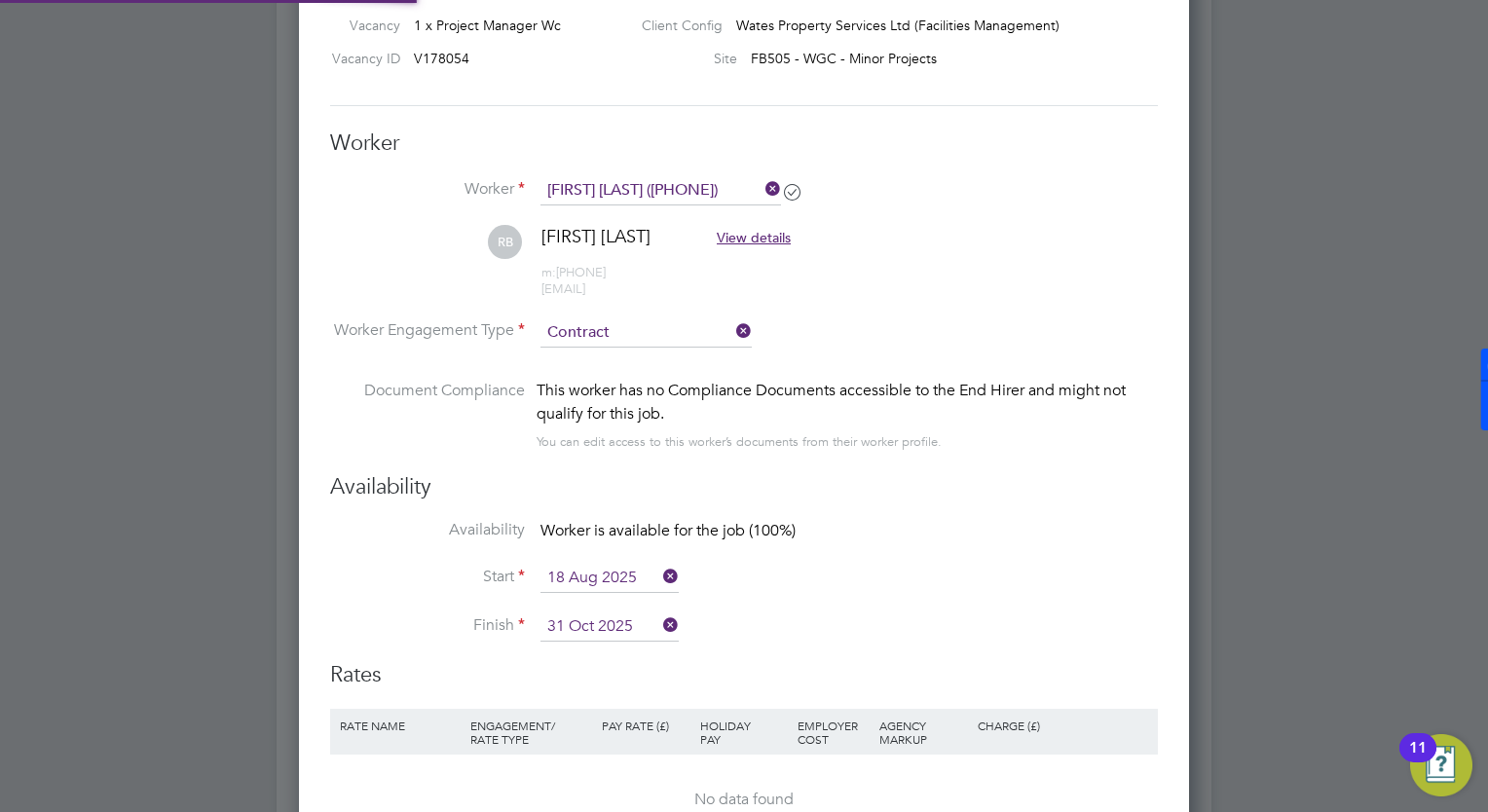 scroll, scrollTop: 10, scrollLeft: 9, axis: both 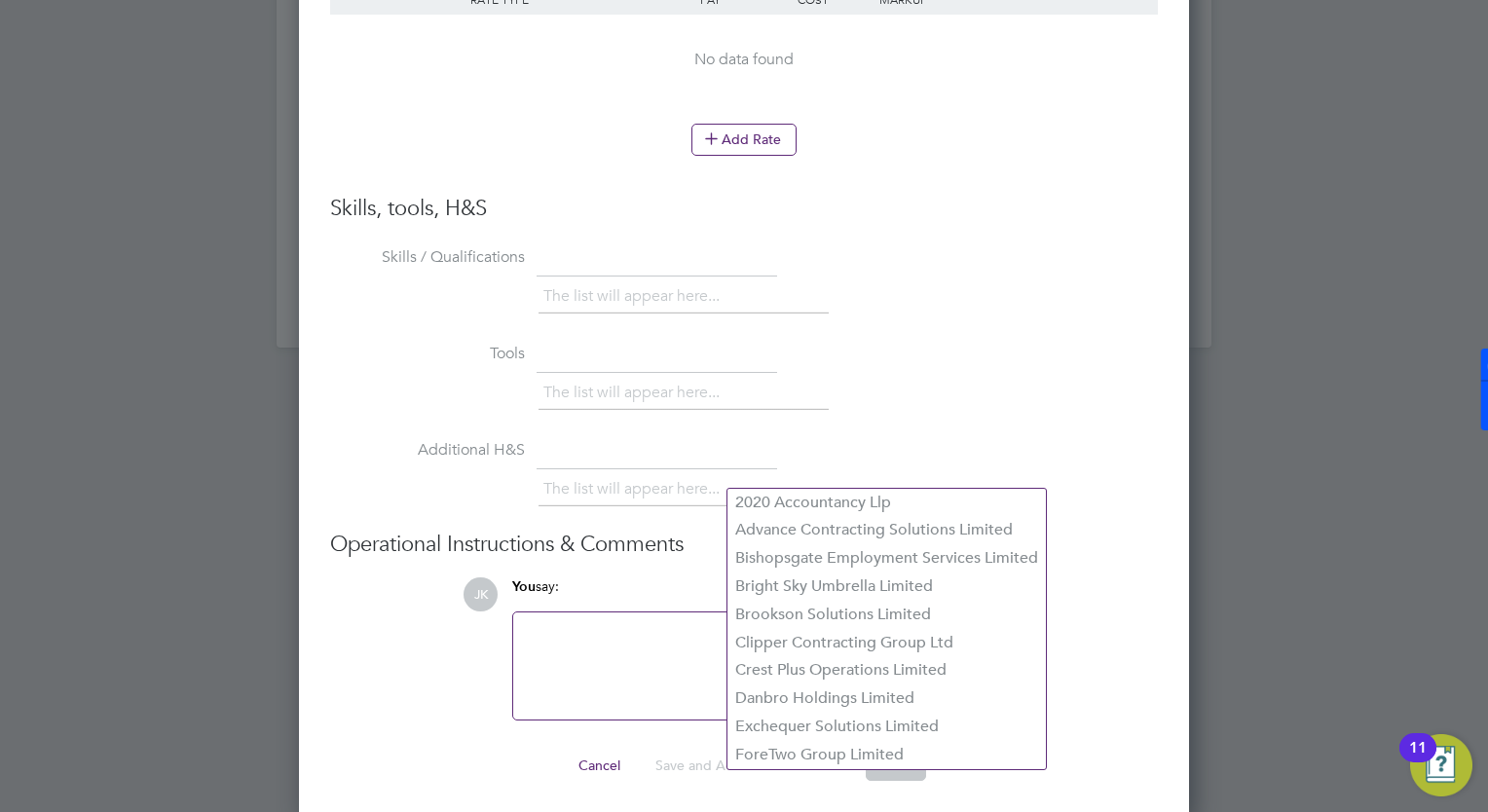 click at bounding box center (771, 666) 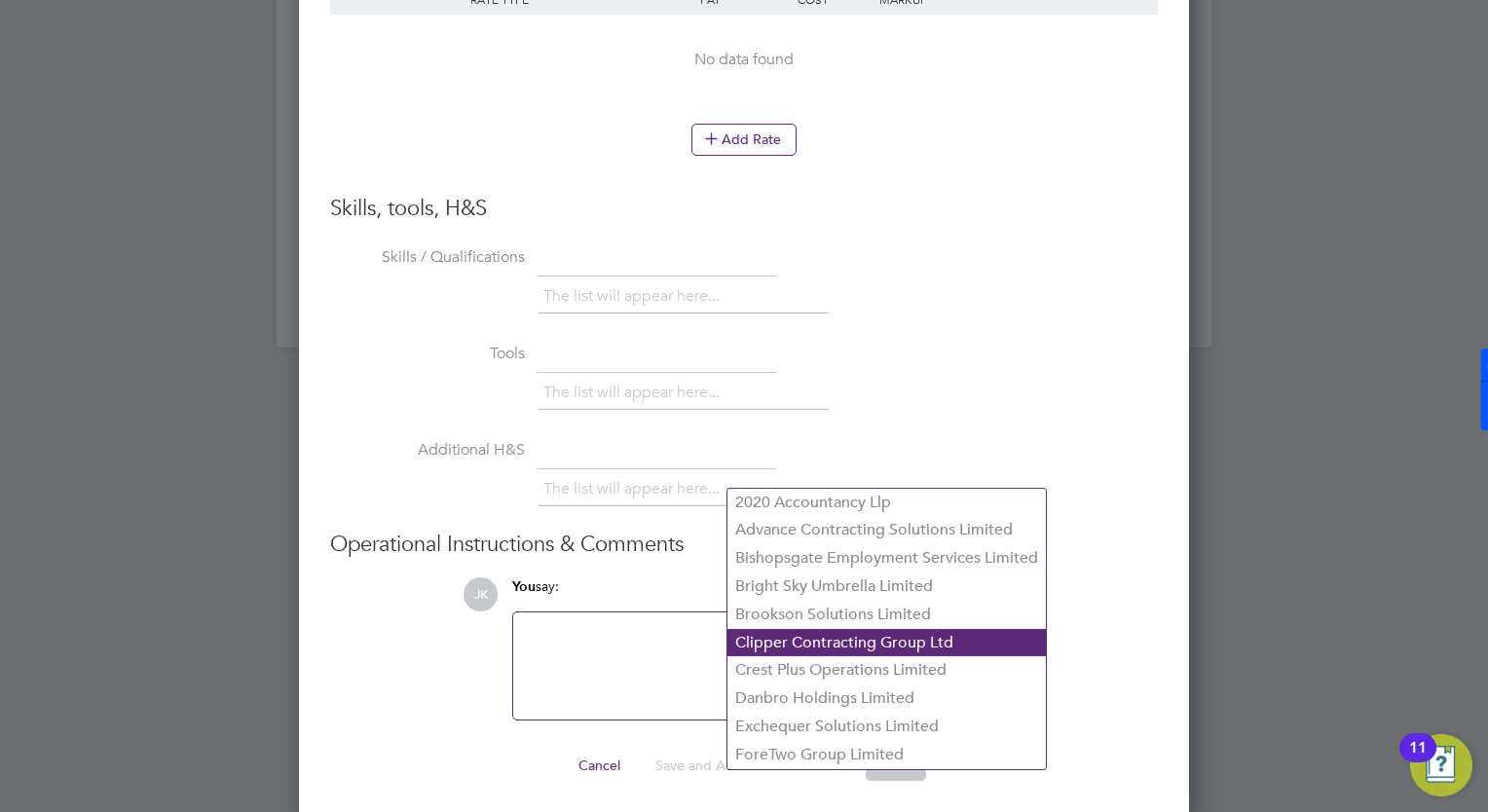 click on "Clipper Contracting Group Ltd" 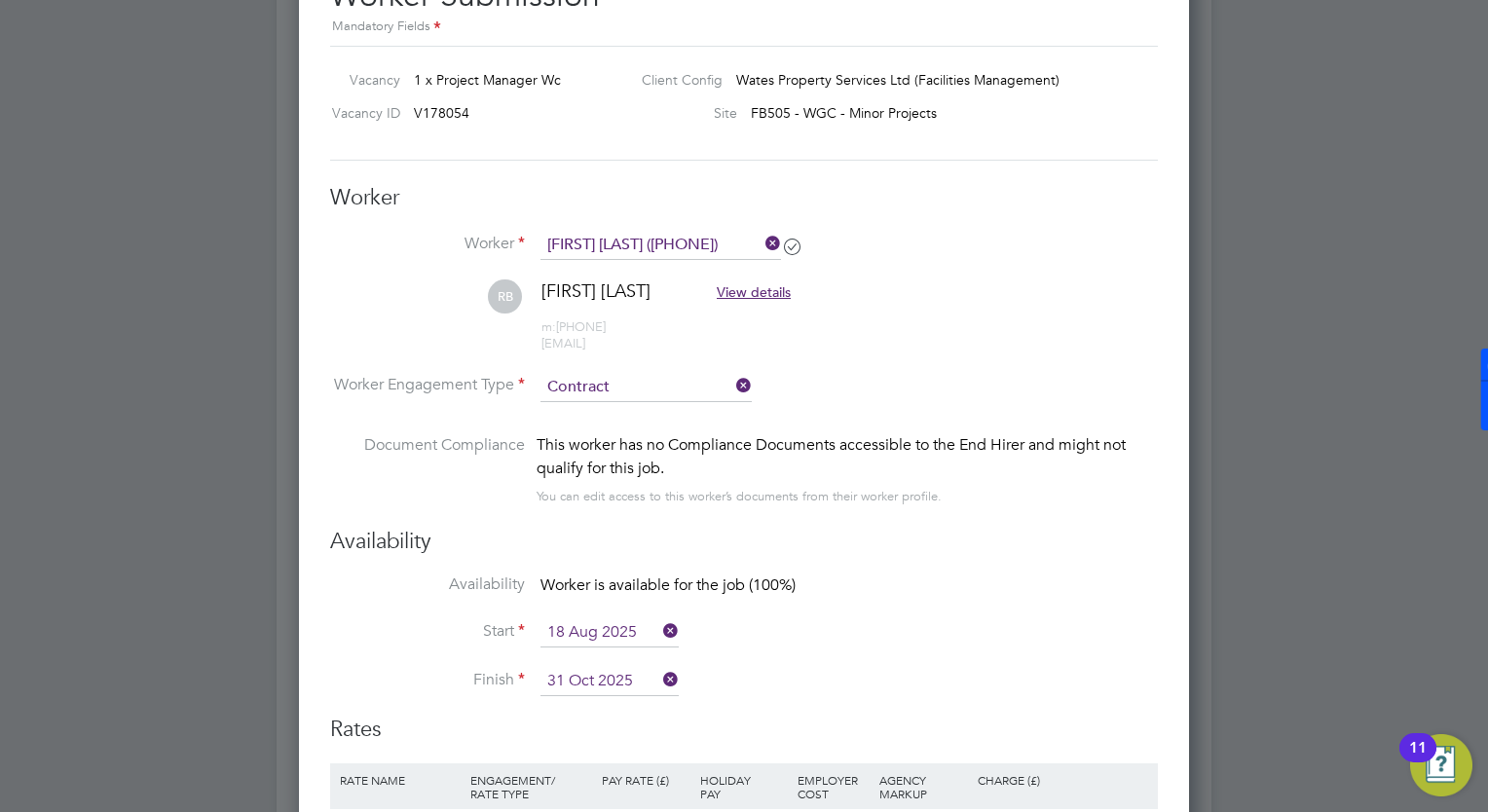 scroll, scrollTop: 1616, scrollLeft: 0, axis: vertical 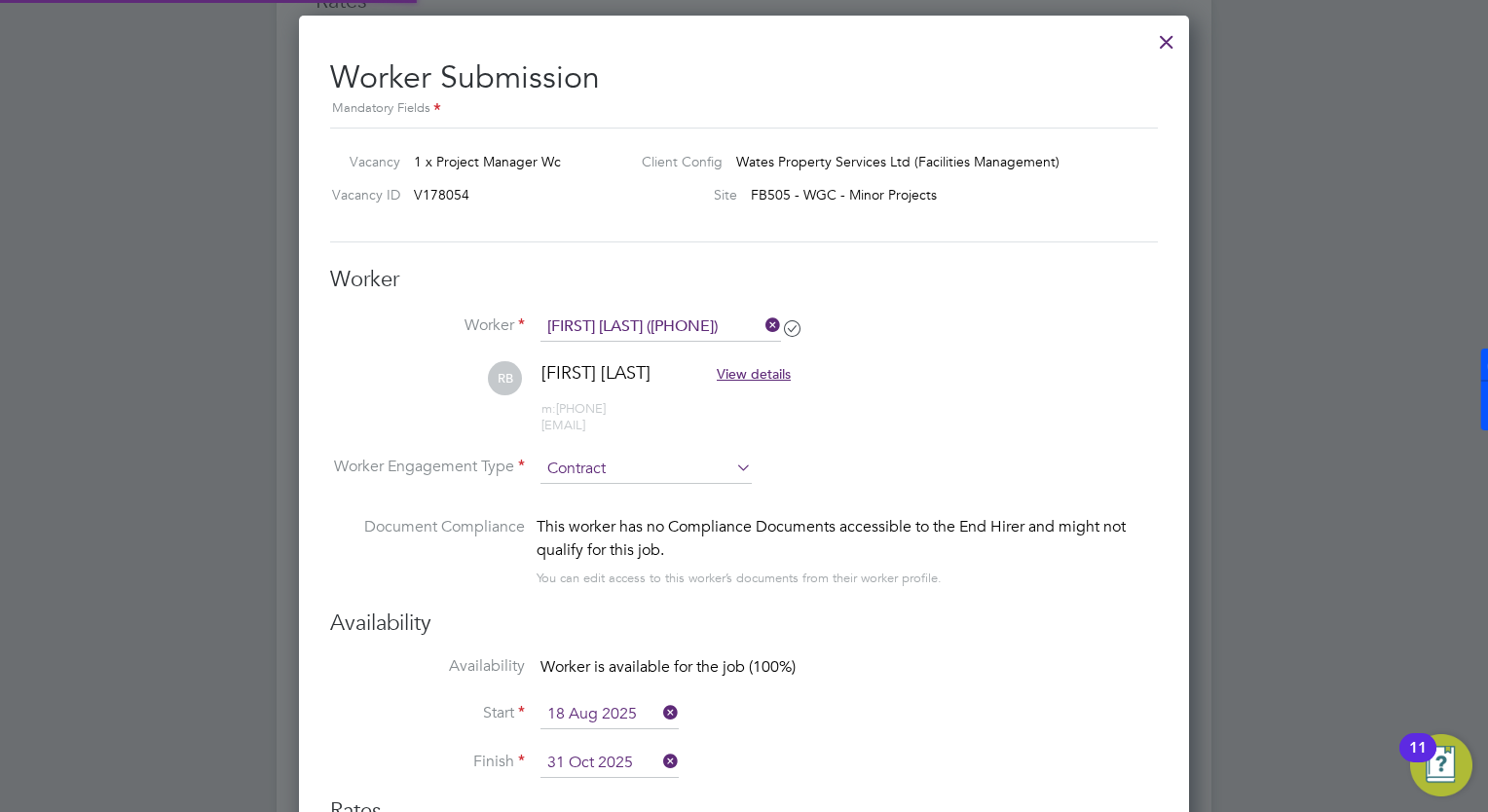 type 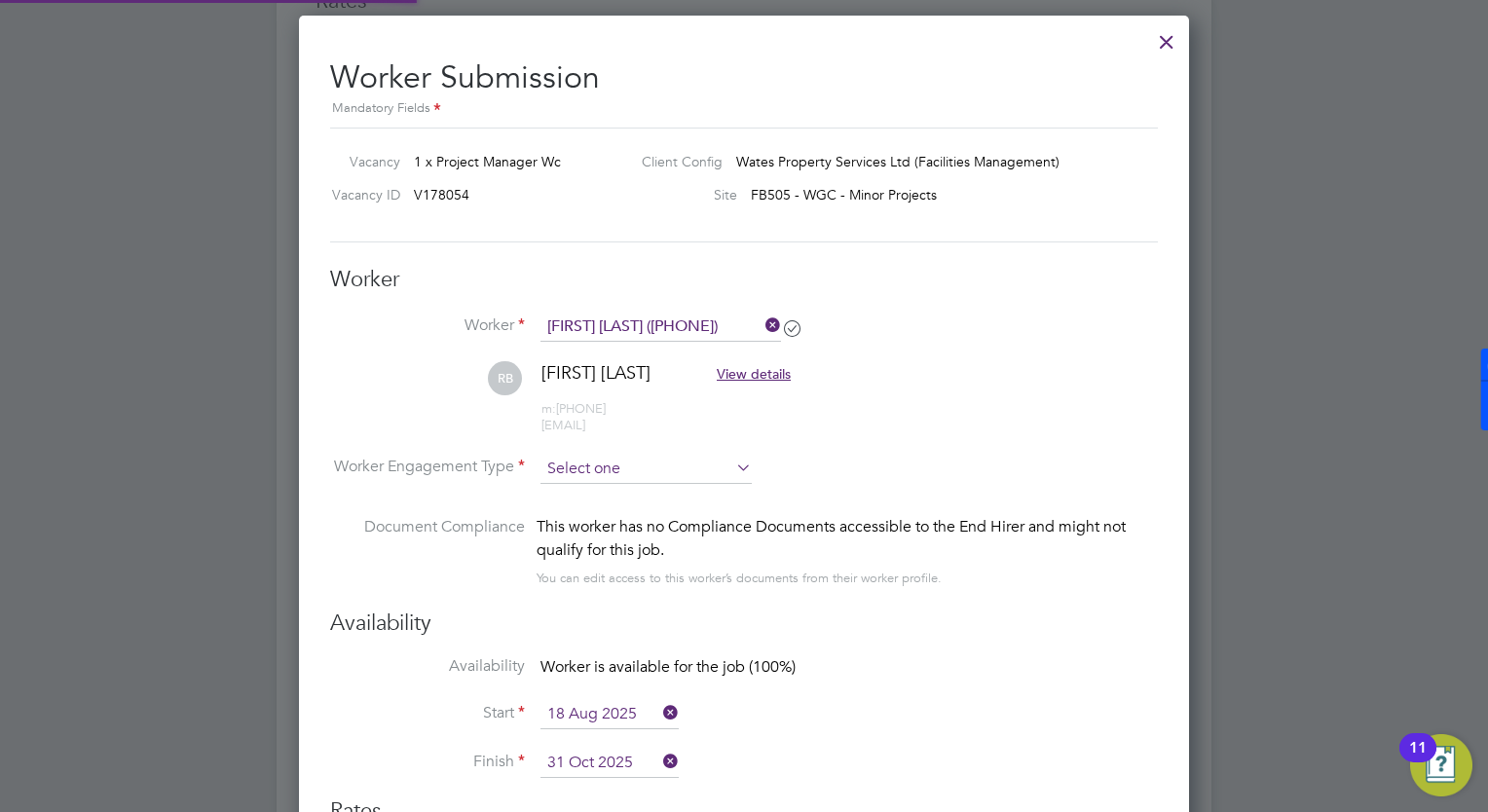 click at bounding box center (646, 469) 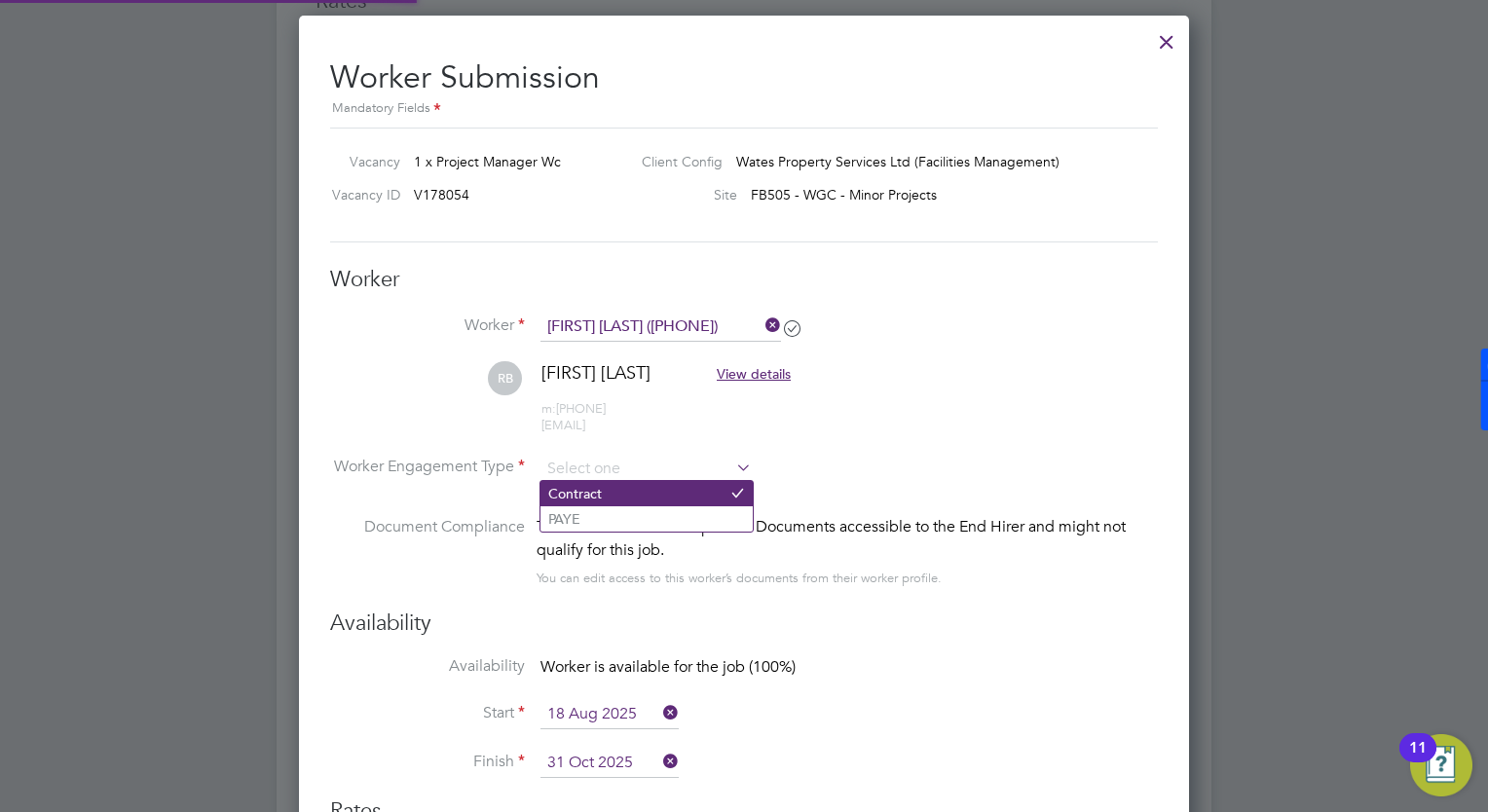 scroll, scrollTop: 9, scrollLeft: 10, axis: both 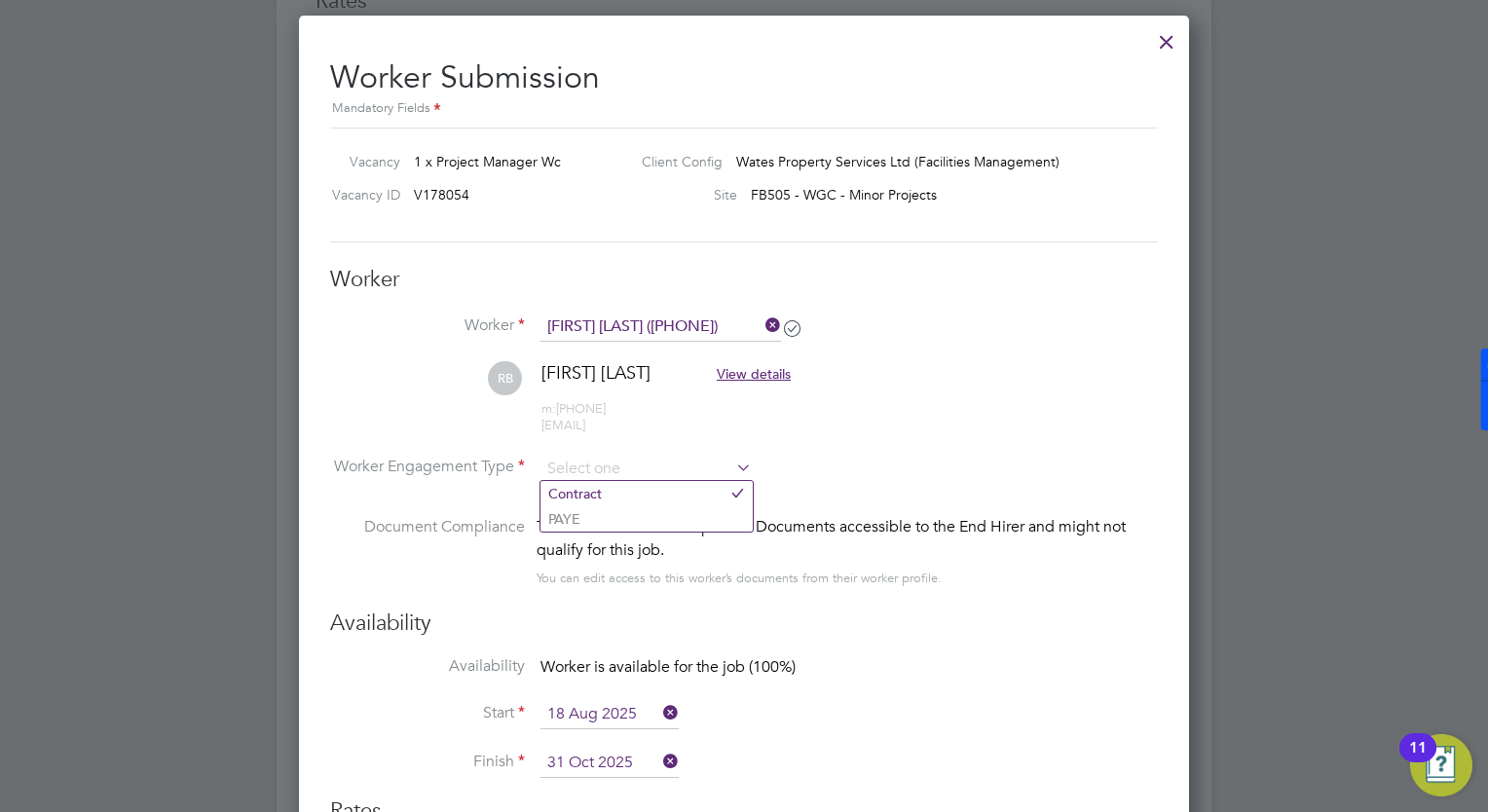 click on "Worker Engagement Type" at bounding box center [744, 485] 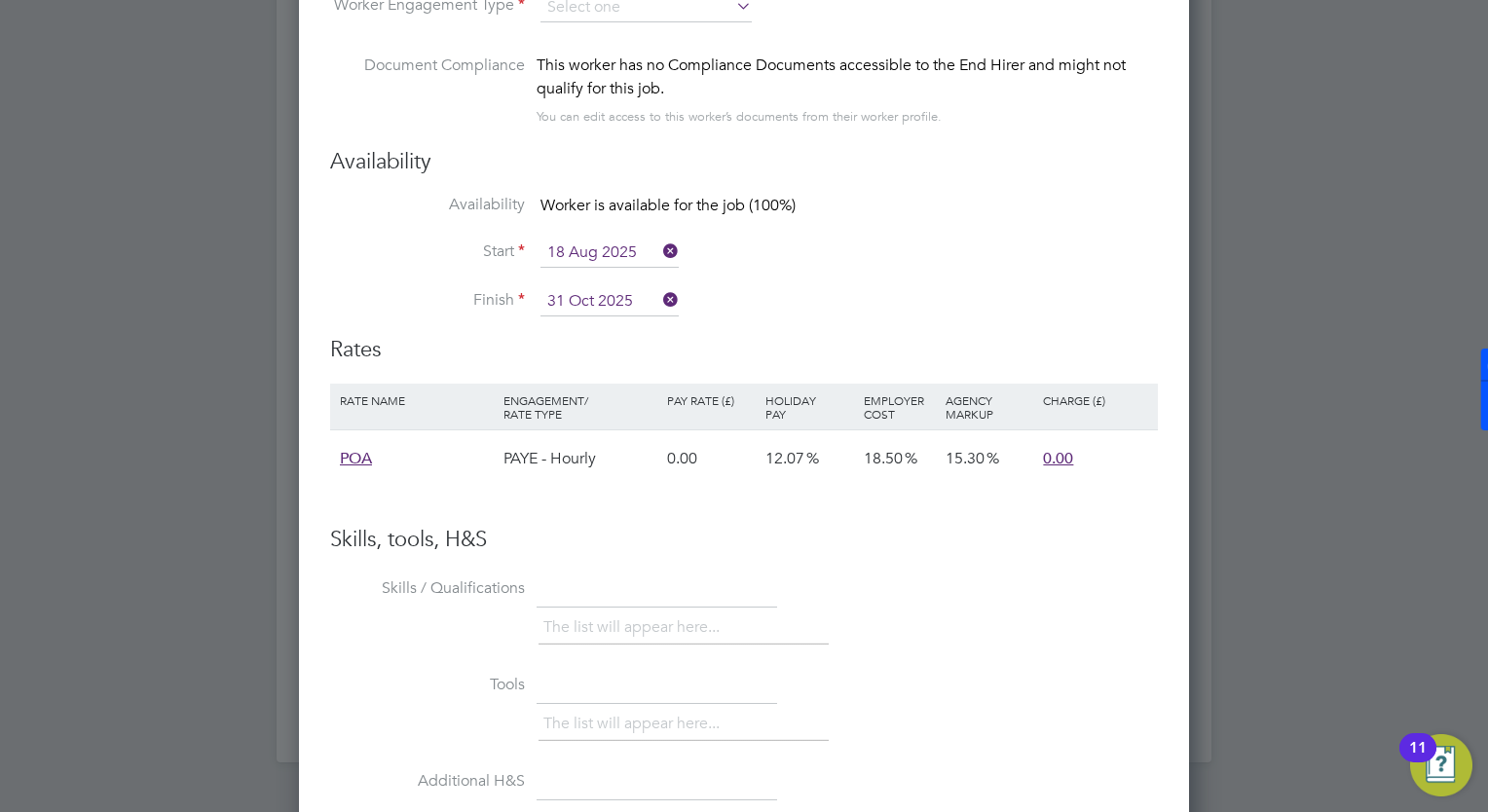 scroll, scrollTop: 2457, scrollLeft: 0, axis: vertical 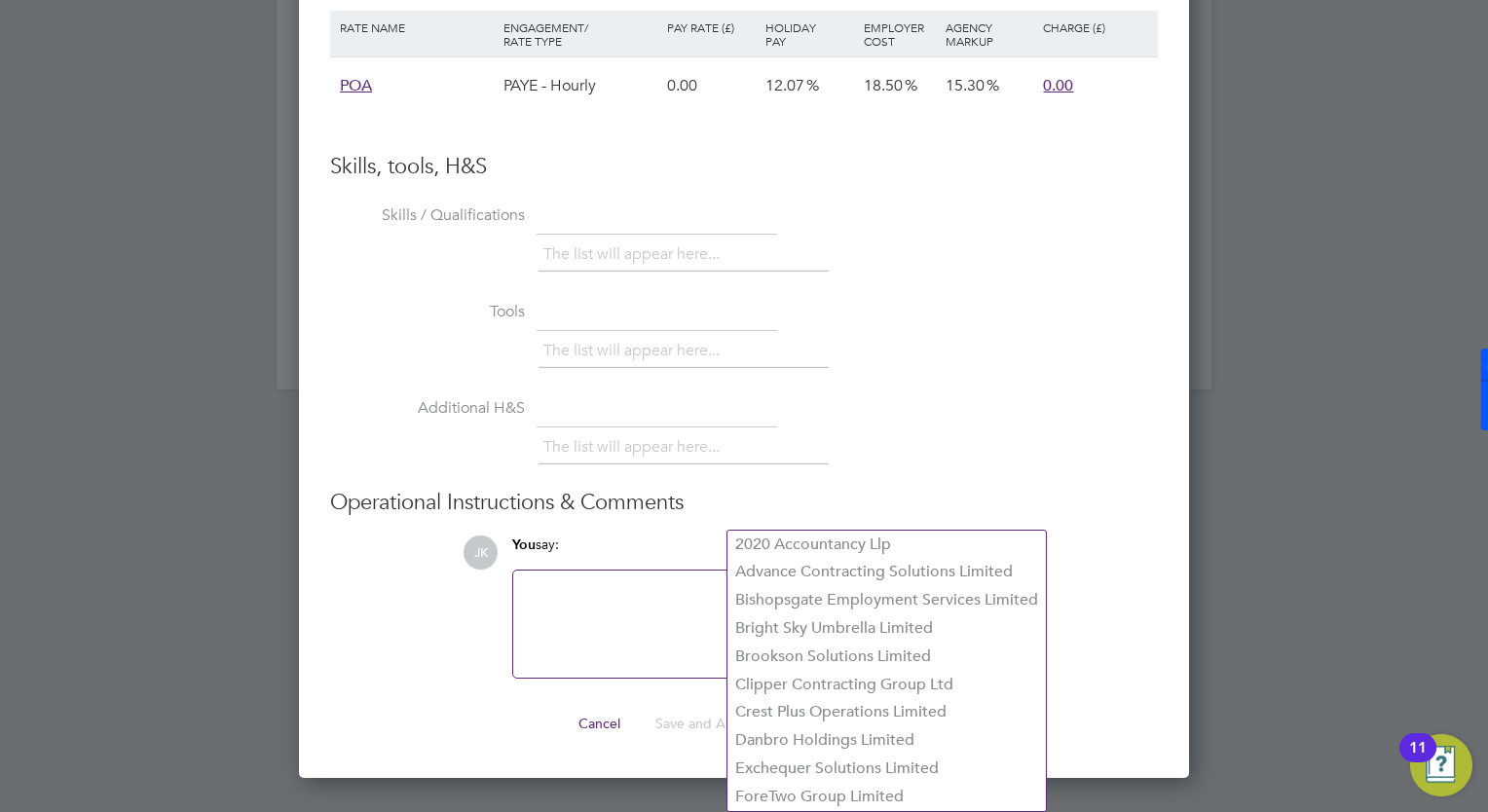 click at bounding box center (771, 624) 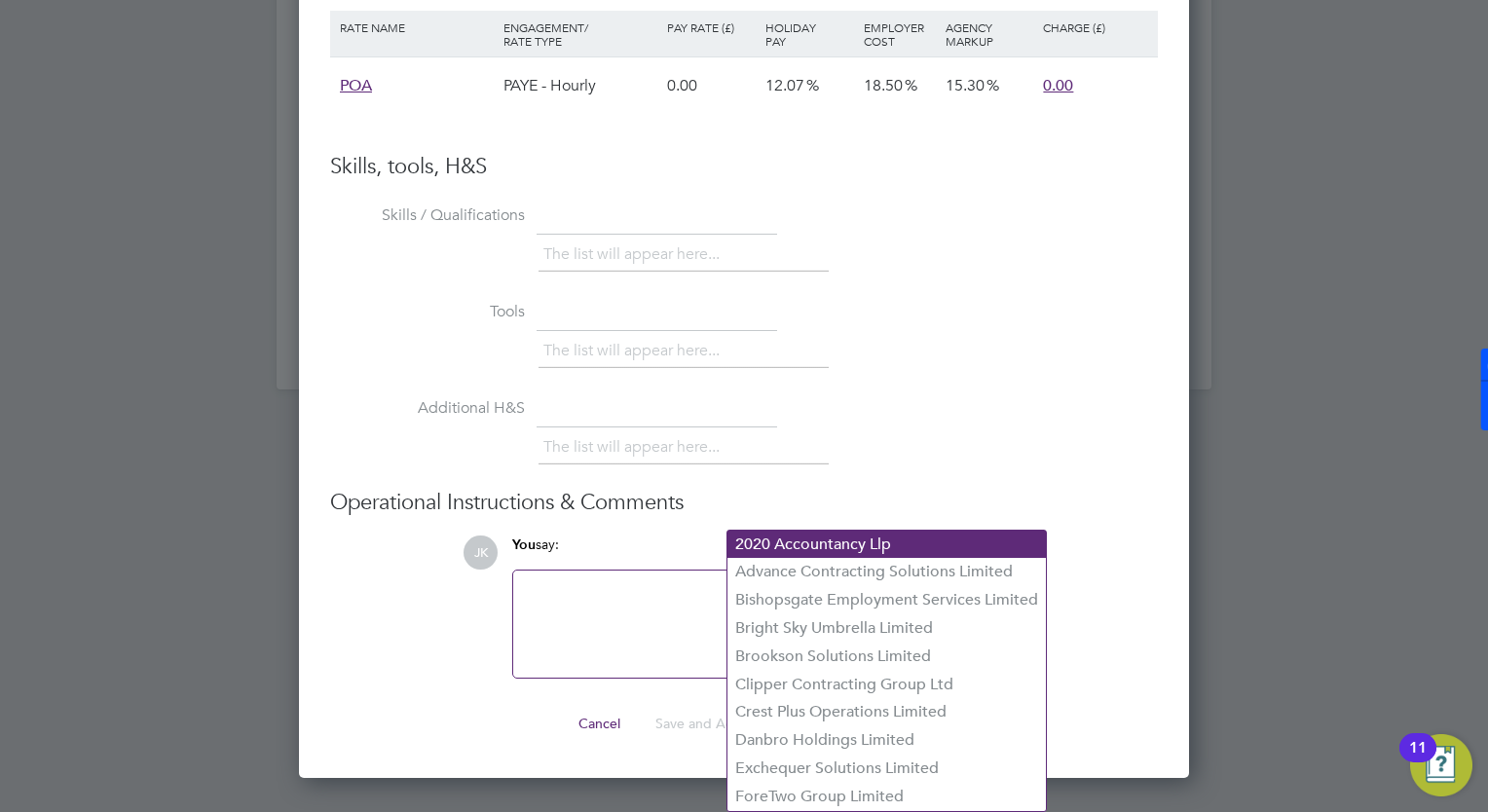 click on "2020 Accountancy Llp" 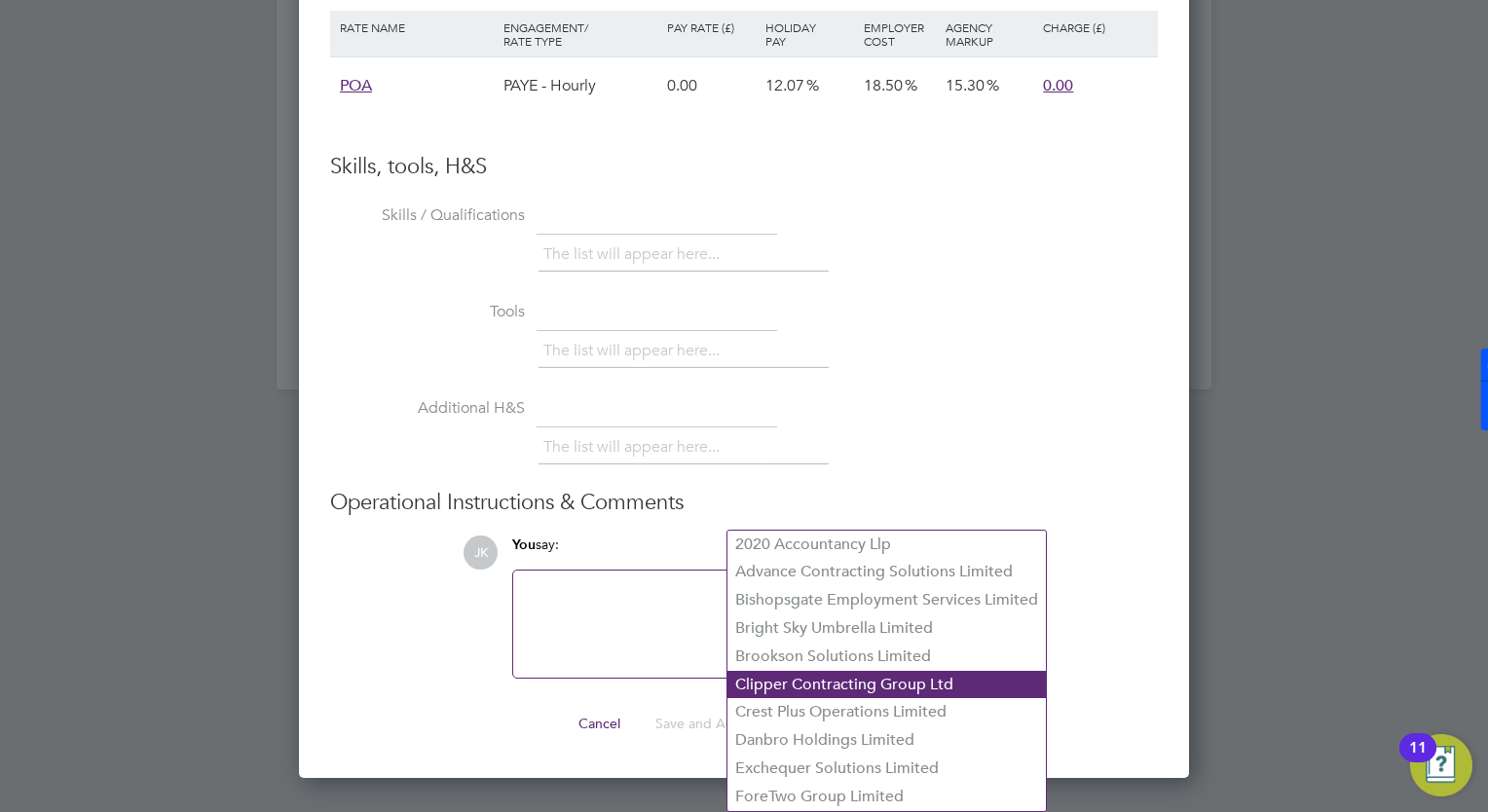 drag, startPoint x: 838, startPoint y: 682, endPoint x: 854, endPoint y: 683, distance: 16.03122 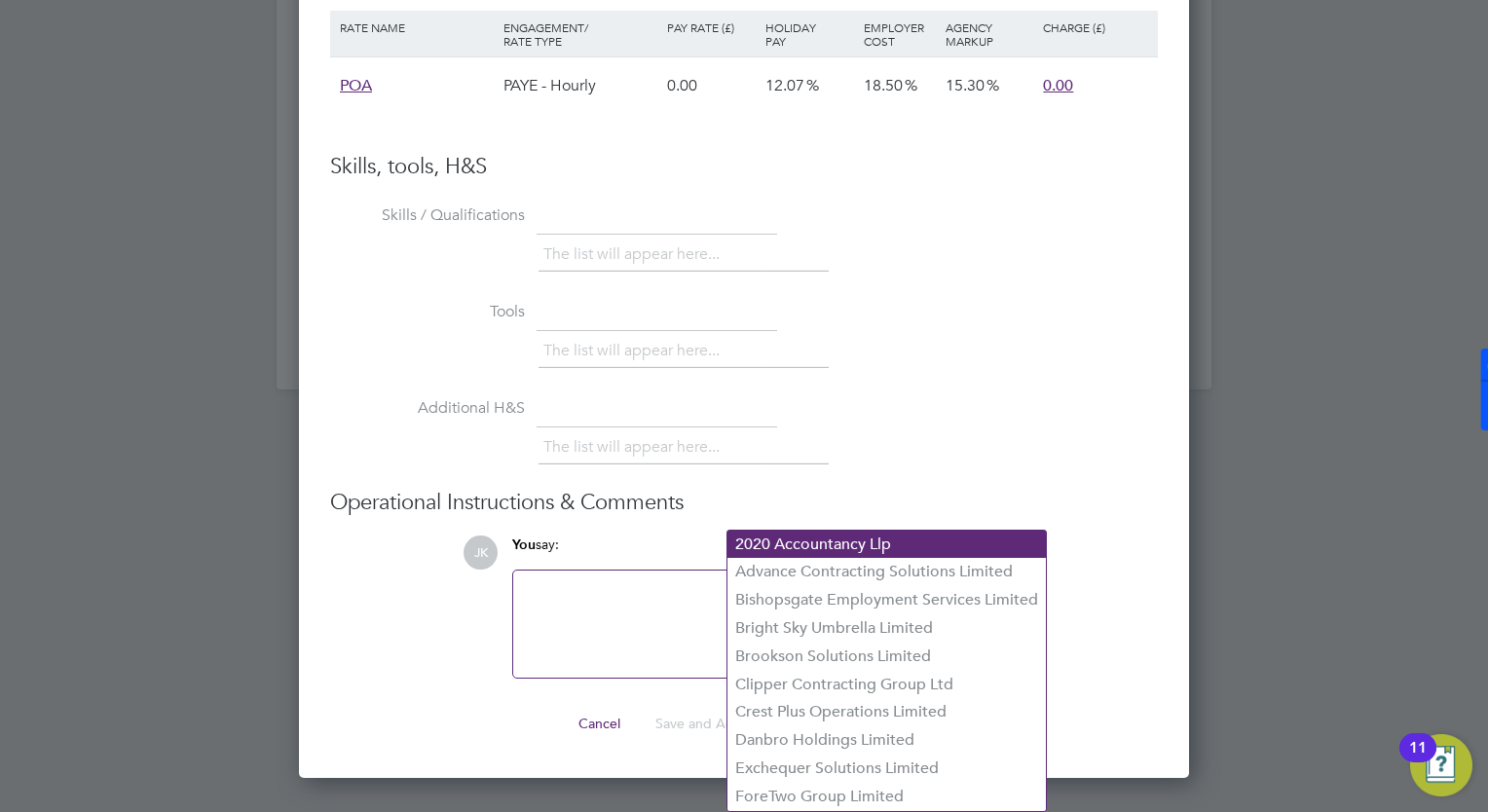 click on "2020 Accountancy Llp" 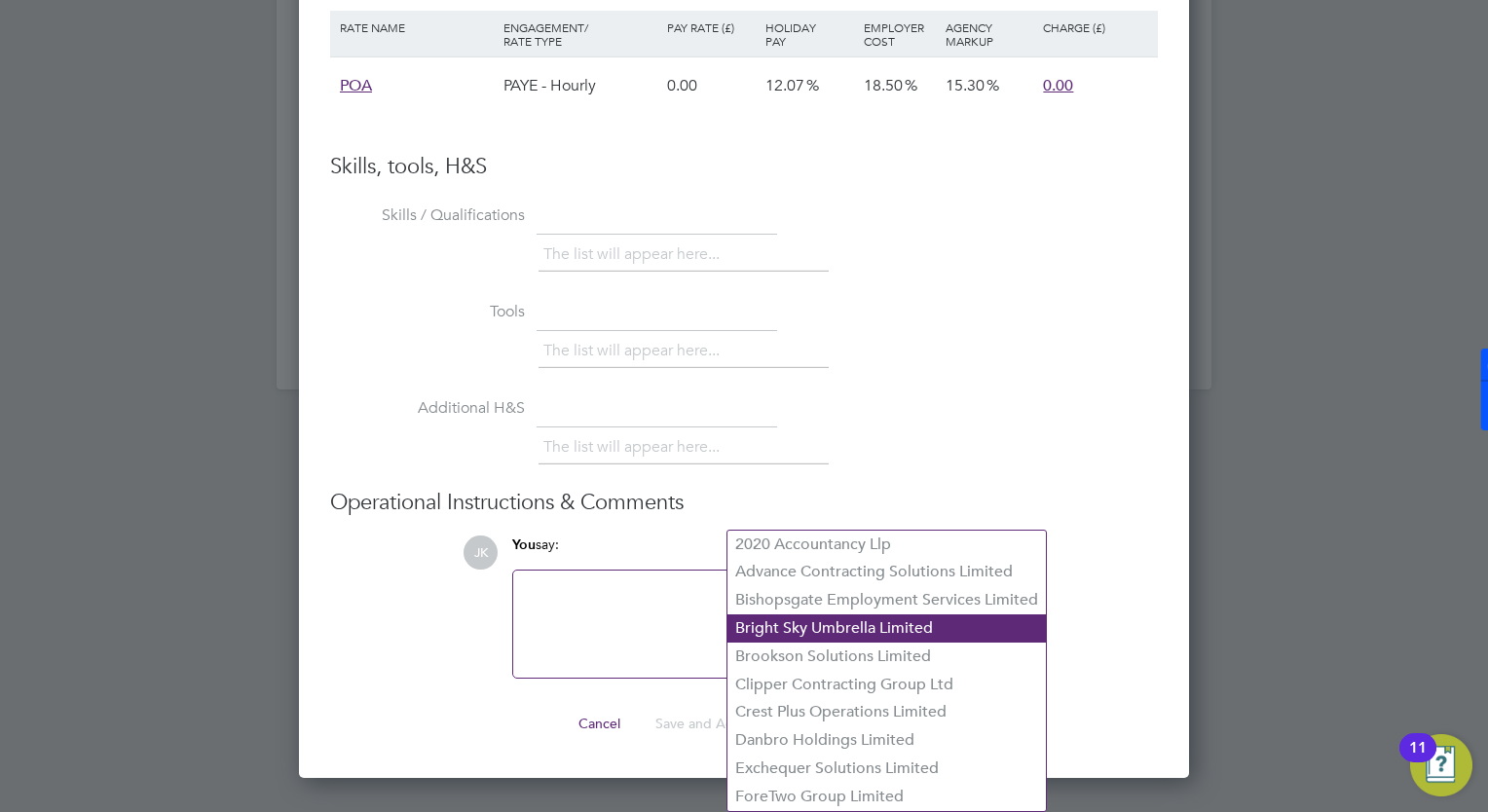 click on "Bright Sky Umbrella Limited" 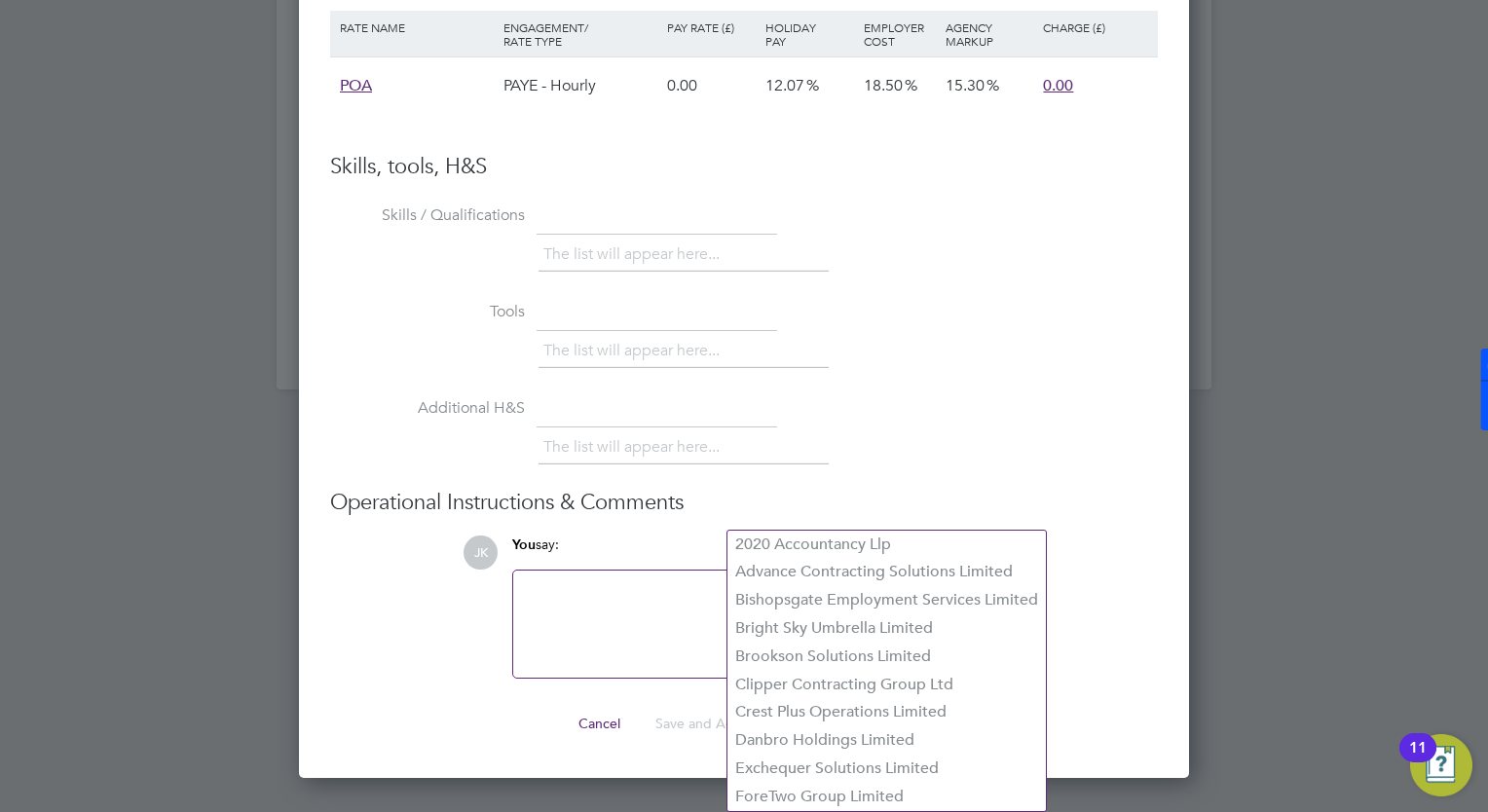 click at bounding box center (771, 624) 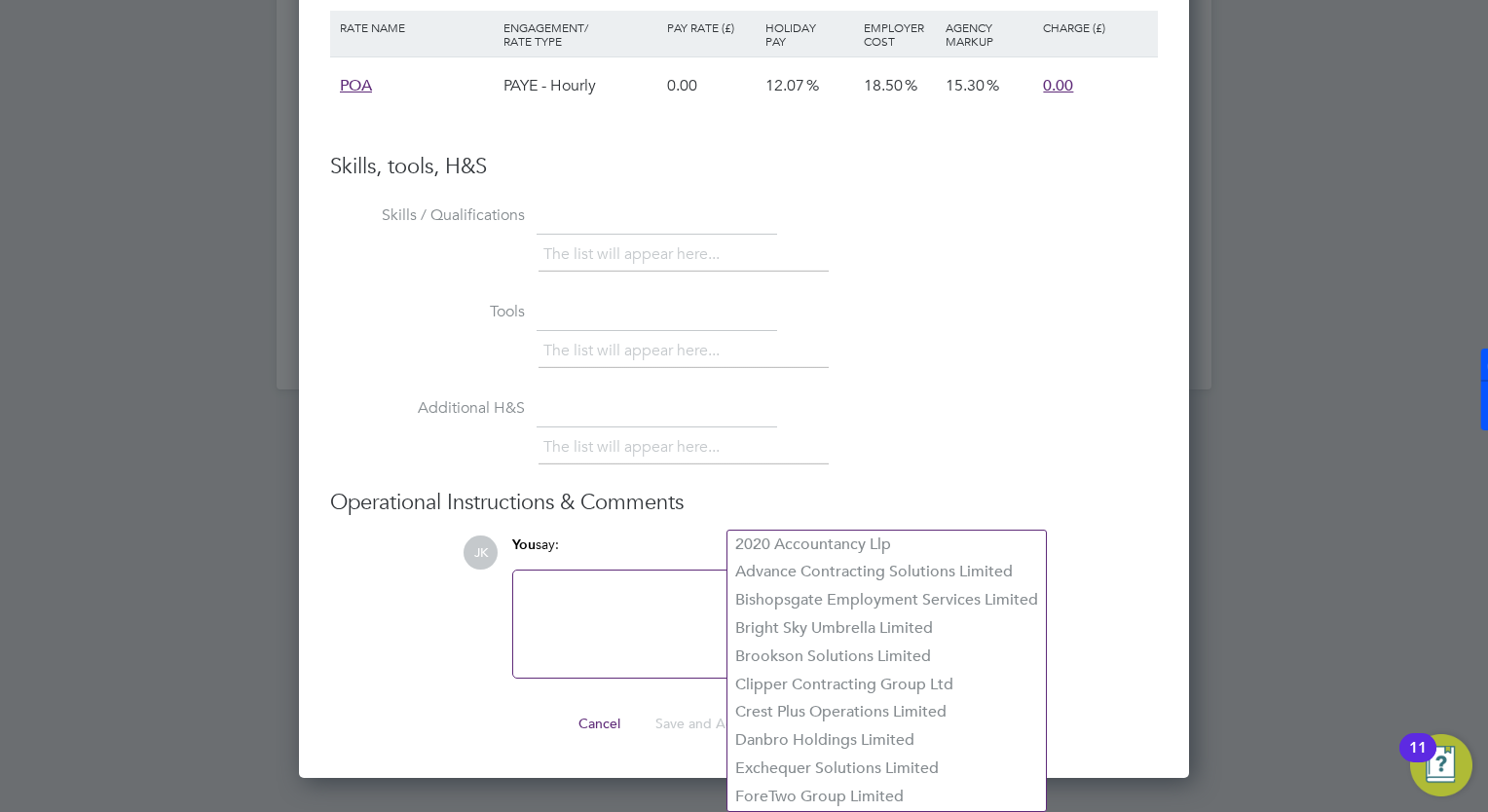 click on "The list will appear here..." at bounding box center (848, 257) 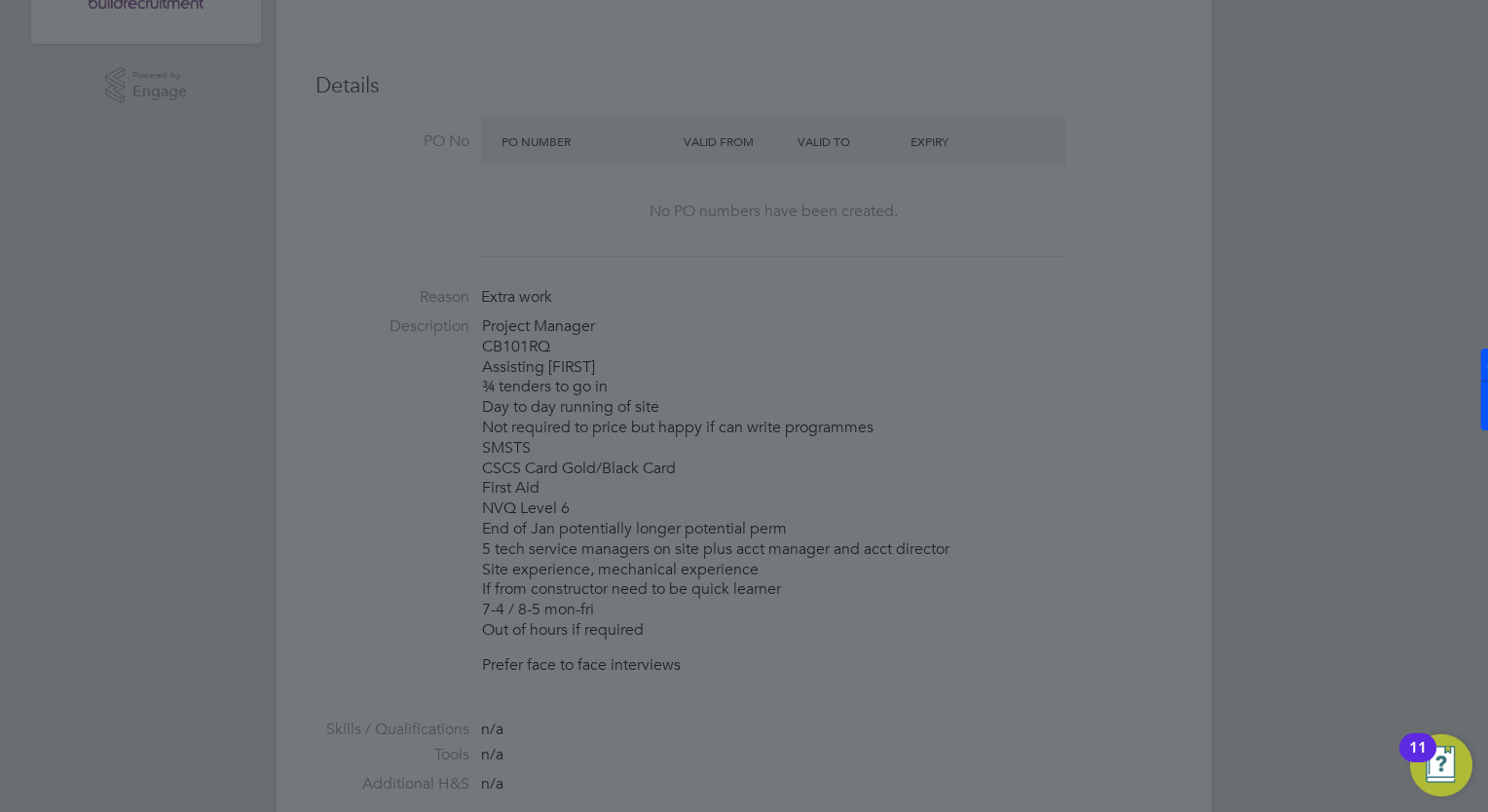 scroll, scrollTop: 0, scrollLeft: 0, axis: both 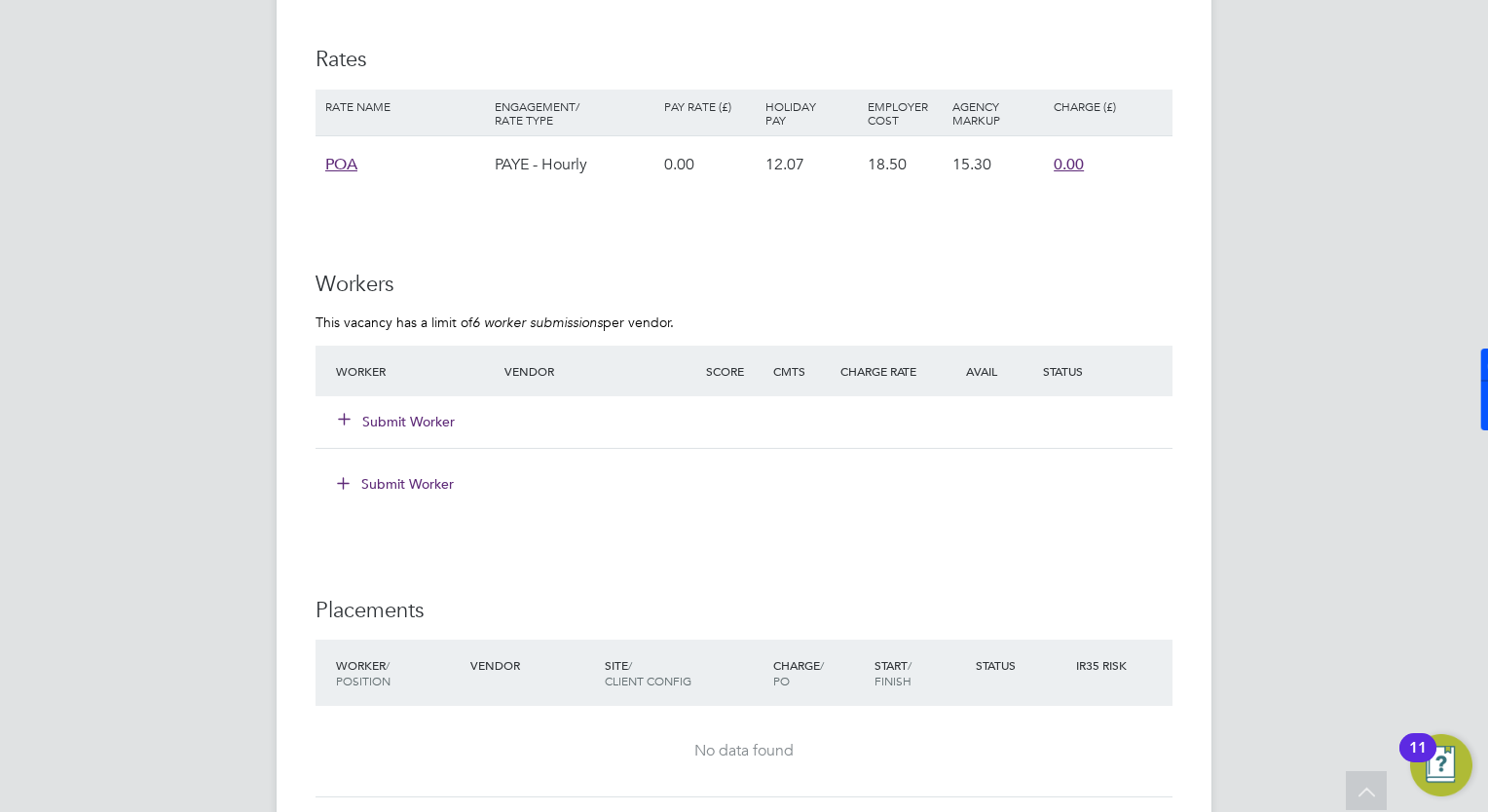 click on "Submit Worker" 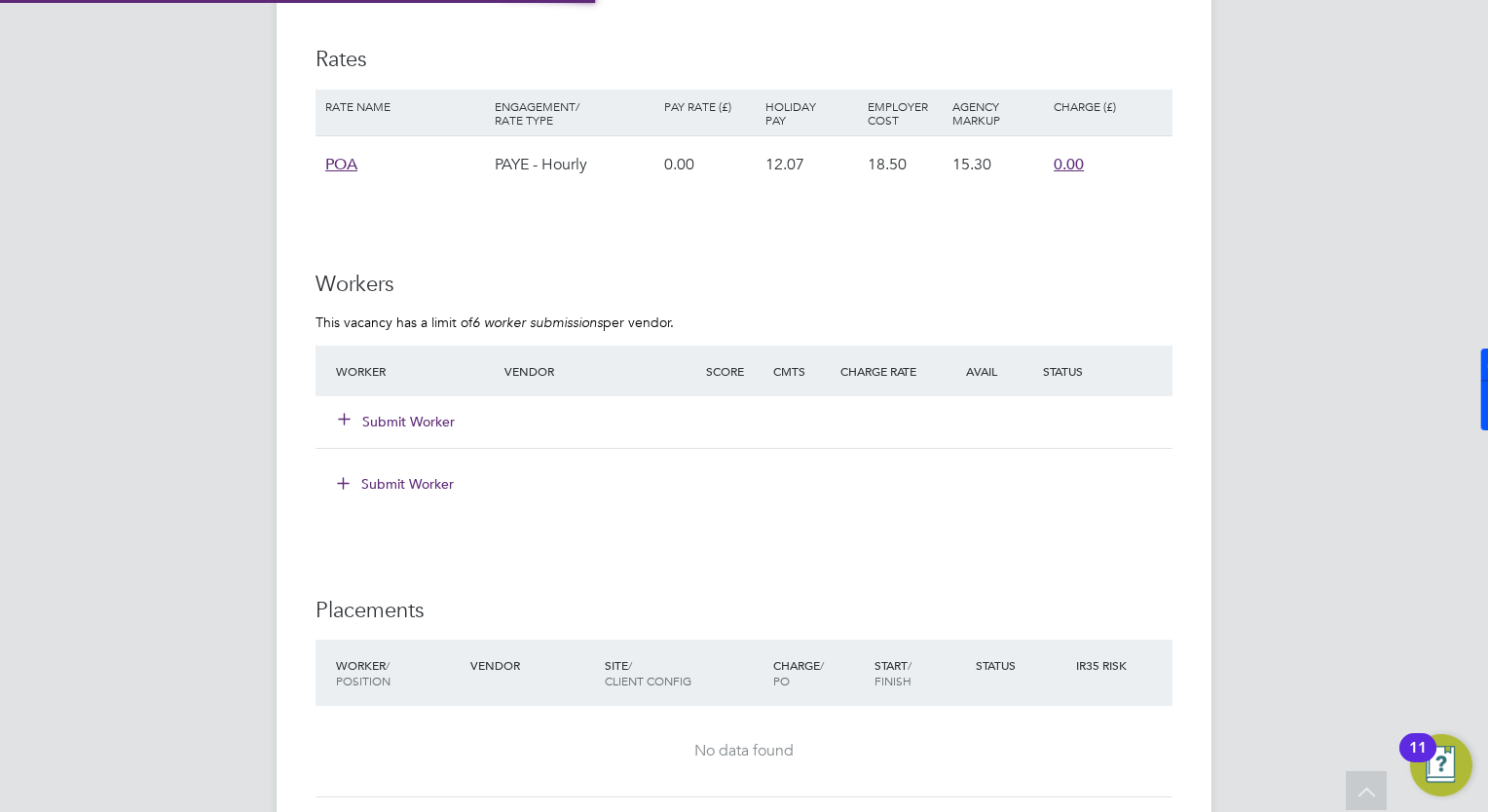 scroll, scrollTop: 10, scrollLeft: 10, axis: both 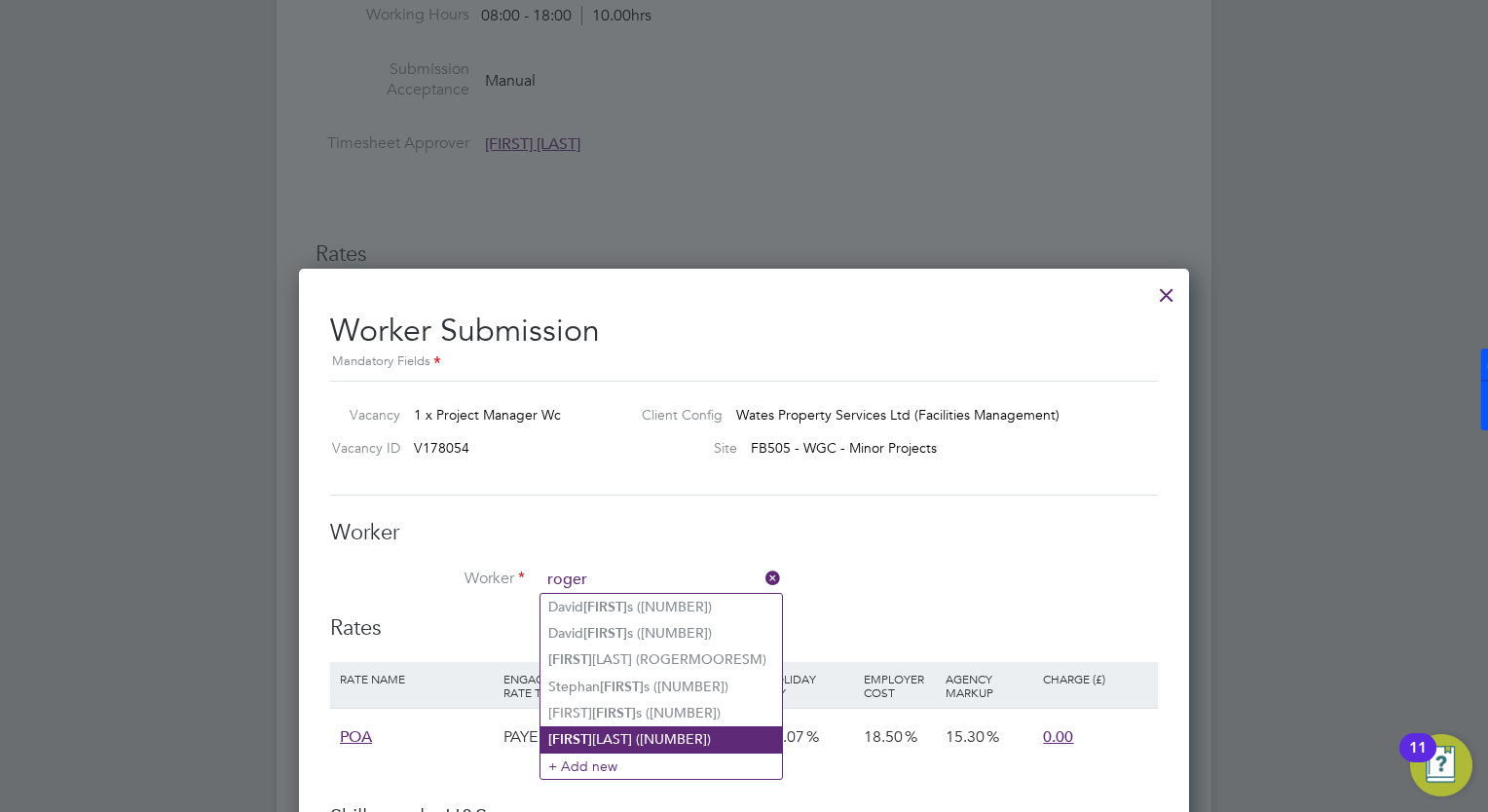 click on "Roger  Buckley (194138)" 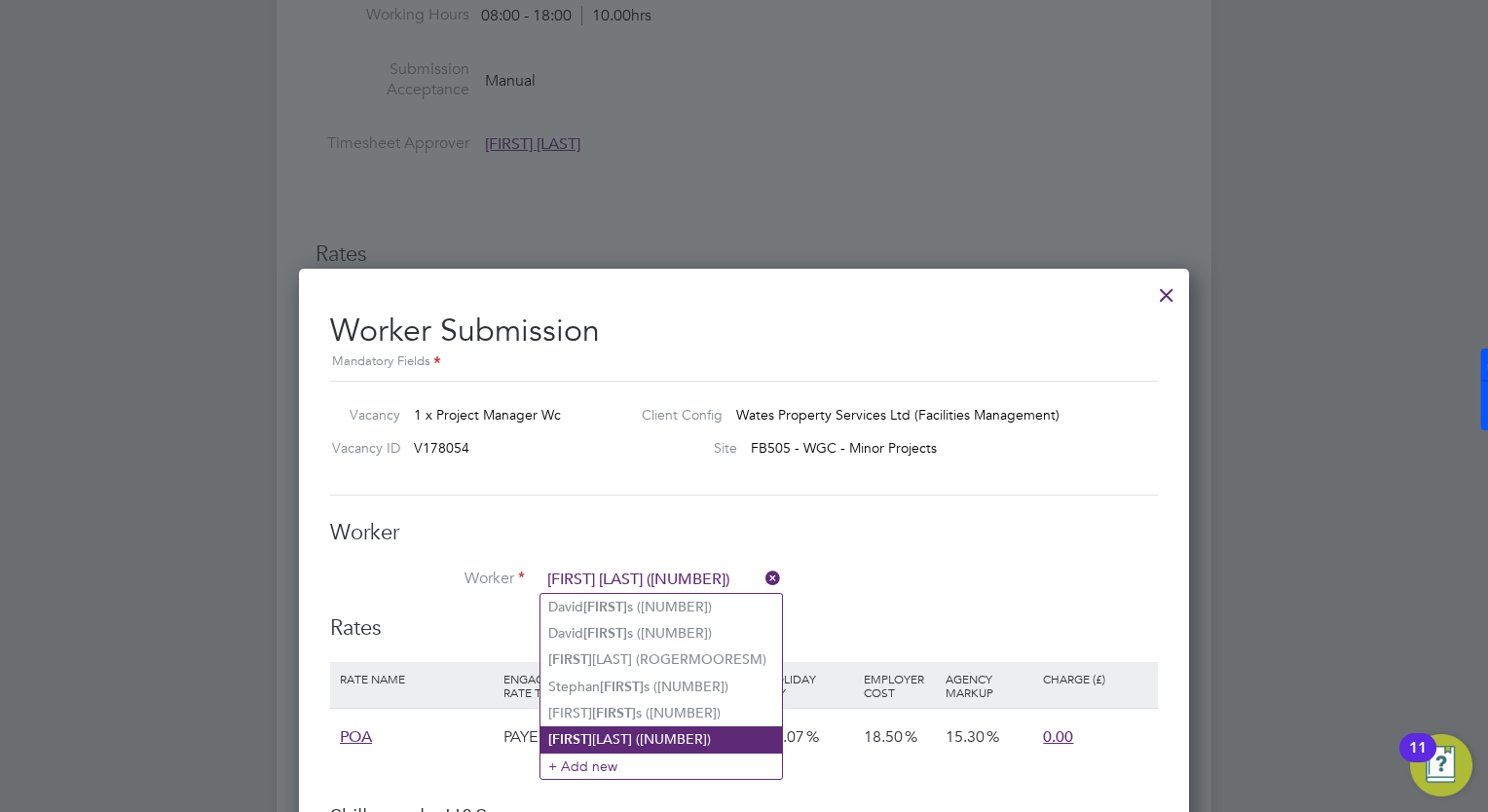 scroll, scrollTop: 9, scrollLeft: 9, axis: both 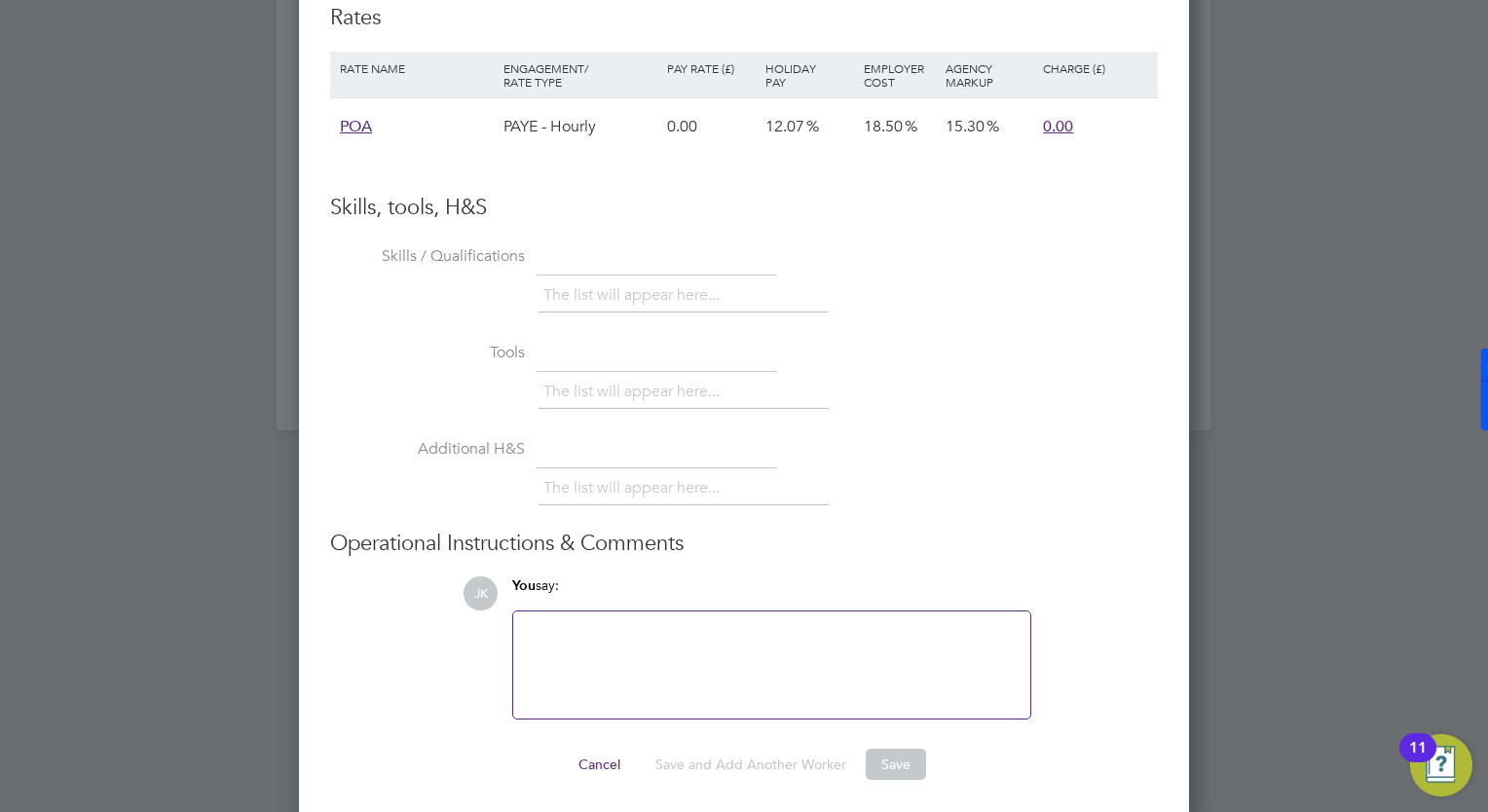 click 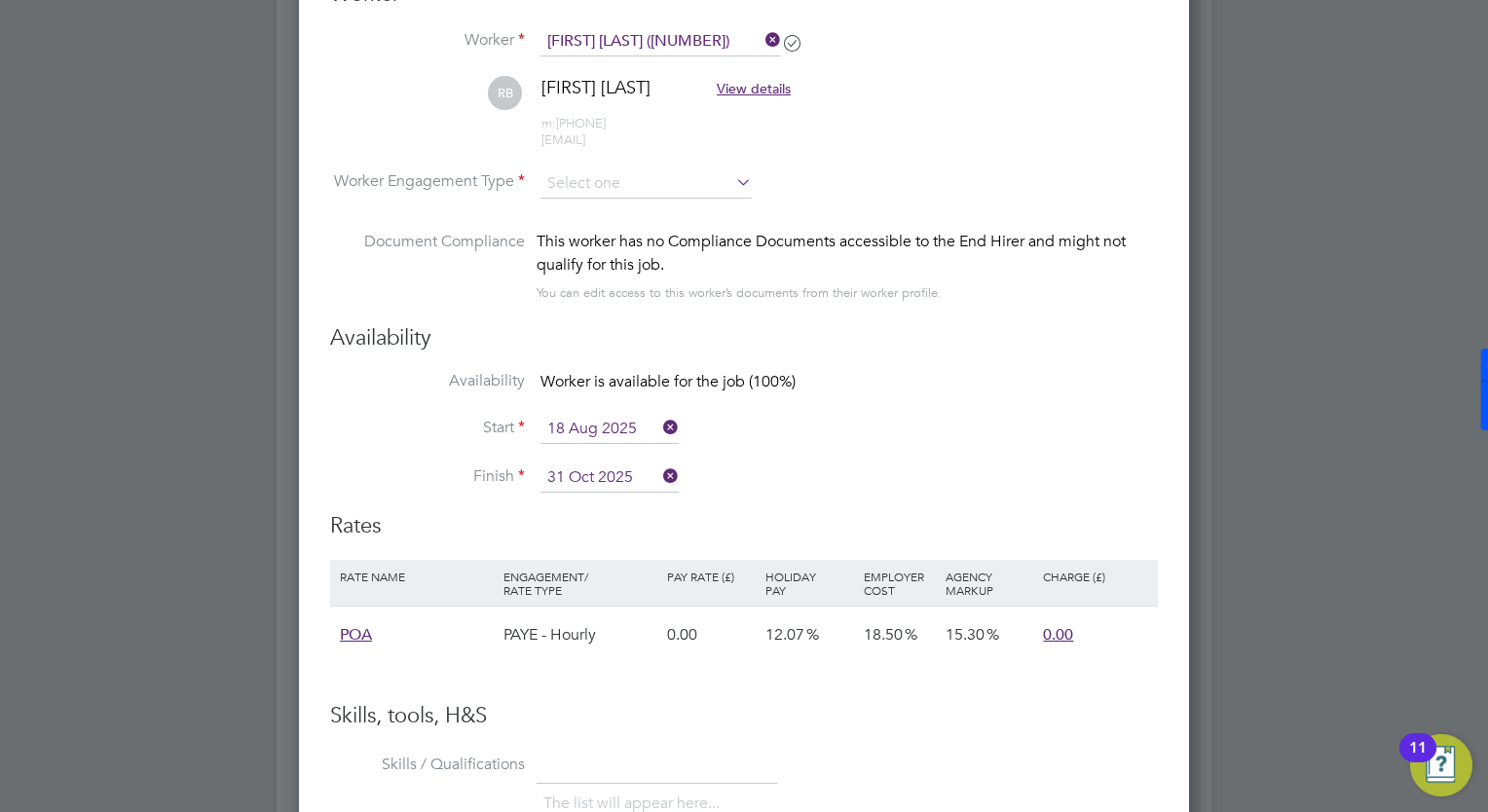 scroll 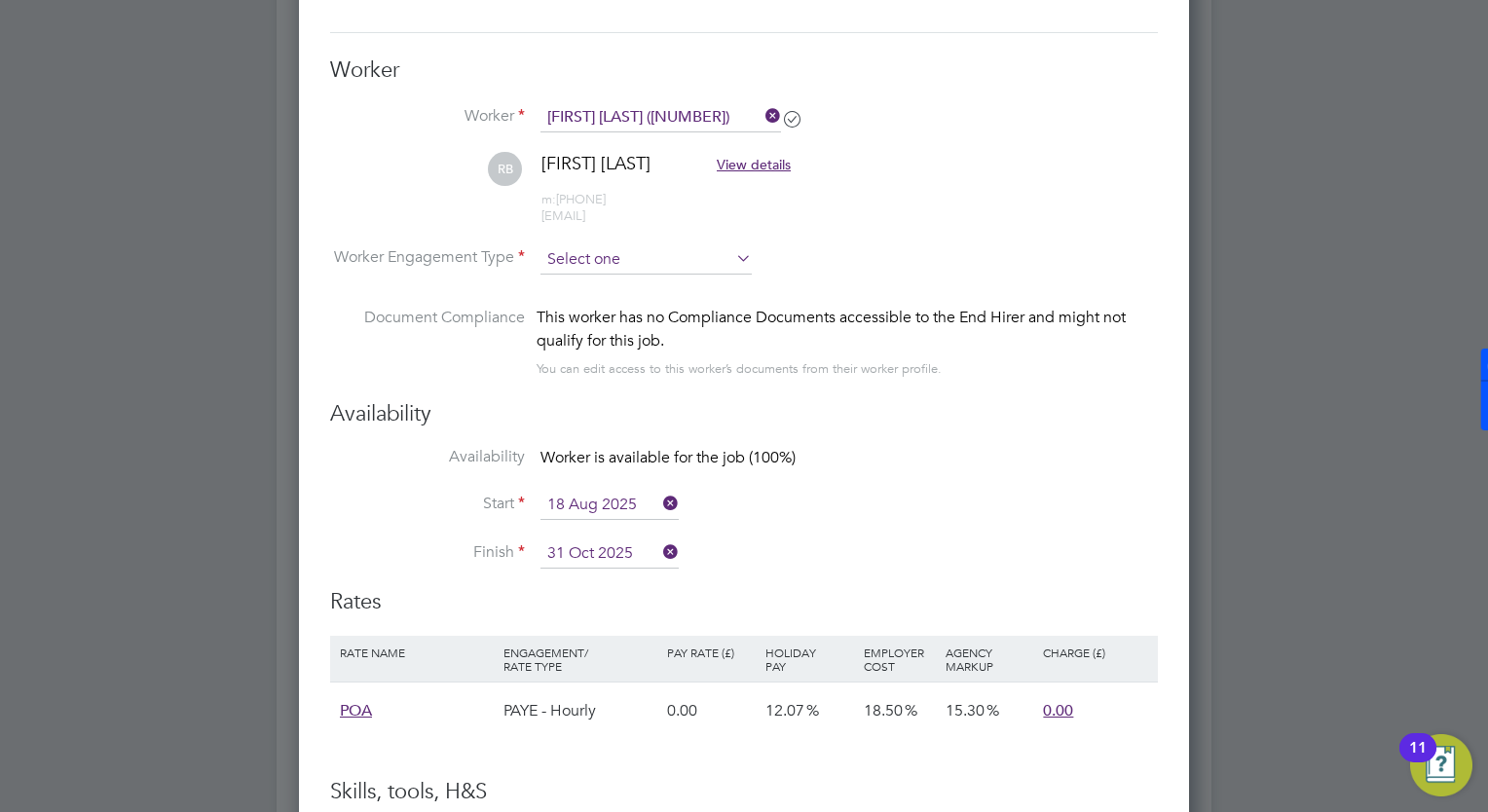 click at bounding box center [646, 260] 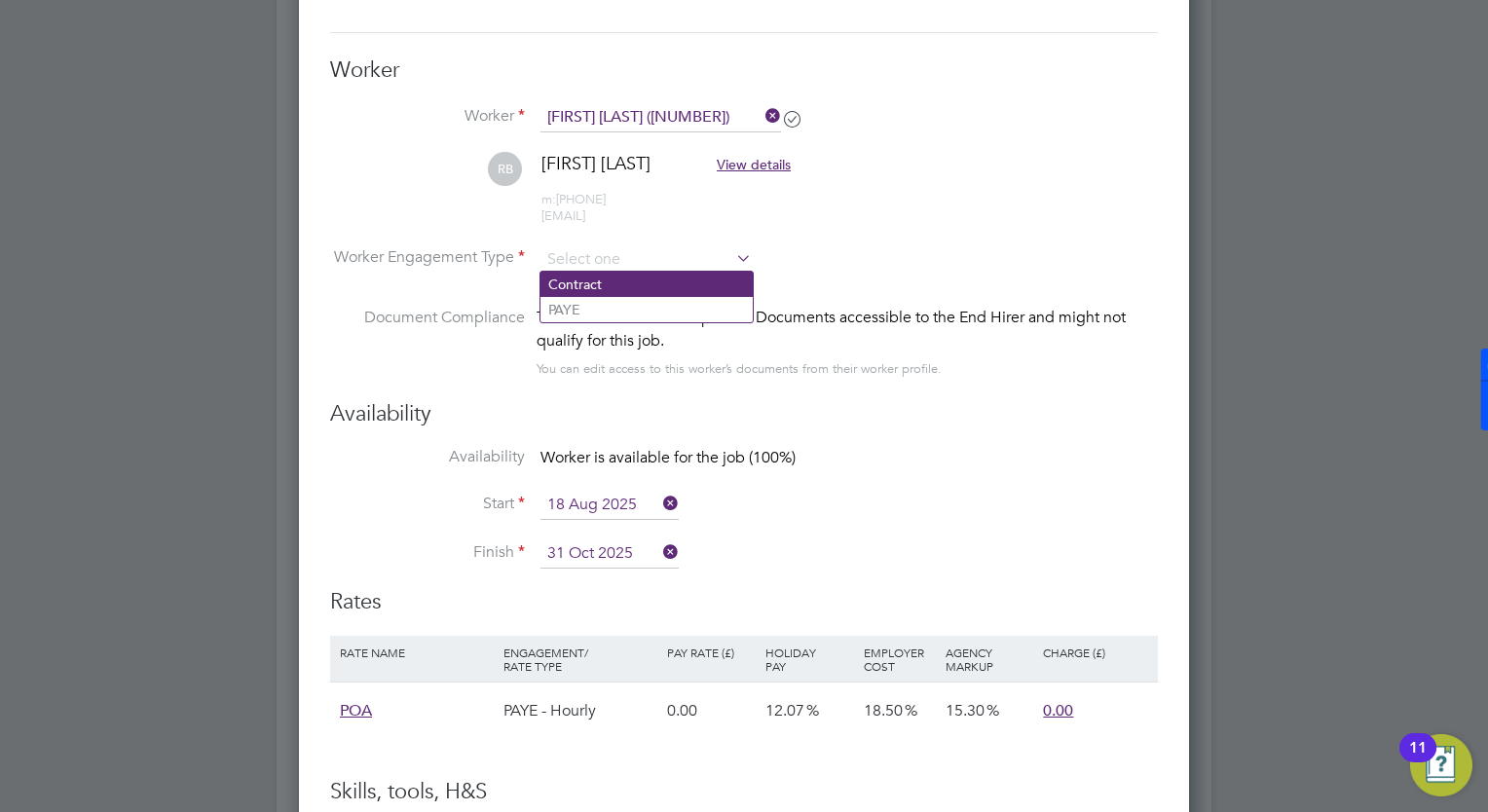 click on "Contract" 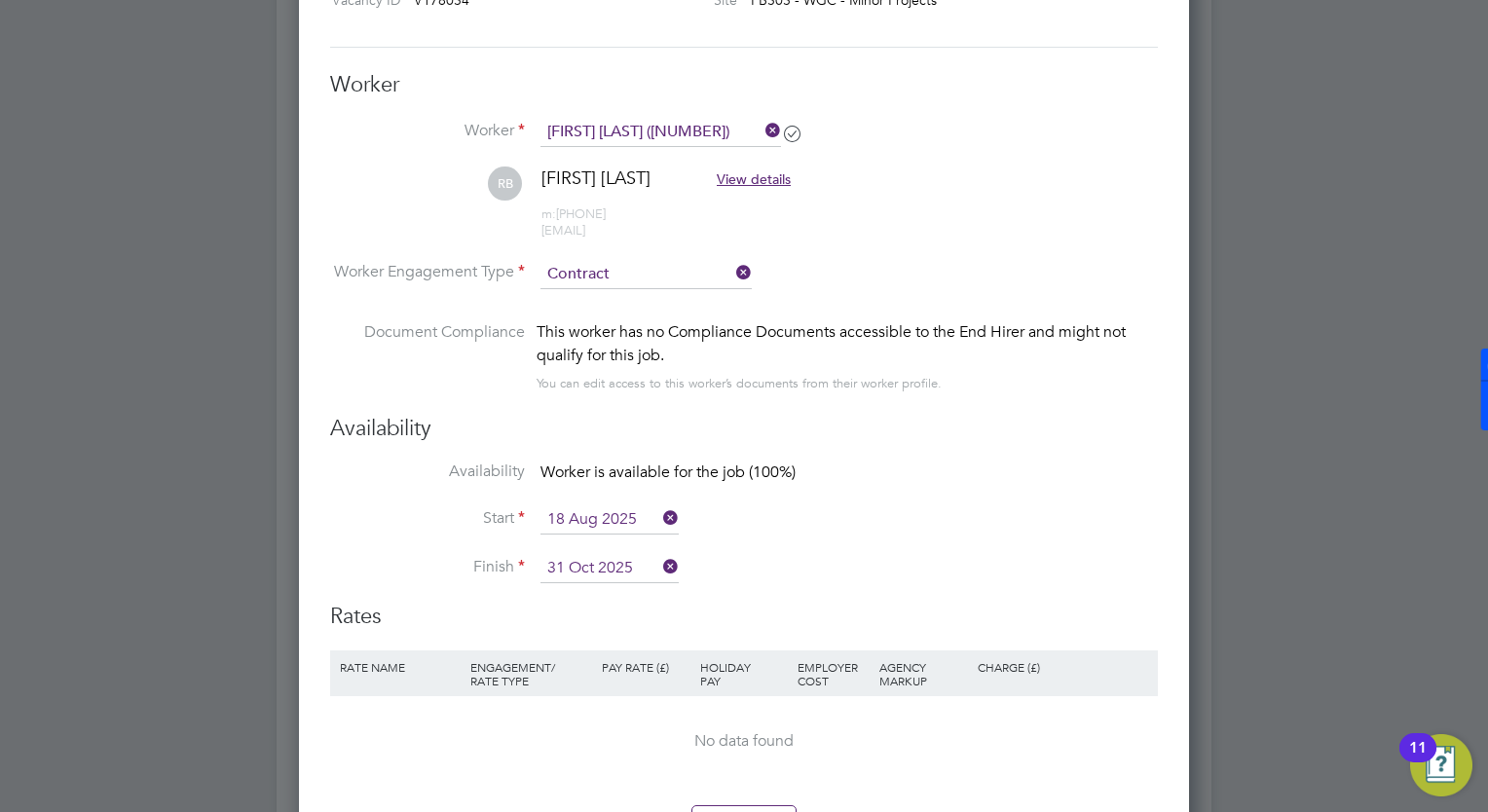 click on "m:  +44 7941 545539" at bounding box center [574, 213] 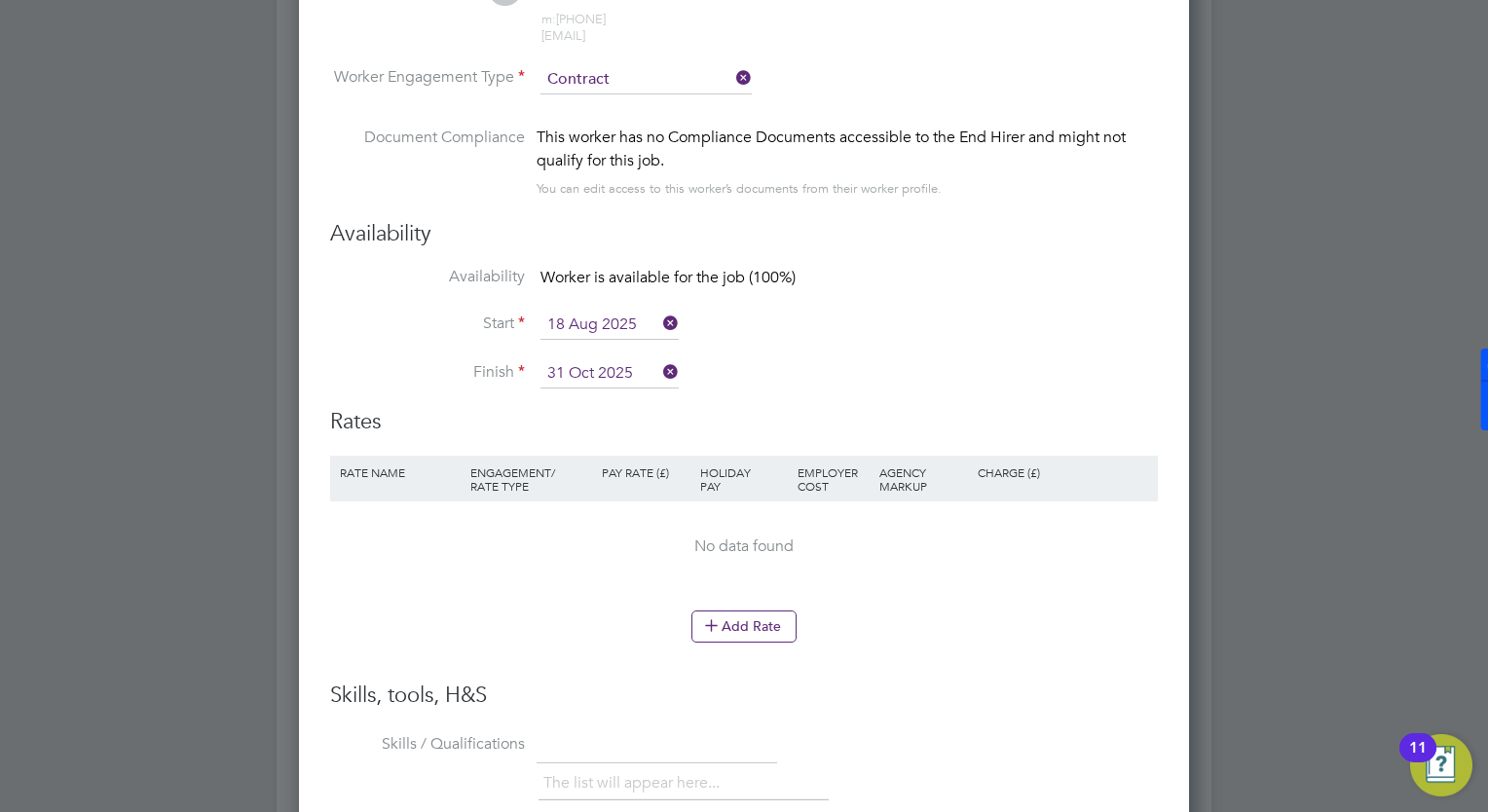 click on "Rate Name Engagement/ Rate Type Pay Rate (£) Holiday Pay Employer Cost Agency Markup Charge (£) No data found" at bounding box center [744, 534] 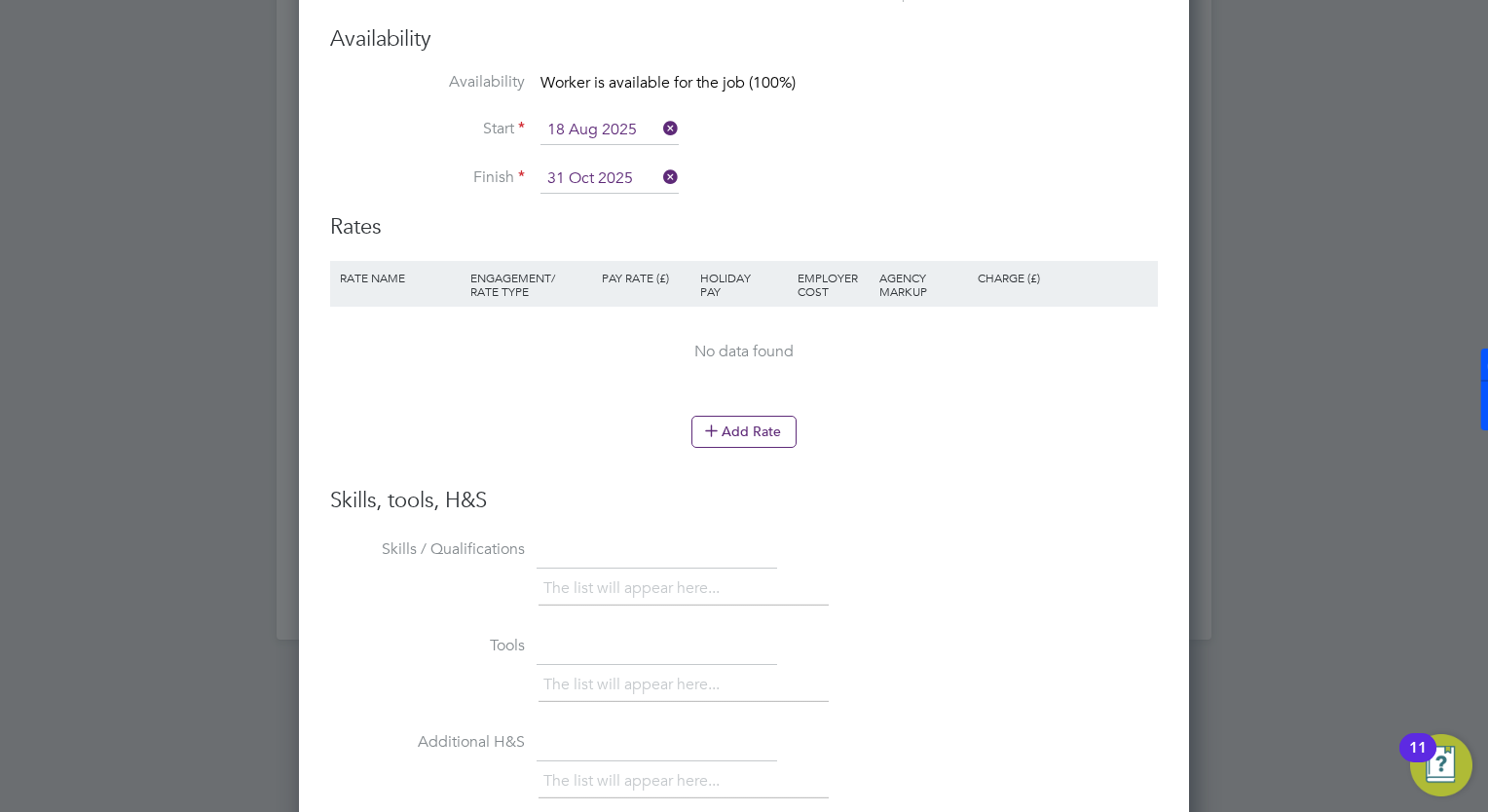 click on "The list will appear here..." at bounding box center (635, 684) 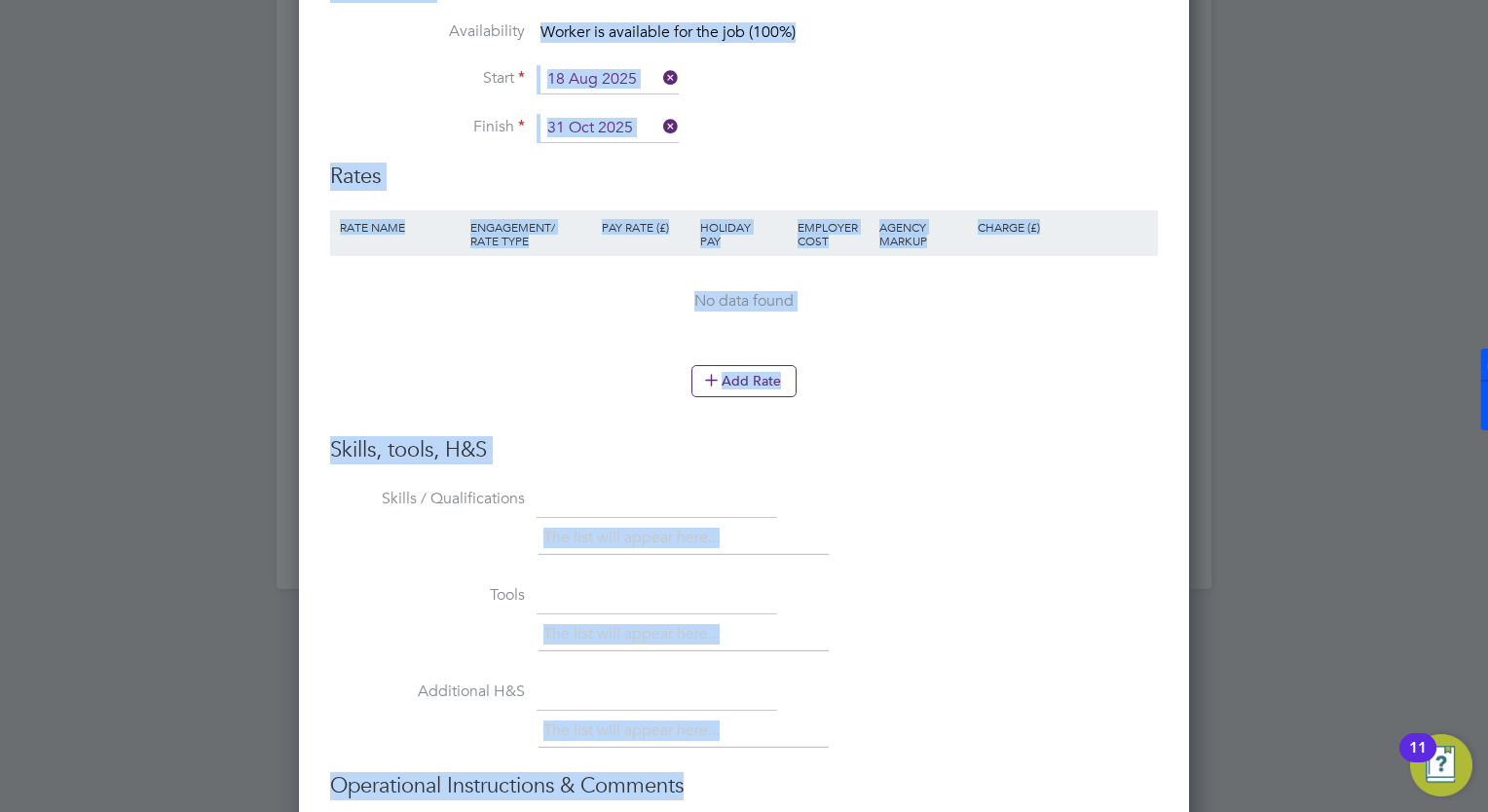 click on "Skills / Qualifications The list will appear here..." at bounding box center [744, 531] 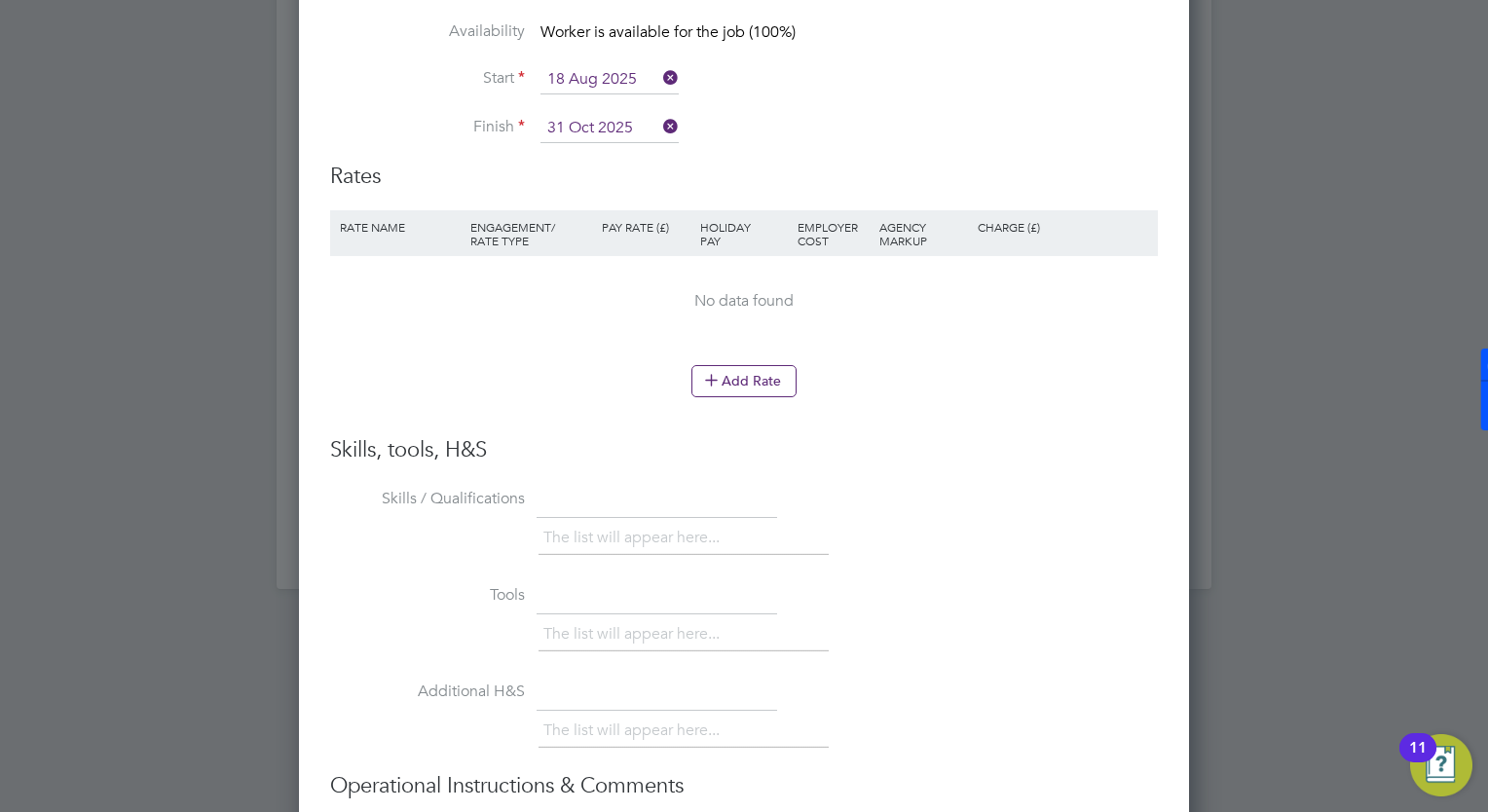 click on "Worker Worker   Roger Buckley (194138)   RB Roger Buckley   View details m:  +44 7941 545539   rjbuckley1970@gmail.com Worker Engagement Type   Contract Document Compliance  This worker has no Compliance Documents accessible to the End Hirer and might not qualify for this job.   You can edit access to this worker’s documents from their worker profile.  Availability Availability Worker is available for the job (100%)     Start   18 Aug 2025 Finish   31 Oct 2025 Rates Rate Name Engagement/ Rate Type Pay Rate (£) Holiday Pay Employer Cost Agency Markup Charge (£) No data found Add Rate   Skills, tools, H&S Skills / Qualifications The list will appear here... Tools The list will appear here... Additional H&S The list will appear here... Operational Instructions & Comments JK You  say: Attachments are not supported Cancel   Save and Add Another Worker   Save" at bounding box center [744, 327] 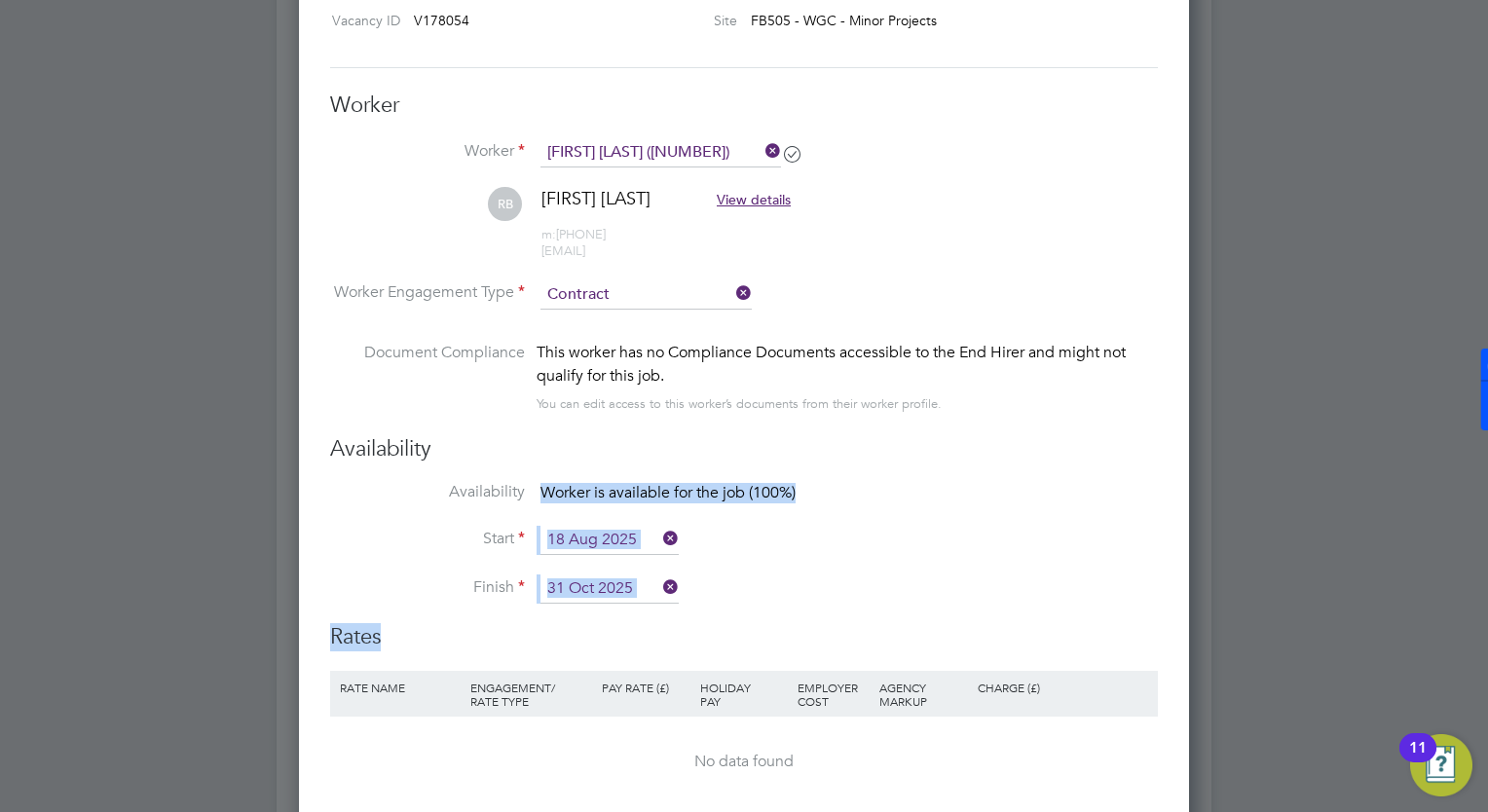 drag, startPoint x: 538, startPoint y: 179, endPoint x: 677, endPoint y: 441, distance: 296.58894 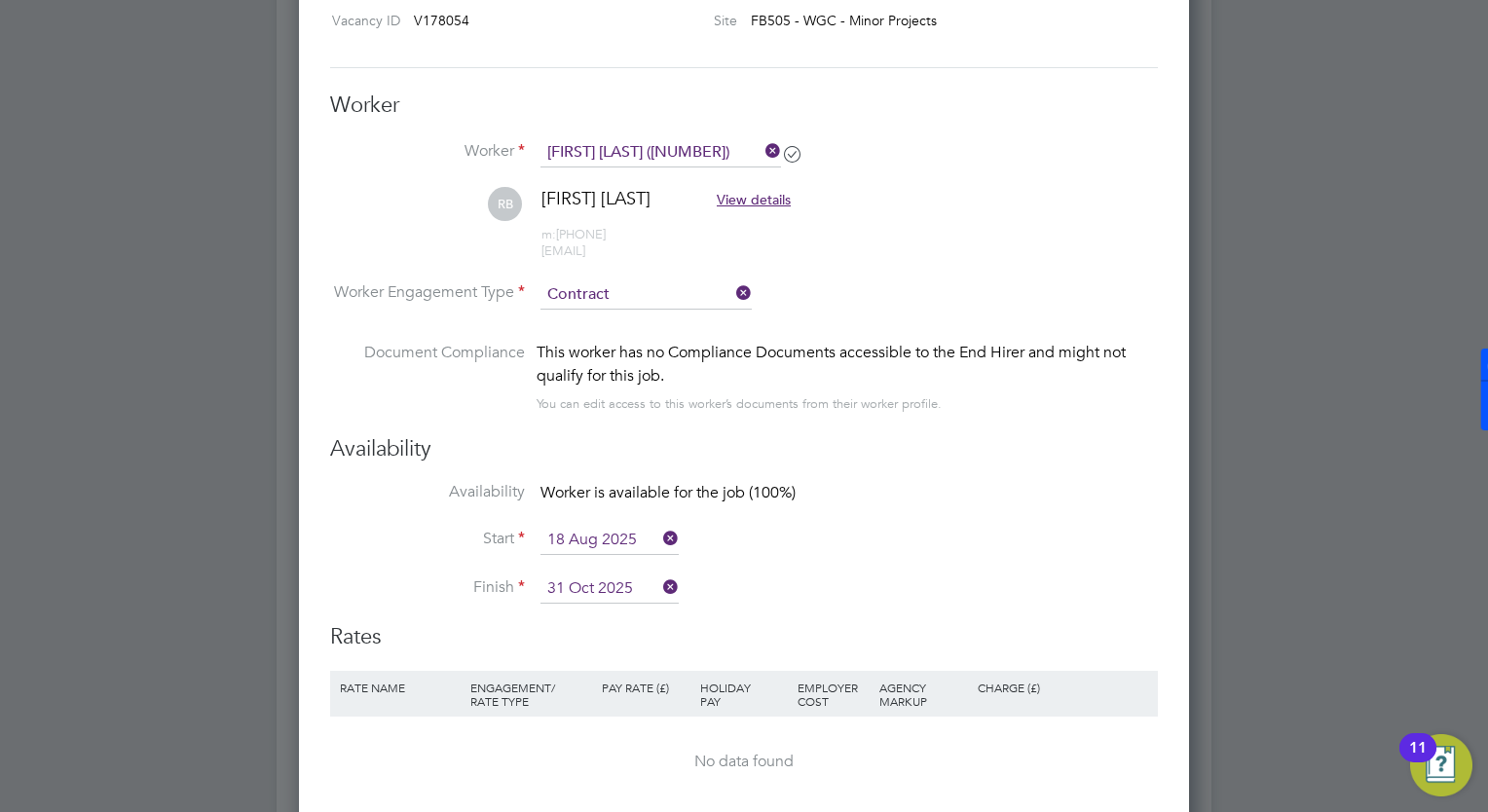 drag, startPoint x: 677, startPoint y: 441, endPoint x: 587, endPoint y: 391, distance: 102.9563 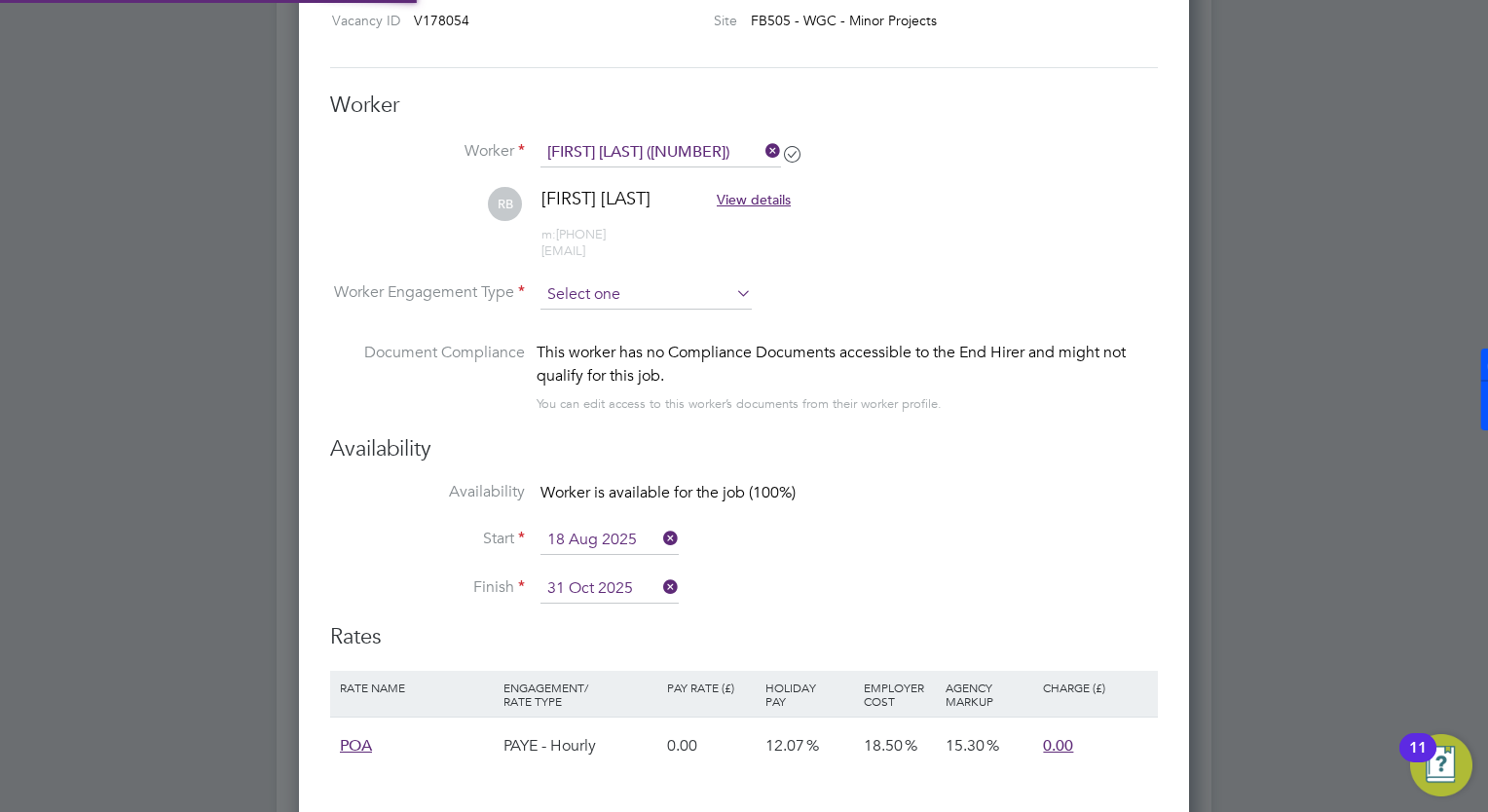click at bounding box center [646, 295] 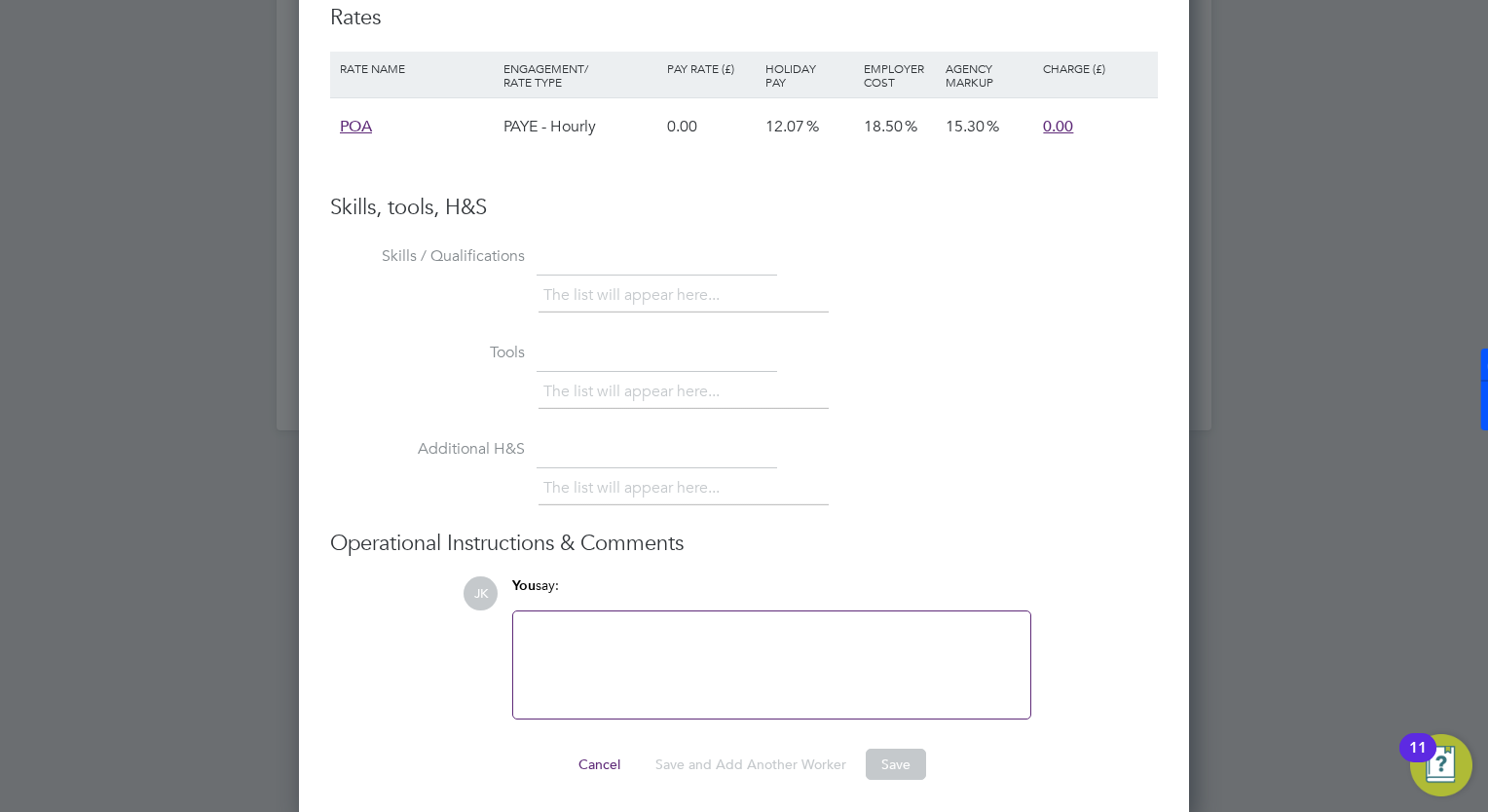 drag, startPoint x: 1051, startPoint y: 359, endPoint x: 929, endPoint y: 584, distance: 255.94726 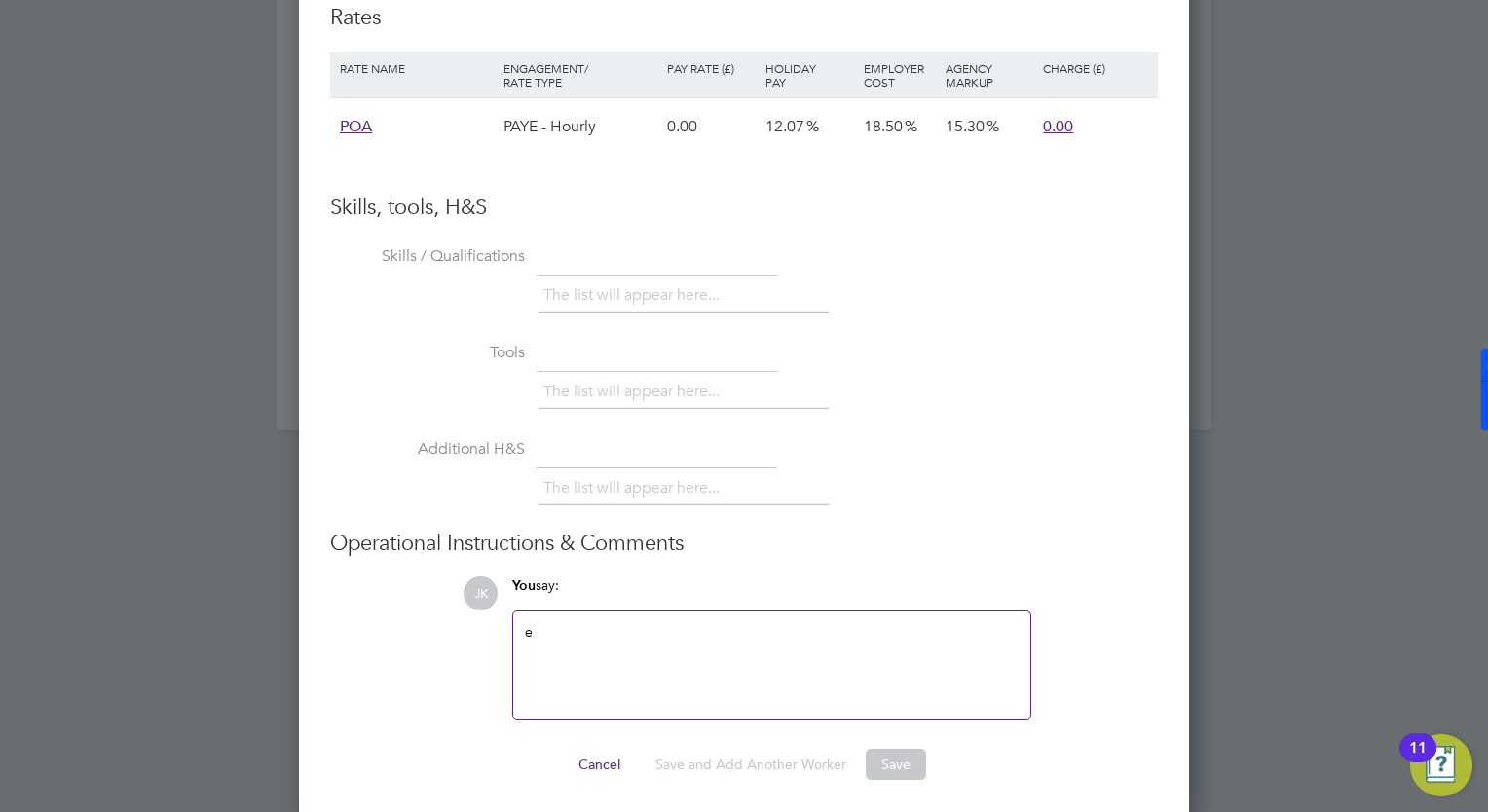 type 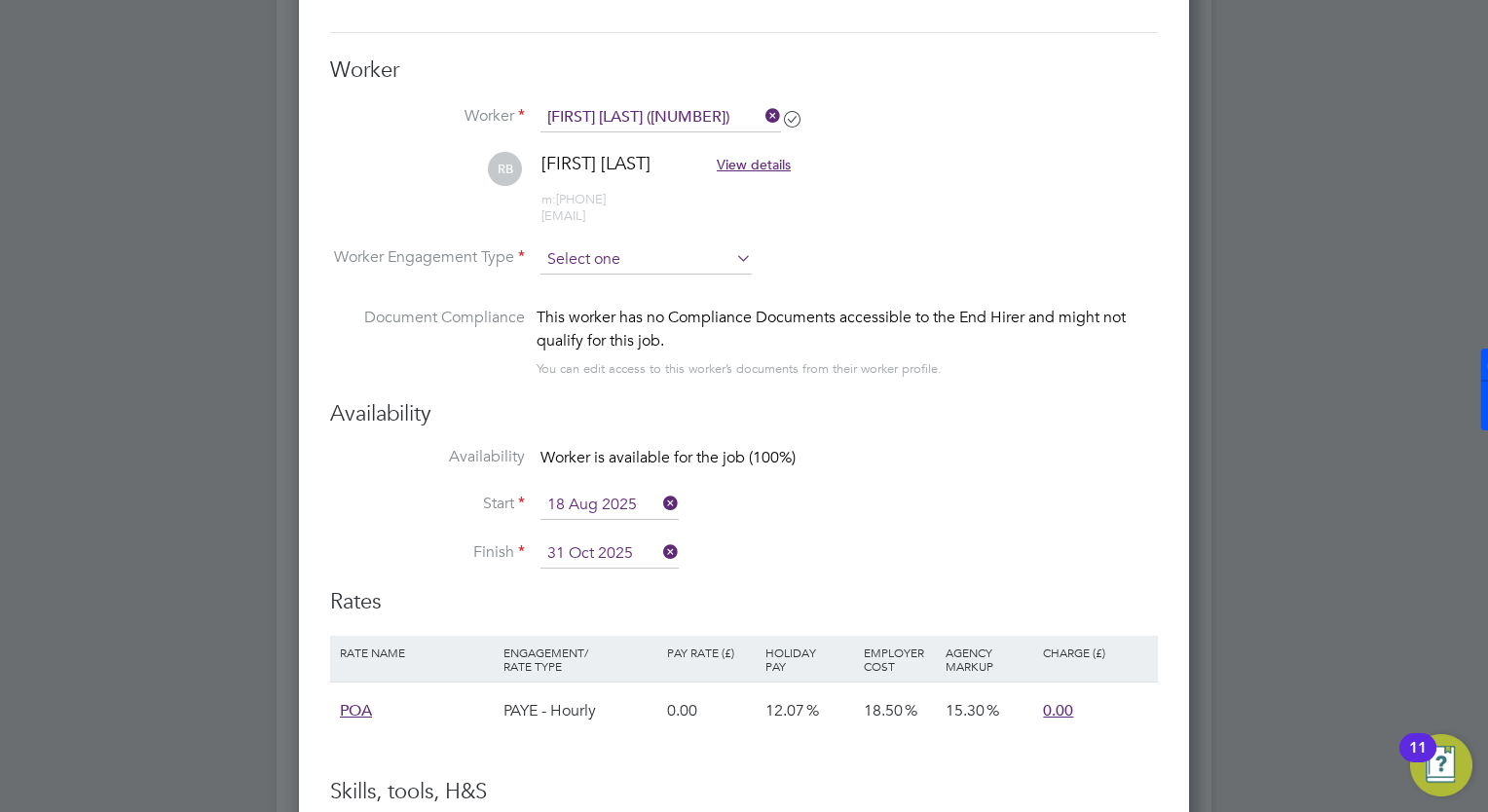click at bounding box center (646, 260) 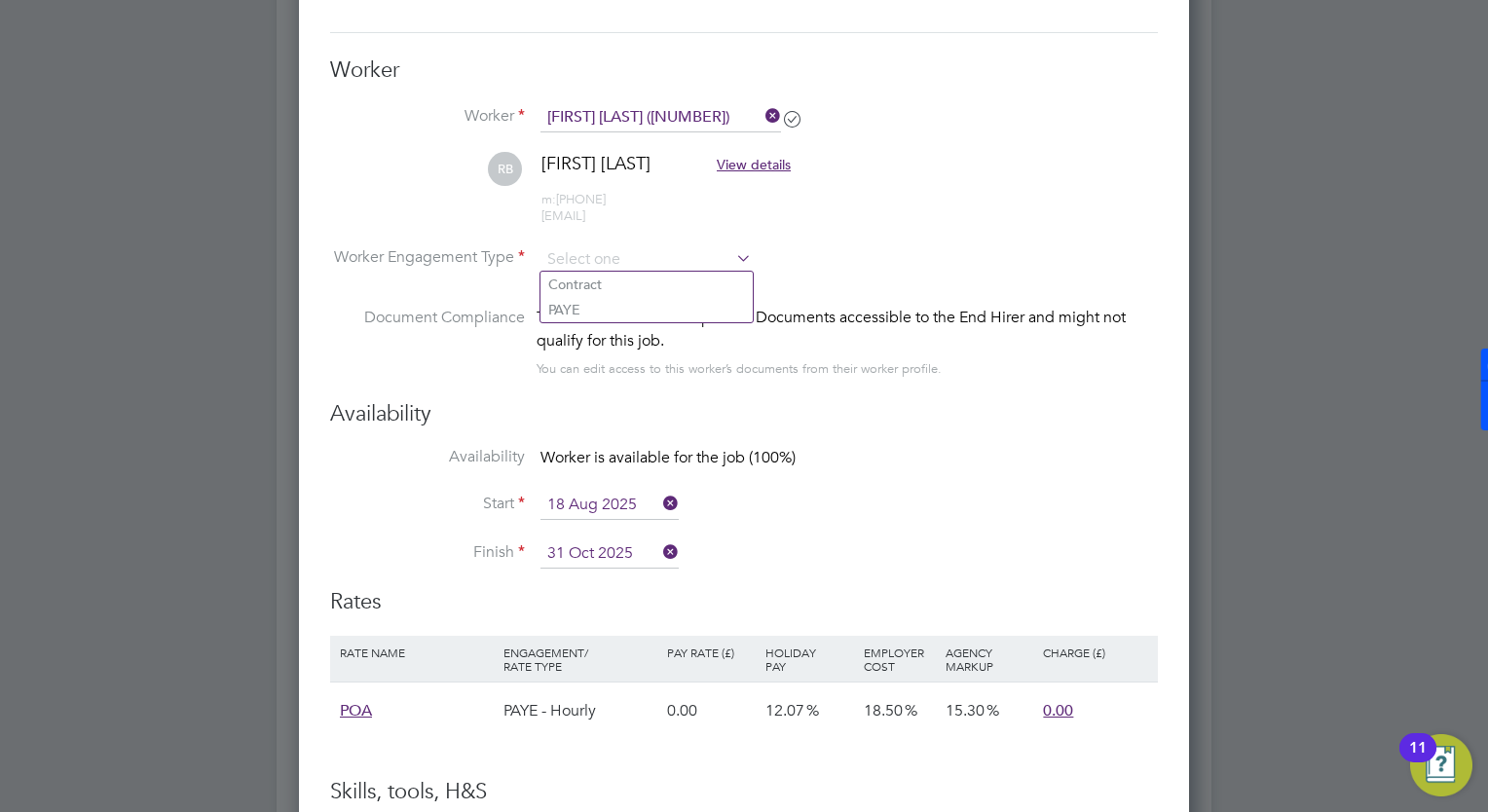 click on "Roger Buckley" at bounding box center (596, 163) 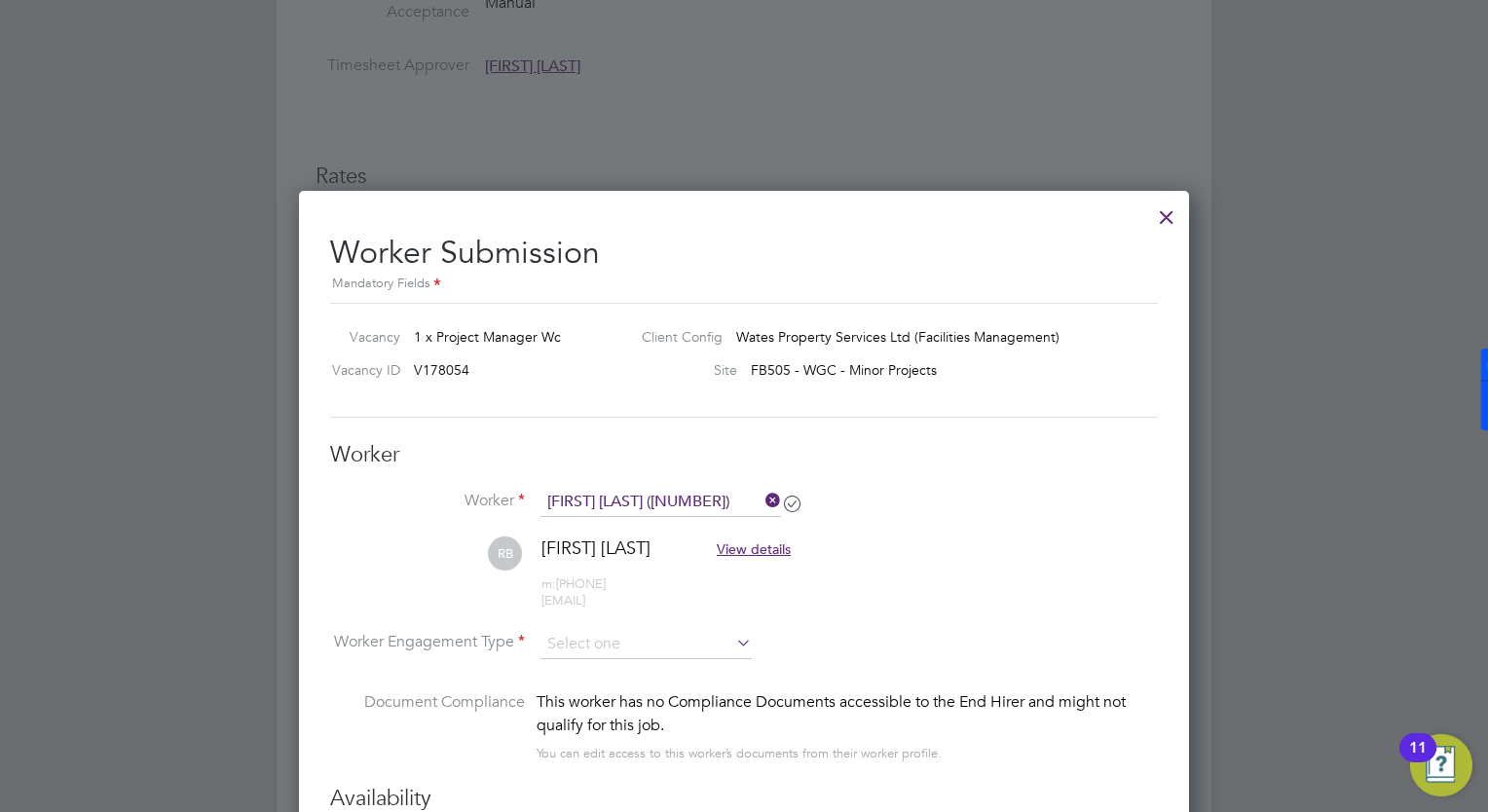 scroll, scrollTop: 1436, scrollLeft: 0, axis: vertical 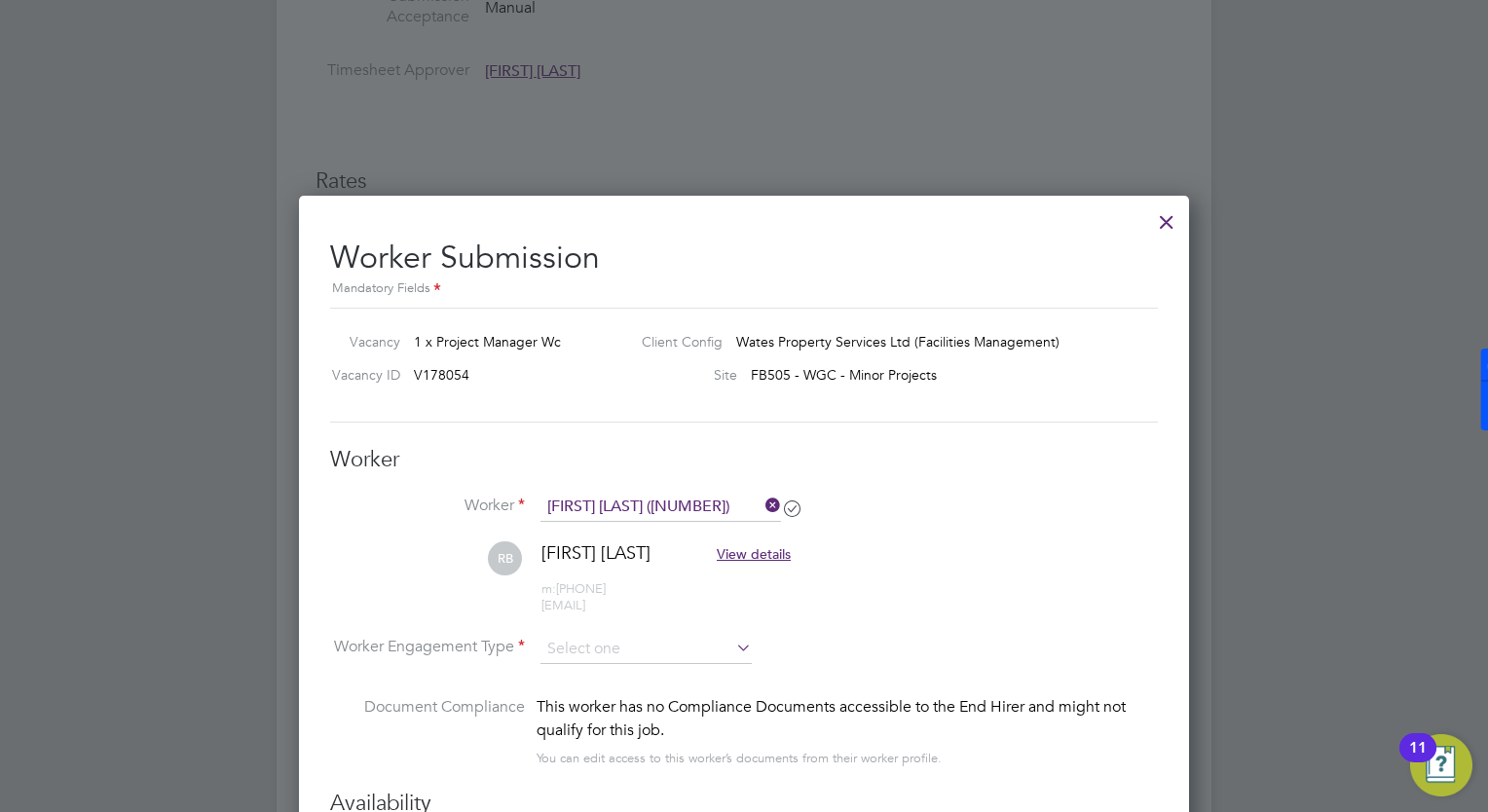 click at bounding box center [762, 505] 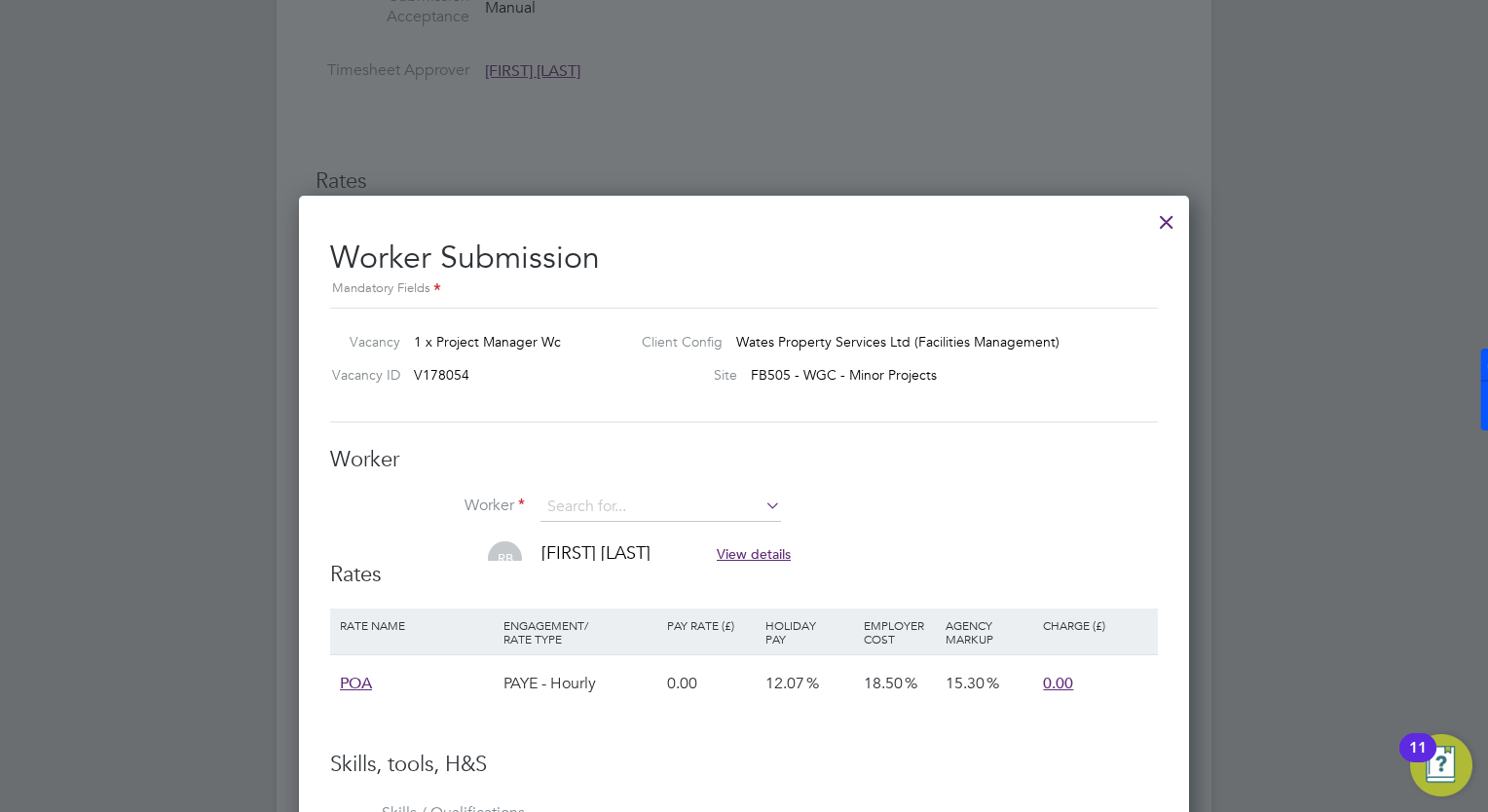 scroll, scrollTop: 1194, scrollLeft: 891, axis: both 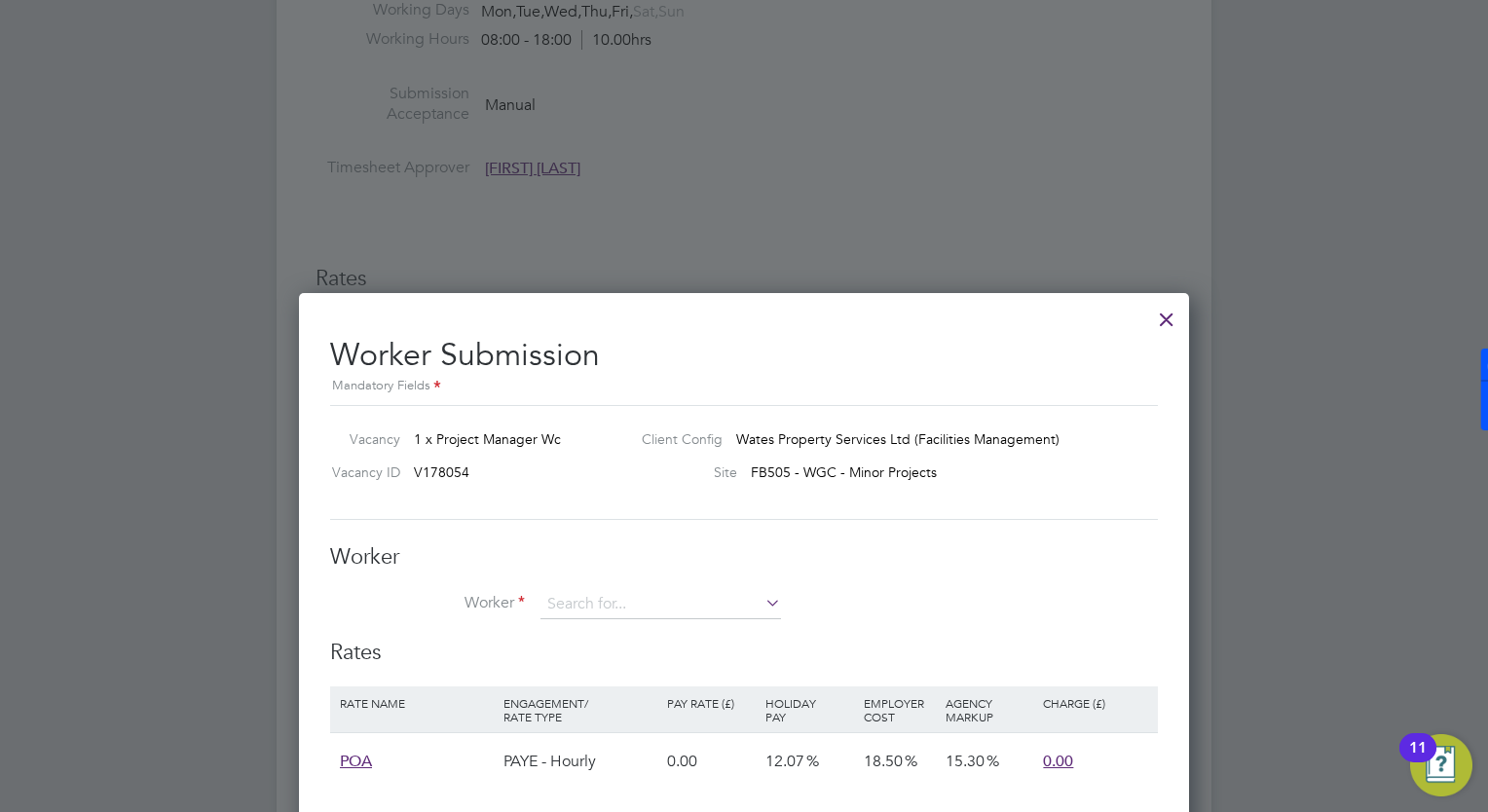 click at bounding box center (1167, 314) 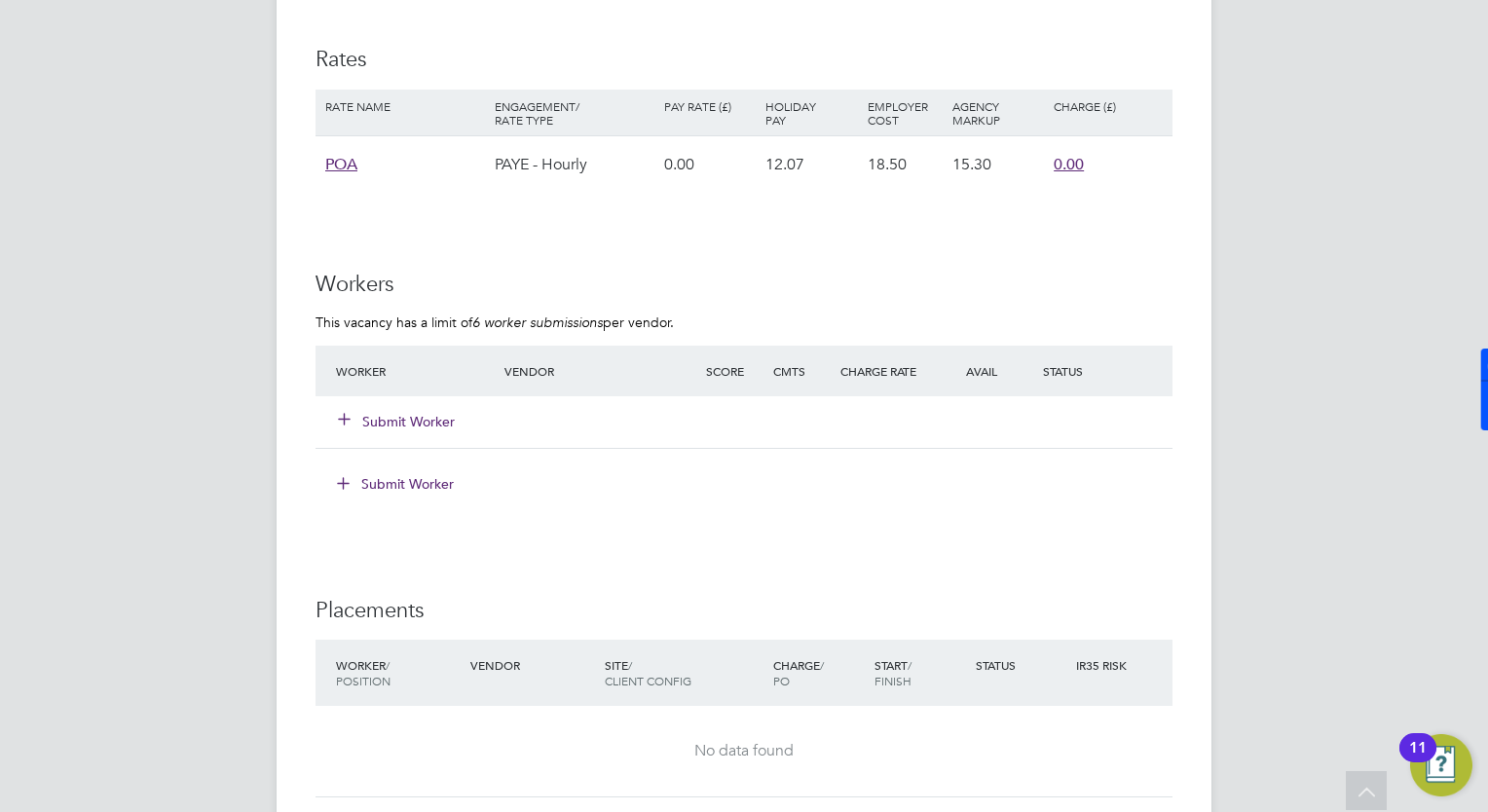scroll, scrollTop: 1168, scrollLeft: 0, axis: vertical 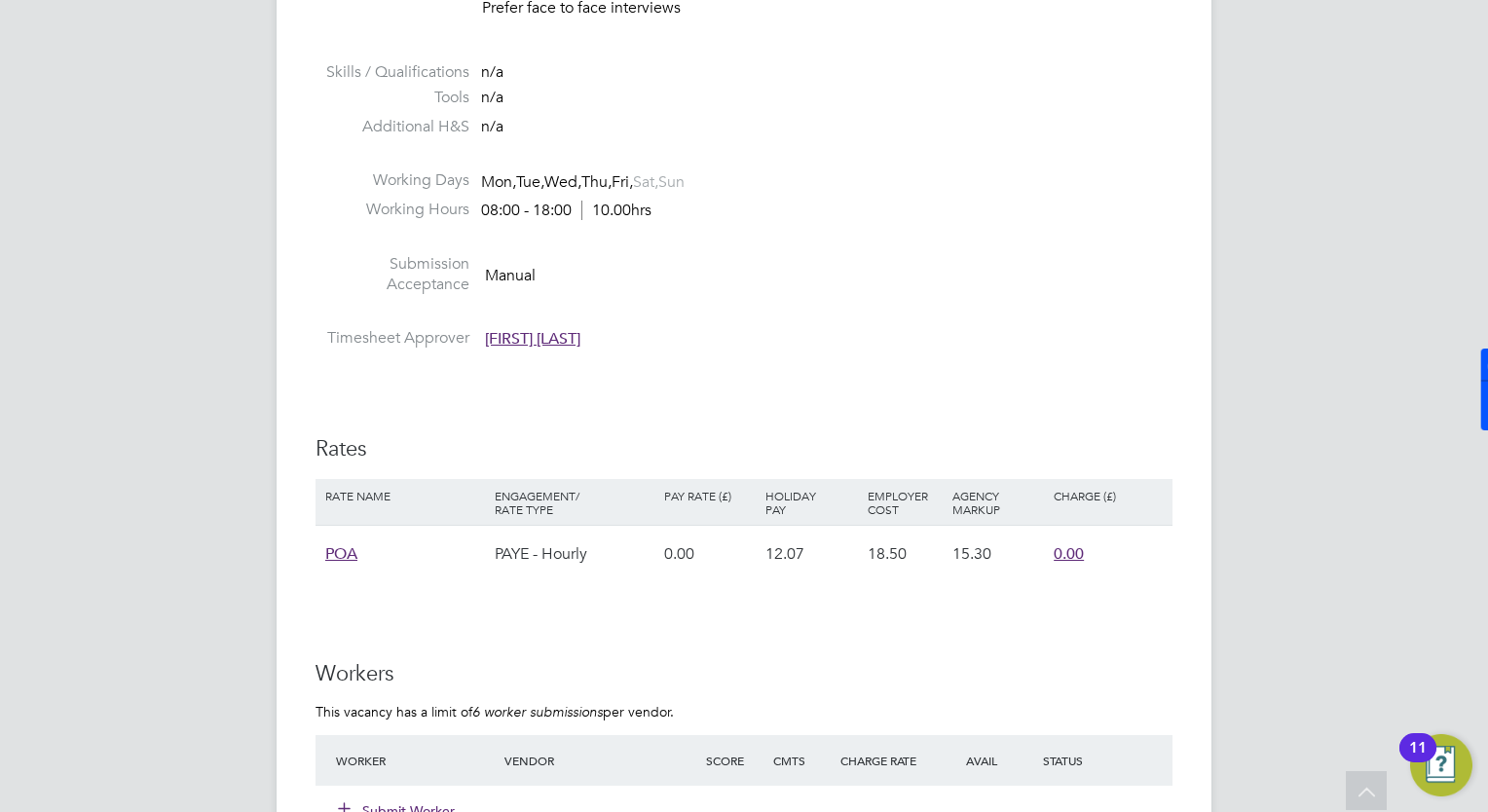 click on "Timesheet Approver   Stephen Muraour" 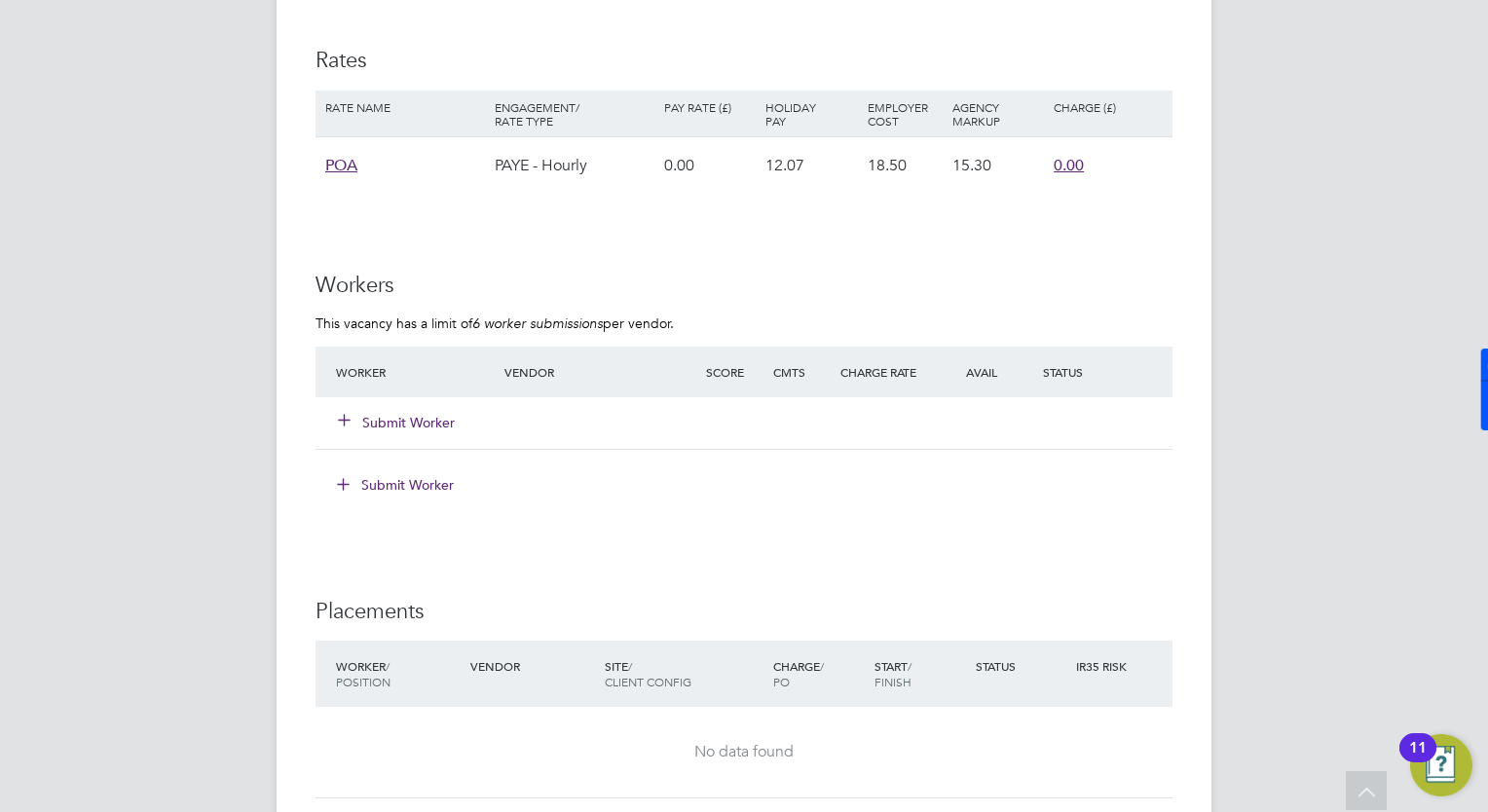 scroll, scrollTop: 1558, scrollLeft: 0, axis: vertical 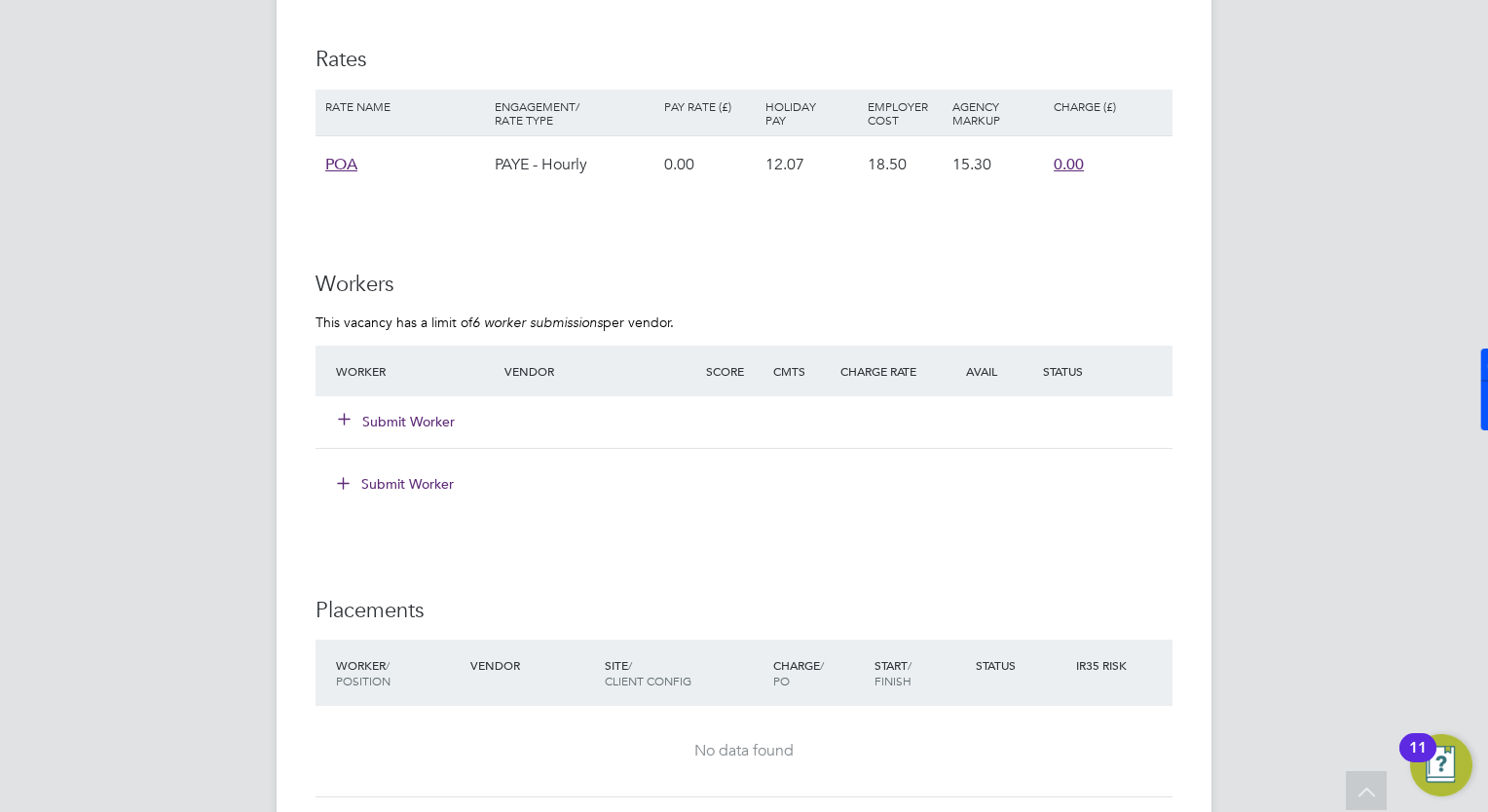 click on "Submit Worker" 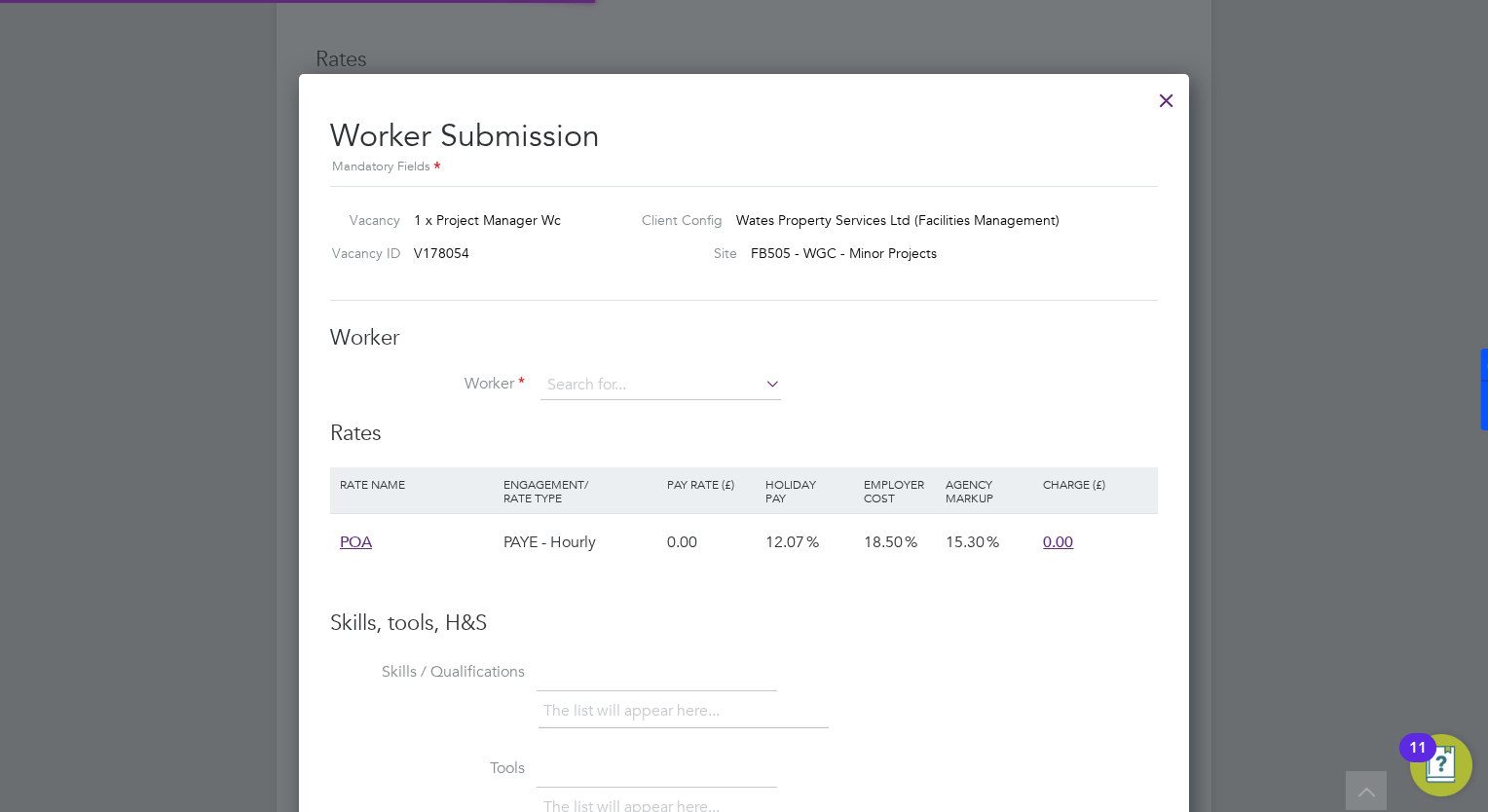 scroll, scrollTop: 10, scrollLeft: 9, axis: both 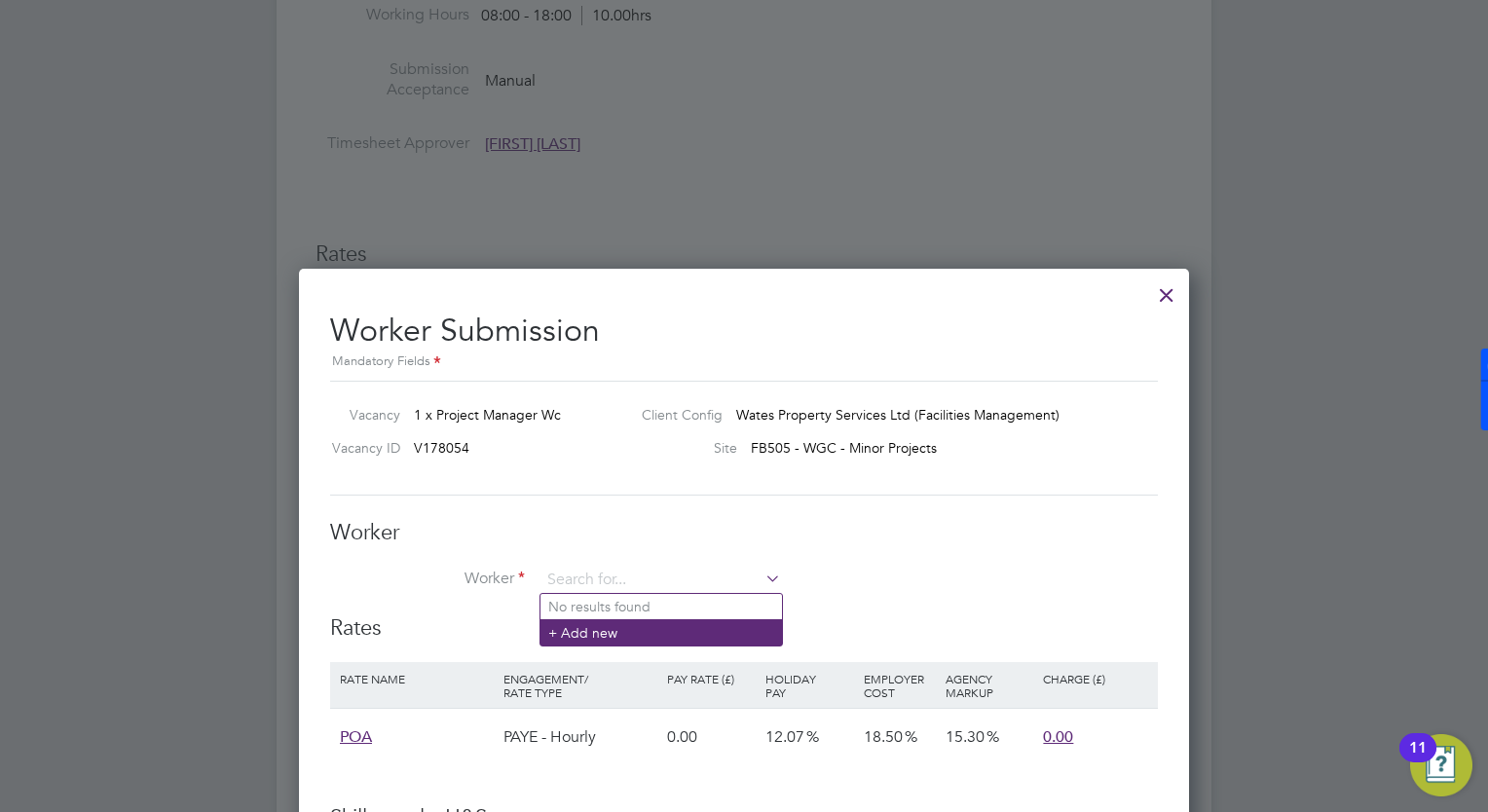 click on "+ Add new" 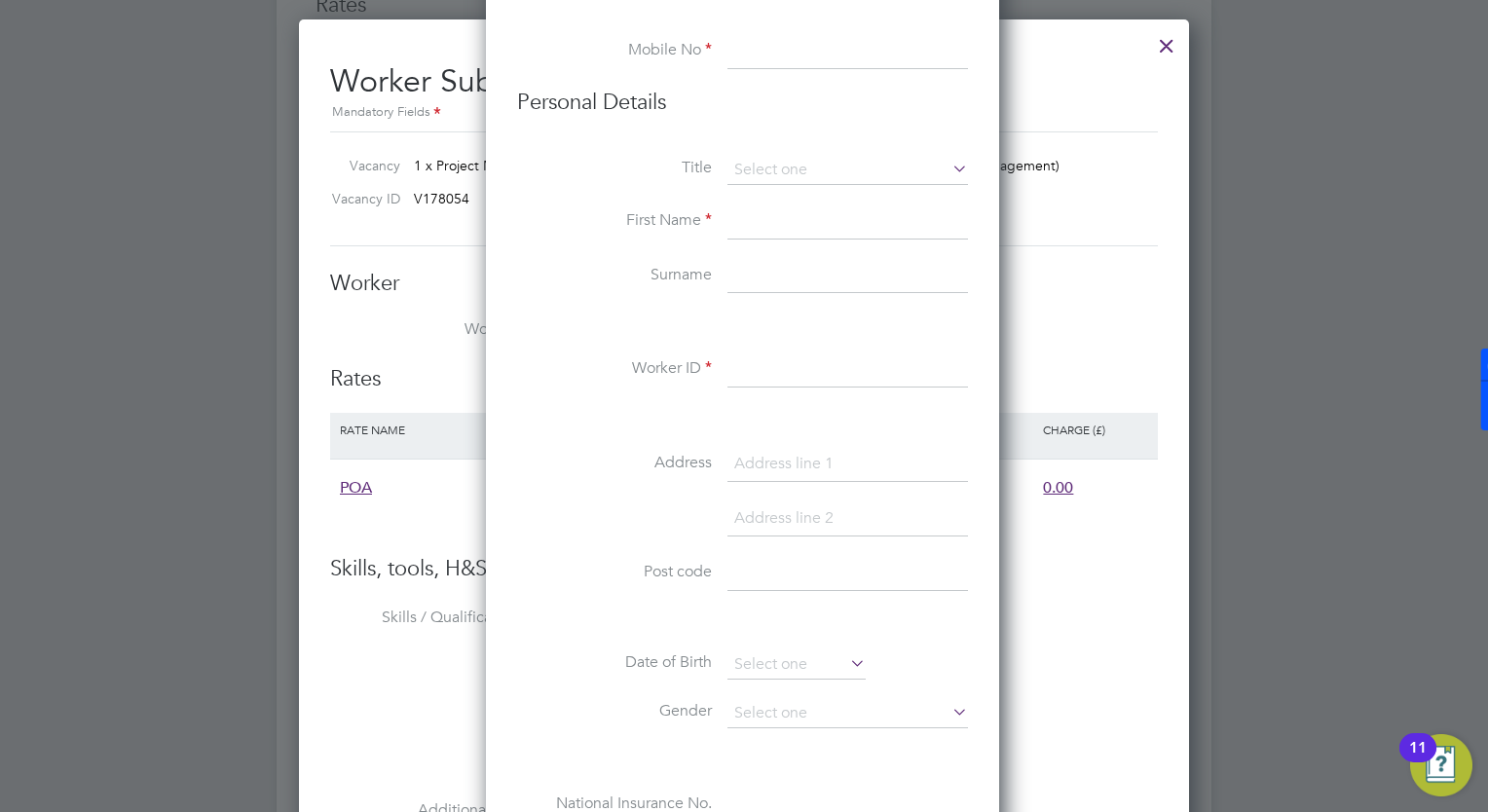 click on "Rates" at bounding box center (744, 379) 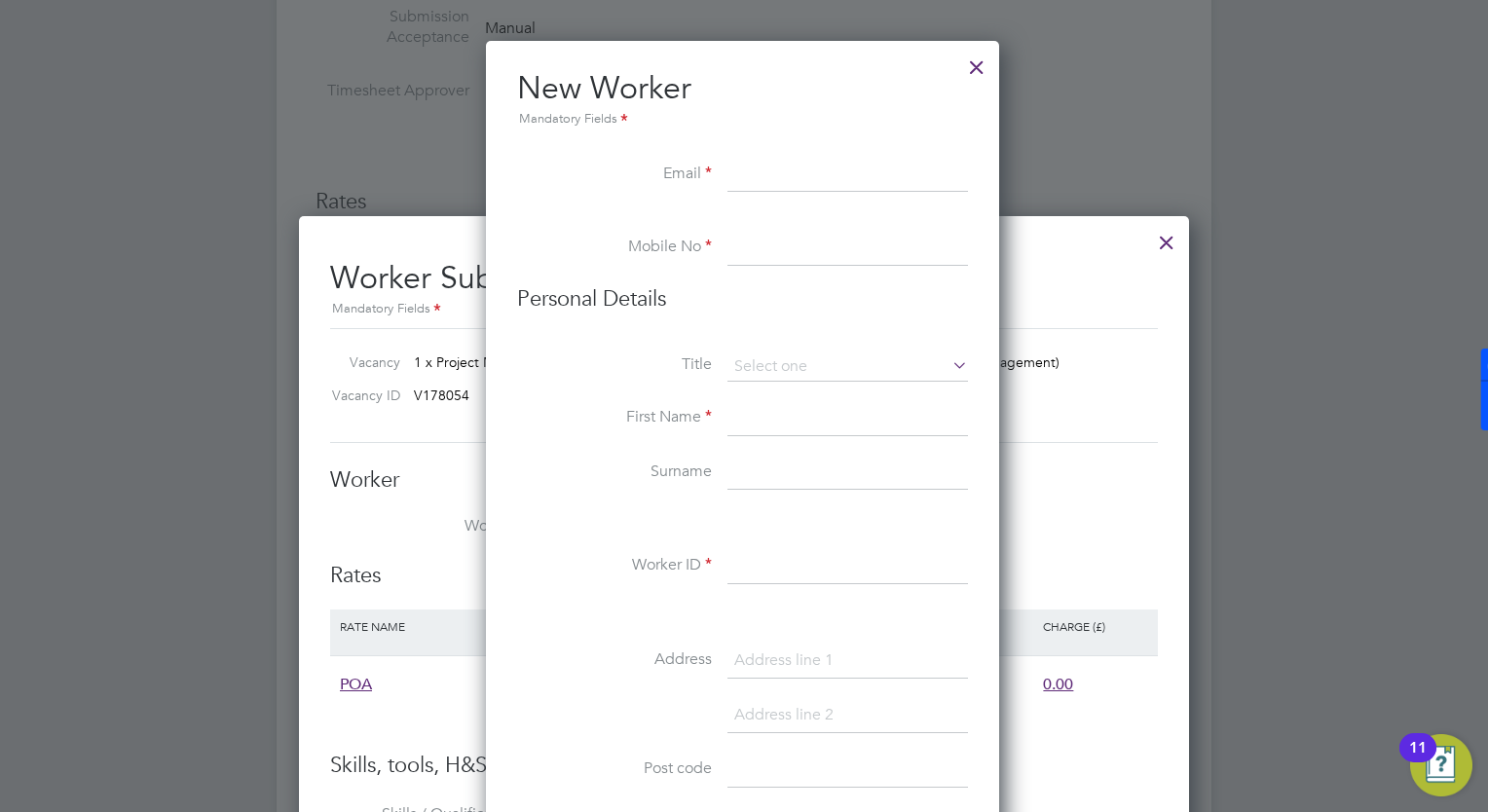 scroll, scrollTop: 1418, scrollLeft: 0, axis: vertical 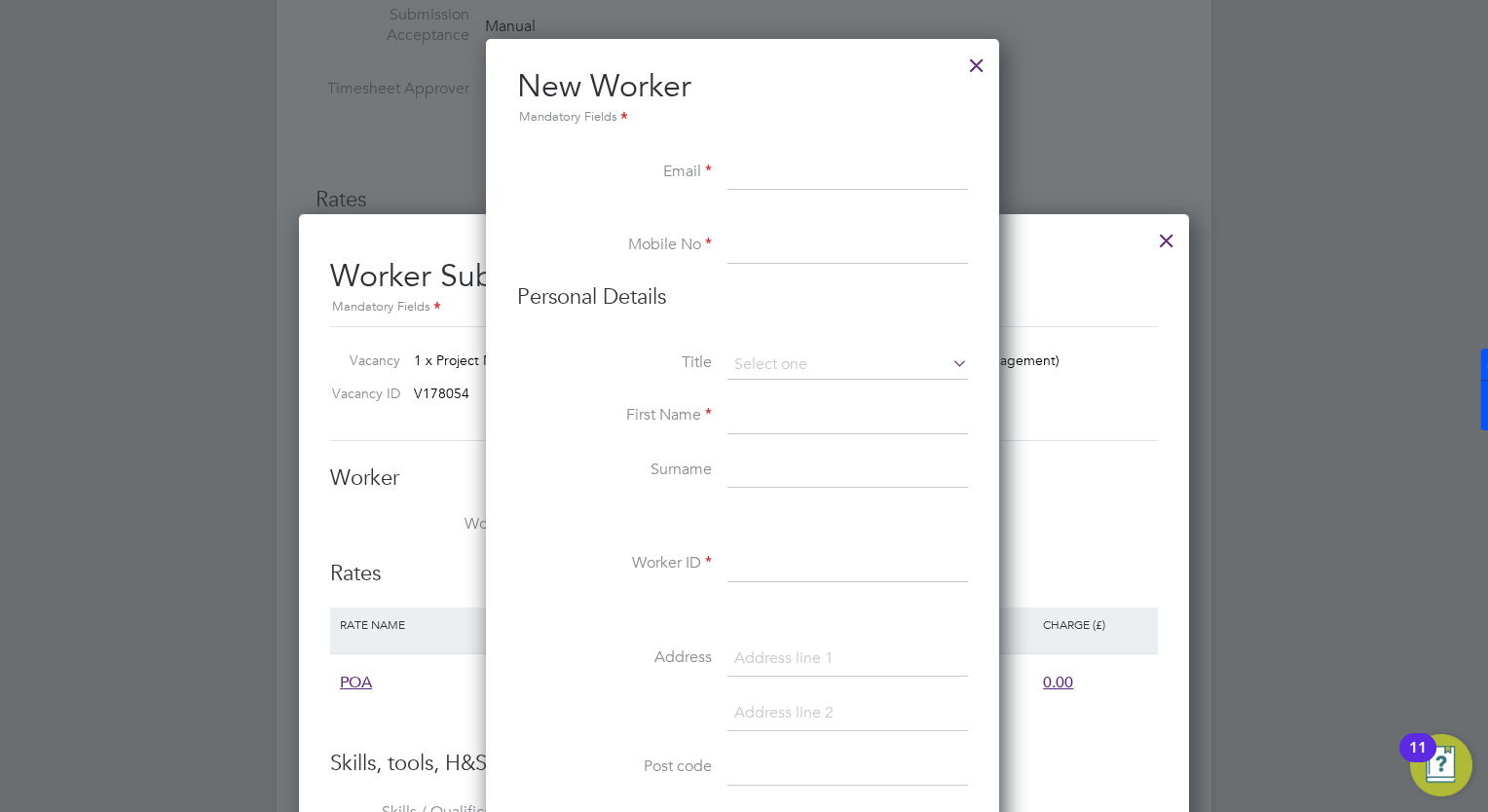 click on "Email" at bounding box center (742, 183) 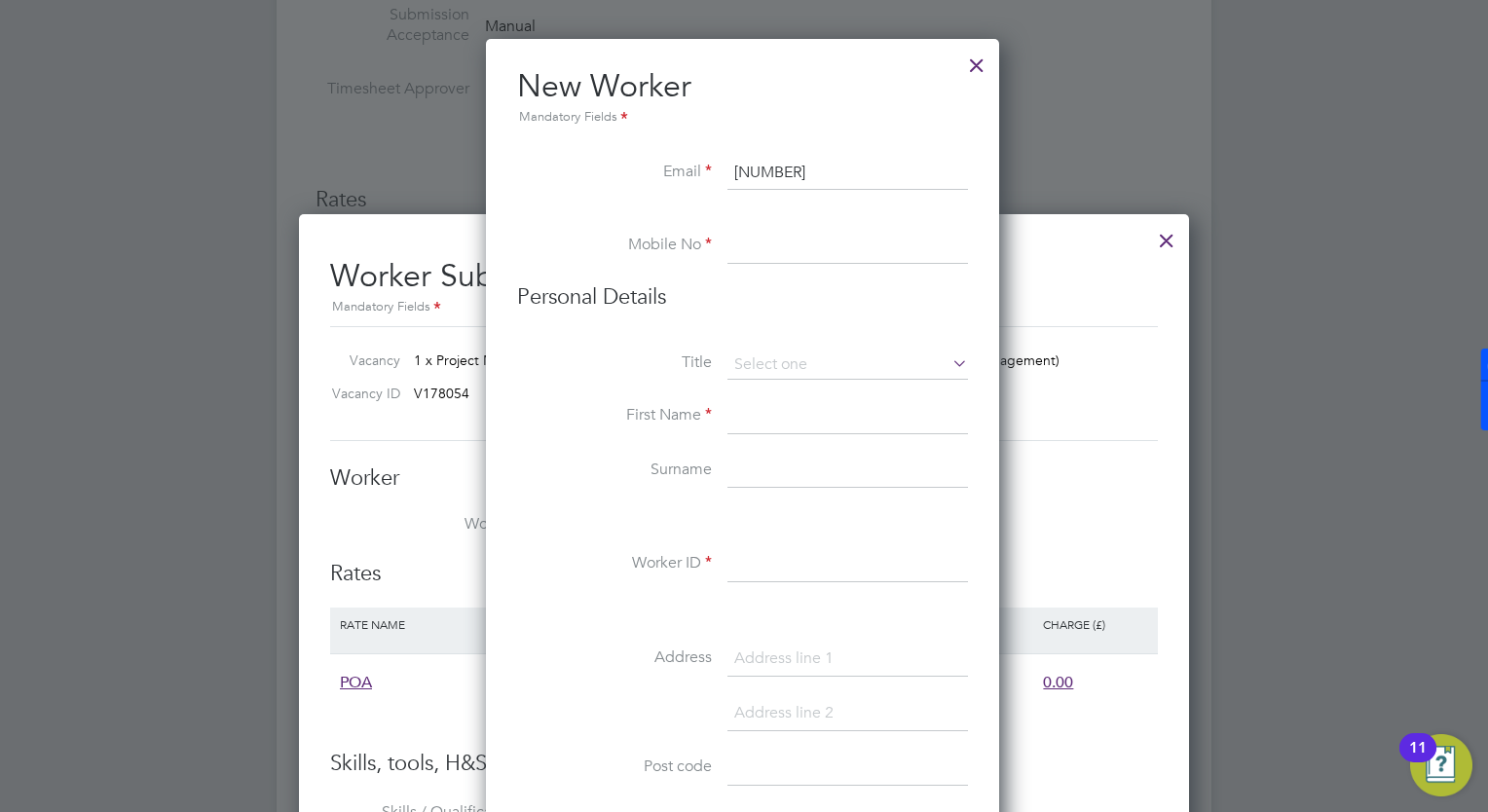 type on "194138" 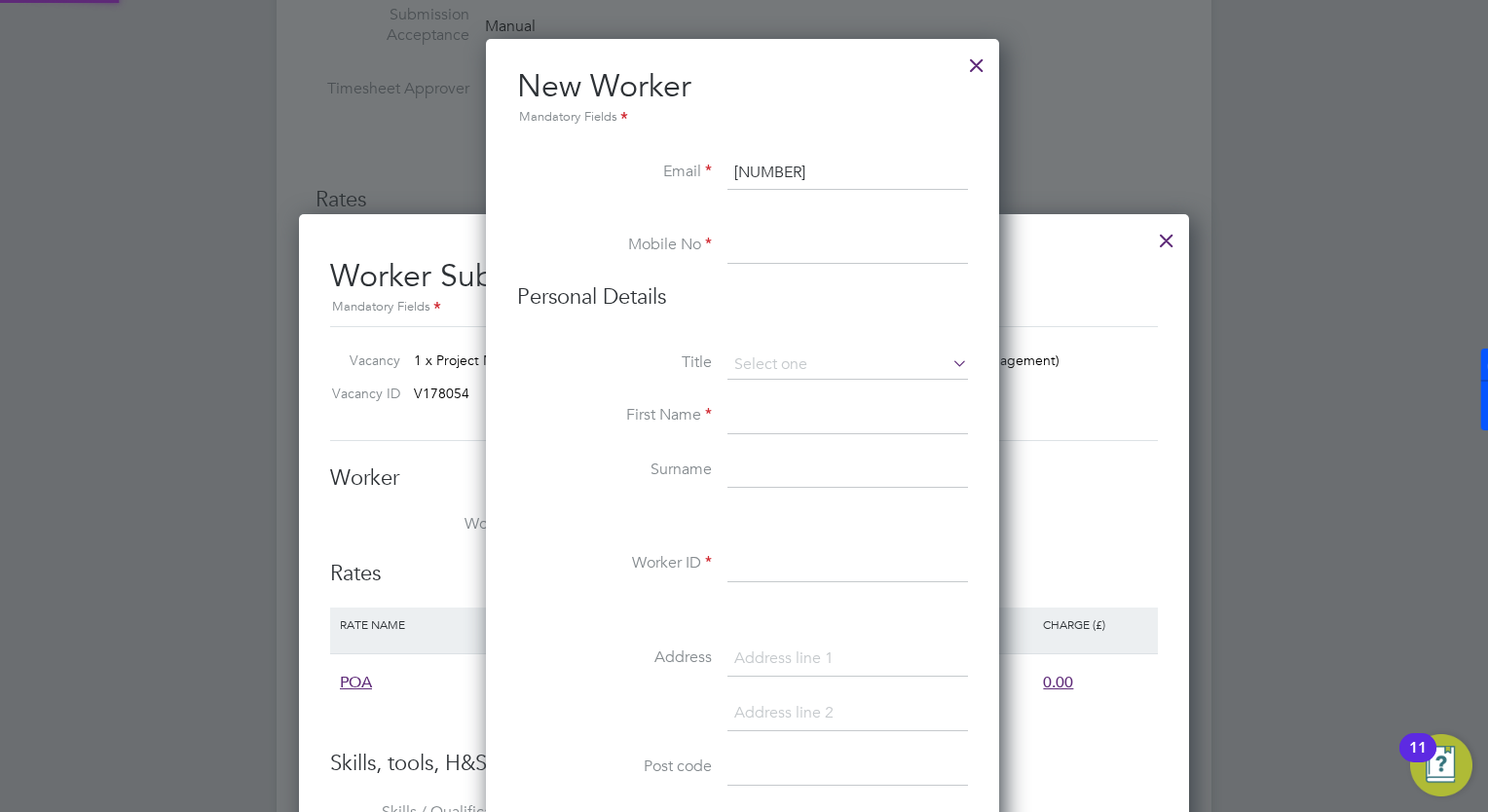 paste on "194138" 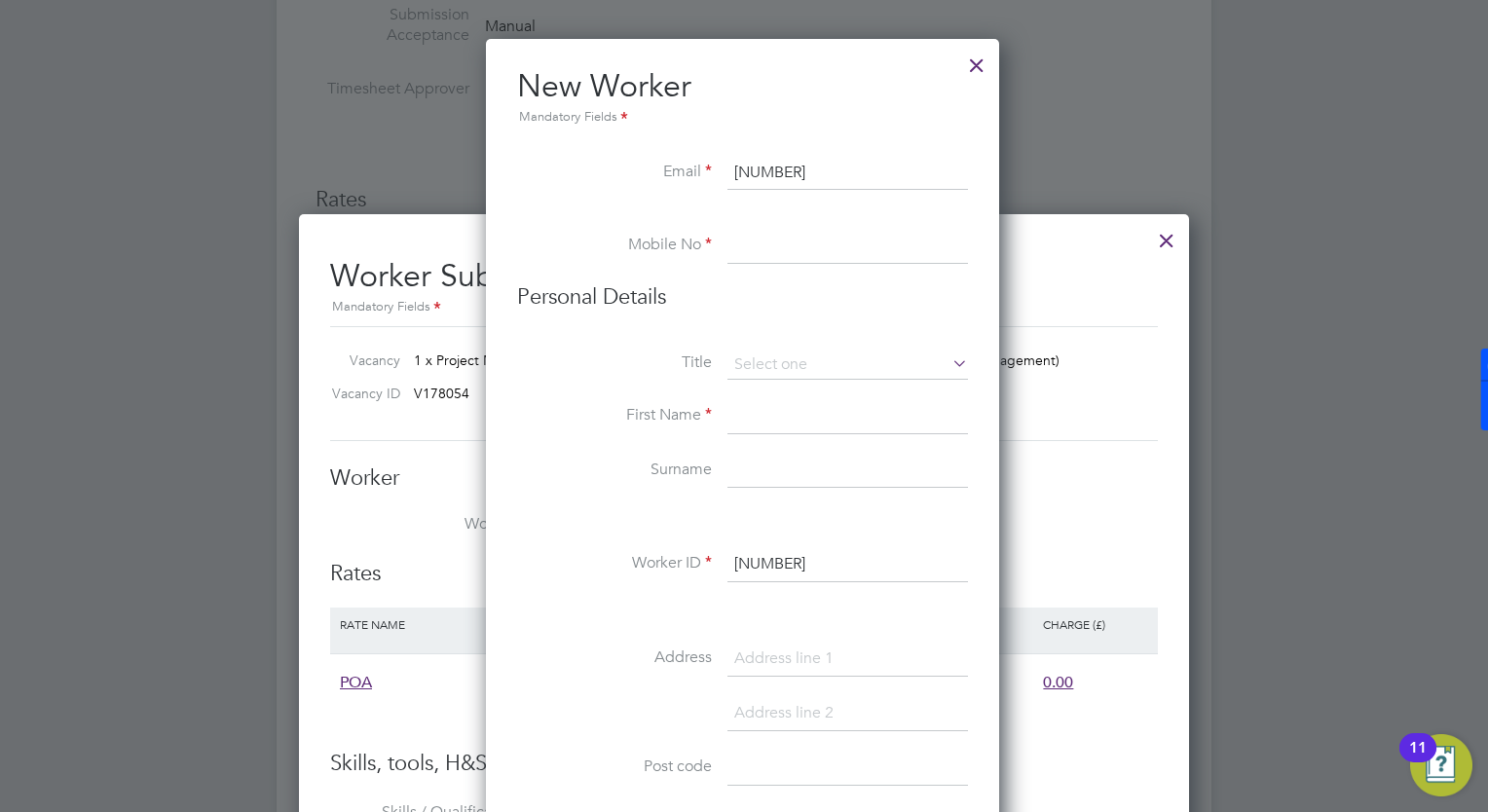 type on "194138" 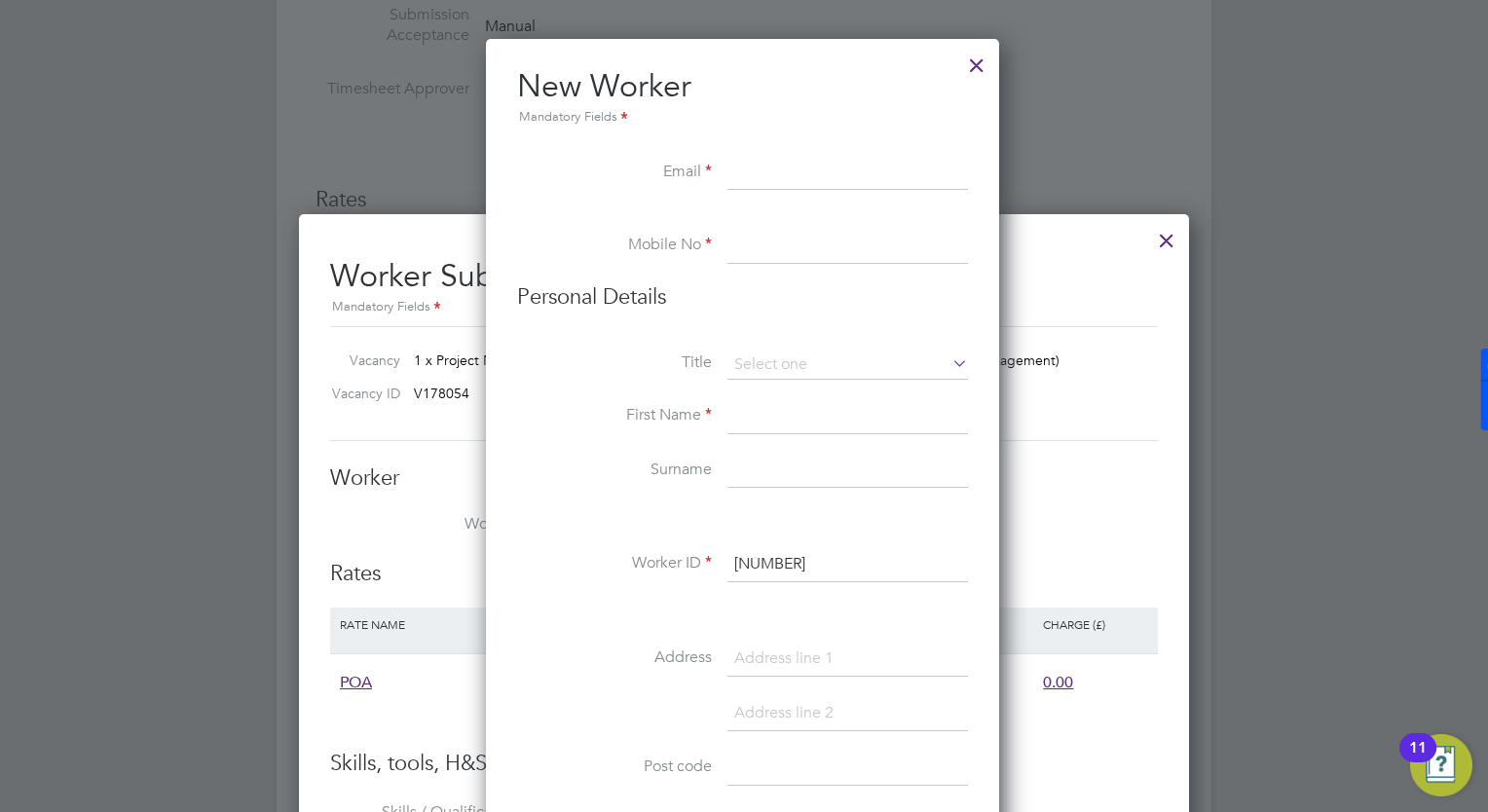 paste on "[EMAIL]" 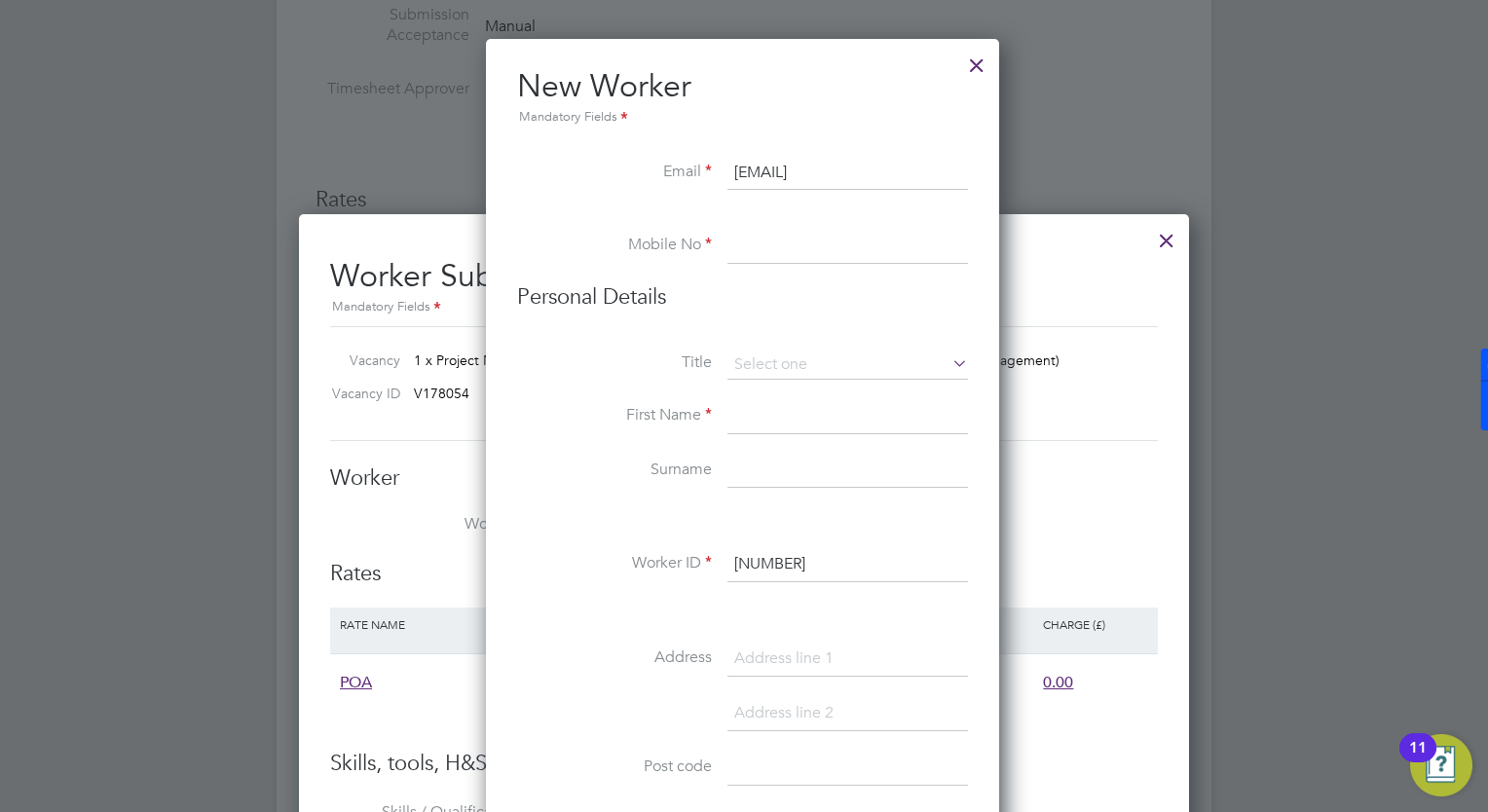 type on "[EMAIL]" 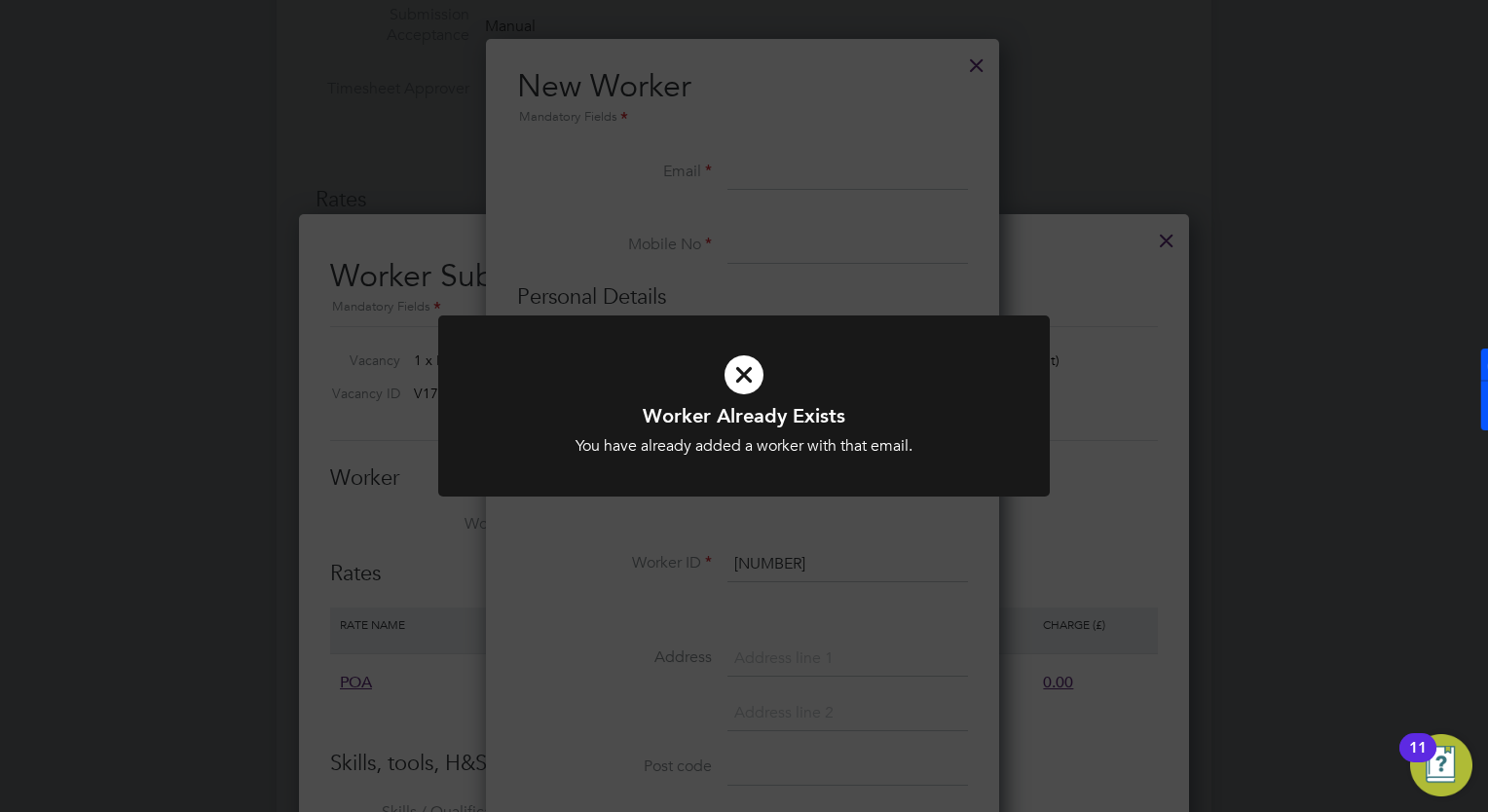 click on "Worker Already Exists You have already added a worker with that email. Cancel Okay" 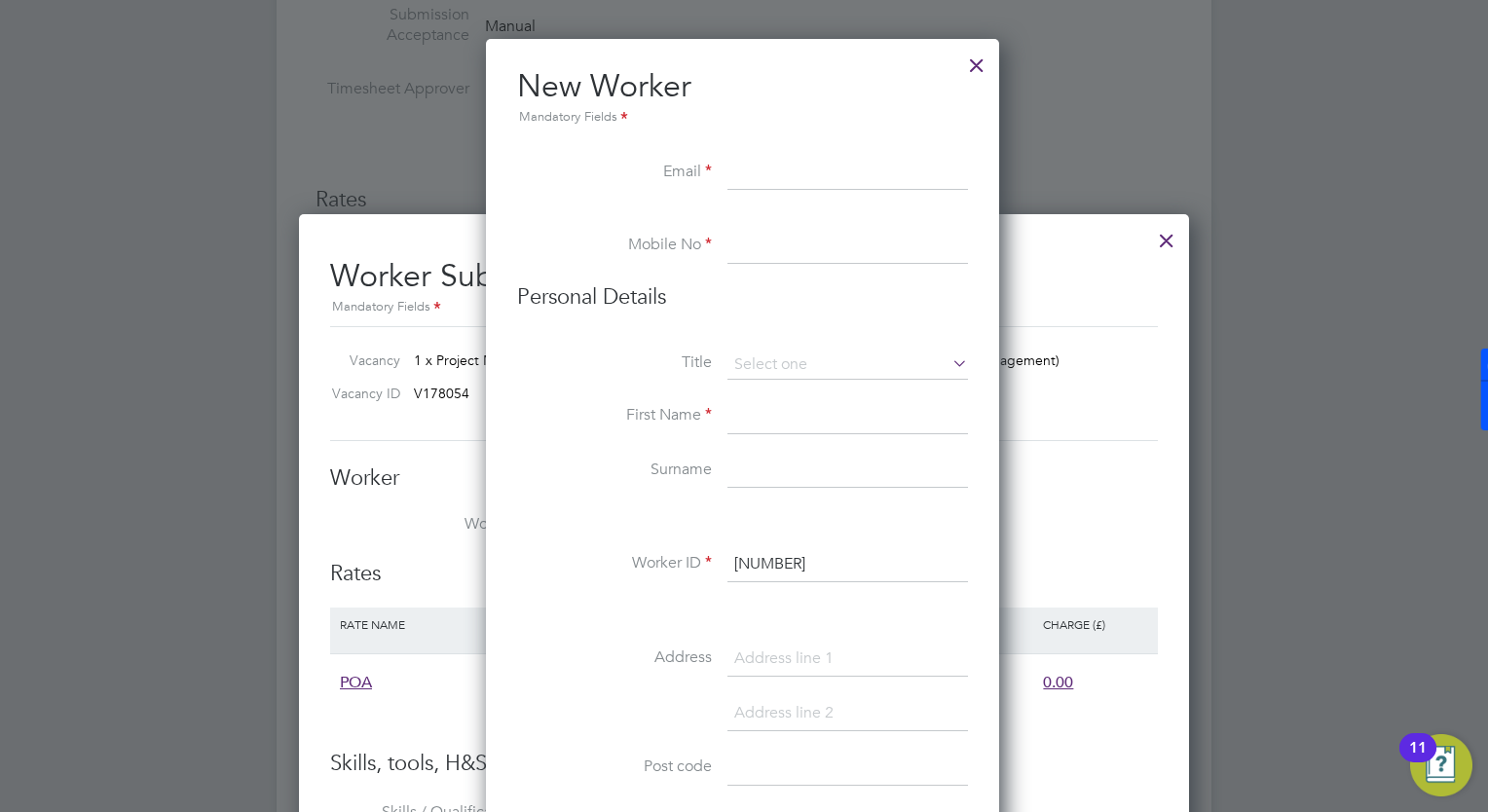 click on "New Worker Mandatory Fields" at bounding box center [742, 111] 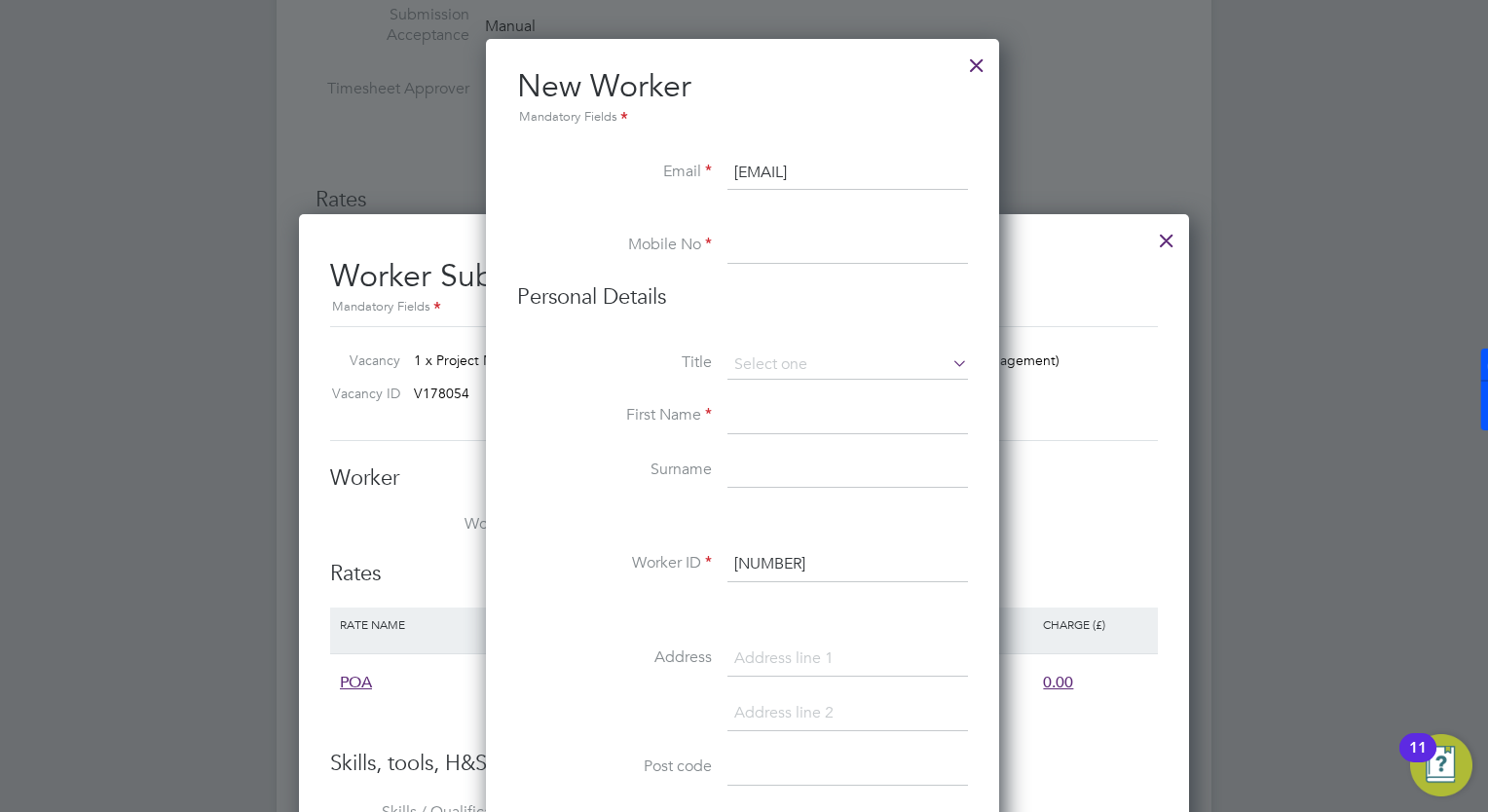 type on "[EMAIL]" 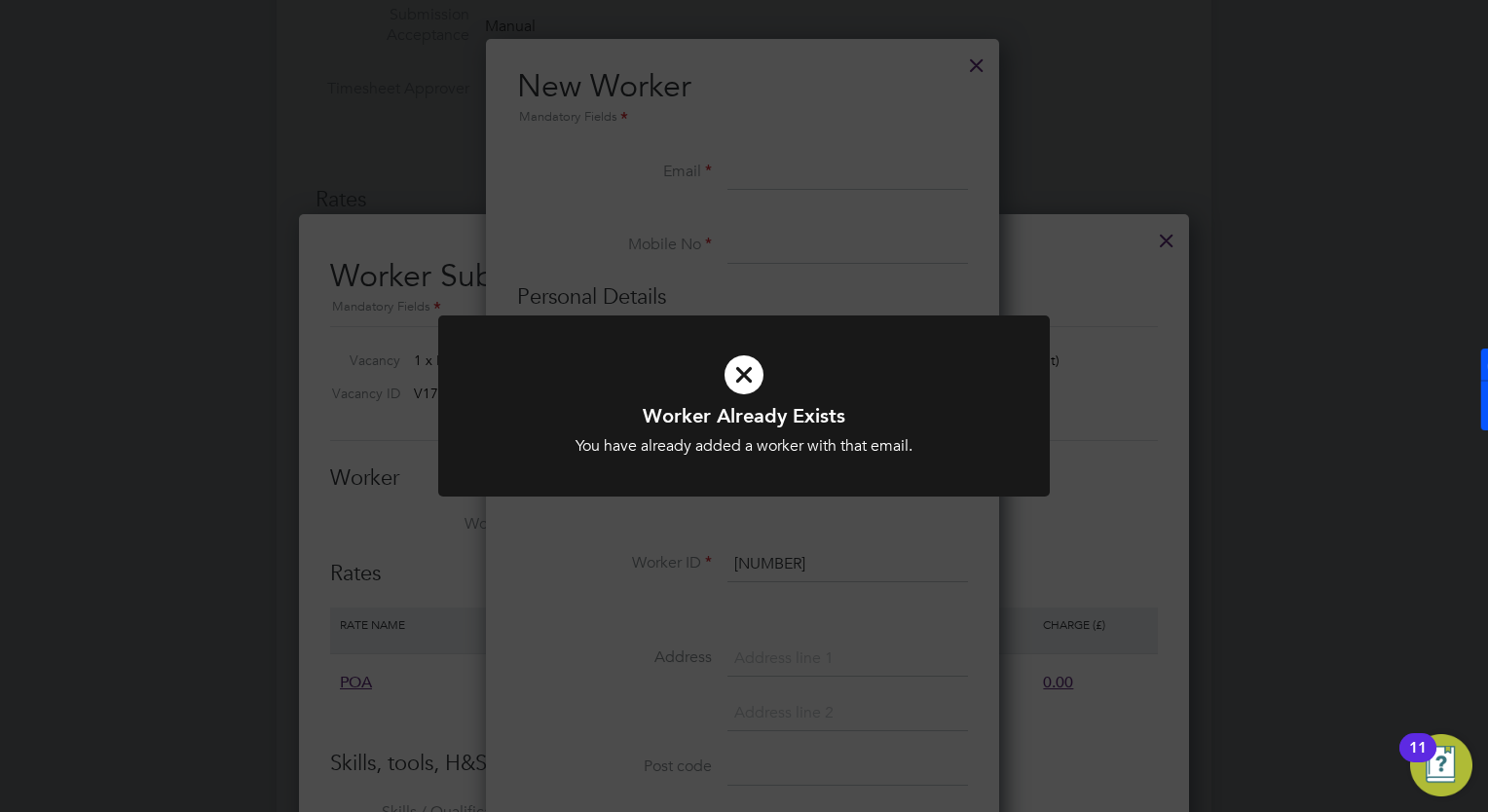click on "Worker Already Exists You have already added a worker with that email. Cancel Okay" 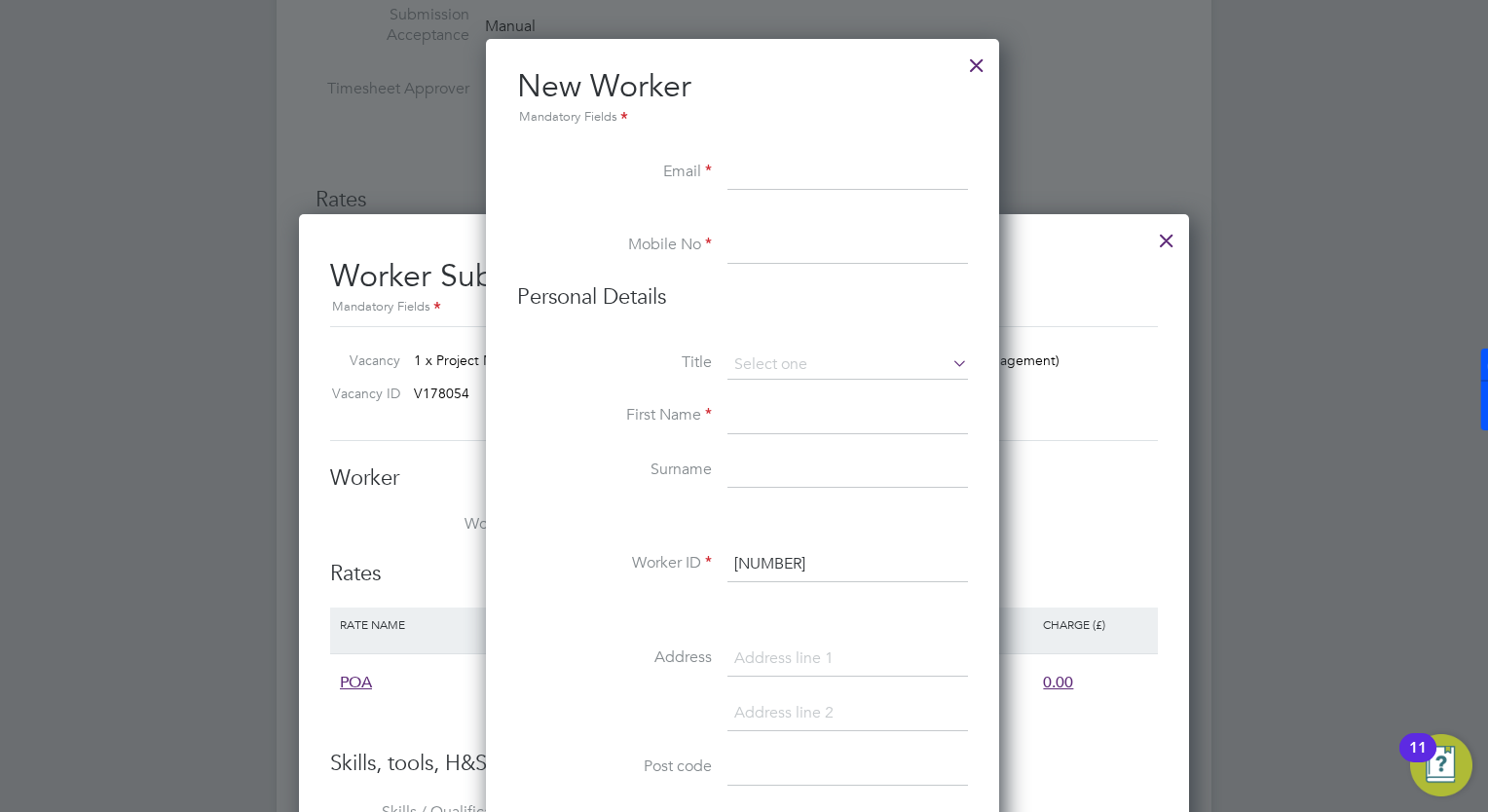 click at bounding box center (977, 60) 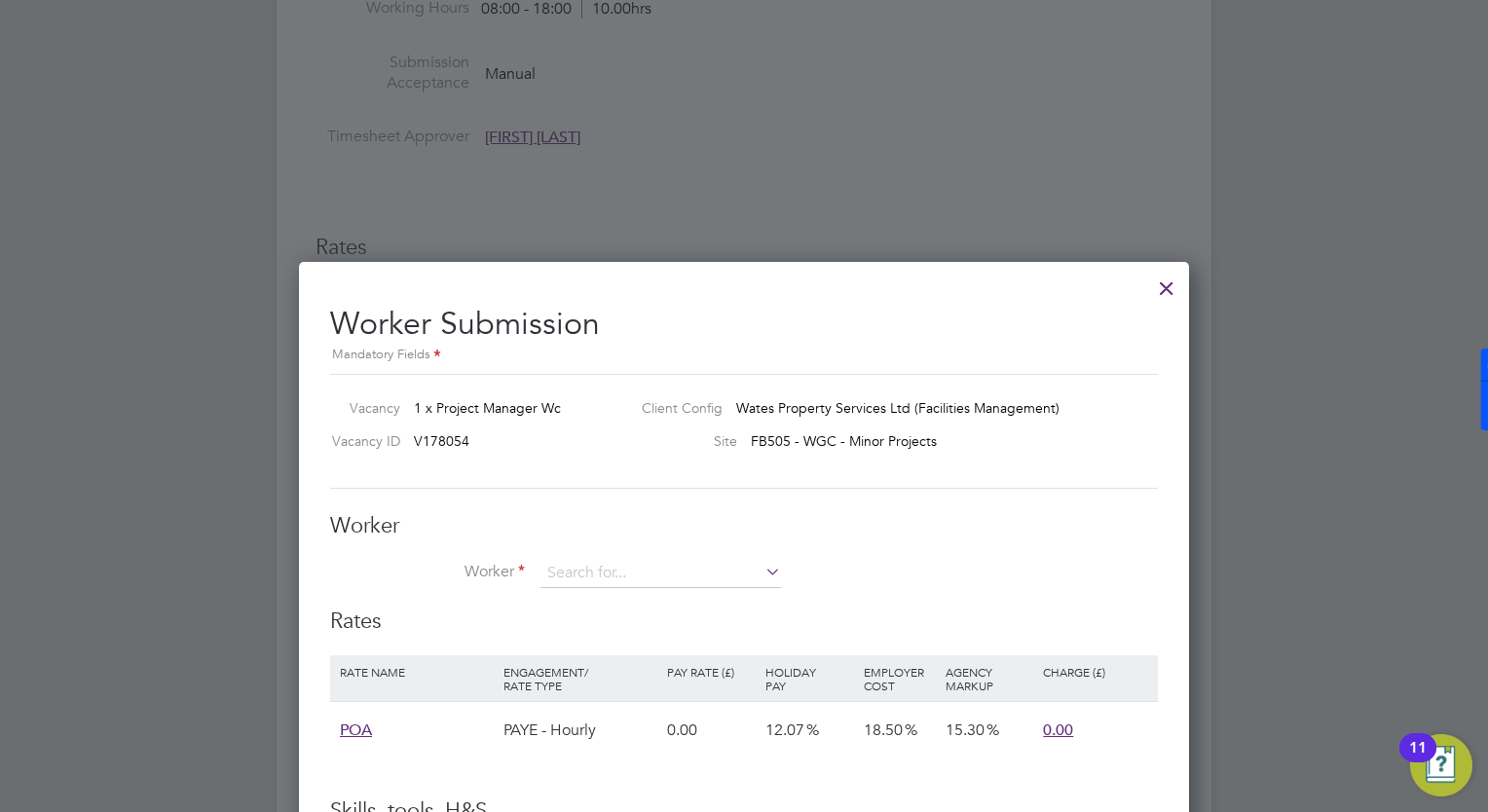 scroll, scrollTop: 1363, scrollLeft: 0, axis: vertical 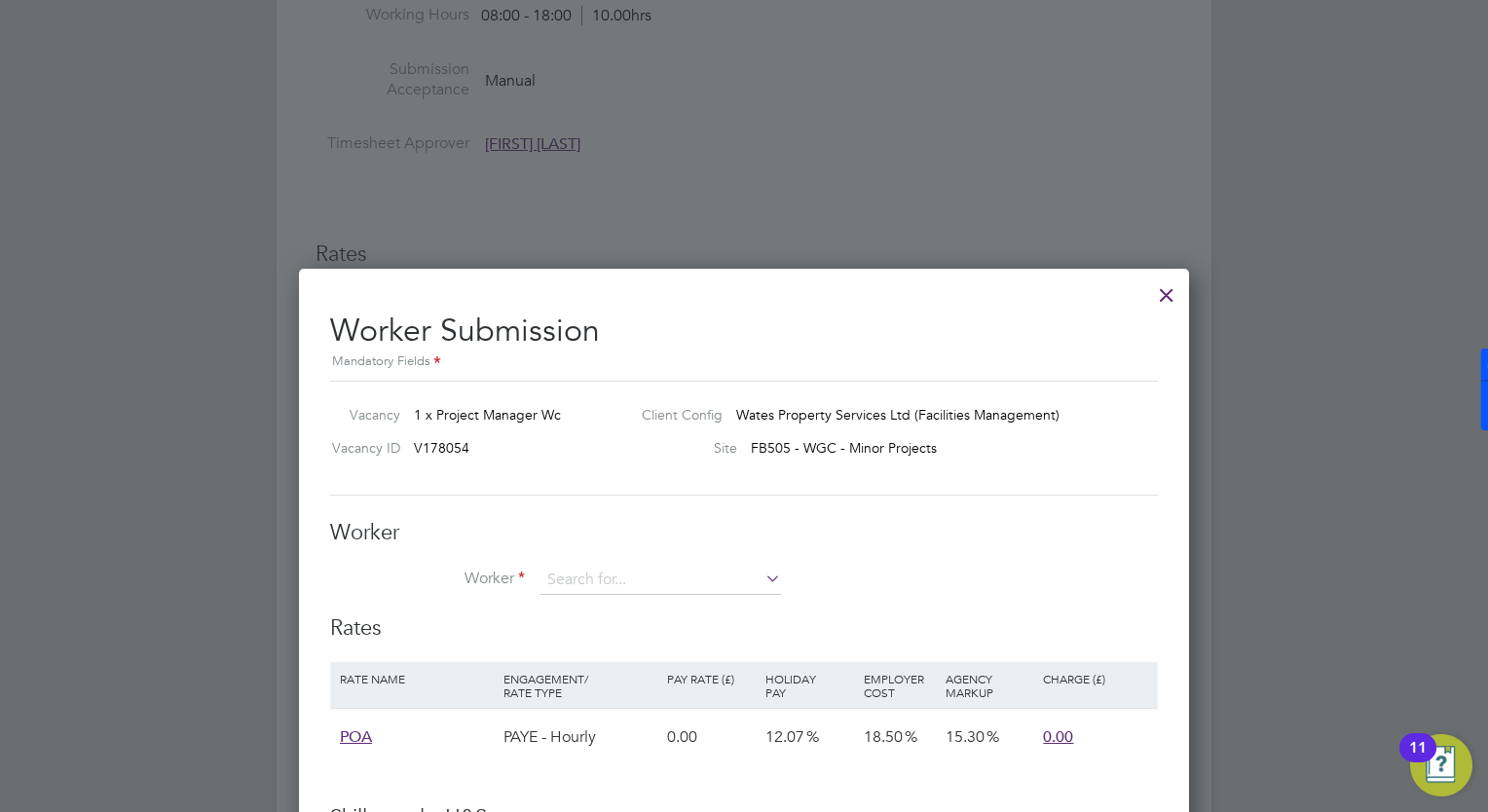 click at bounding box center [1167, 290] 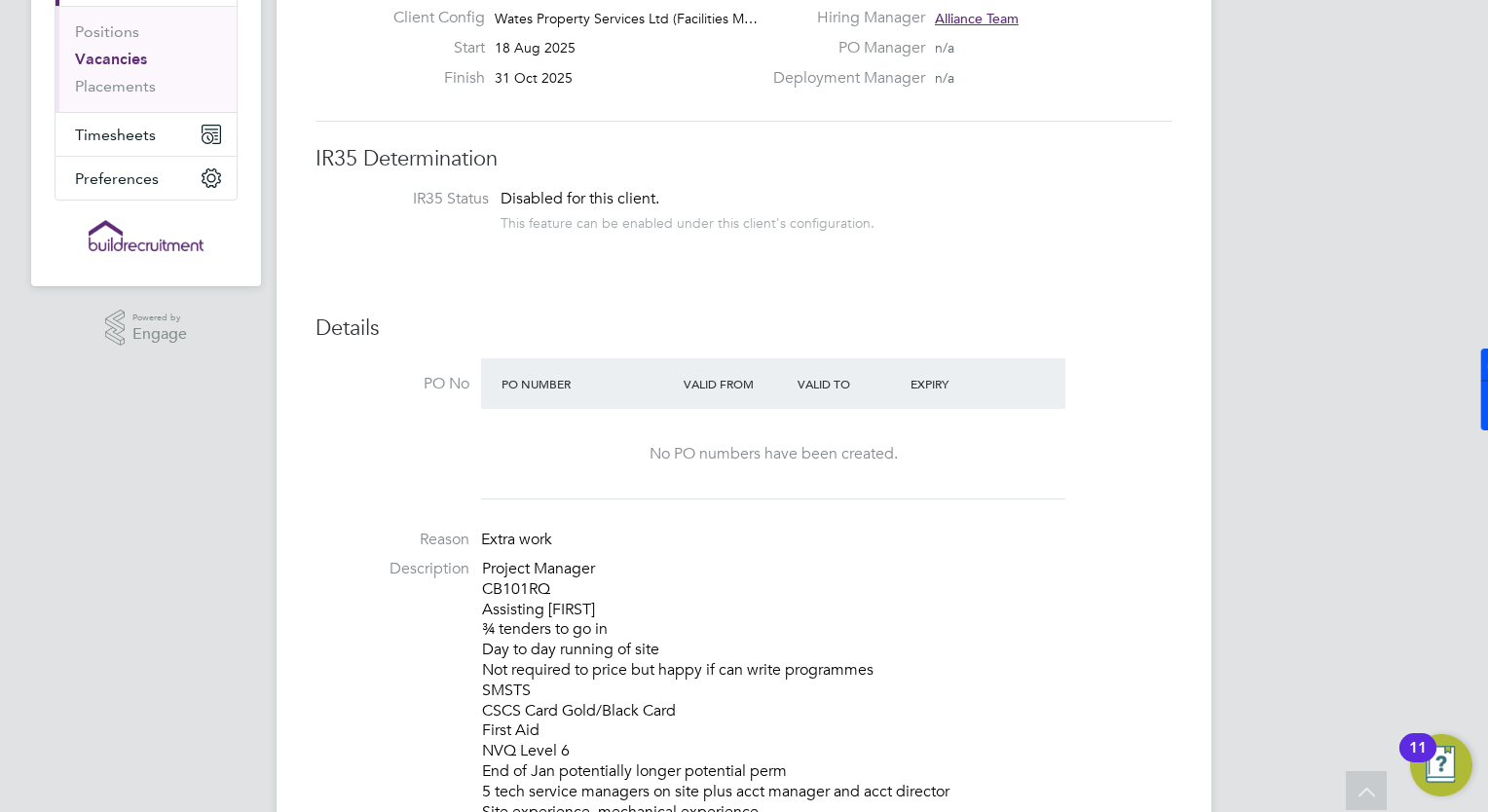 scroll, scrollTop: 0, scrollLeft: 0, axis: both 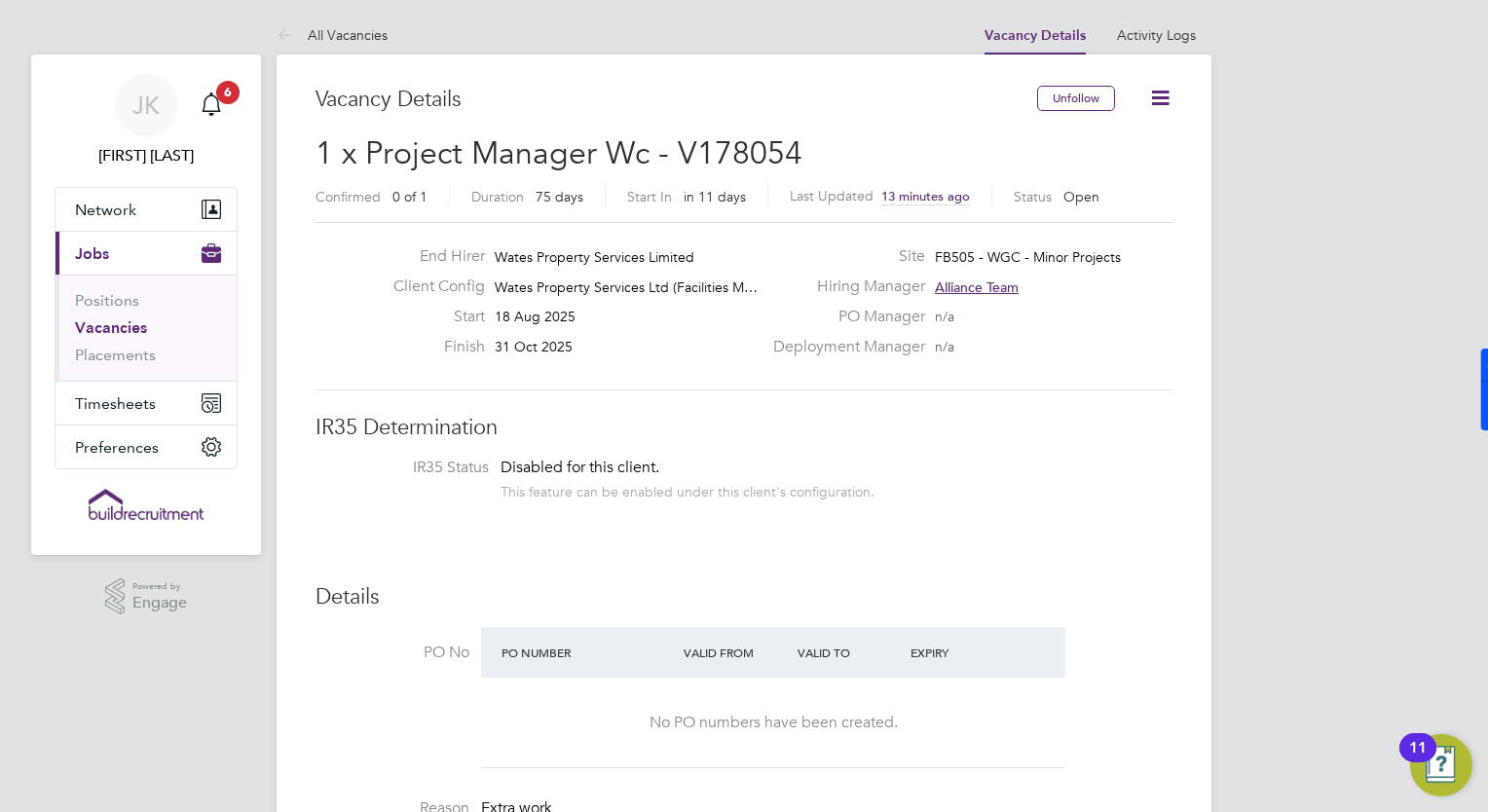 click on "Jobs" at bounding box center [92, 253] 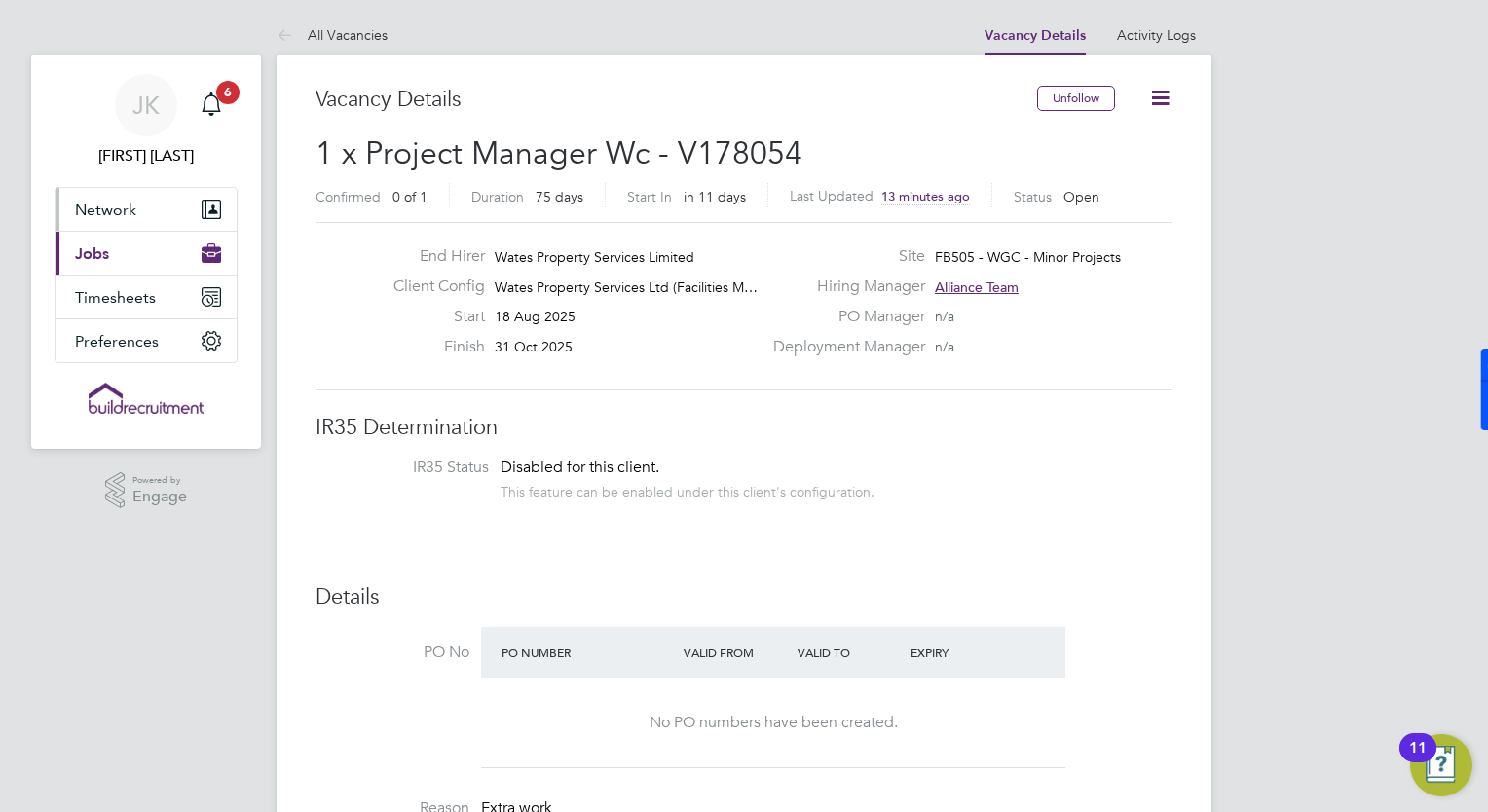 click on "Network" at bounding box center [146, 209] 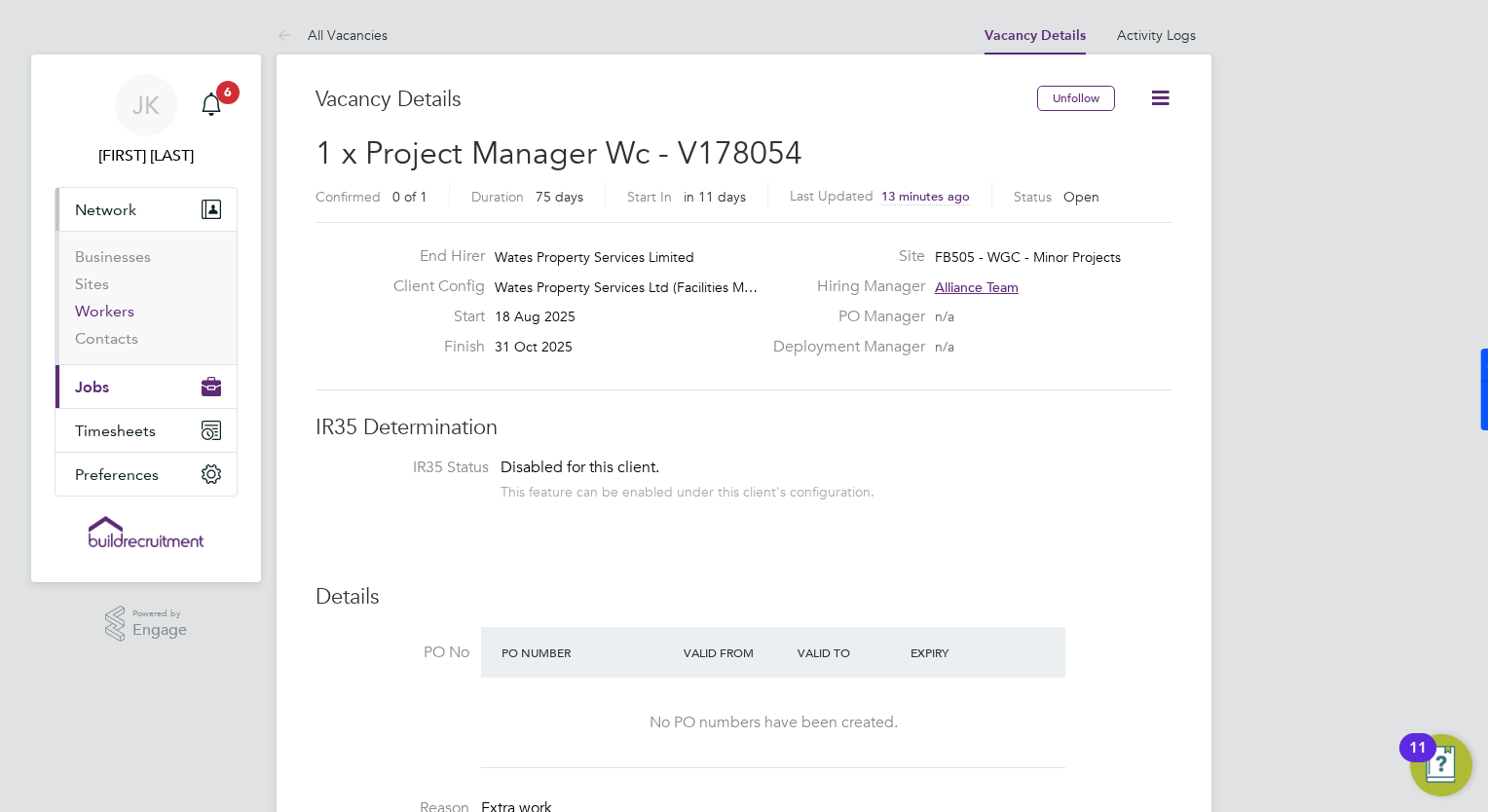 click on "Workers" at bounding box center (104, 311) 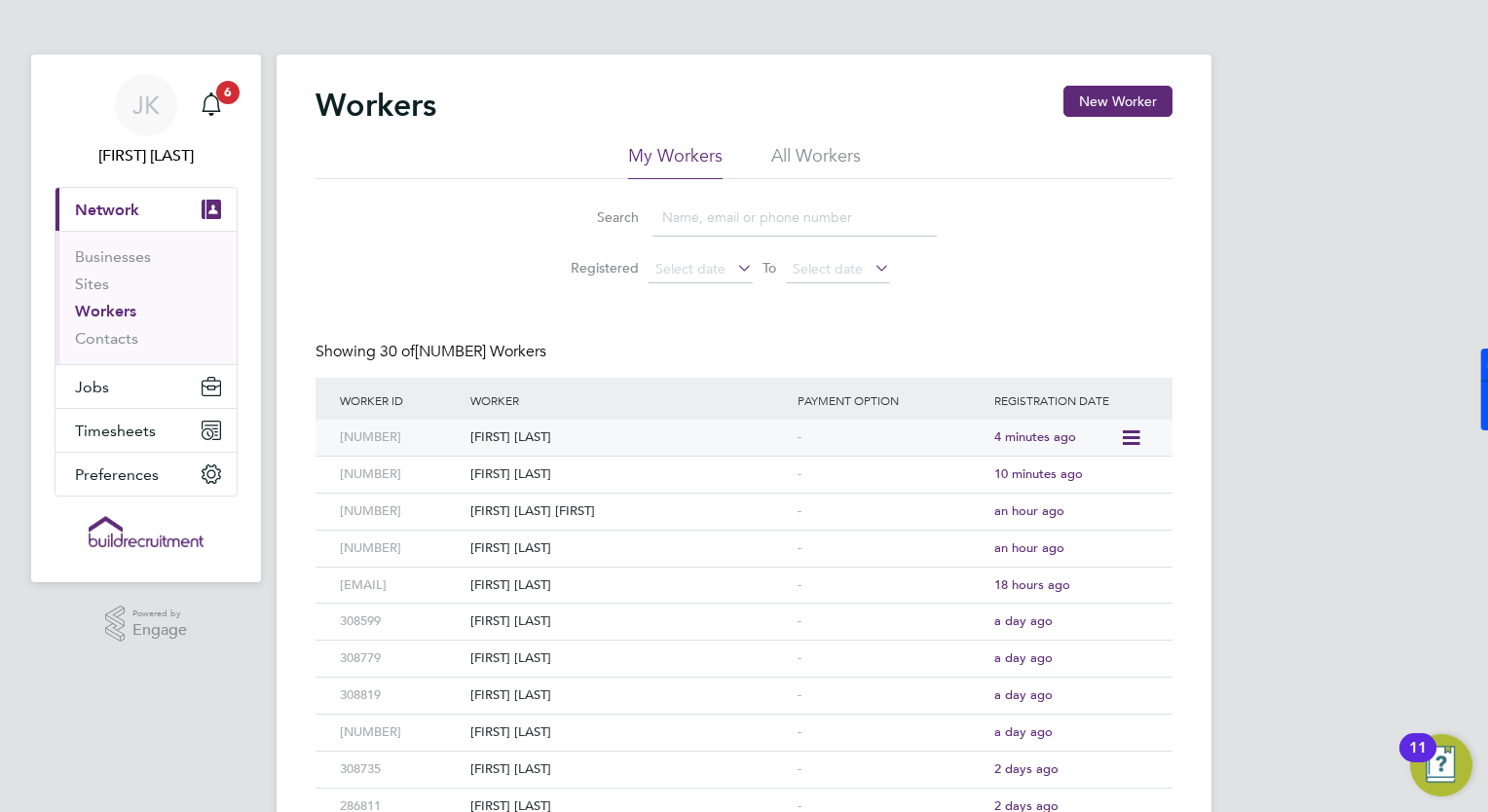 click on "4 minutes ago" 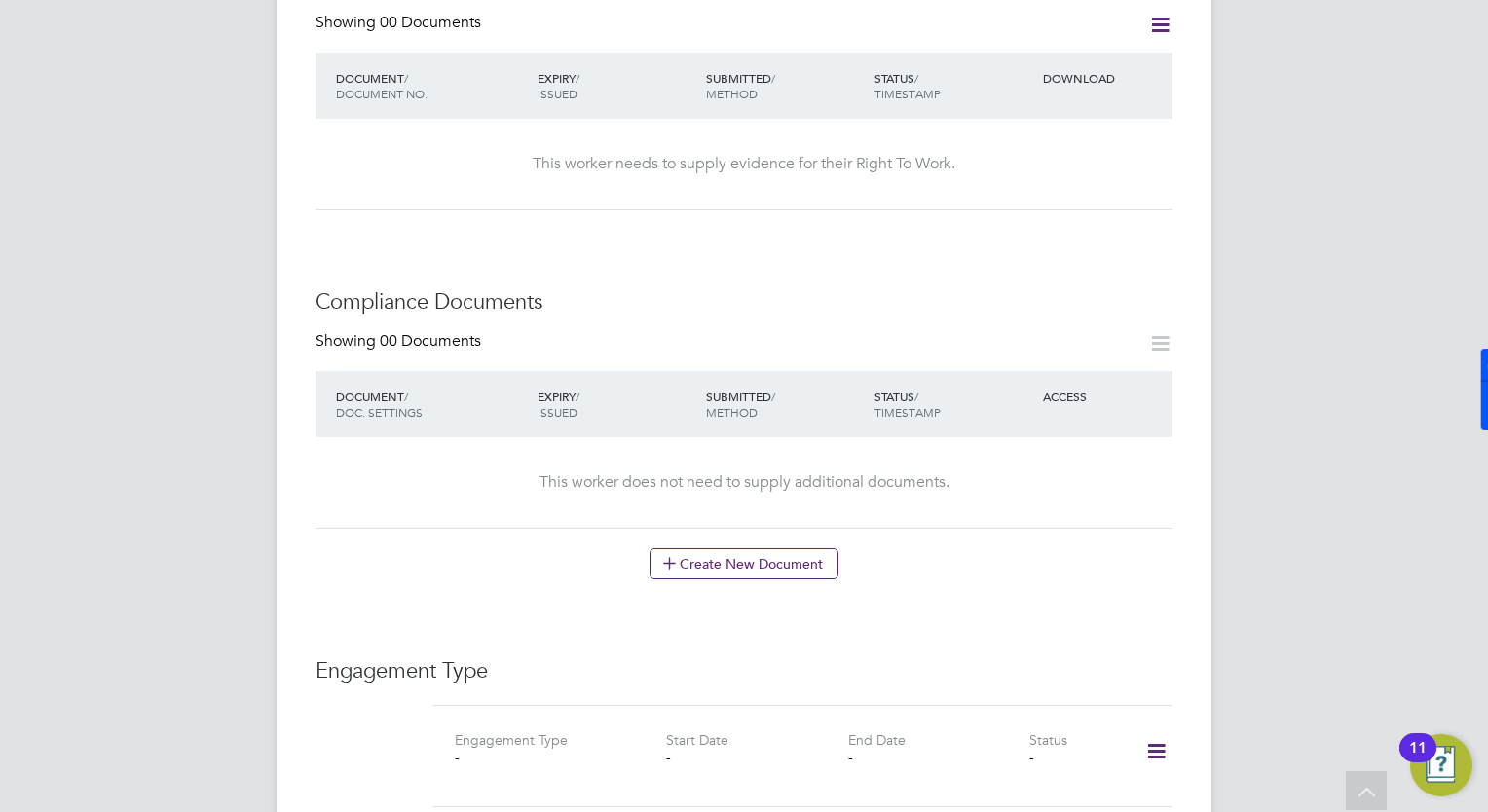 scroll, scrollTop: 577, scrollLeft: 0, axis: vertical 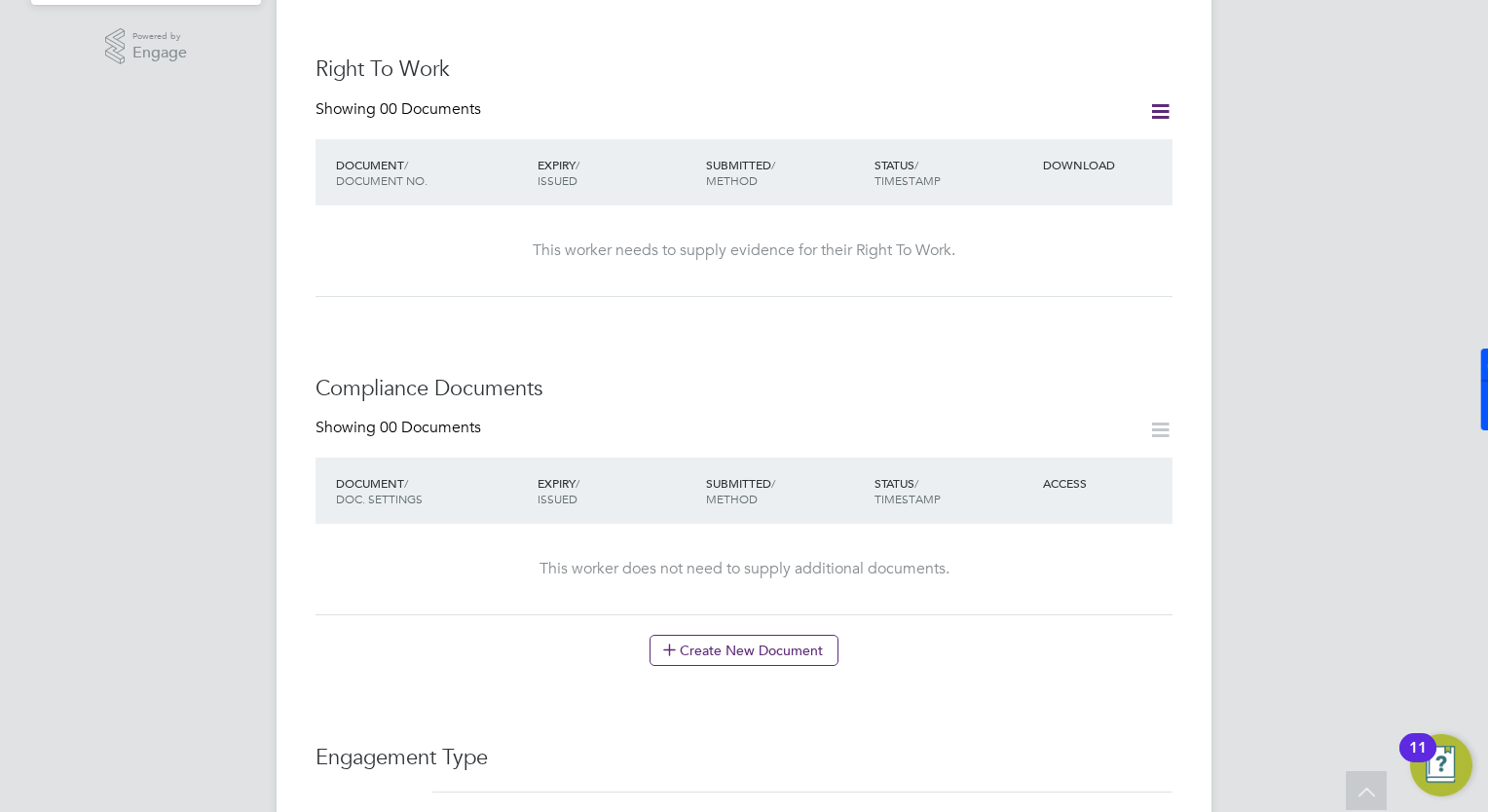 click on "Showing   00 Documents" 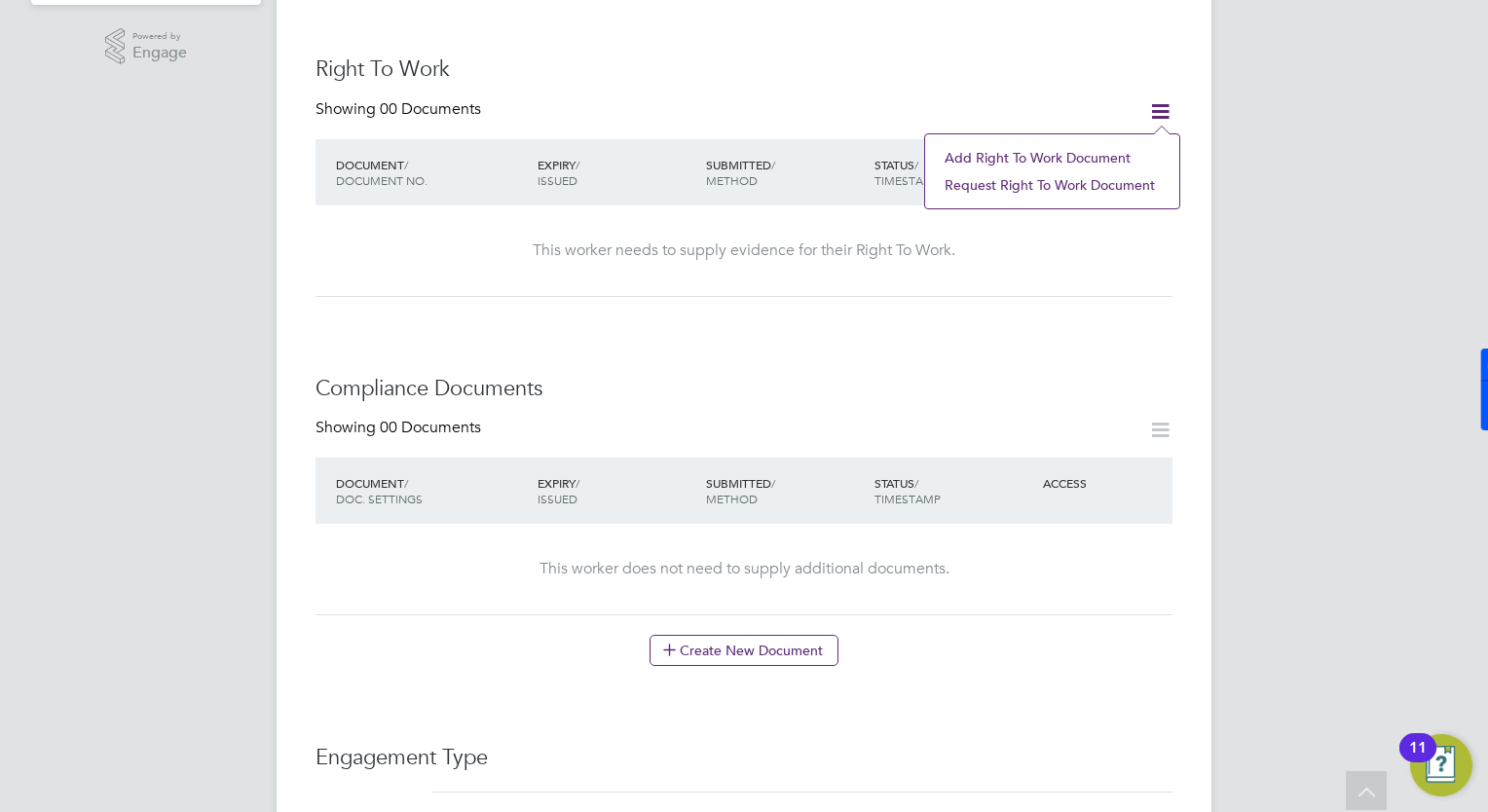 click on "Worker Details   Unfollow RB Roger Buckley     m:  +44 7941 545539   Personal Details ID     194138 Mobile Phone   +44 7941 545539 Home Phone   Email   rjbuckley1970@gmail.com Address Date of Birth   - Gender   Unknown Nationality   National Ins. No.   Right To Work Showing   00 Documents DOCUMENT  / DOCUMENT NO. EXPIRY  / ISSUED SUBMITTED  / METHOD STATUS  / TIMESTAMP DOWNLOAD This worker needs to supply evidence for their Right To Work. Compliance Documents Showing   00 Documents DOCUMENT  / DOC. SETTINGS EXPIRY  / ISSUED SUBMITTED  / METHOD STATUS  / TIMESTAMP ACCESS This worker does not need to supply additional documents.  Create New Document Engagement Type Engagement Type - Start Date - End Date - Status - Industry   - Payment Details Unique Tax Reference No   - VAT Registration   - VAT No   - UK Company Bank Details Bank Name   - Account Name - Sort Code   - Account No   - Account Reference   - Operational Instructions & Comments  (0) JK You  say: Attachments are not supported Post" 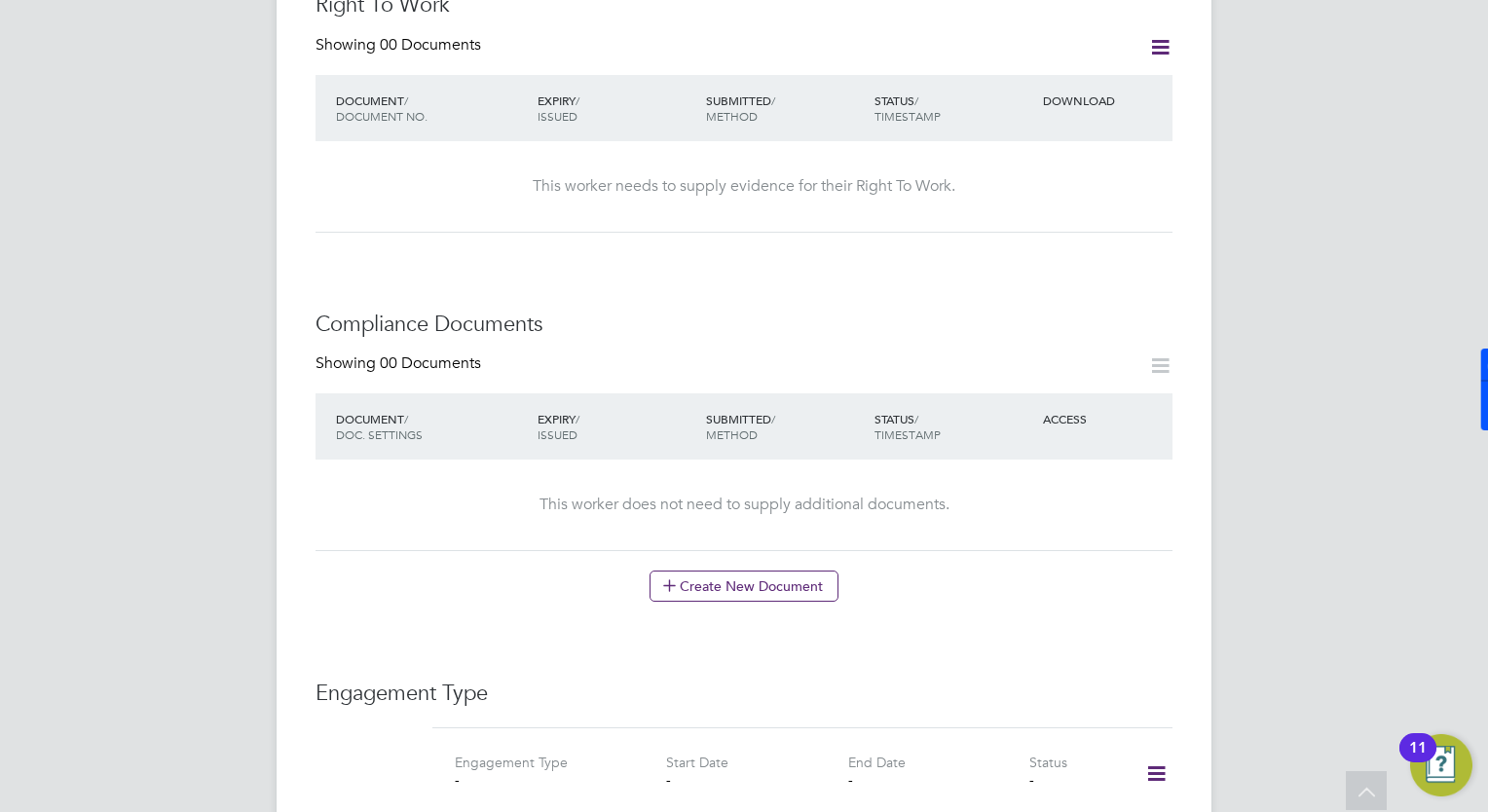 scroll, scrollTop: 675, scrollLeft: 0, axis: vertical 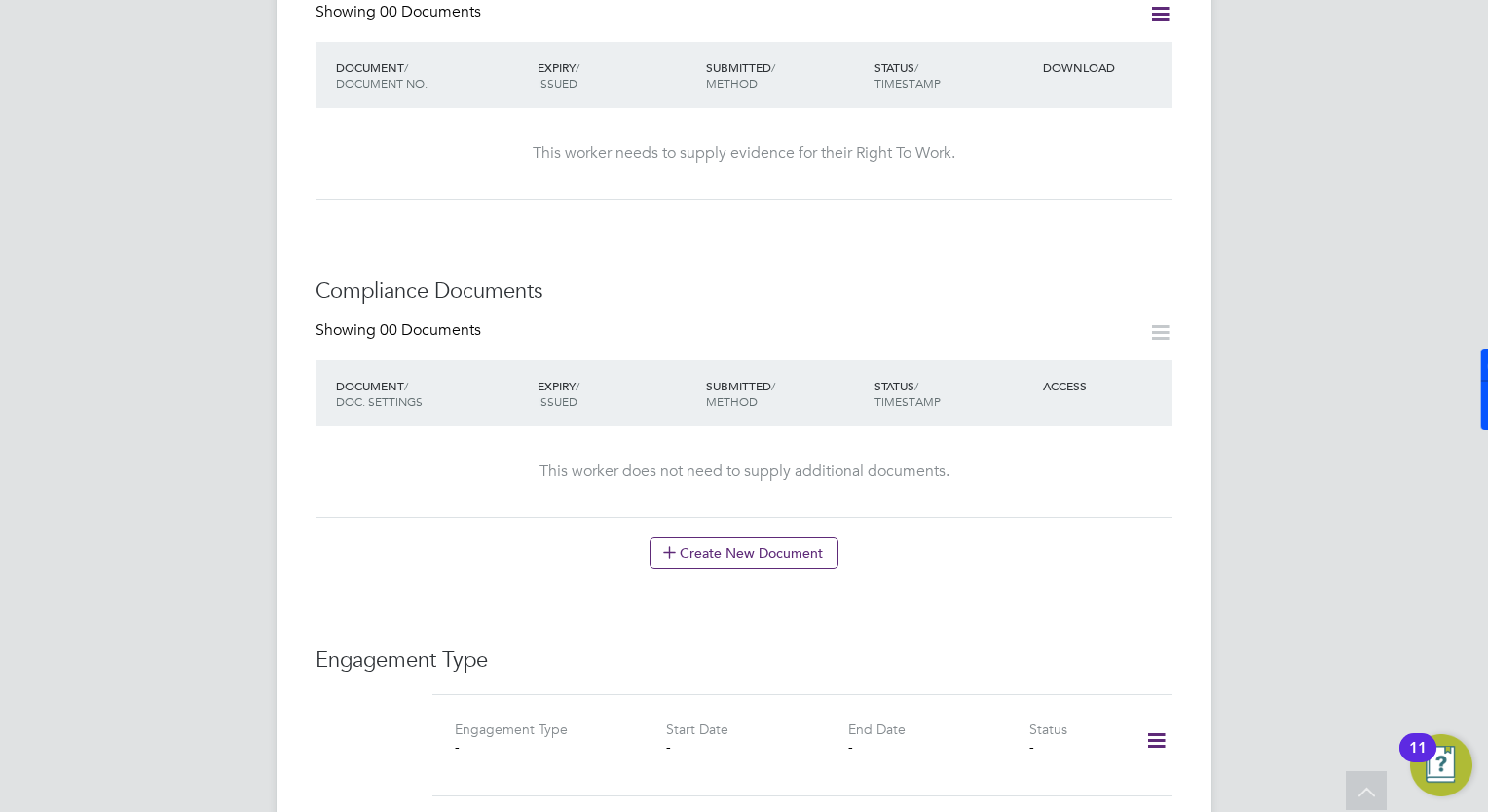 click 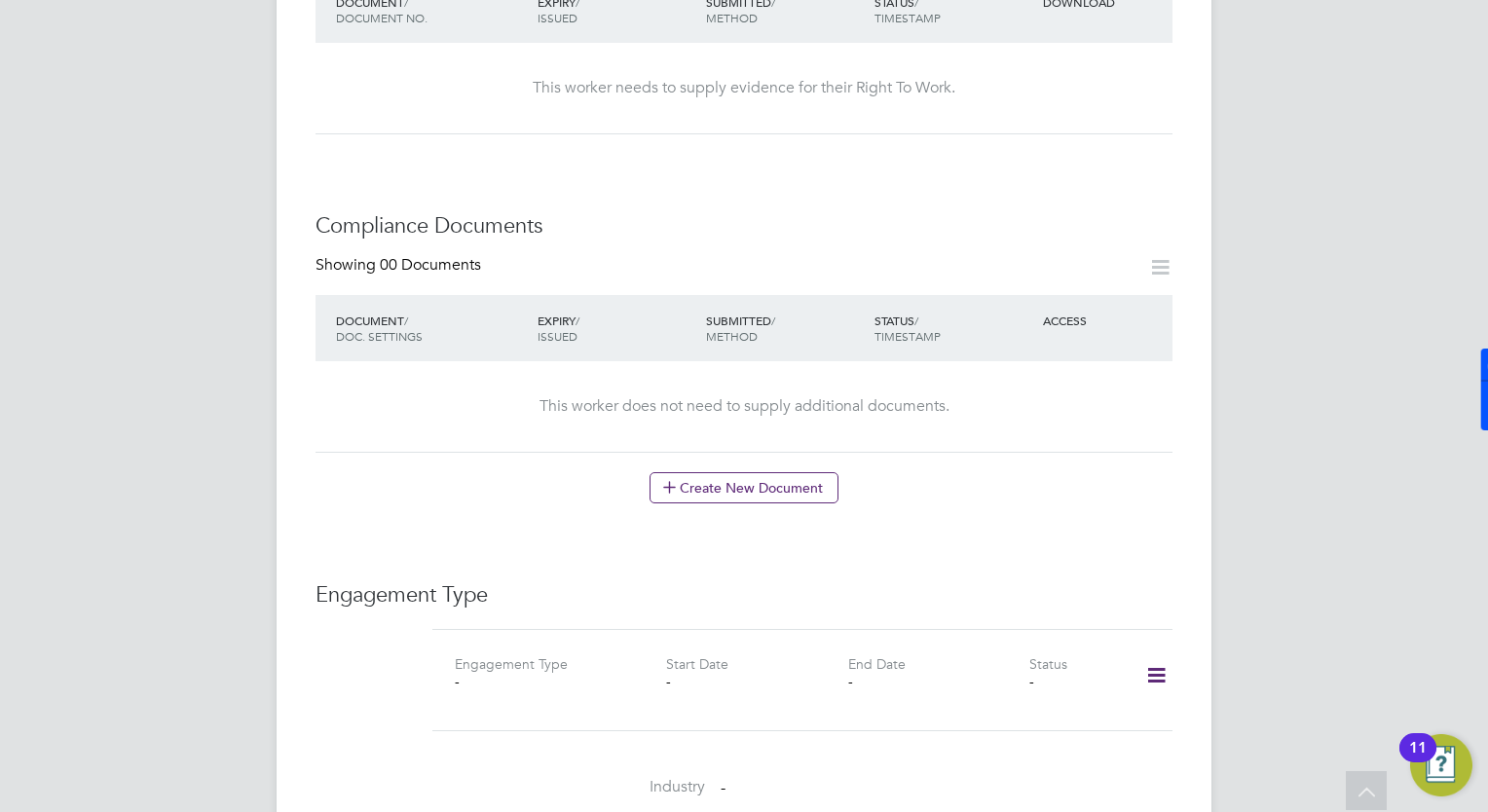 scroll, scrollTop: 772, scrollLeft: 0, axis: vertical 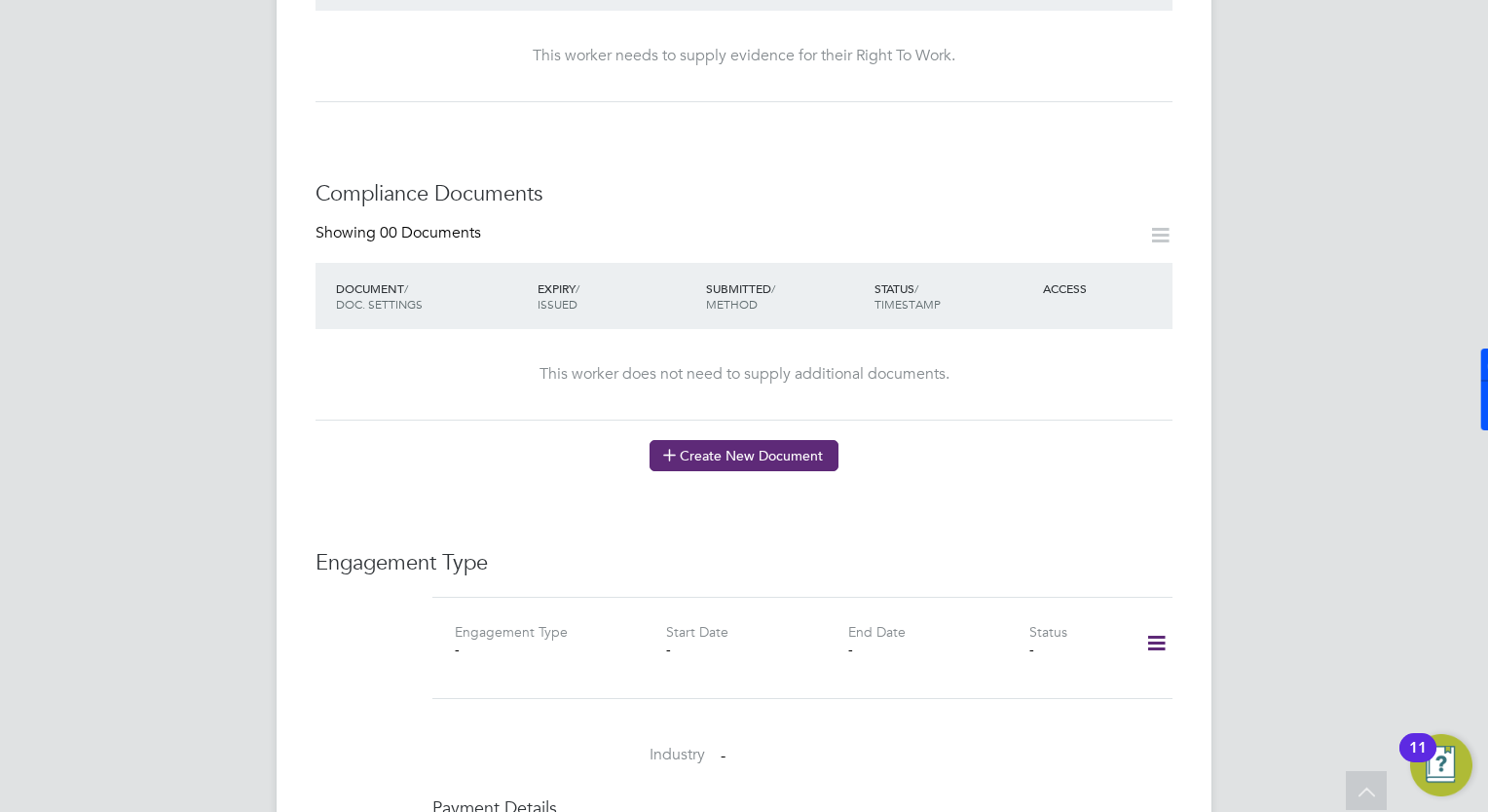 click on "Create New Document" 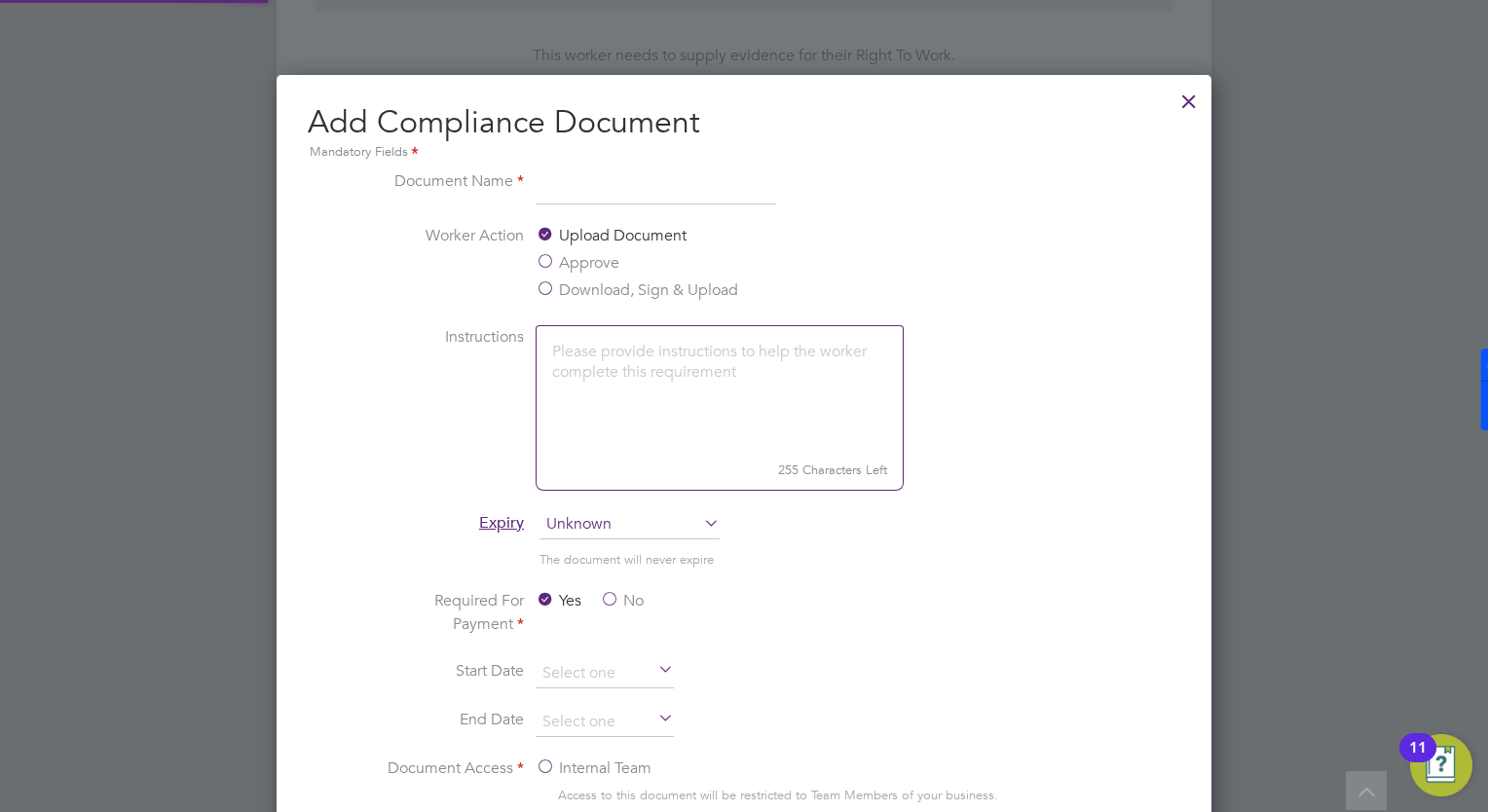scroll, scrollTop: 9, scrollLeft: 10, axis: both 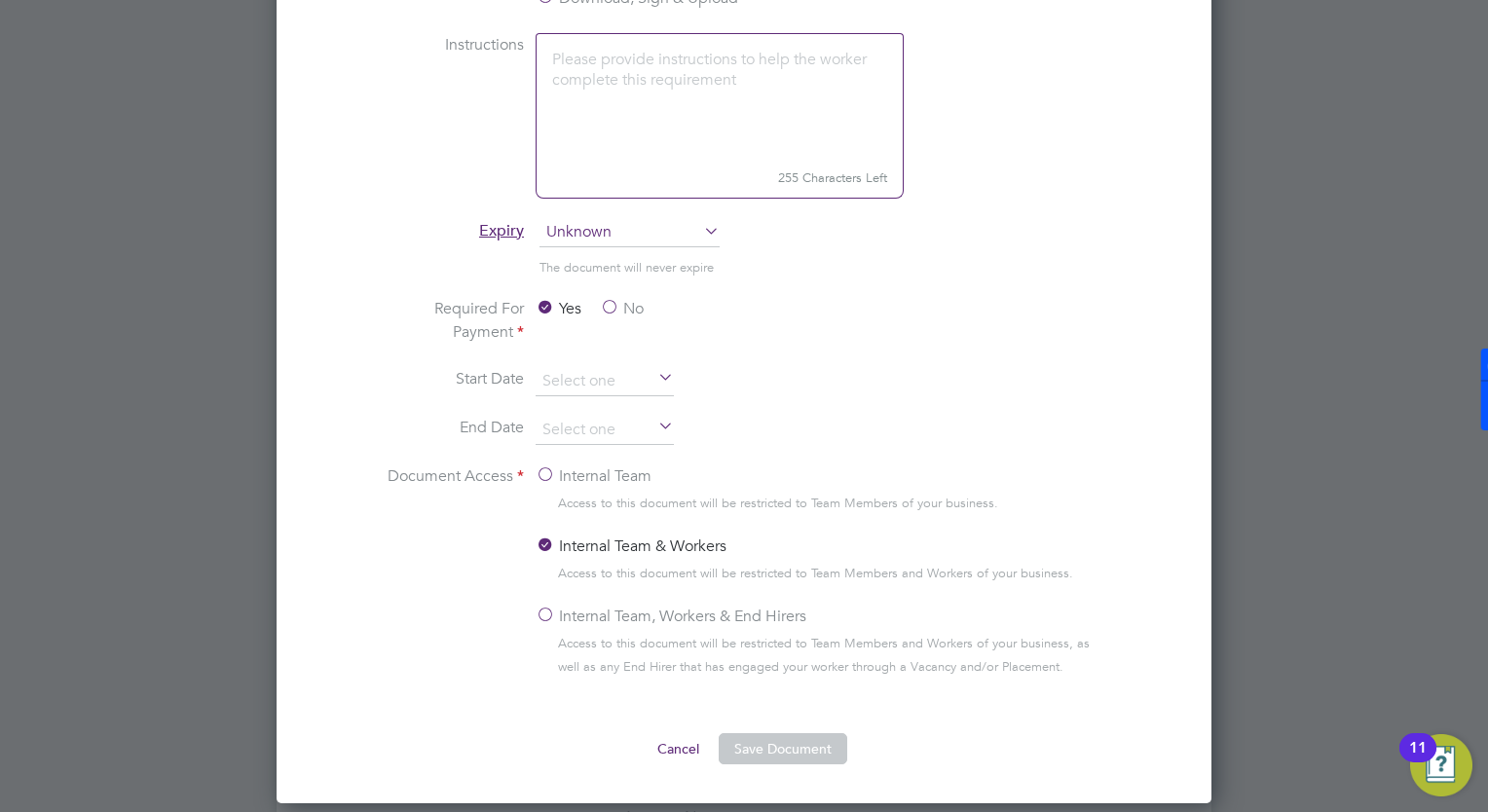 click on "Cancel" at bounding box center [678, 749] 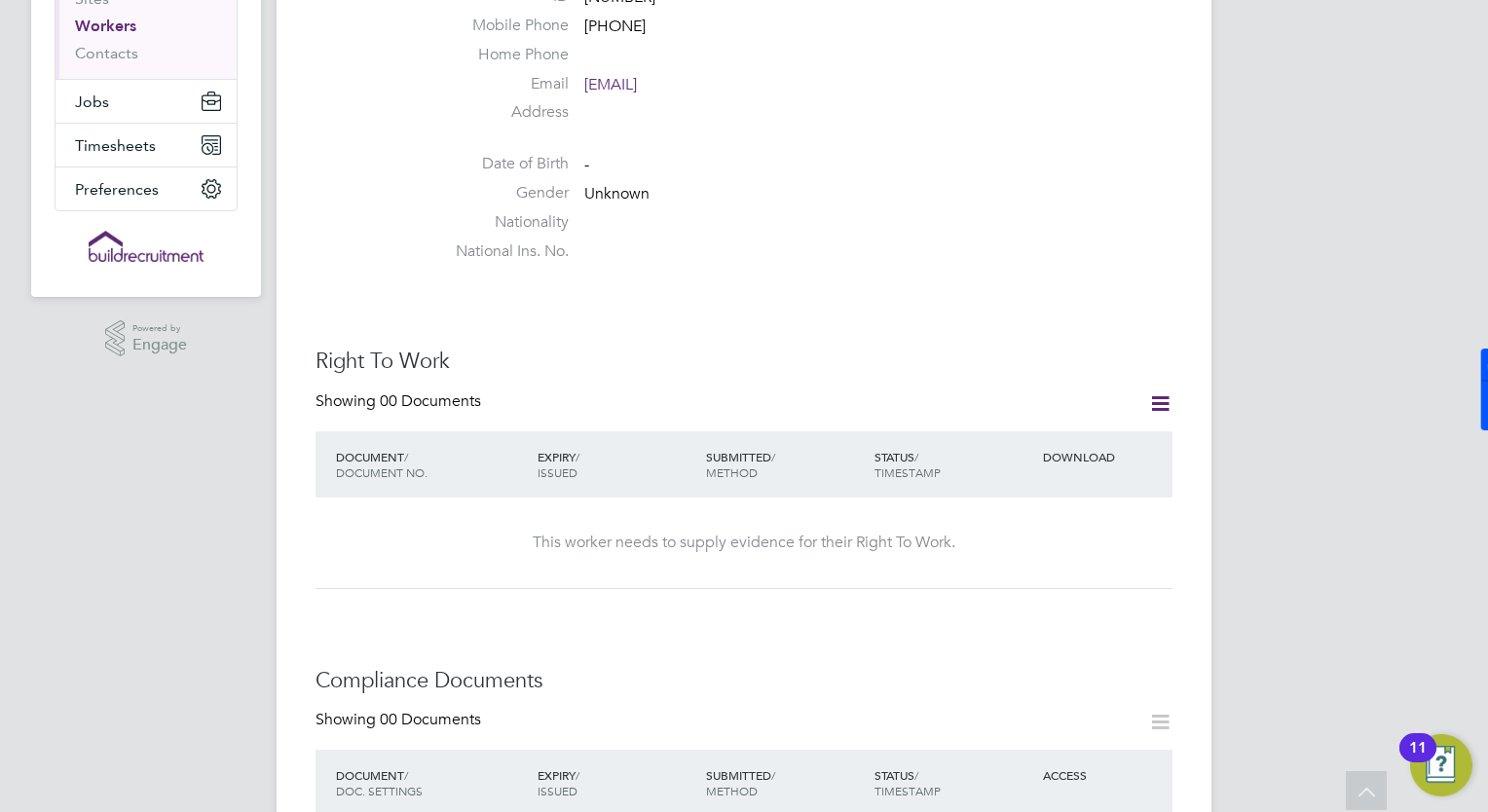scroll, scrollTop: 0, scrollLeft: 0, axis: both 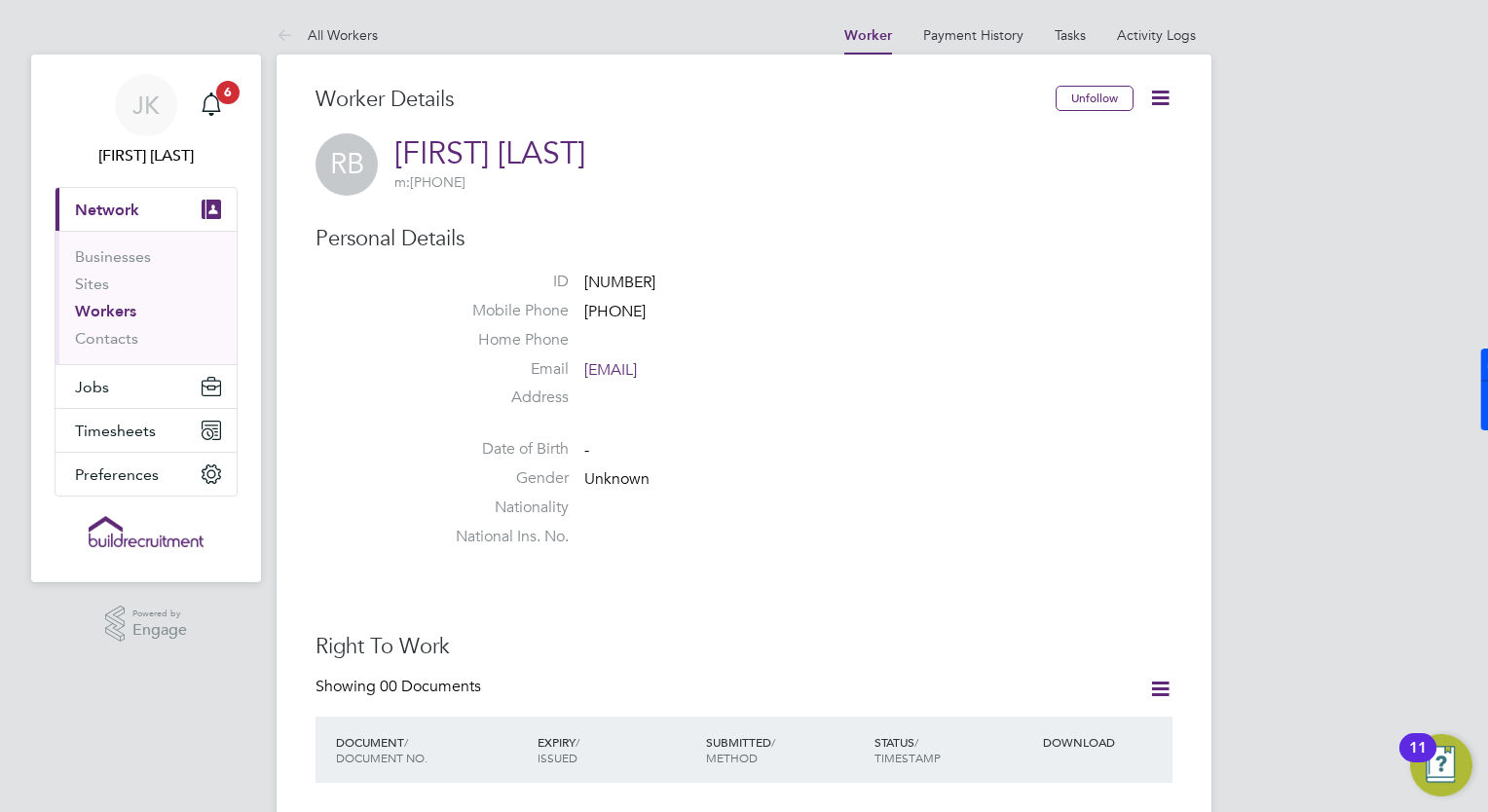click on "Date of Birth   -" 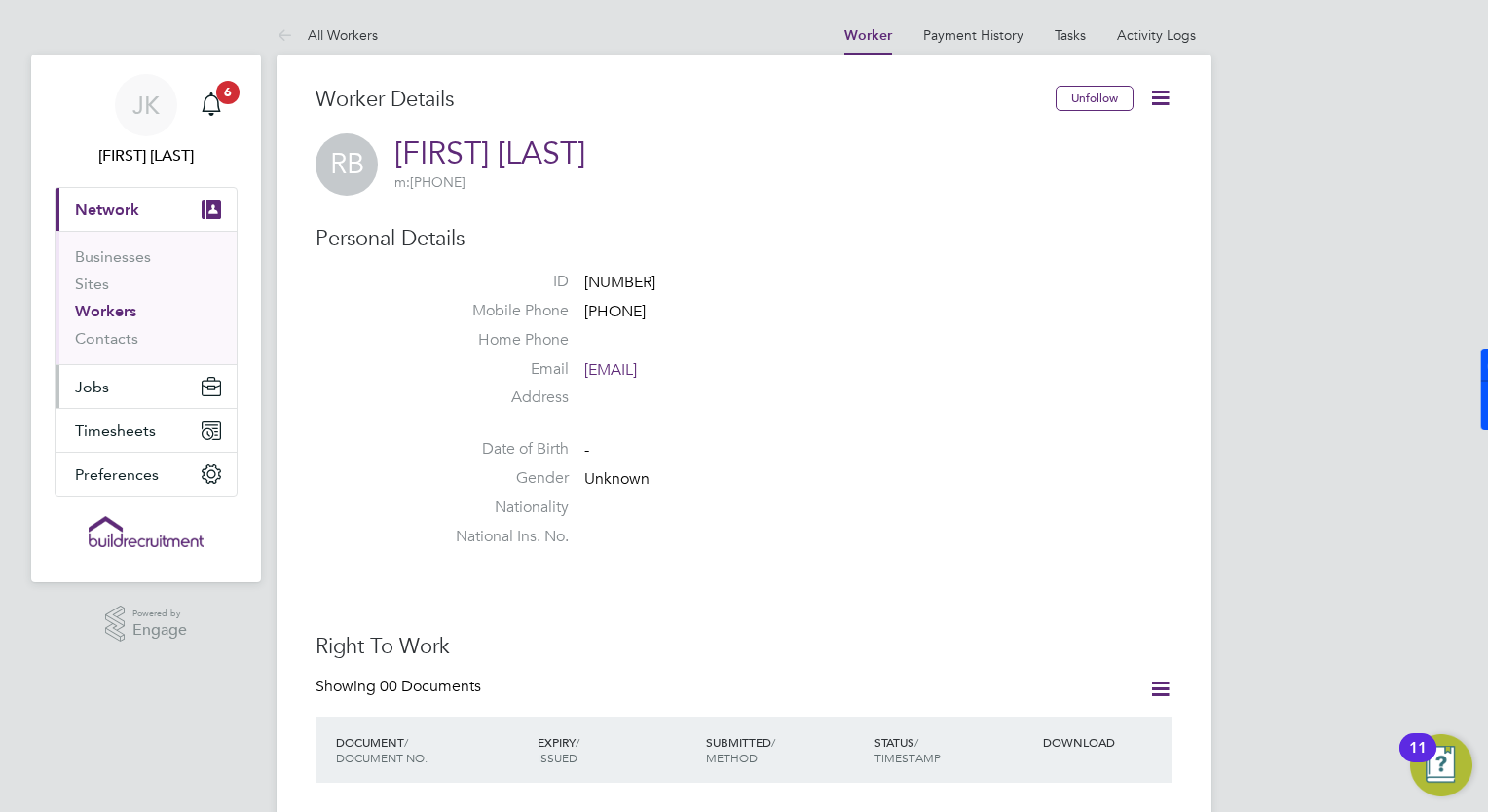 click on "Jobs" at bounding box center [146, 387] 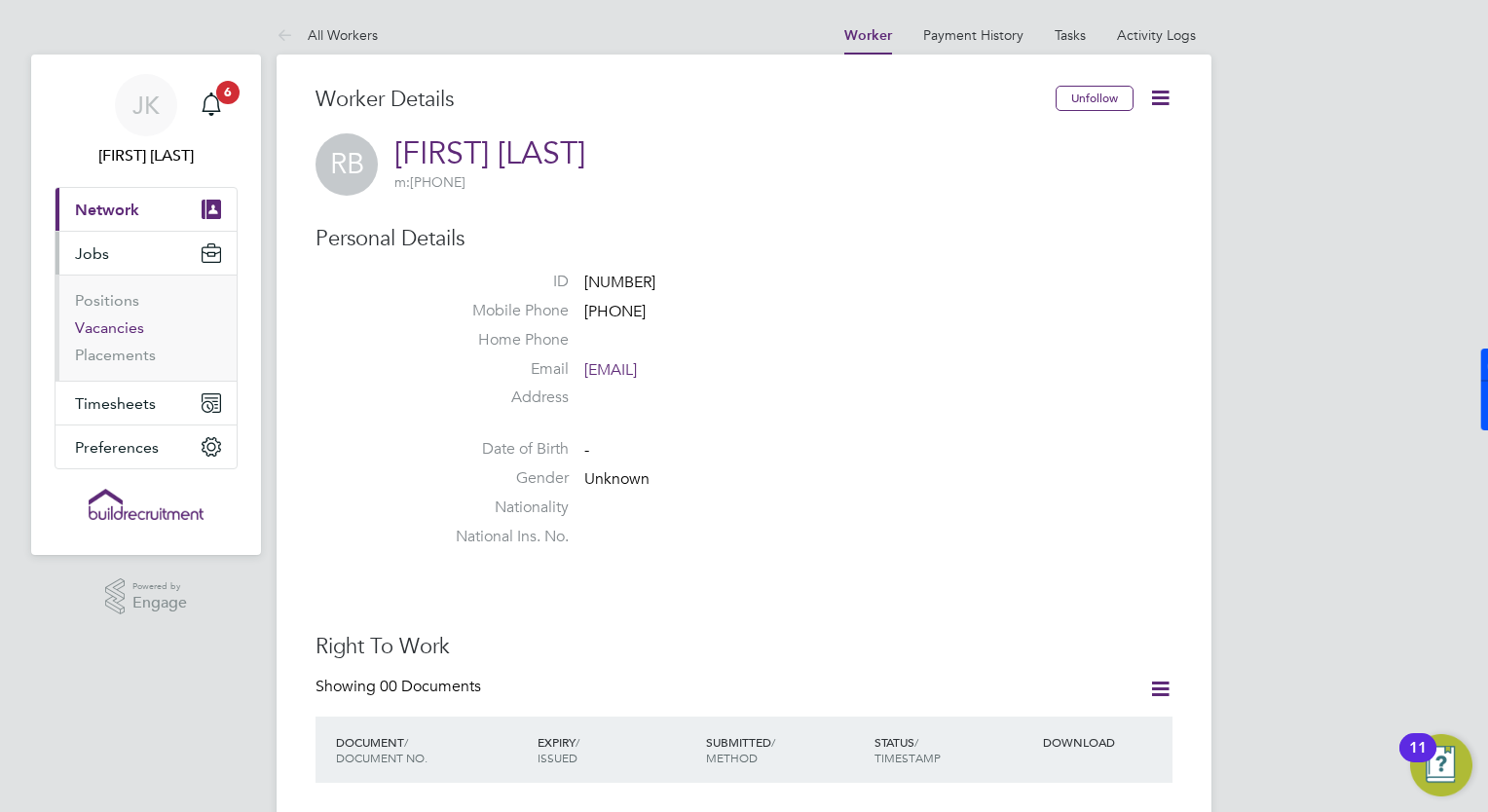 click on "Vacancies" at bounding box center (109, 327) 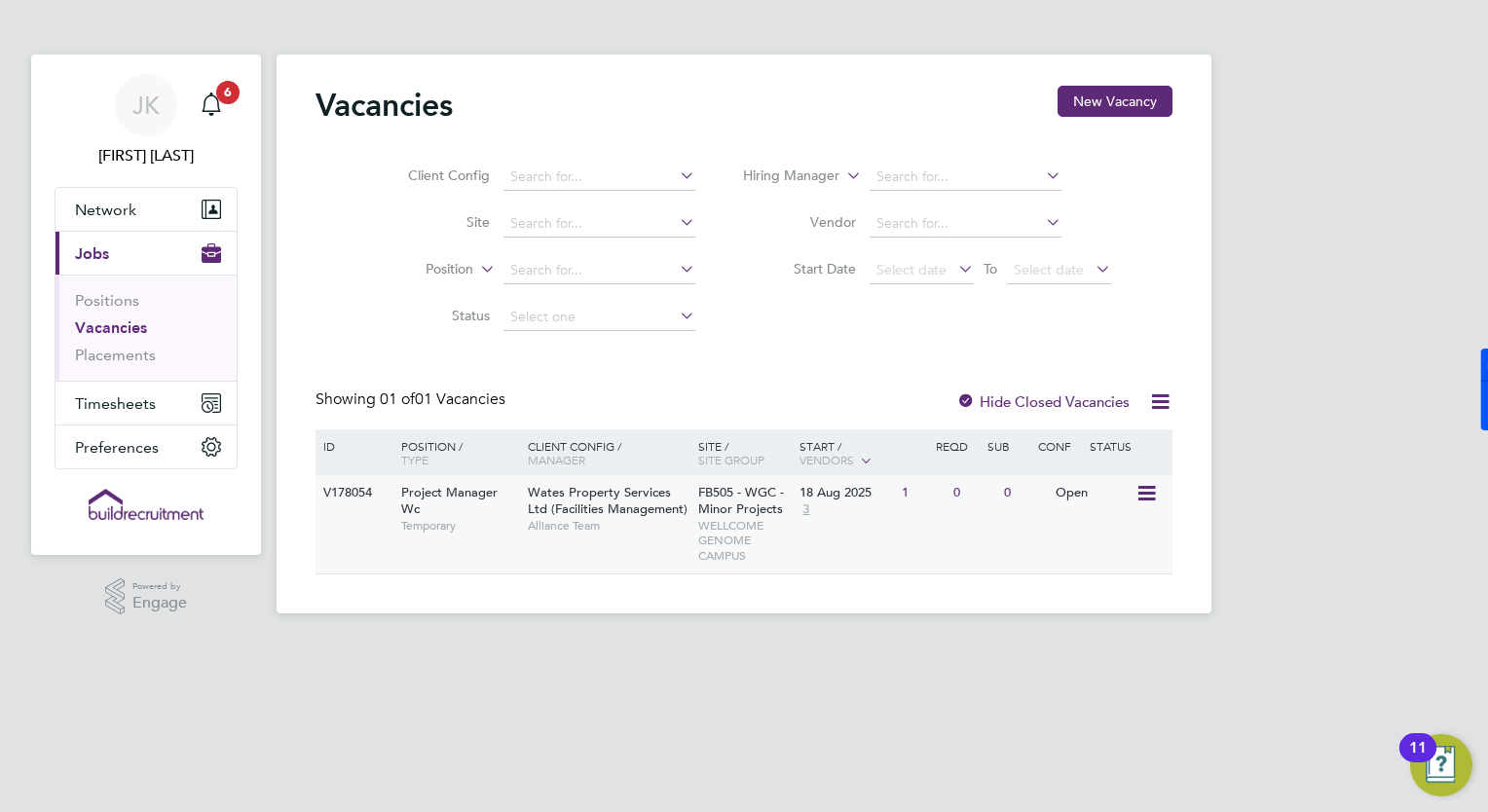 click on "1" 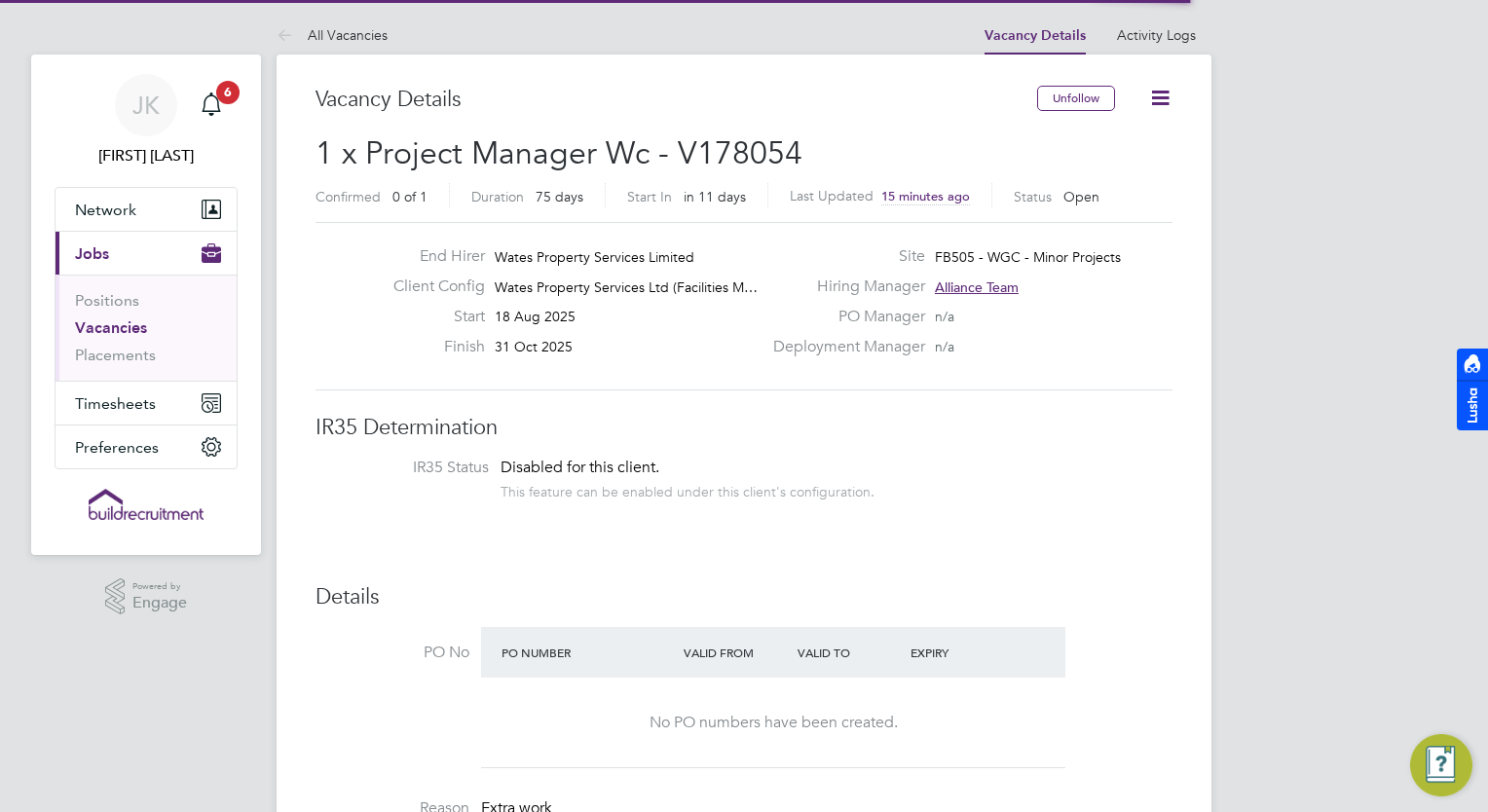 scroll, scrollTop: 0, scrollLeft: 0, axis: both 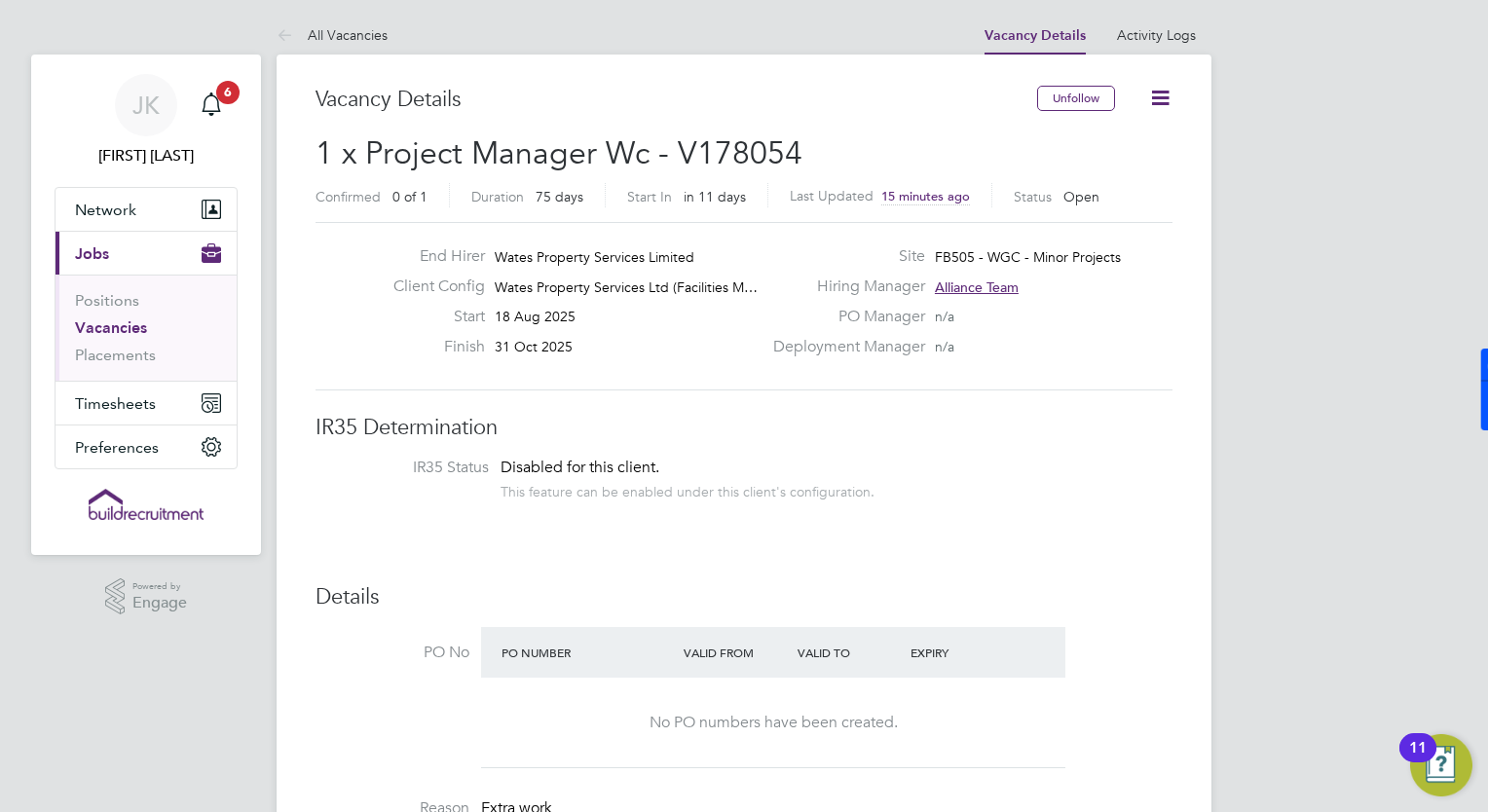 click on "Vacancies" at bounding box center [111, 327] 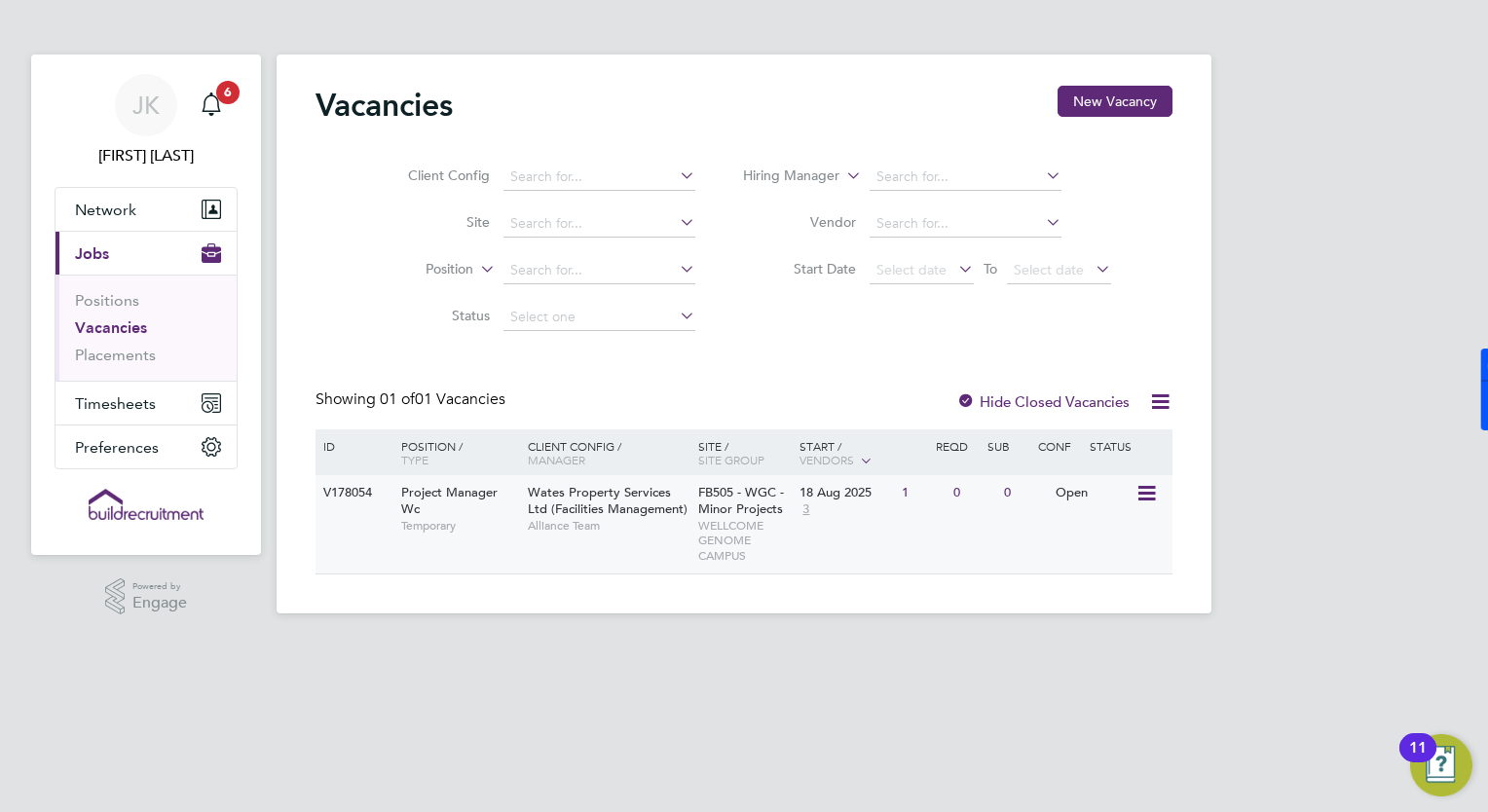 click 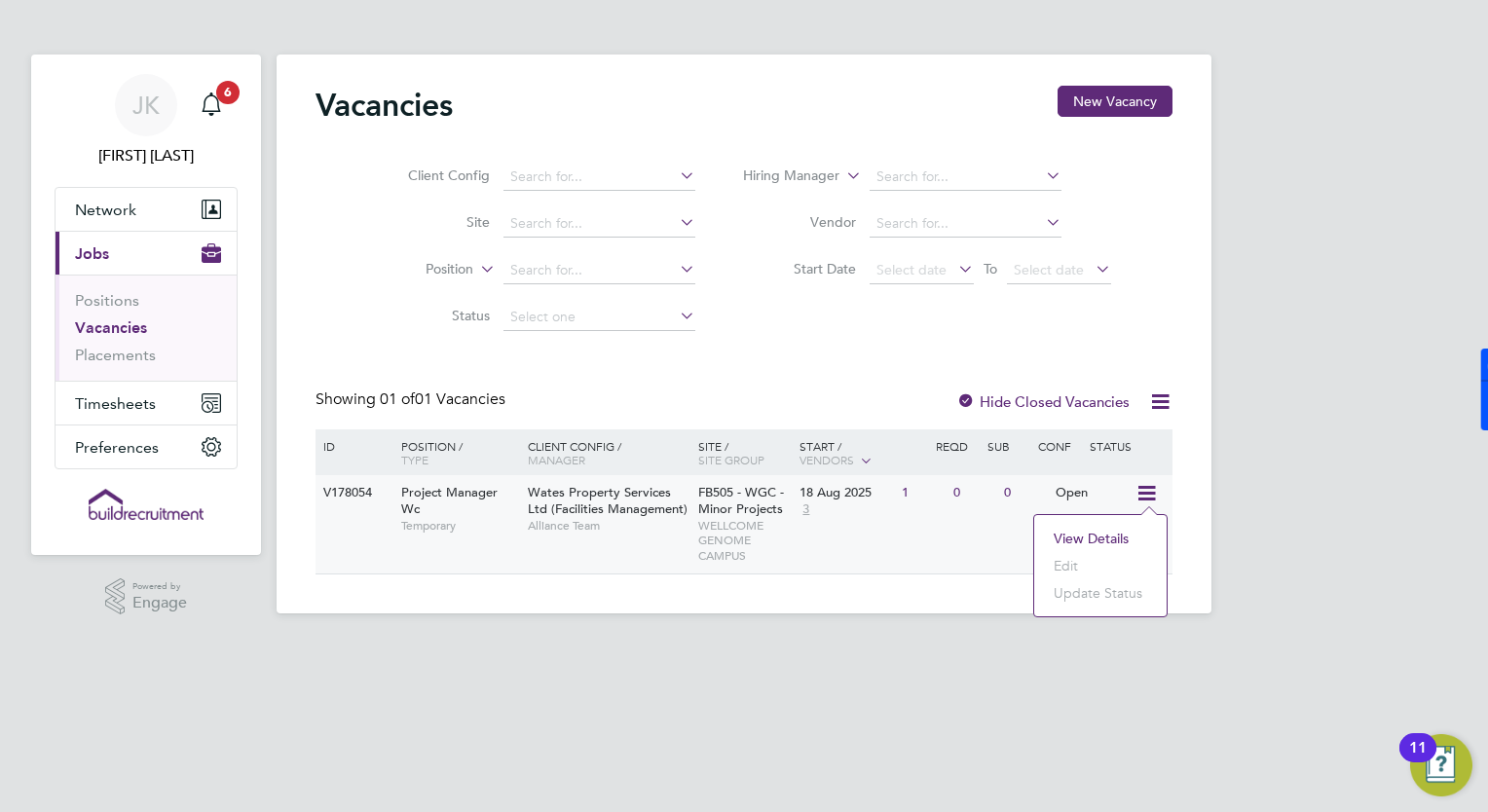 click 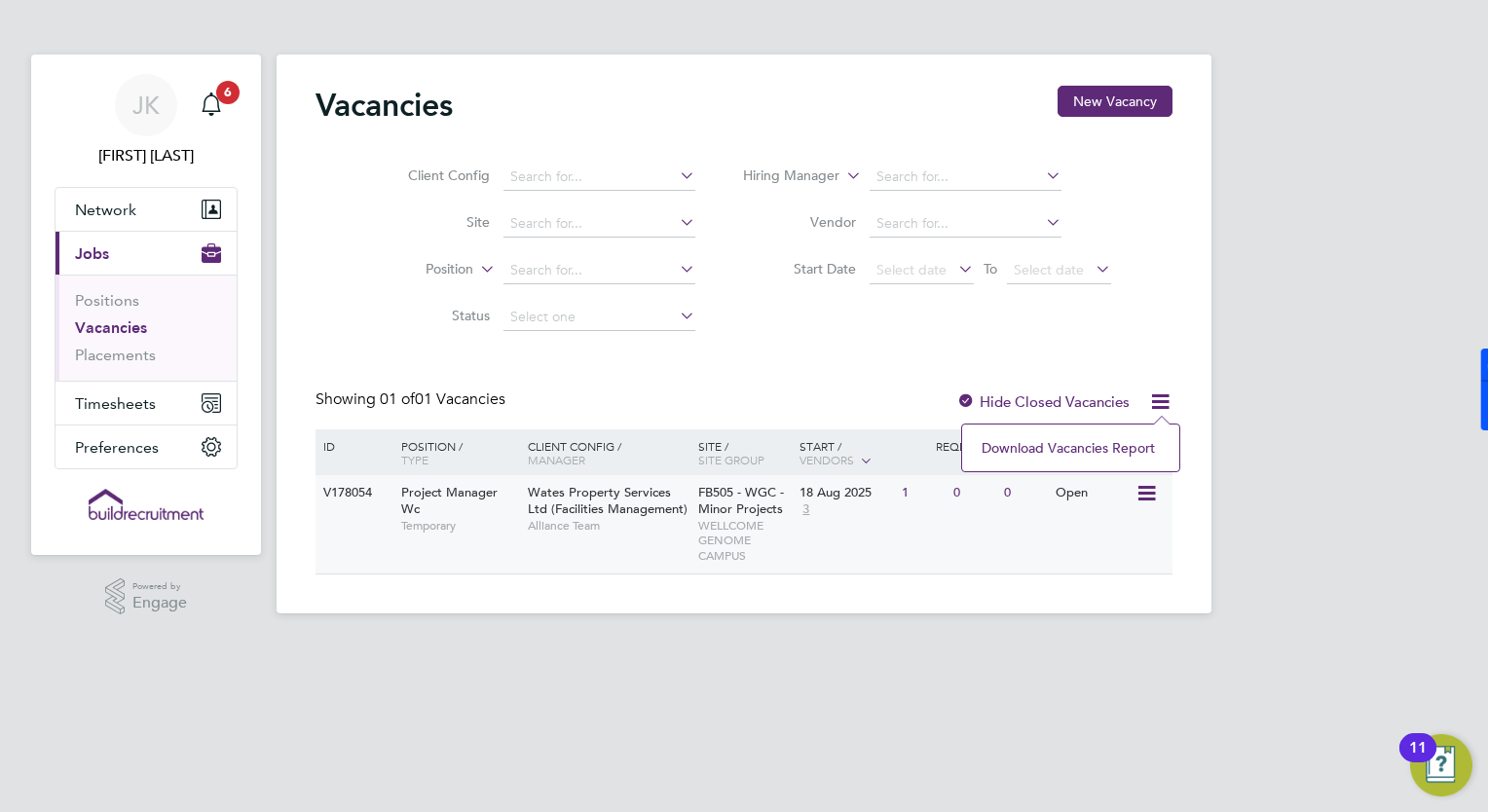 click on "Project Manager Wc   Temporary" 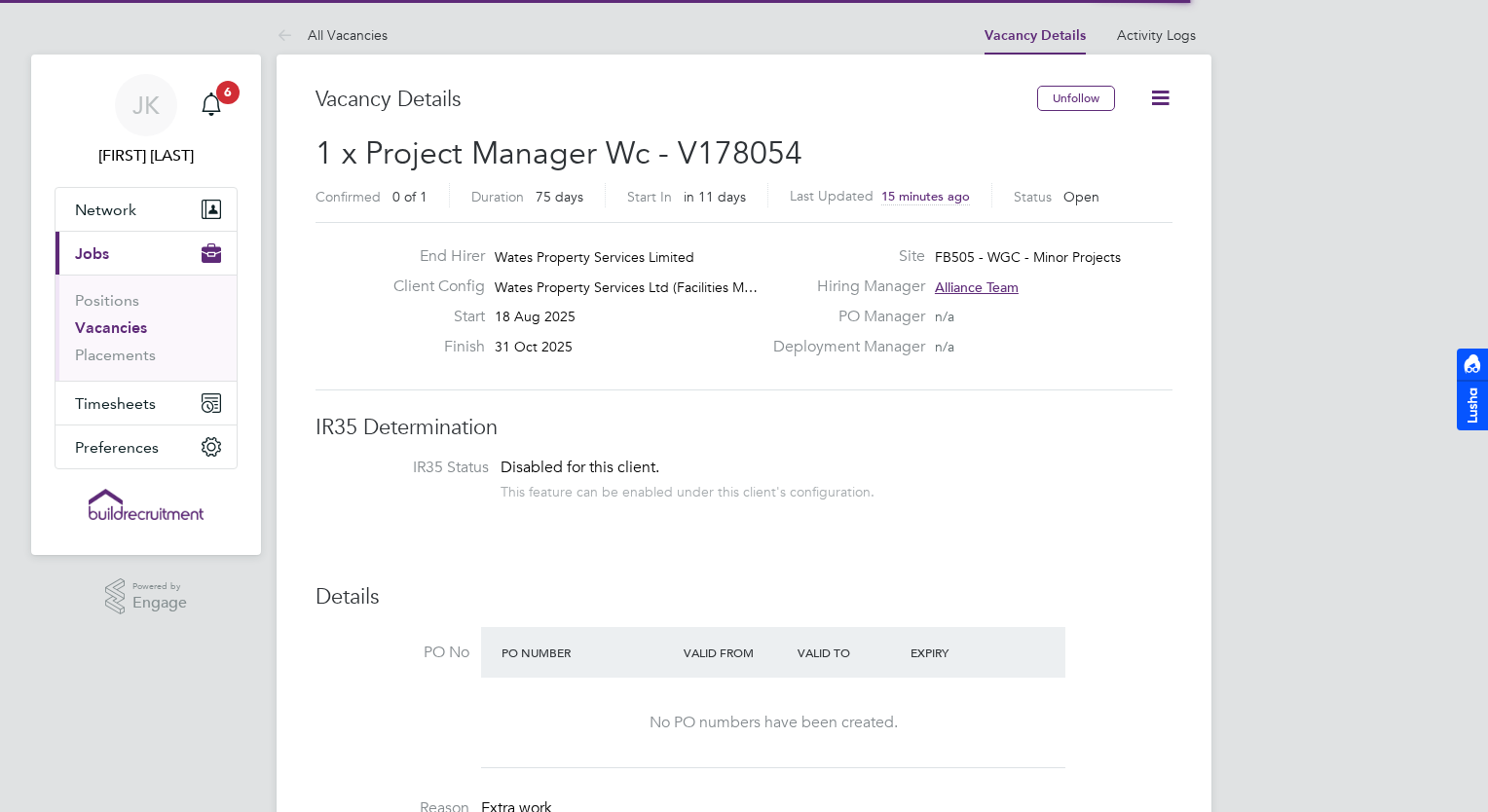scroll, scrollTop: 0, scrollLeft: 0, axis: both 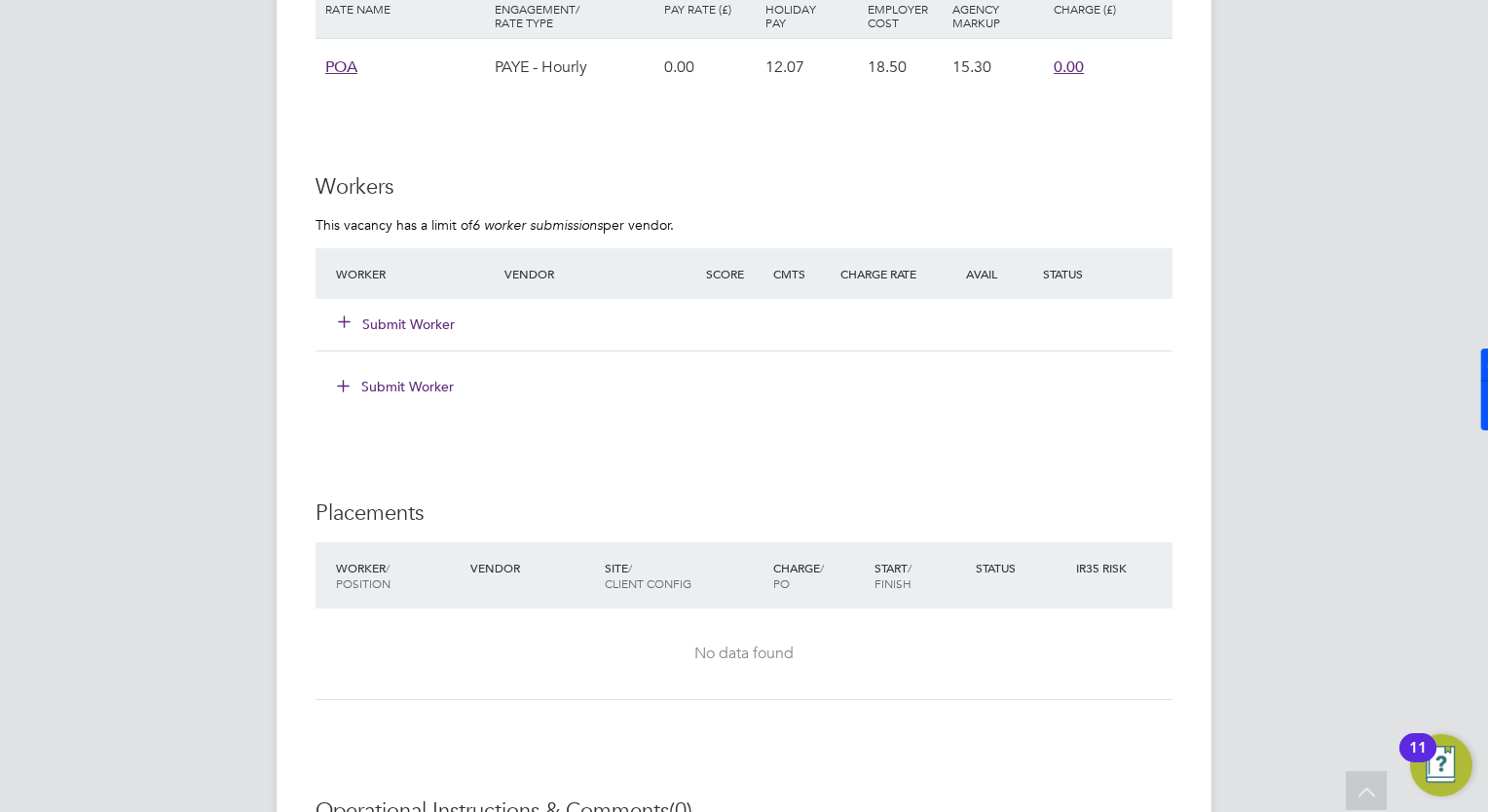 click on "Submit Worker" 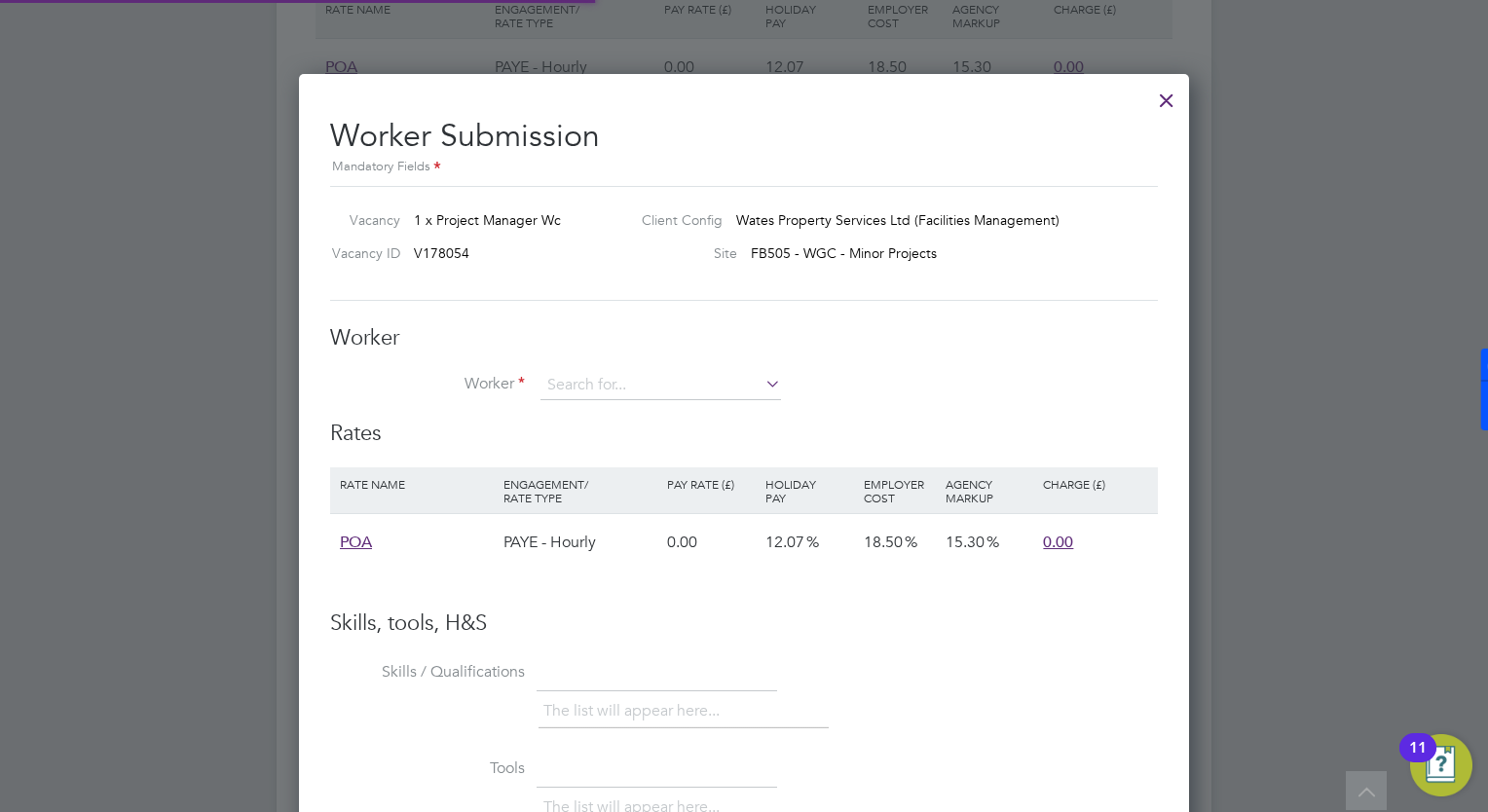 scroll, scrollTop: 10, scrollLeft: 10, axis: both 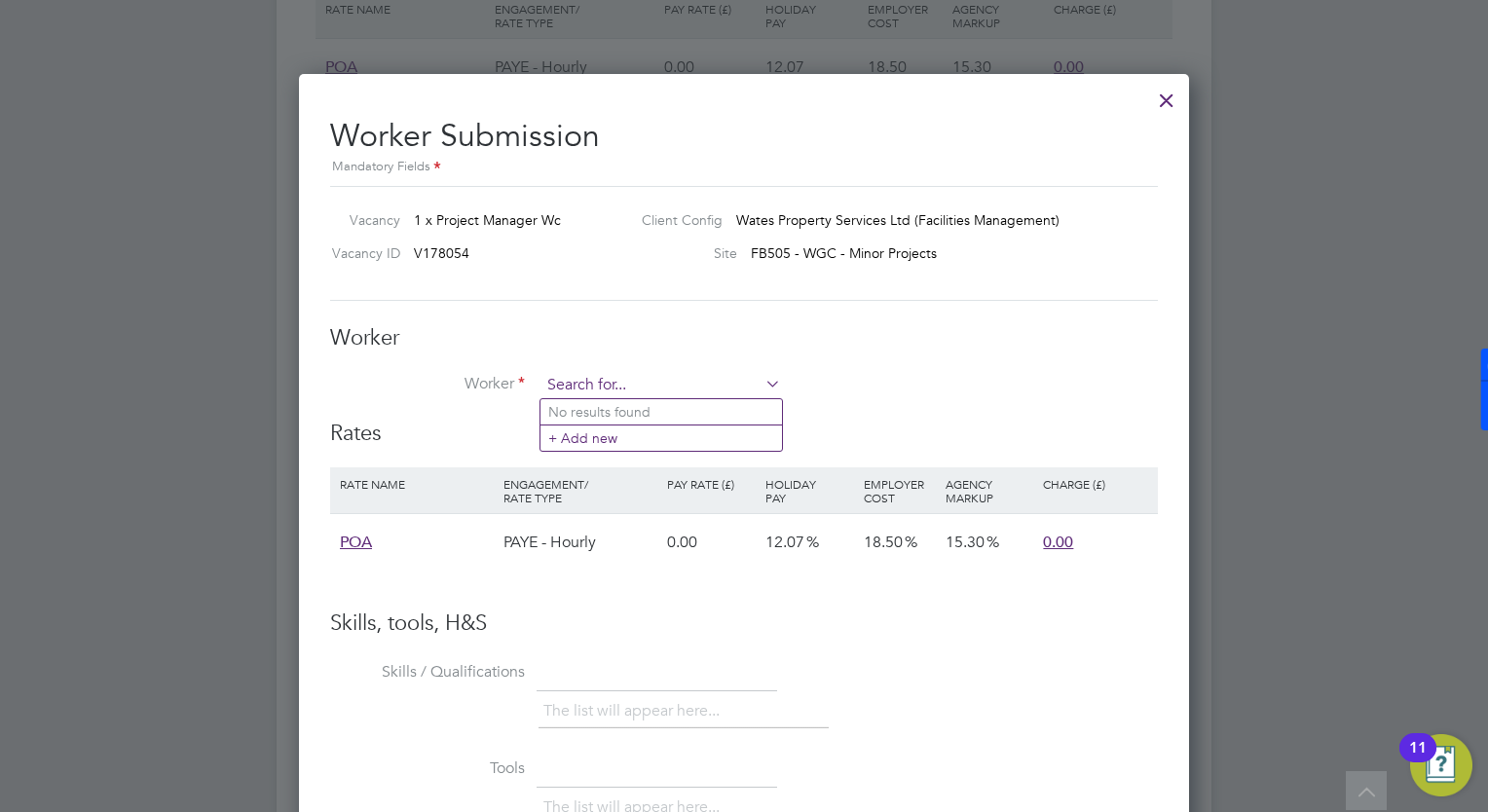 click at bounding box center (660, 386) 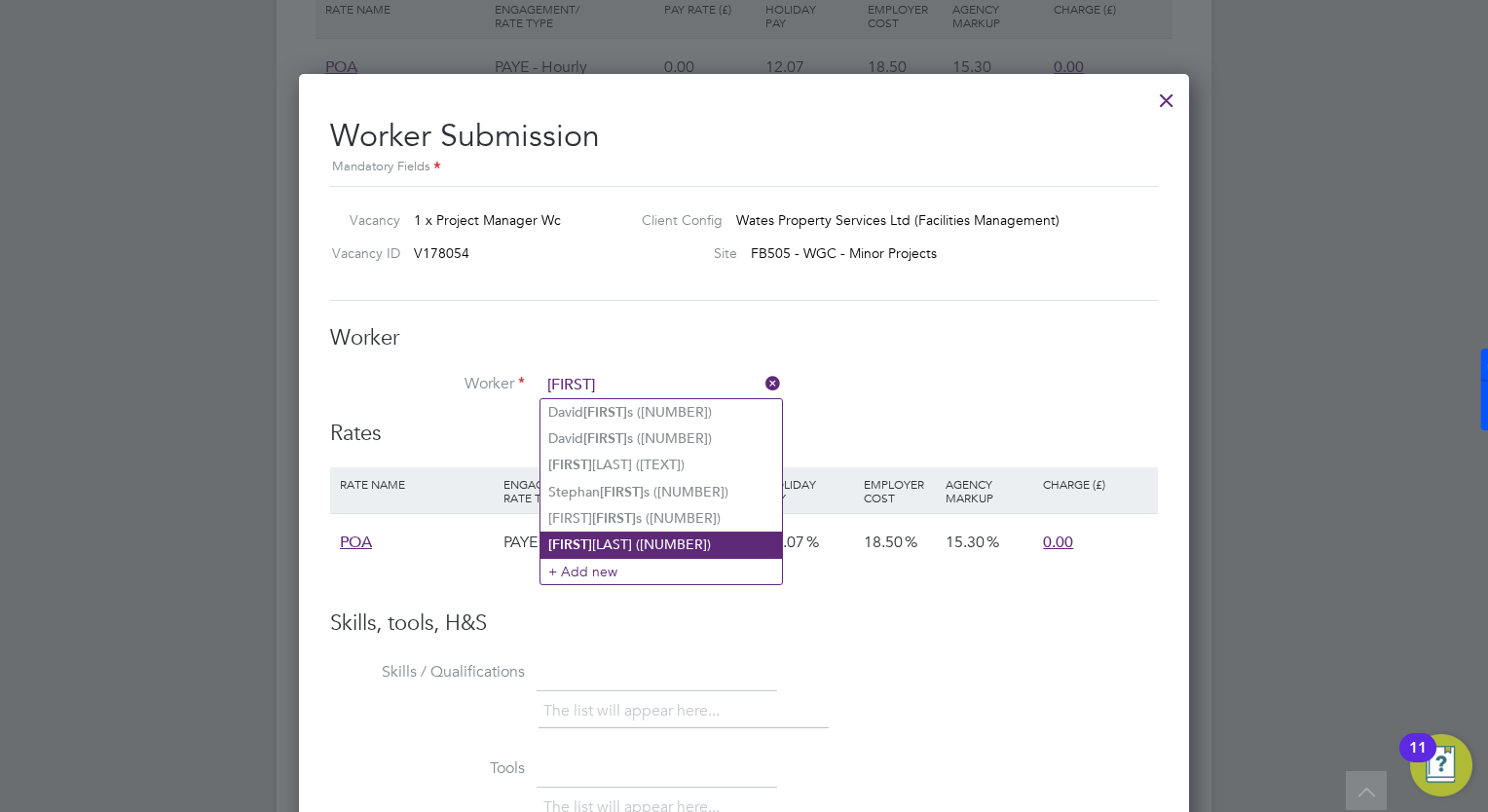 click on "[FIRST]  [LAST] ([NUMBER])" 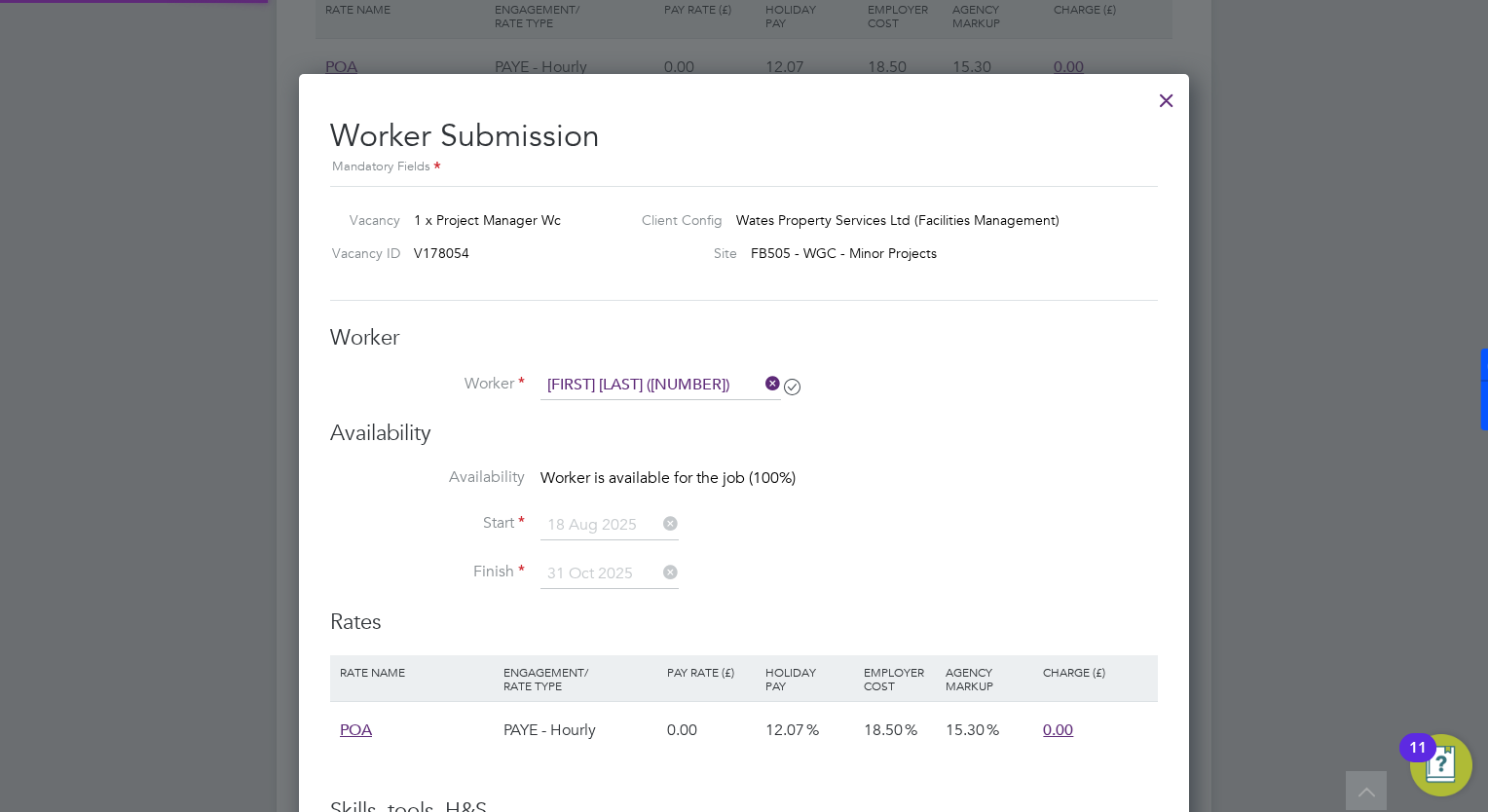 scroll, scrollTop: 9, scrollLeft: 9, axis: both 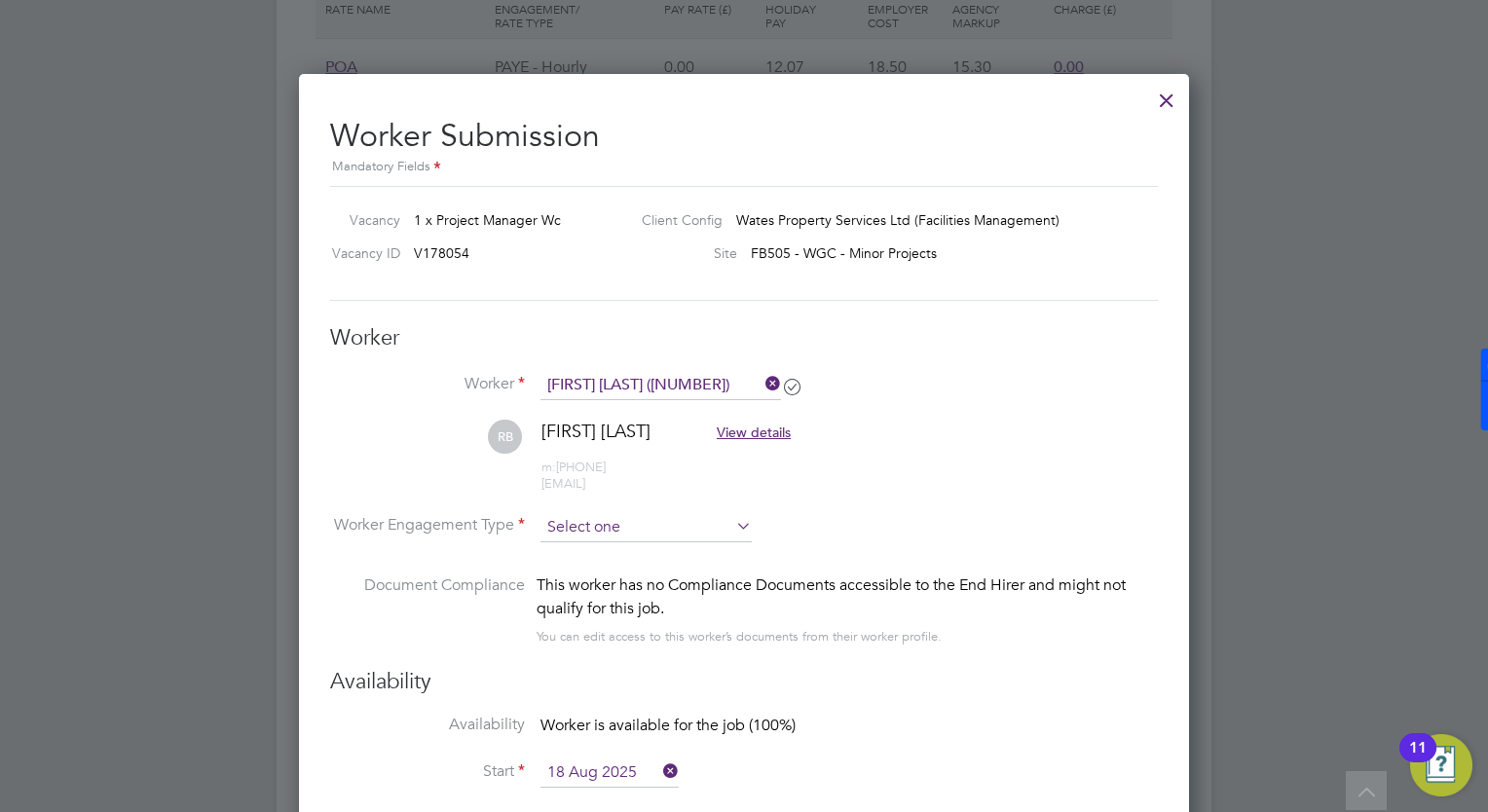 click at bounding box center [646, 528] 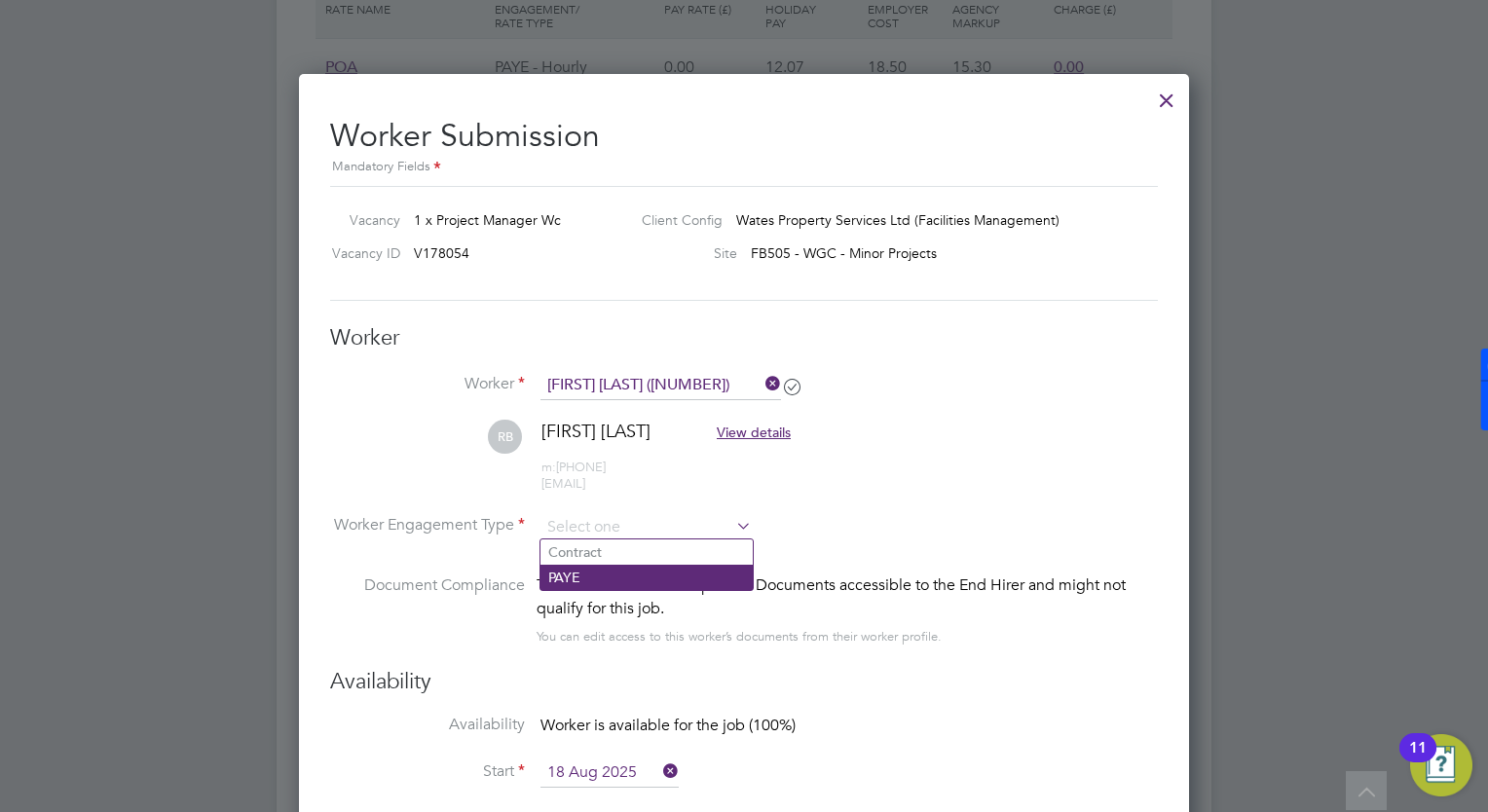 click on "PAYE" 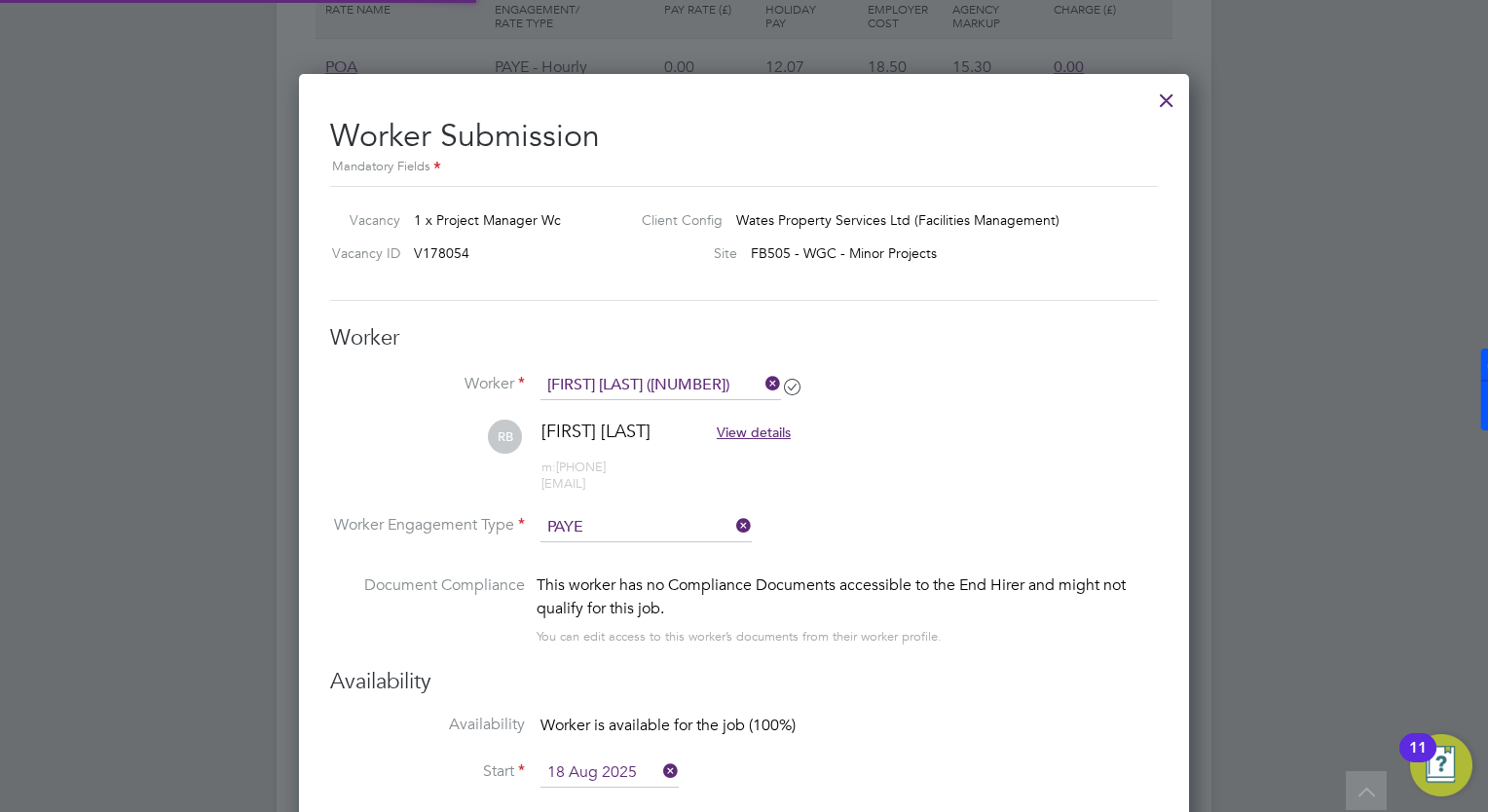 scroll, scrollTop: 10, scrollLeft: 9, axis: both 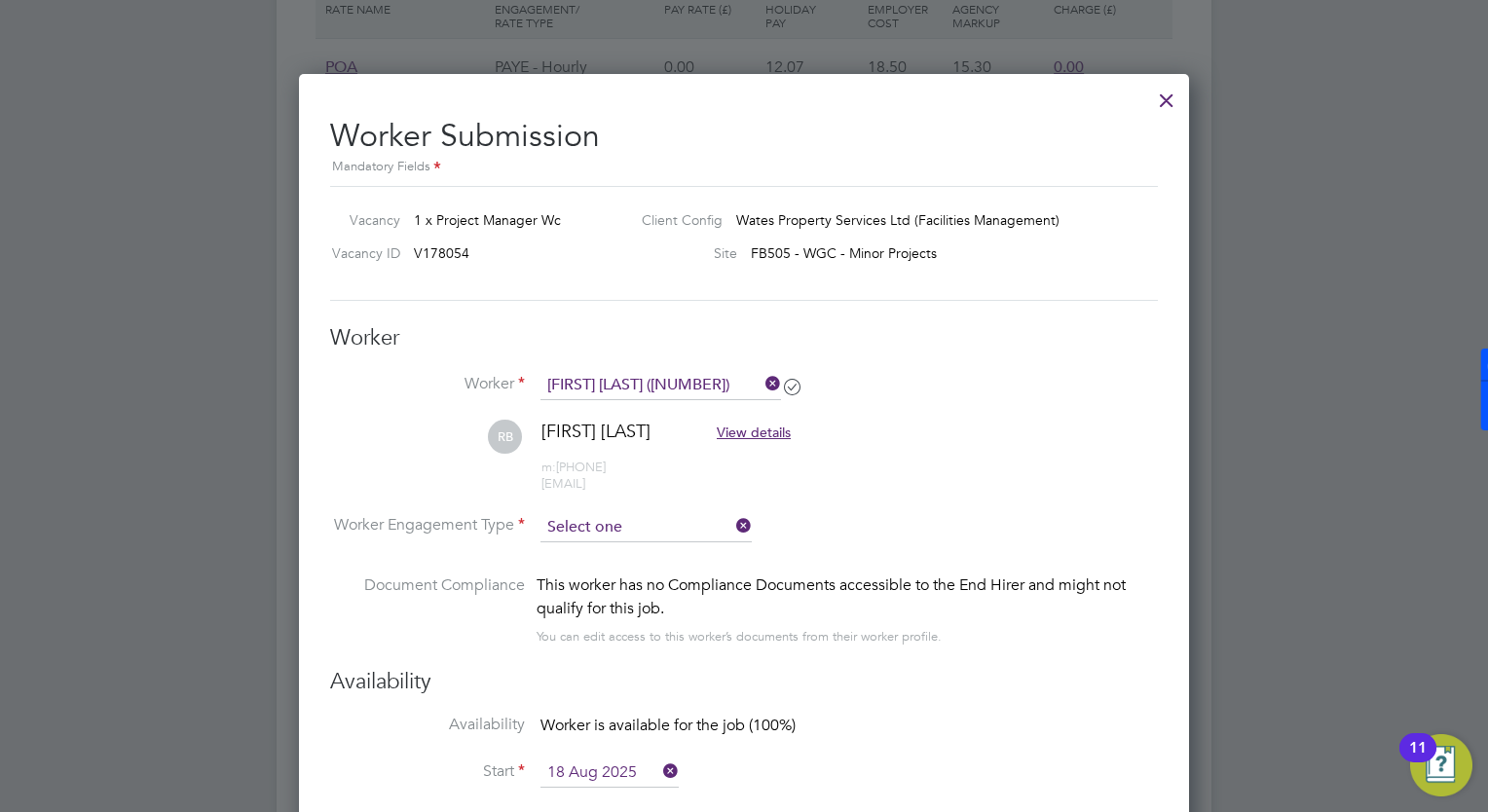 click at bounding box center [646, 528] 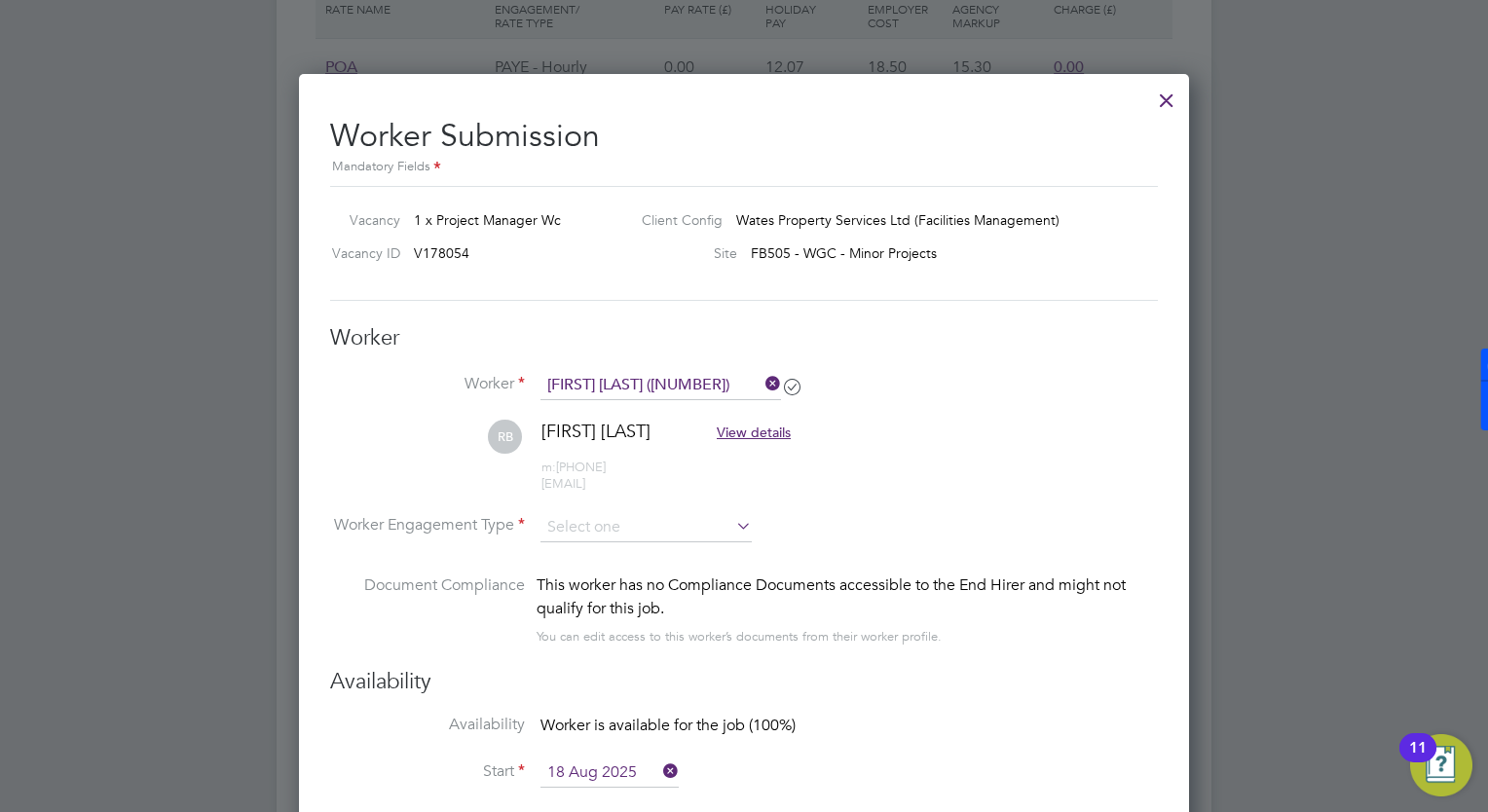 click on "Contract" 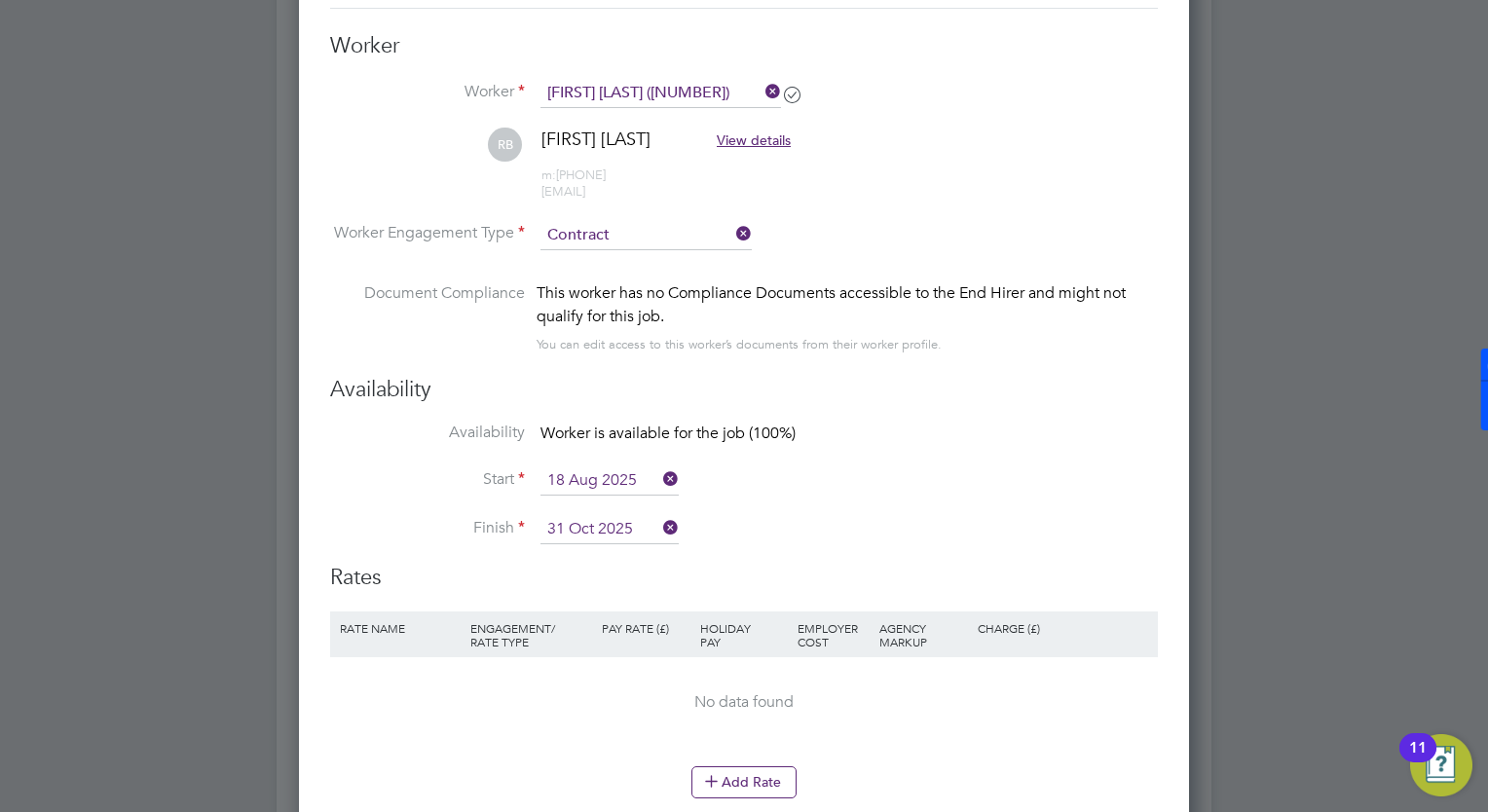 click on "Availability Worker is available for the job (100%)" at bounding box center (744, 444) 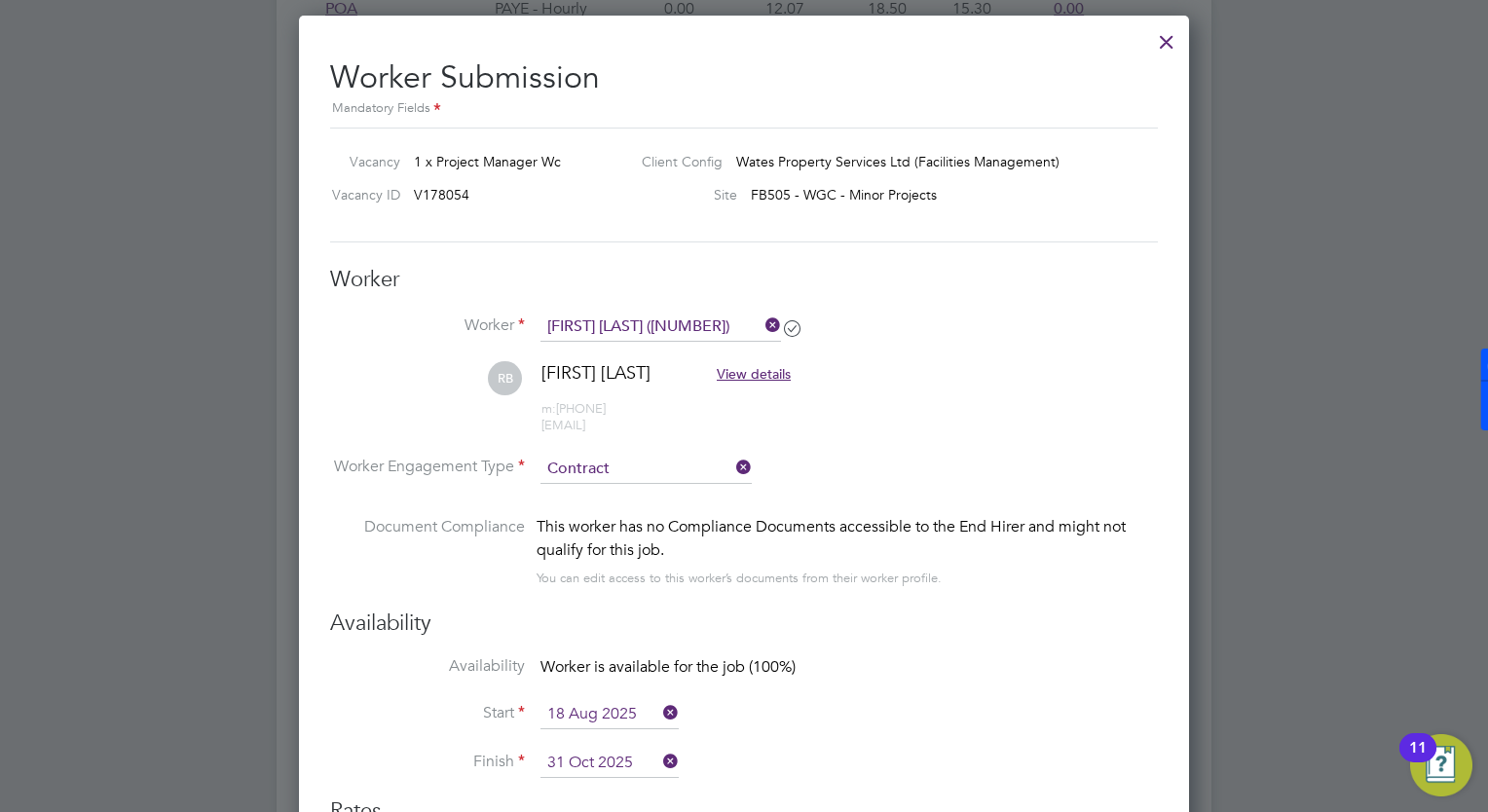 click at bounding box center [659, 713] 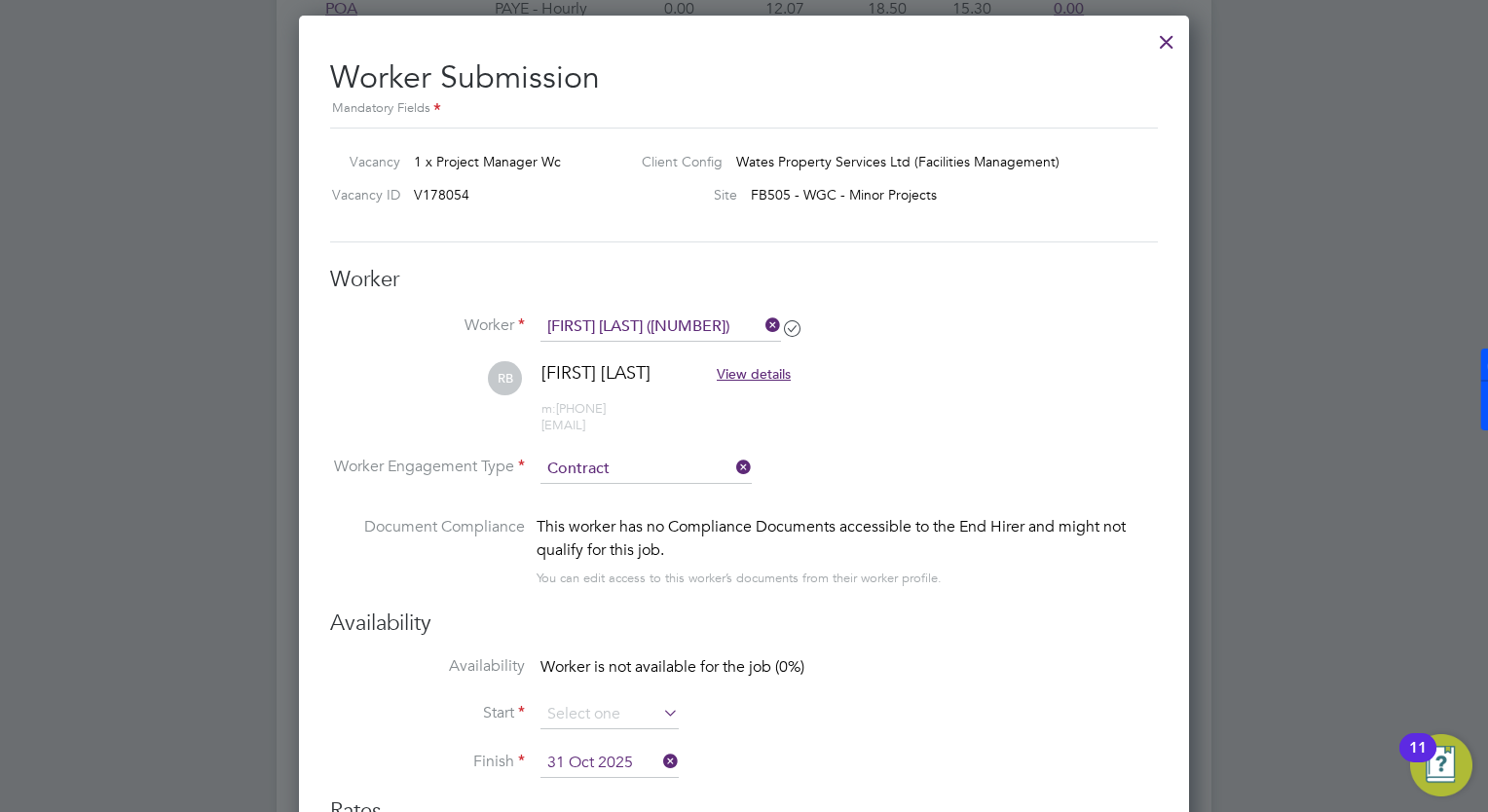 click at bounding box center (659, 761) 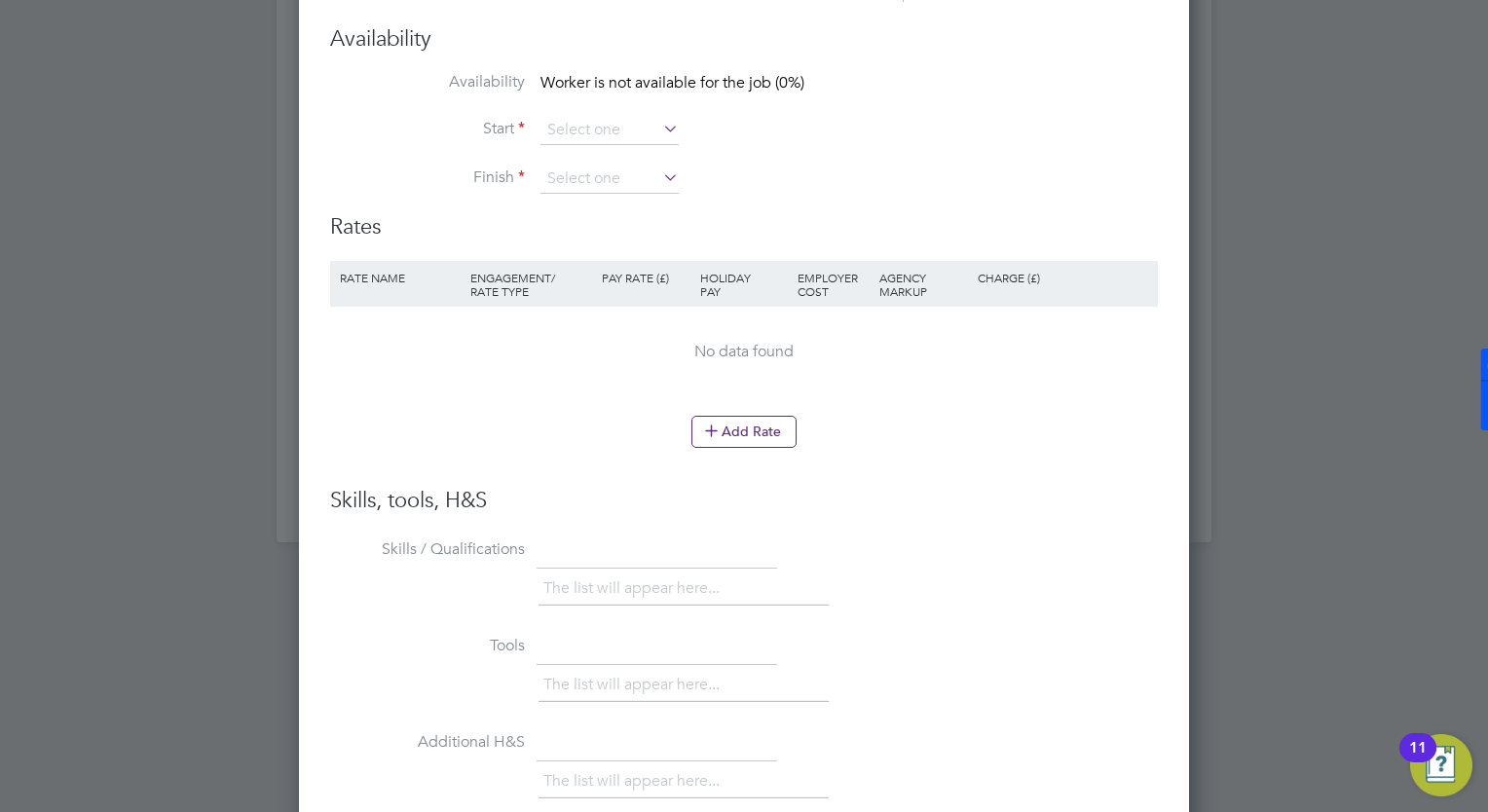 click on "Availability     Worker is not available for the job (0%)" at bounding box center [744, 93] 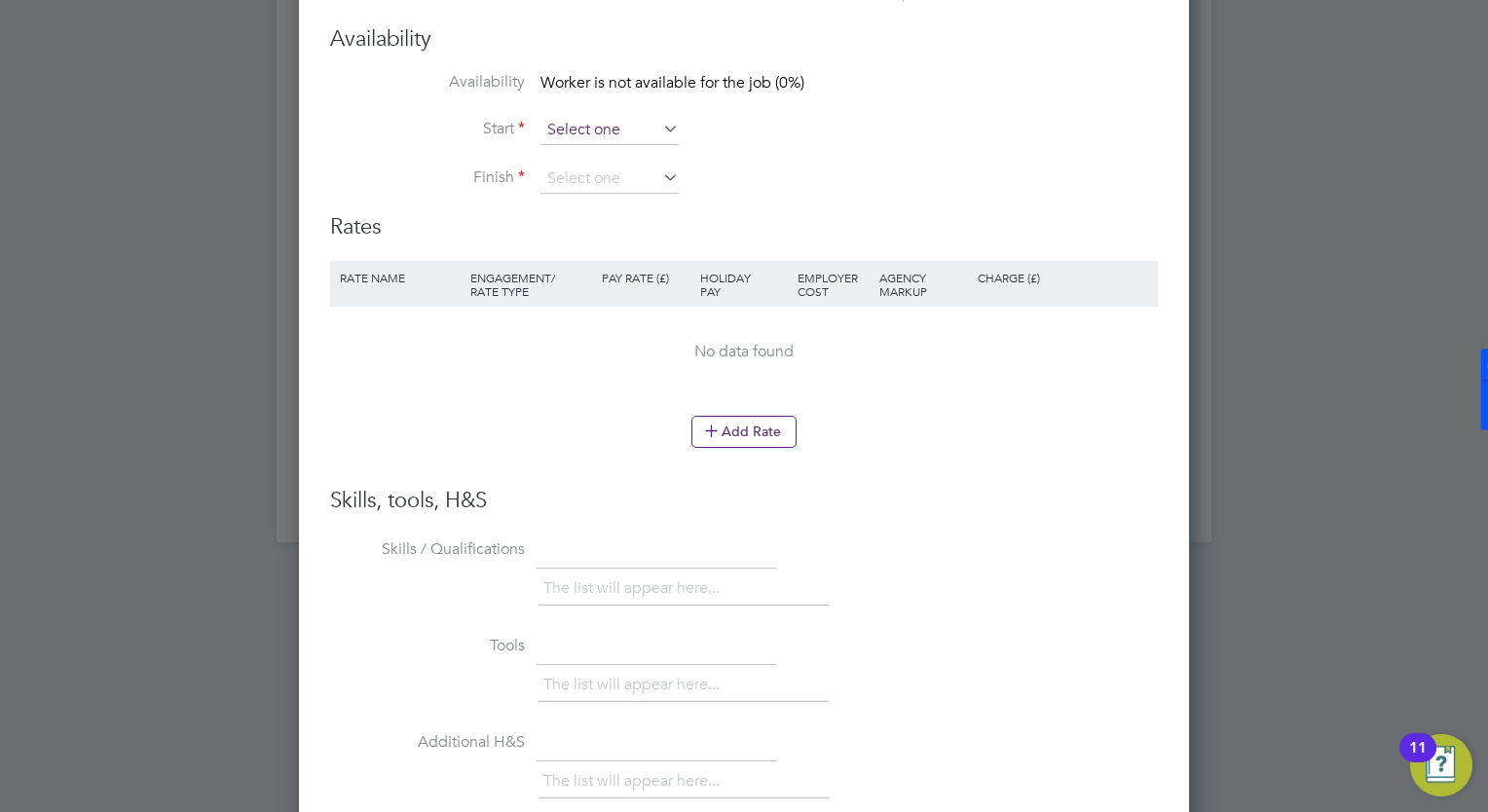 click at bounding box center (610, 130) 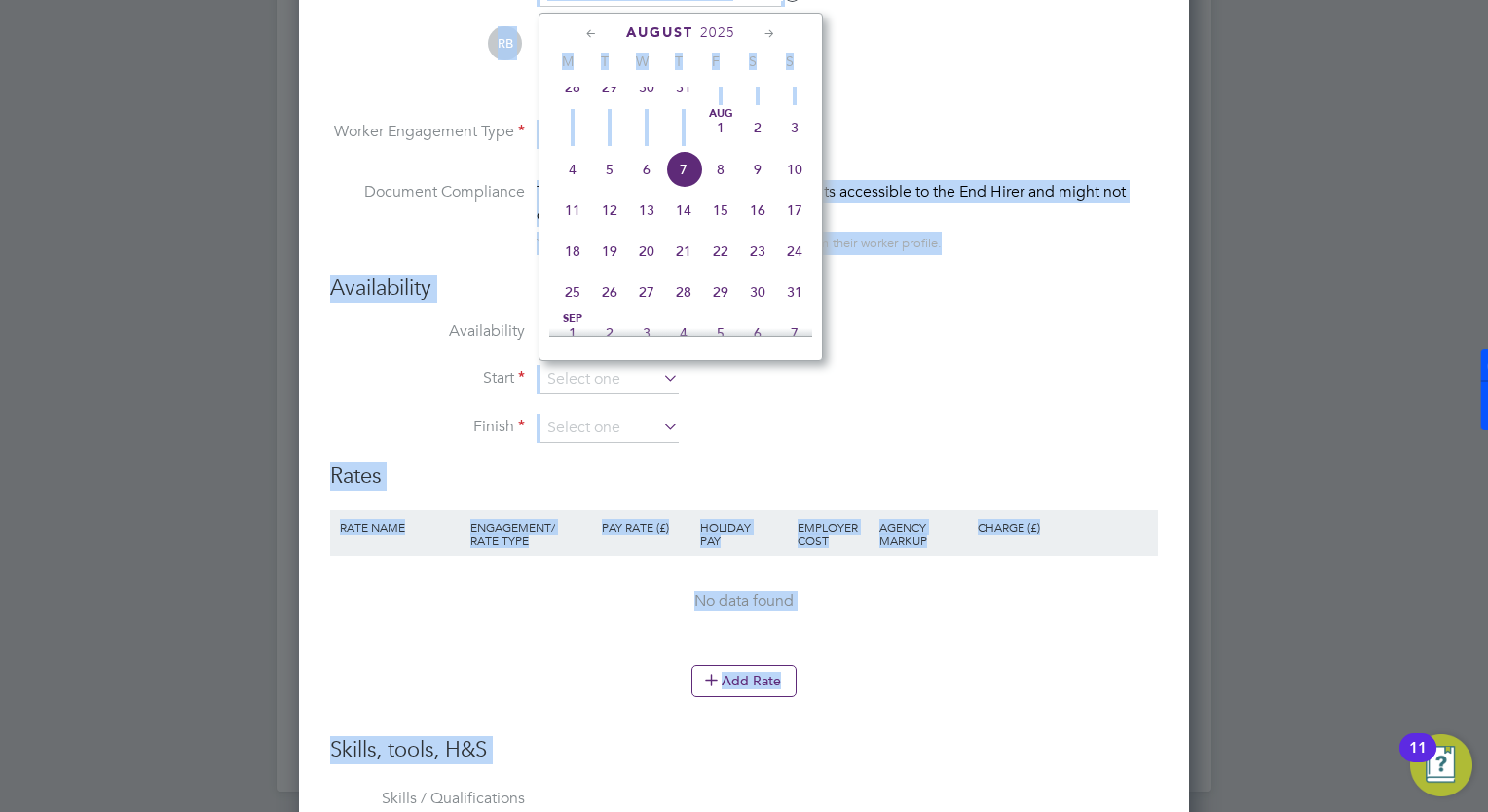 drag, startPoint x: 911, startPoint y: 609, endPoint x: 785, endPoint y: 267, distance: 364.4722 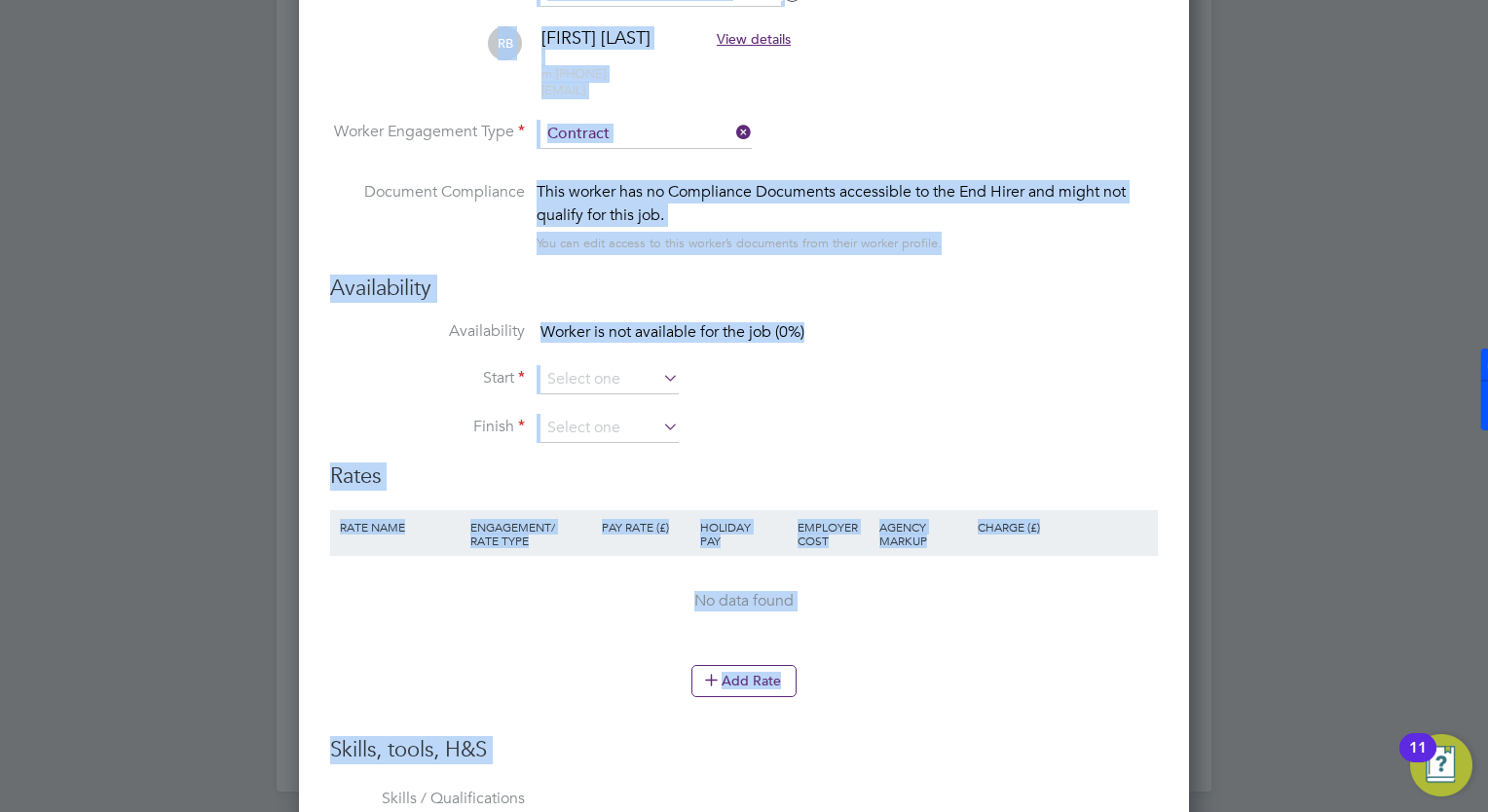 drag, startPoint x: 785, startPoint y: 268, endPoint x: 906, endPoint y: 355, distance: 149.0302 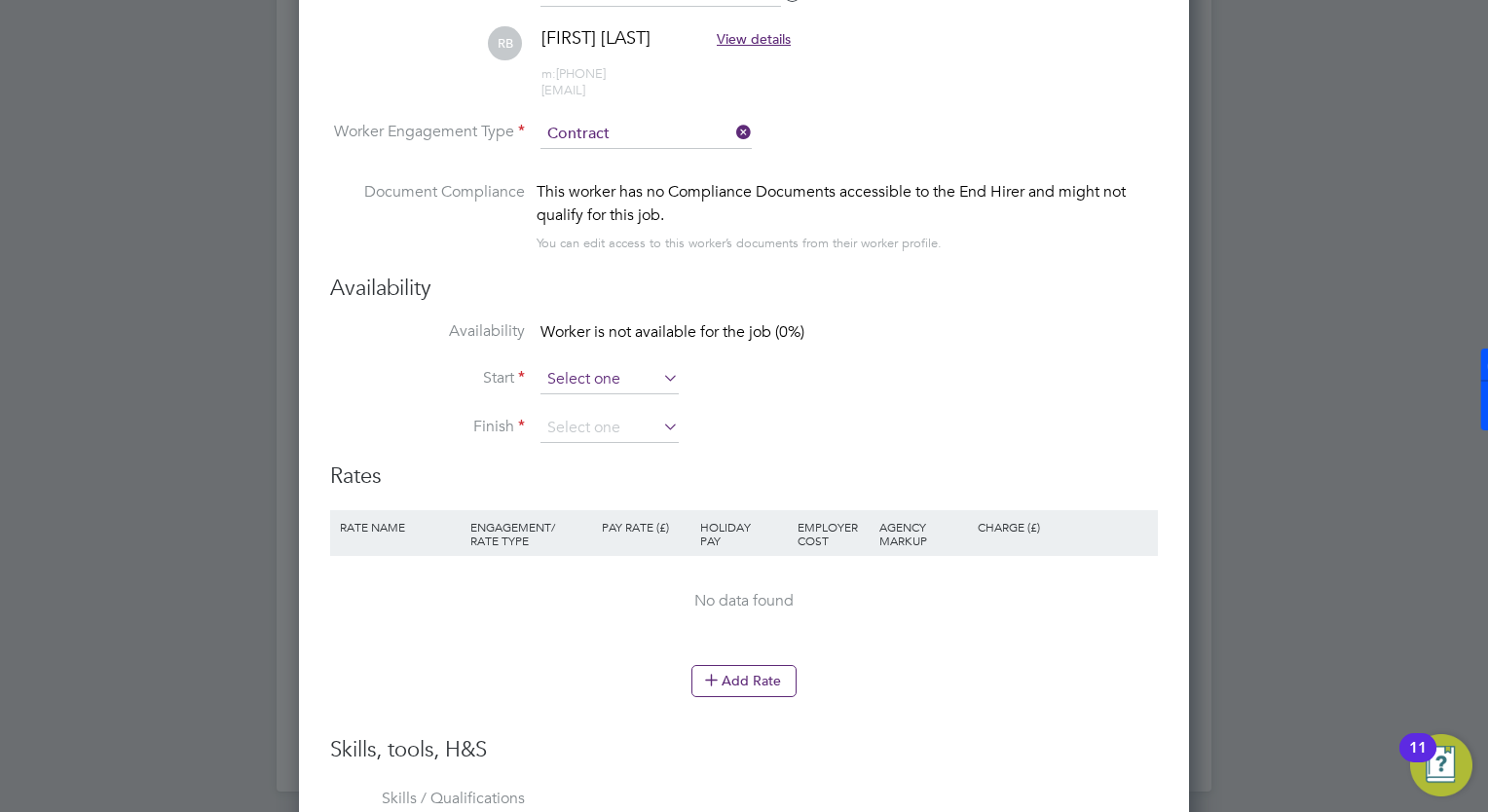 click at bounding box center [610, 380] 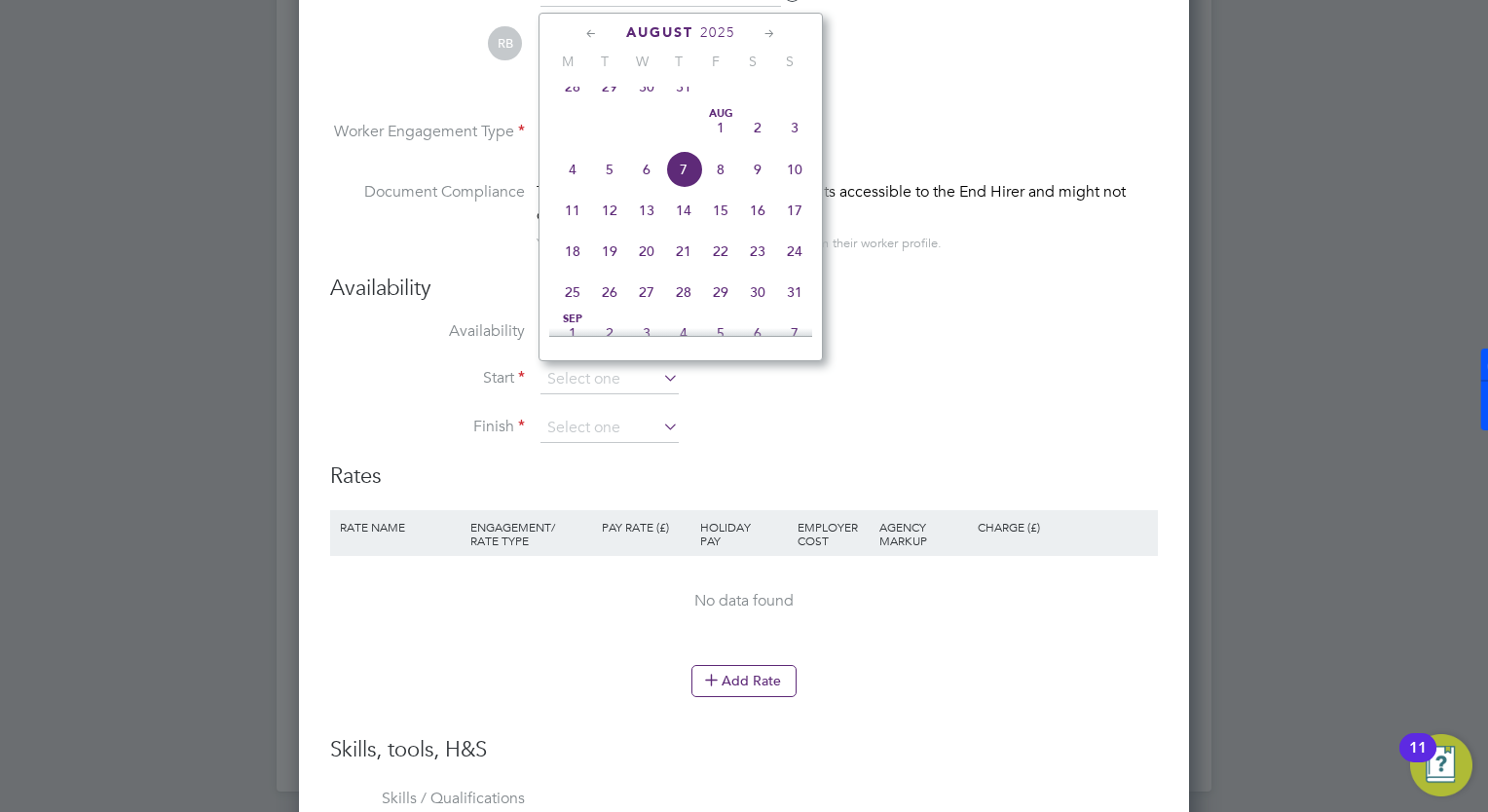 click on "7" 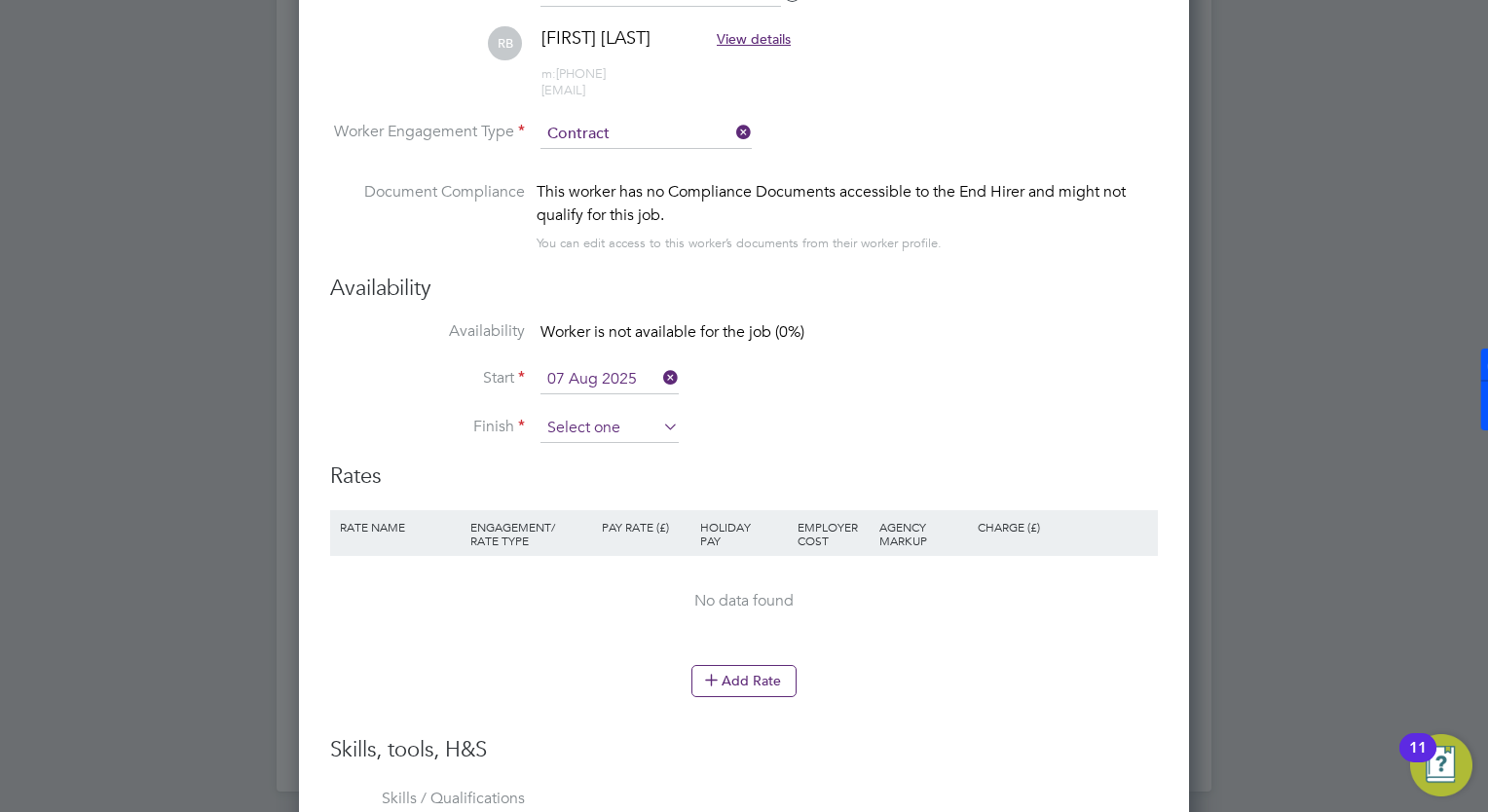 click at bounding box center (610, 428) 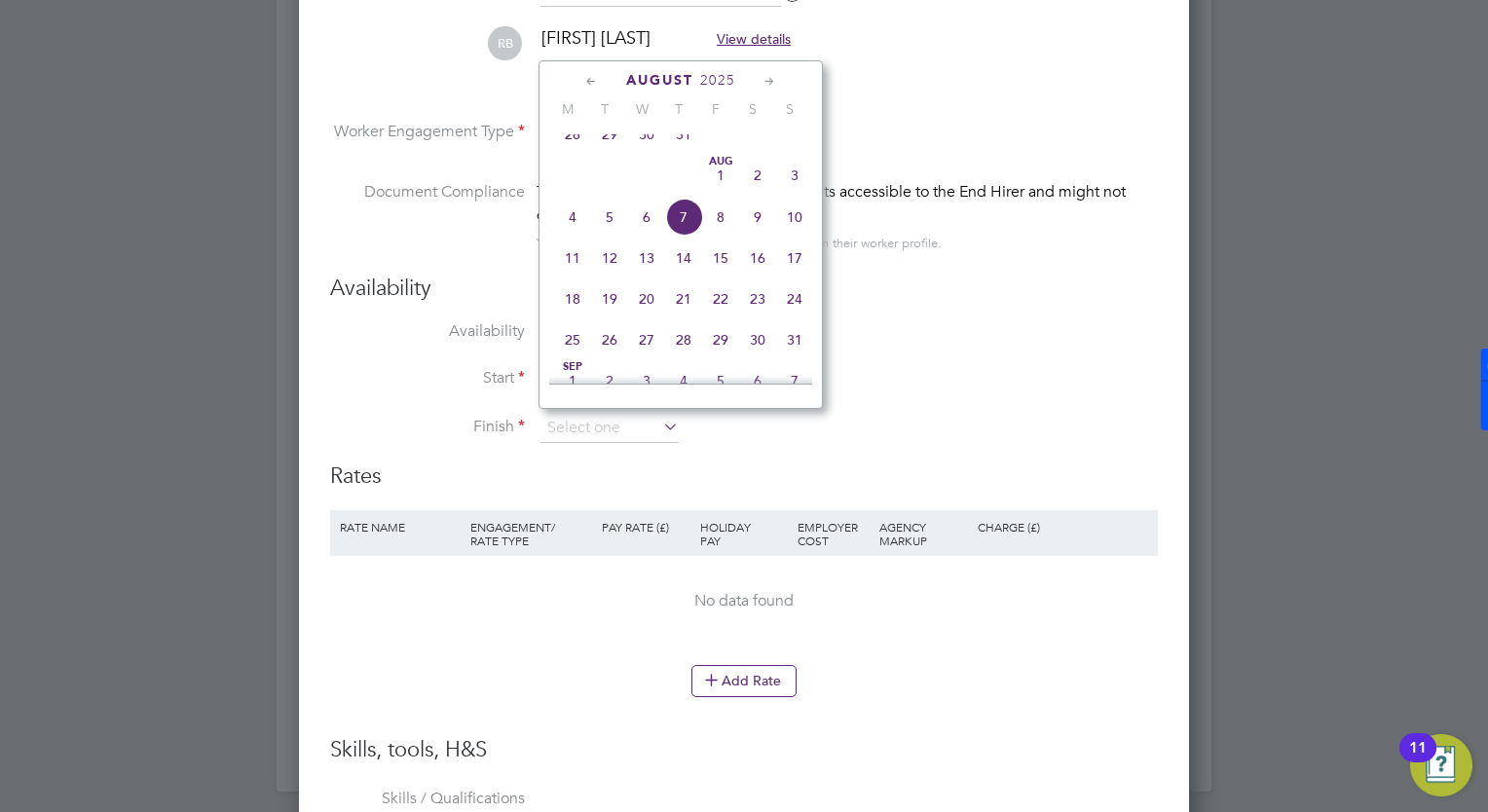 click 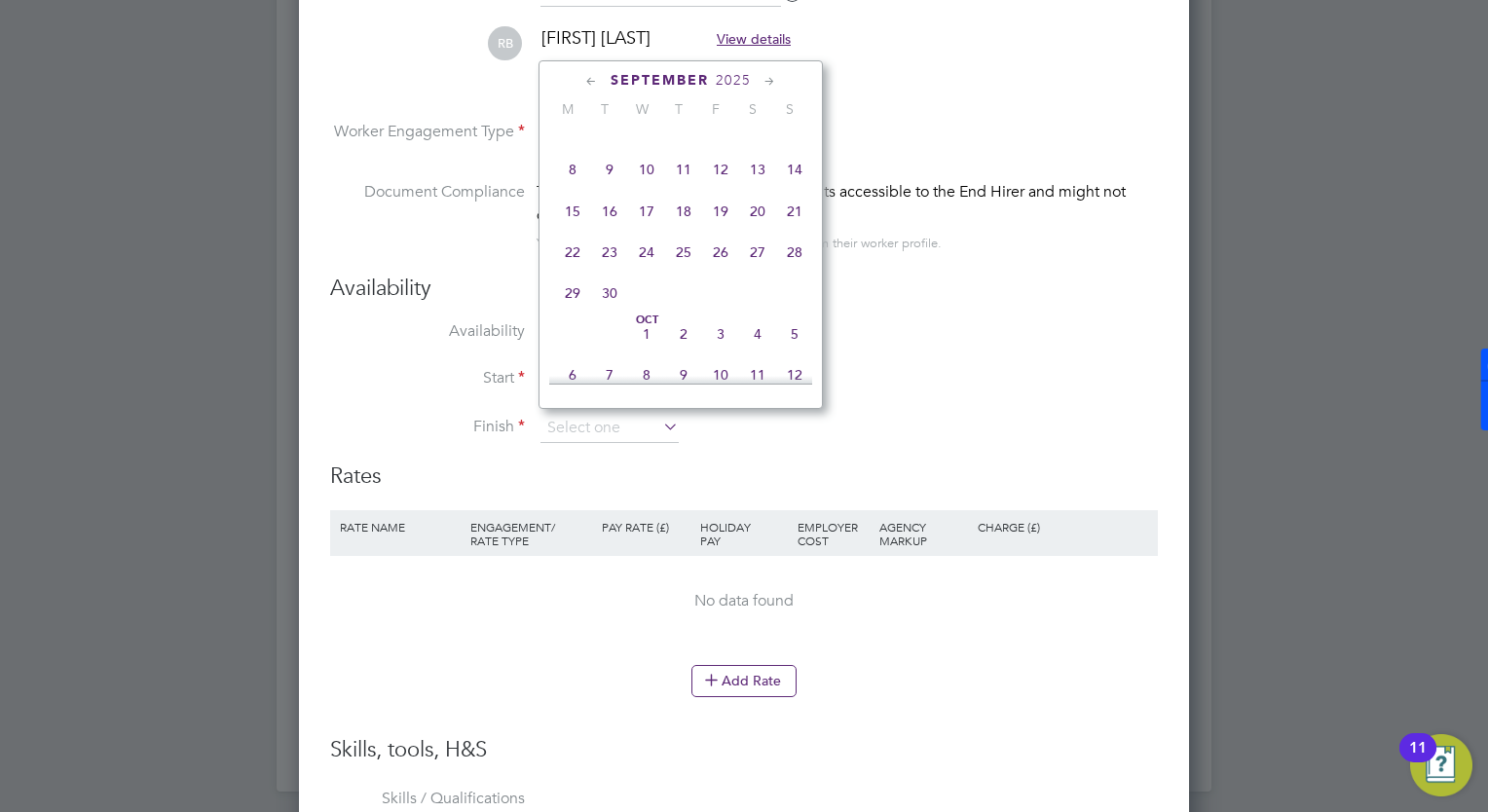 click 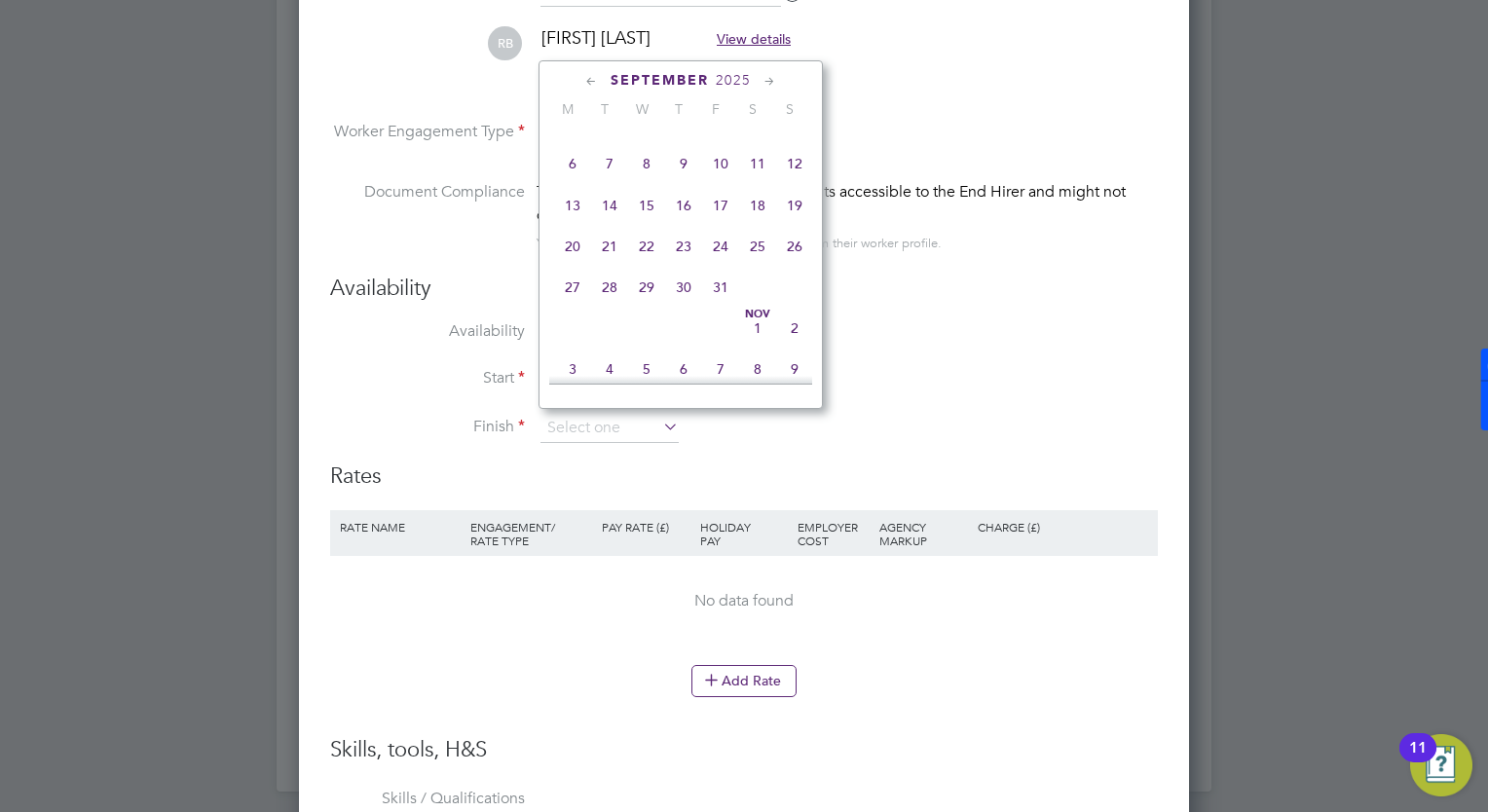 click 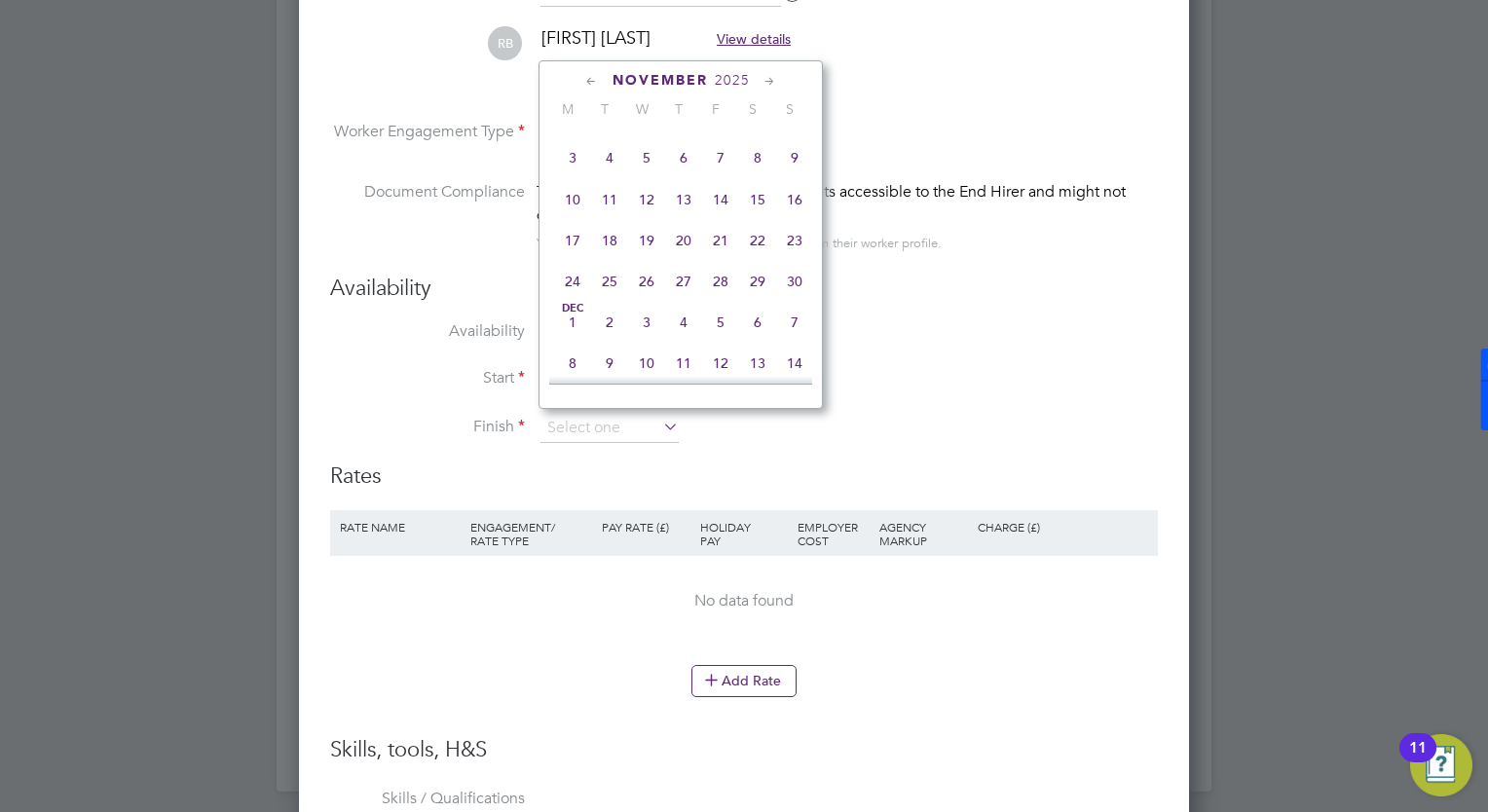 click 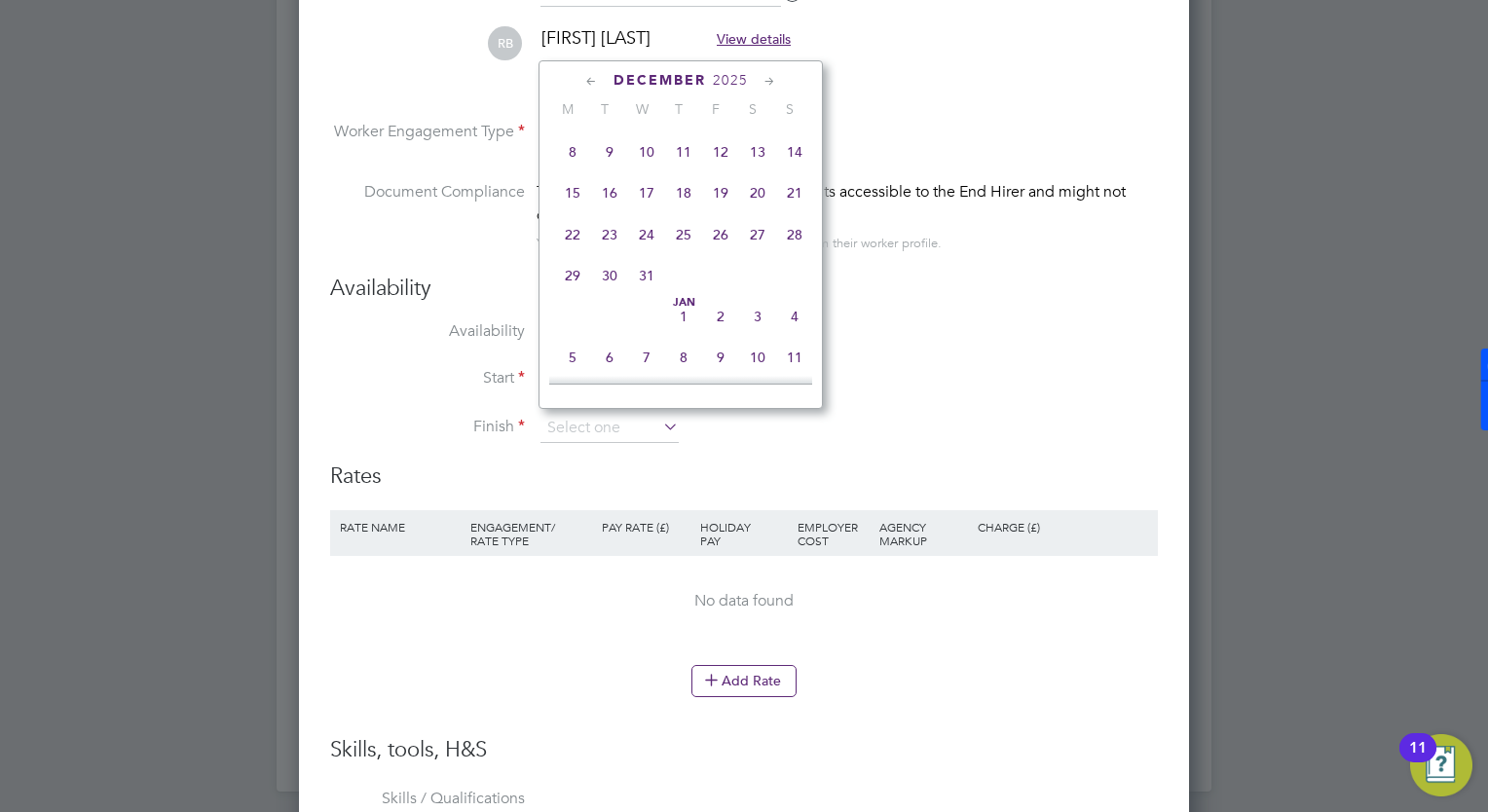 click 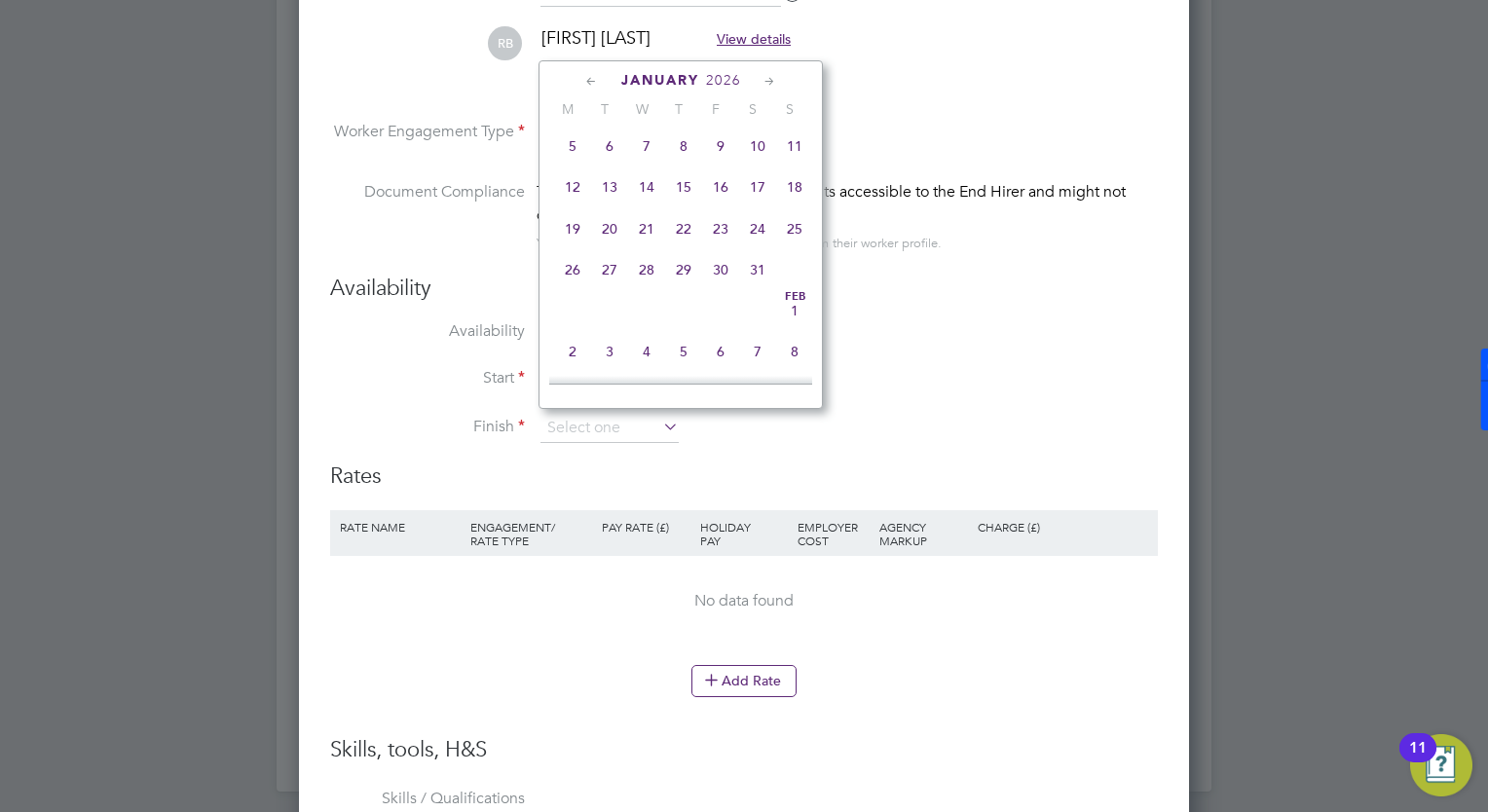 click 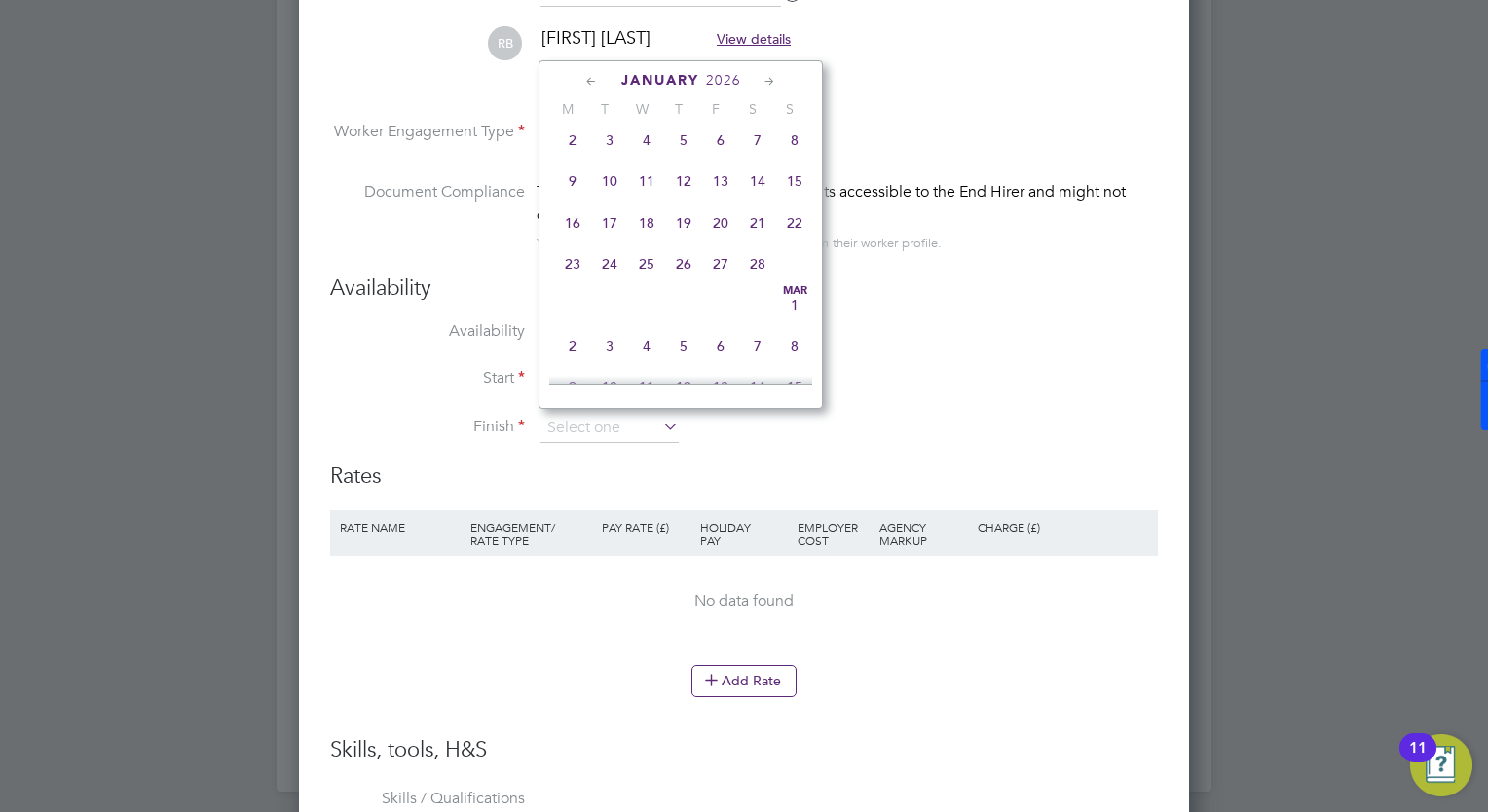 click 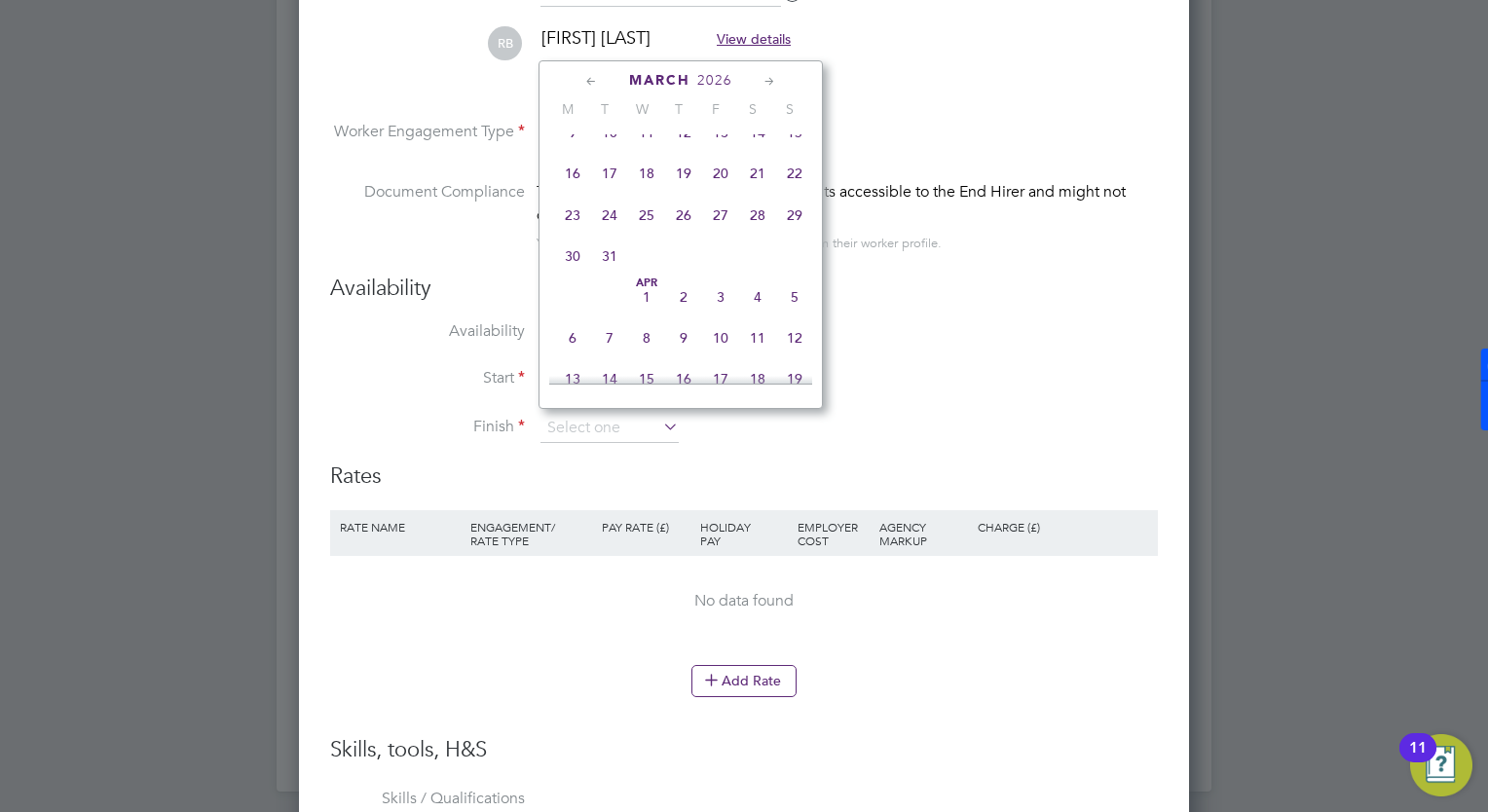 click 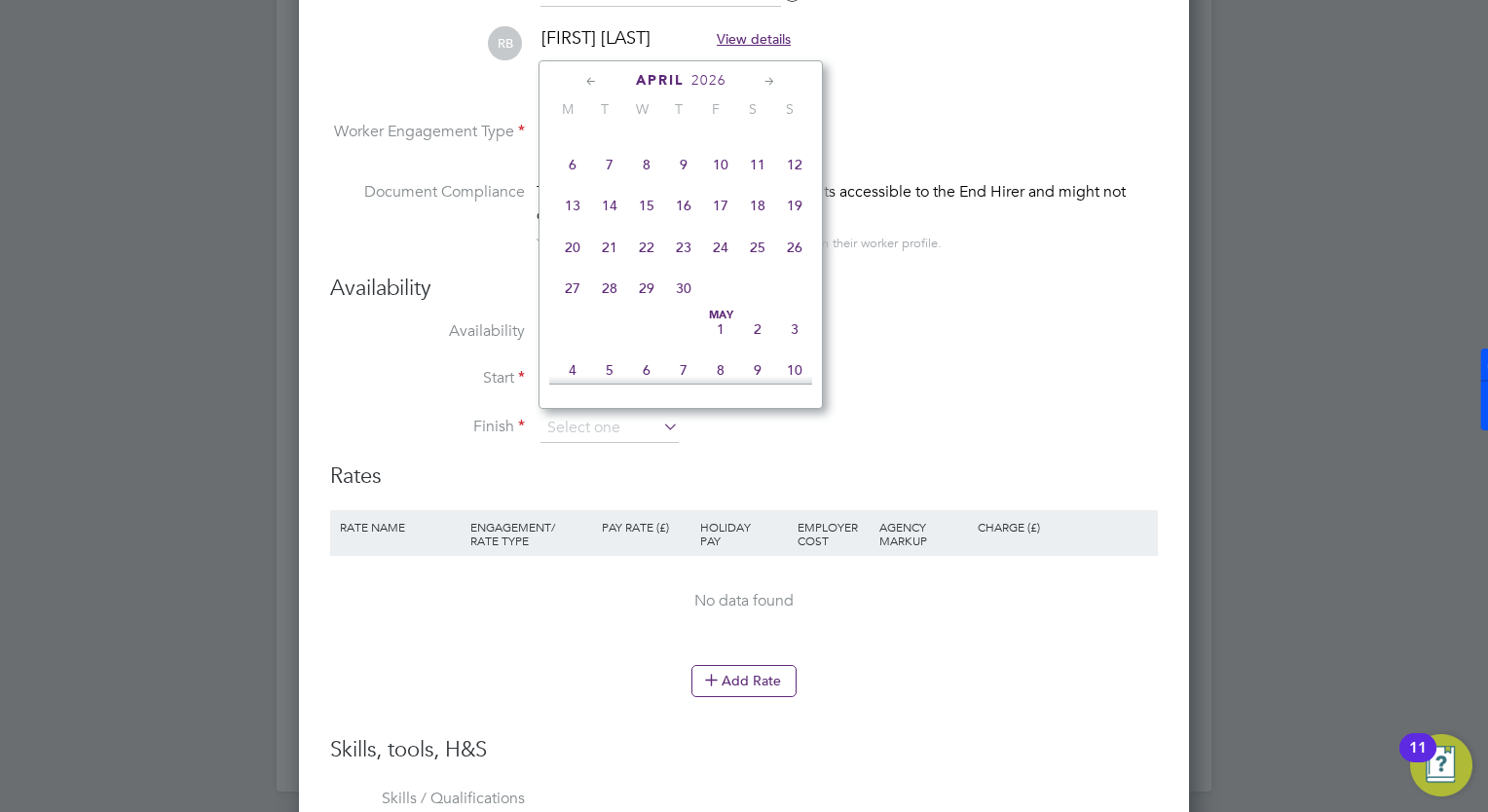click 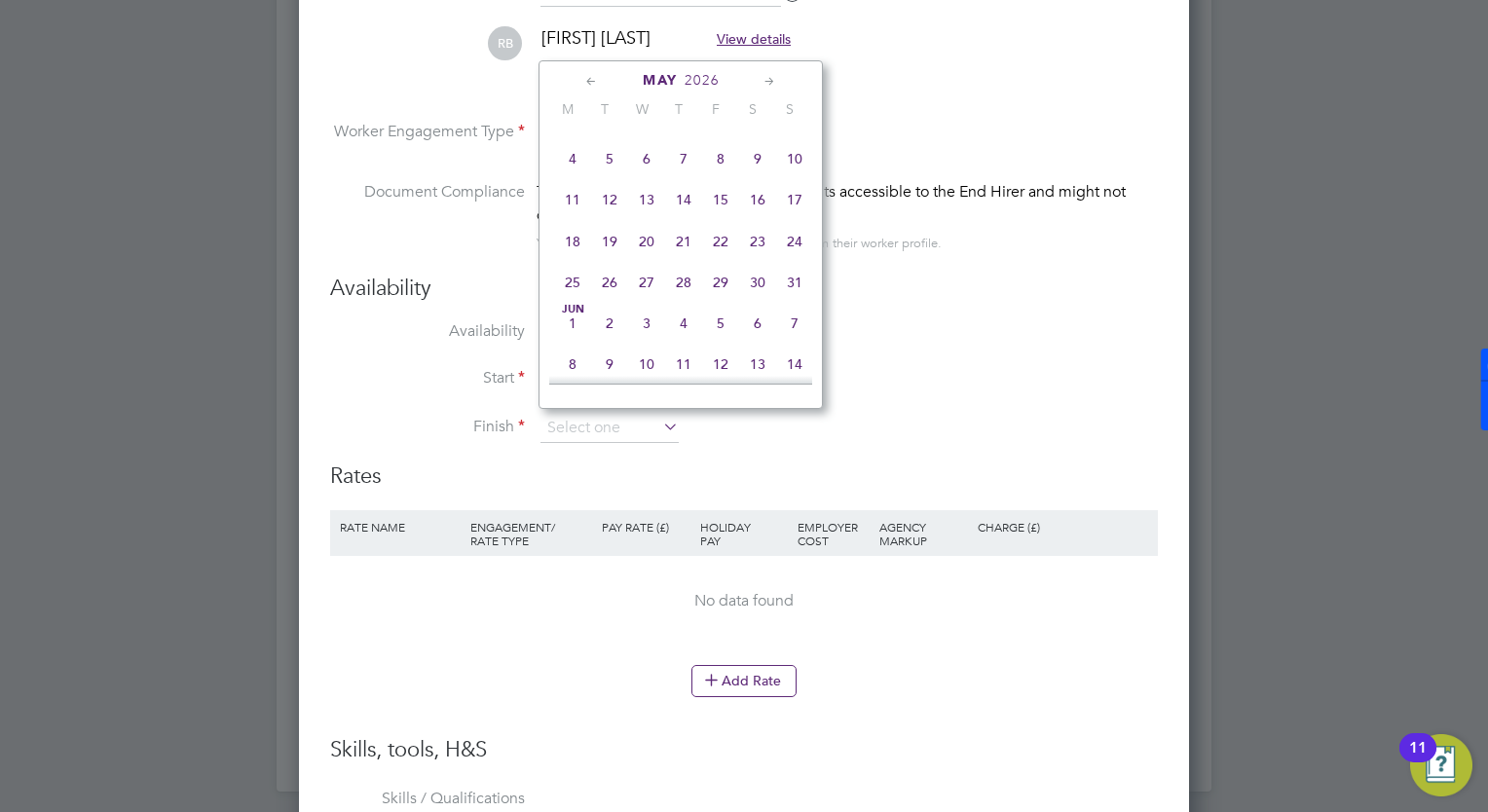 click 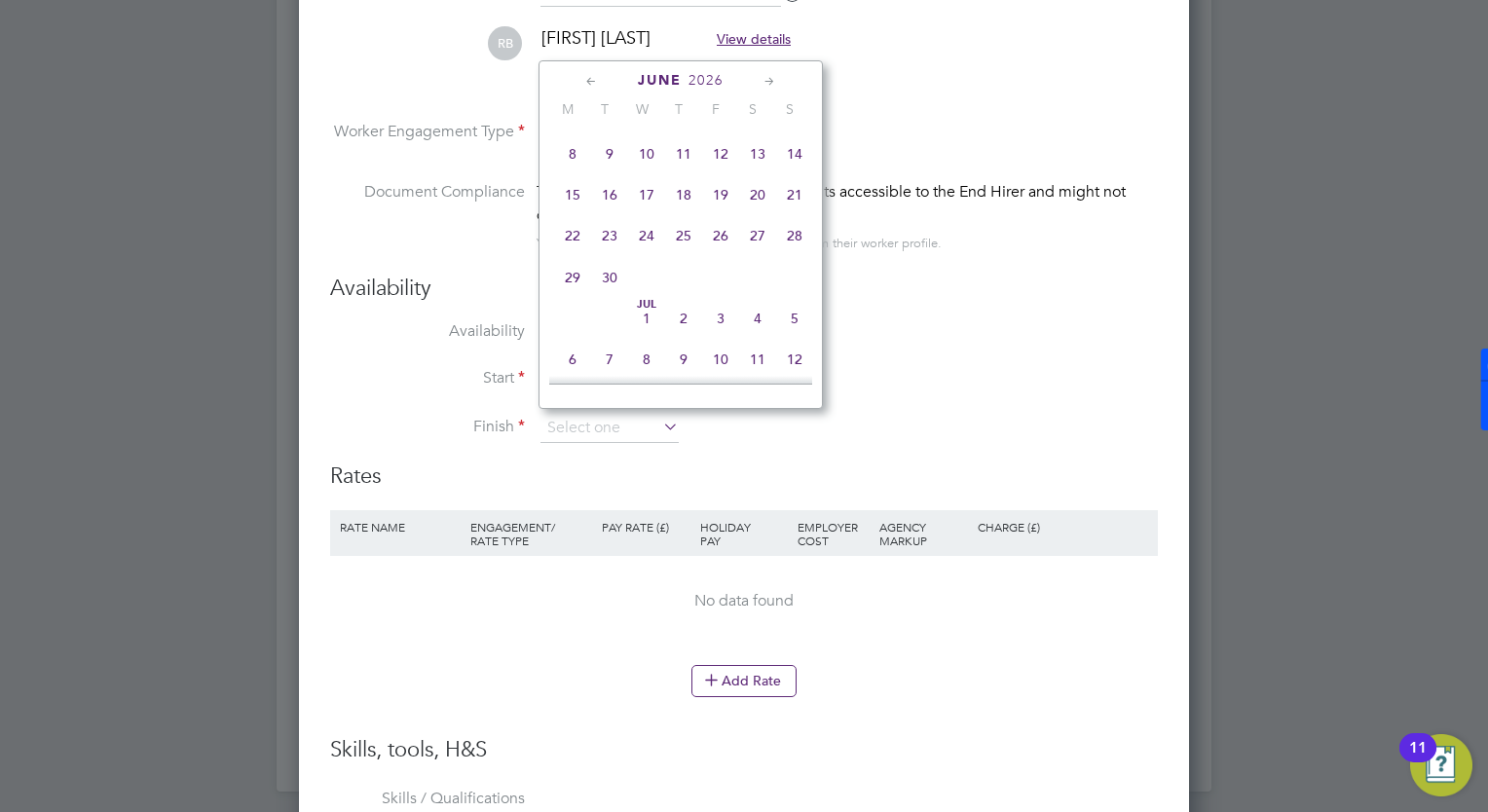 click on "17" 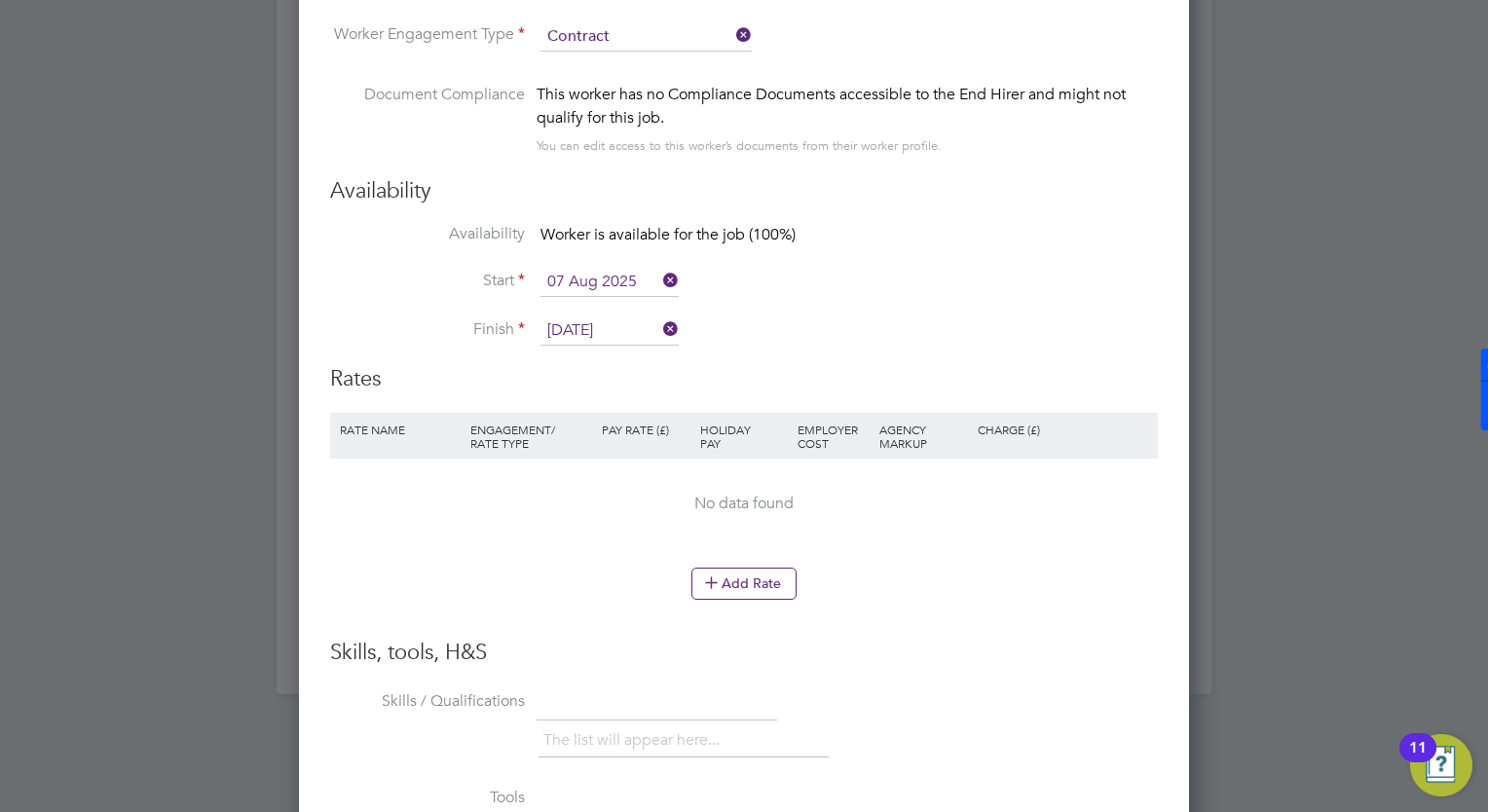 click on "Rate Name Engagement/ Rate Type Pay Rate (£) Holiday Pay Employer Cost Agency Markup Charge (£) No data found" at bounding box center [744, 491] 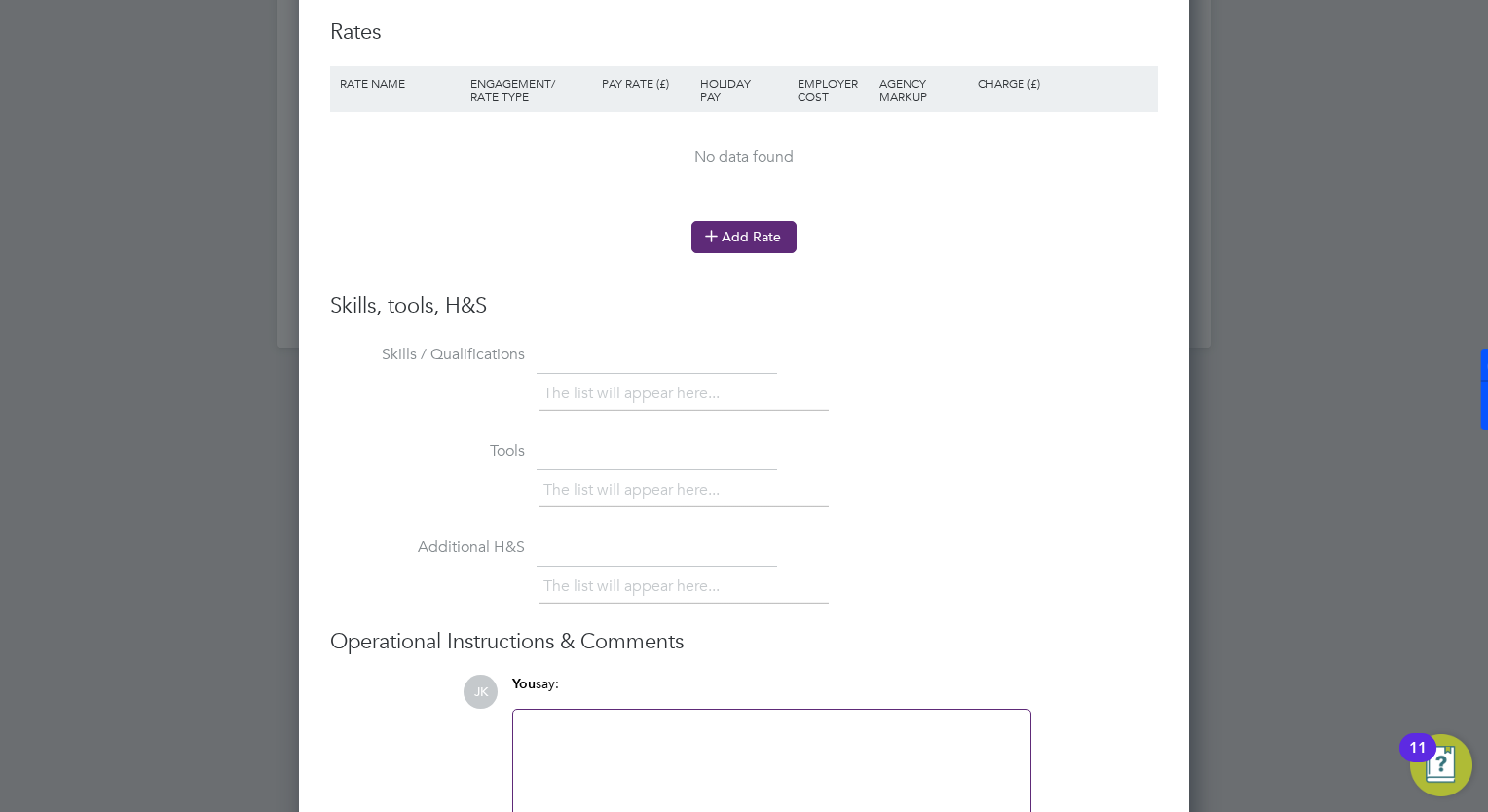 click on "Add Rate" at bounding box center (744, 237) 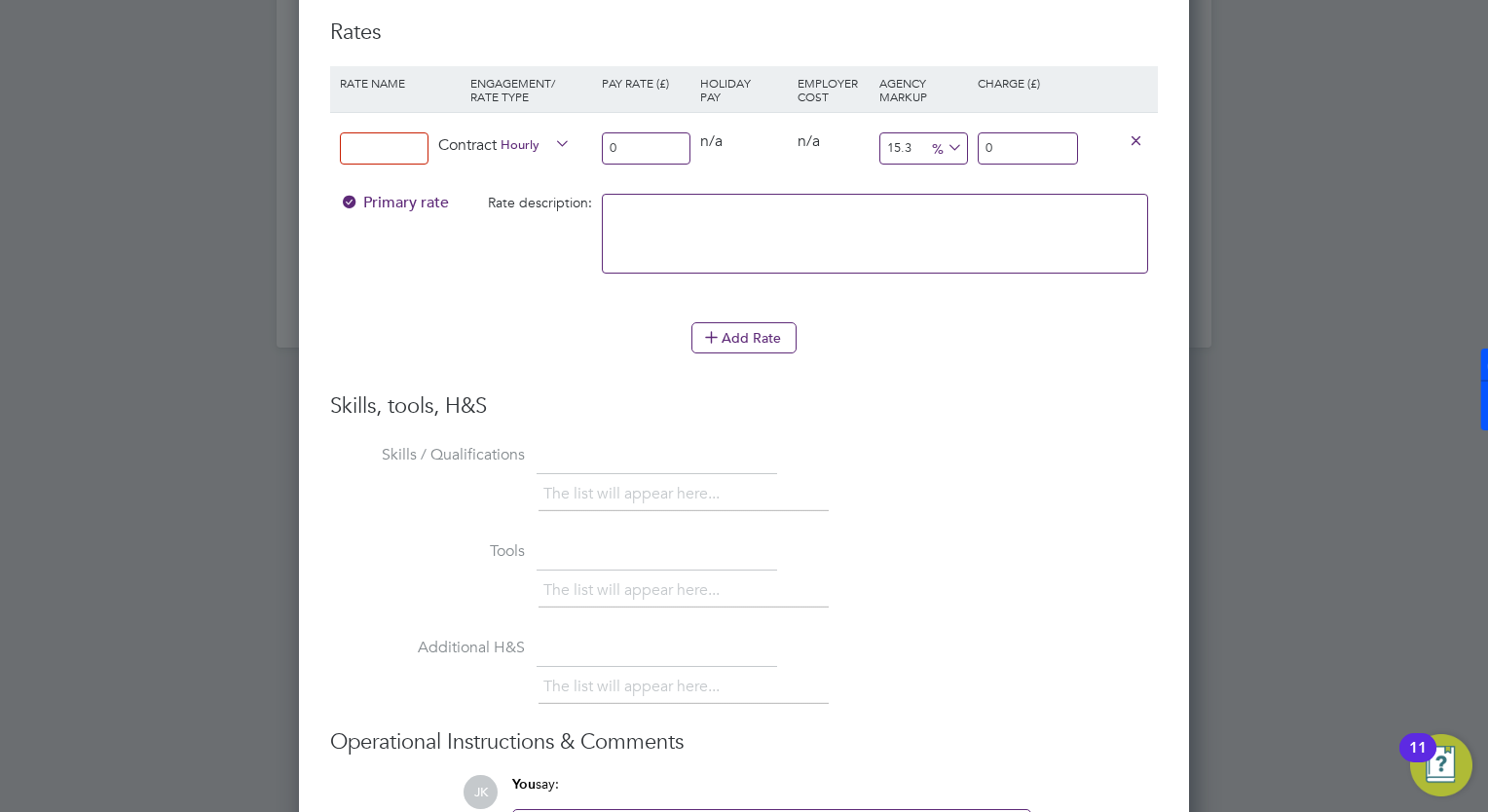 click at bounding box center [384, 148] 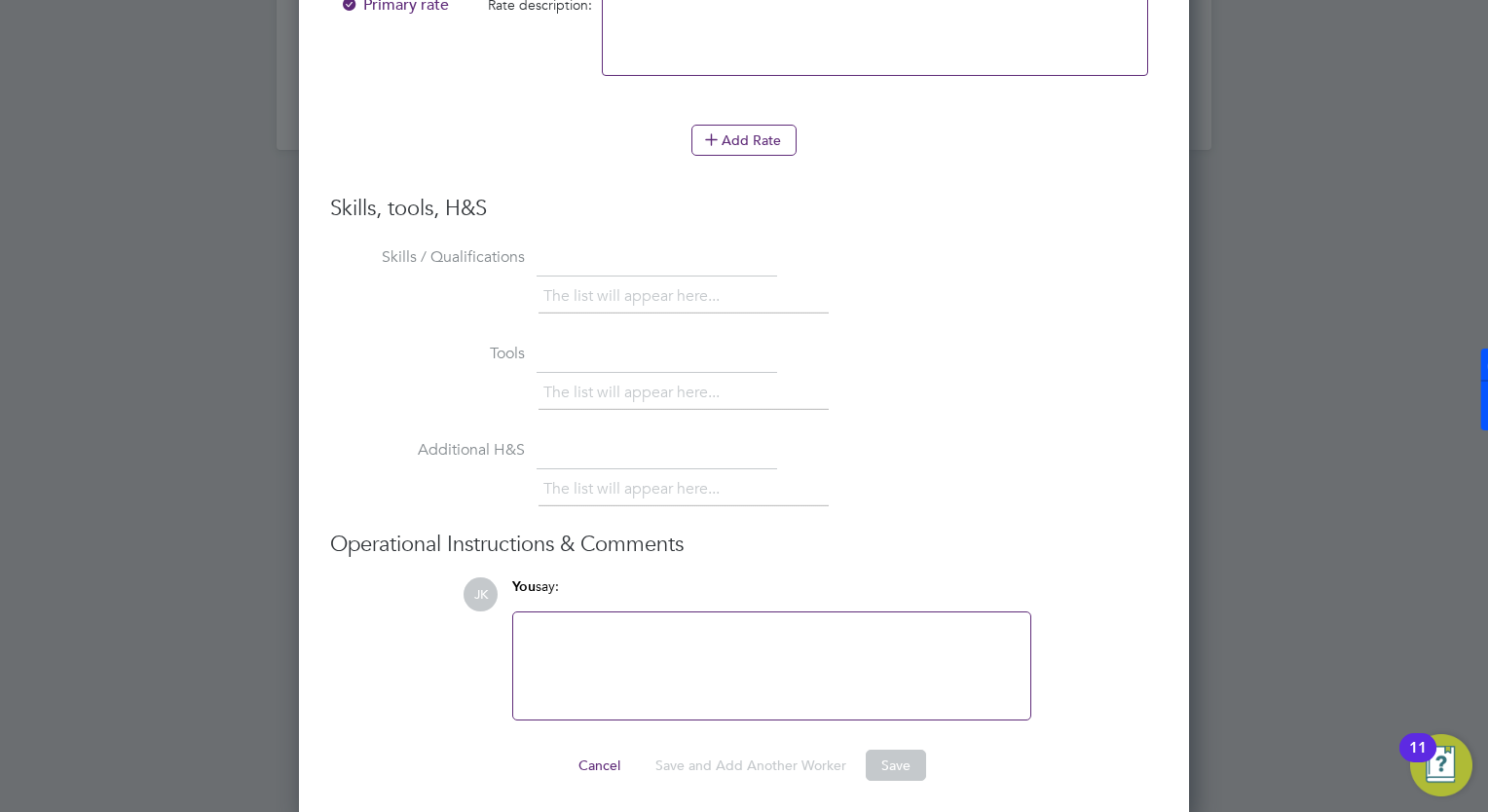 click on "Save and Add Another Worker" at bounding box center (751, 765) 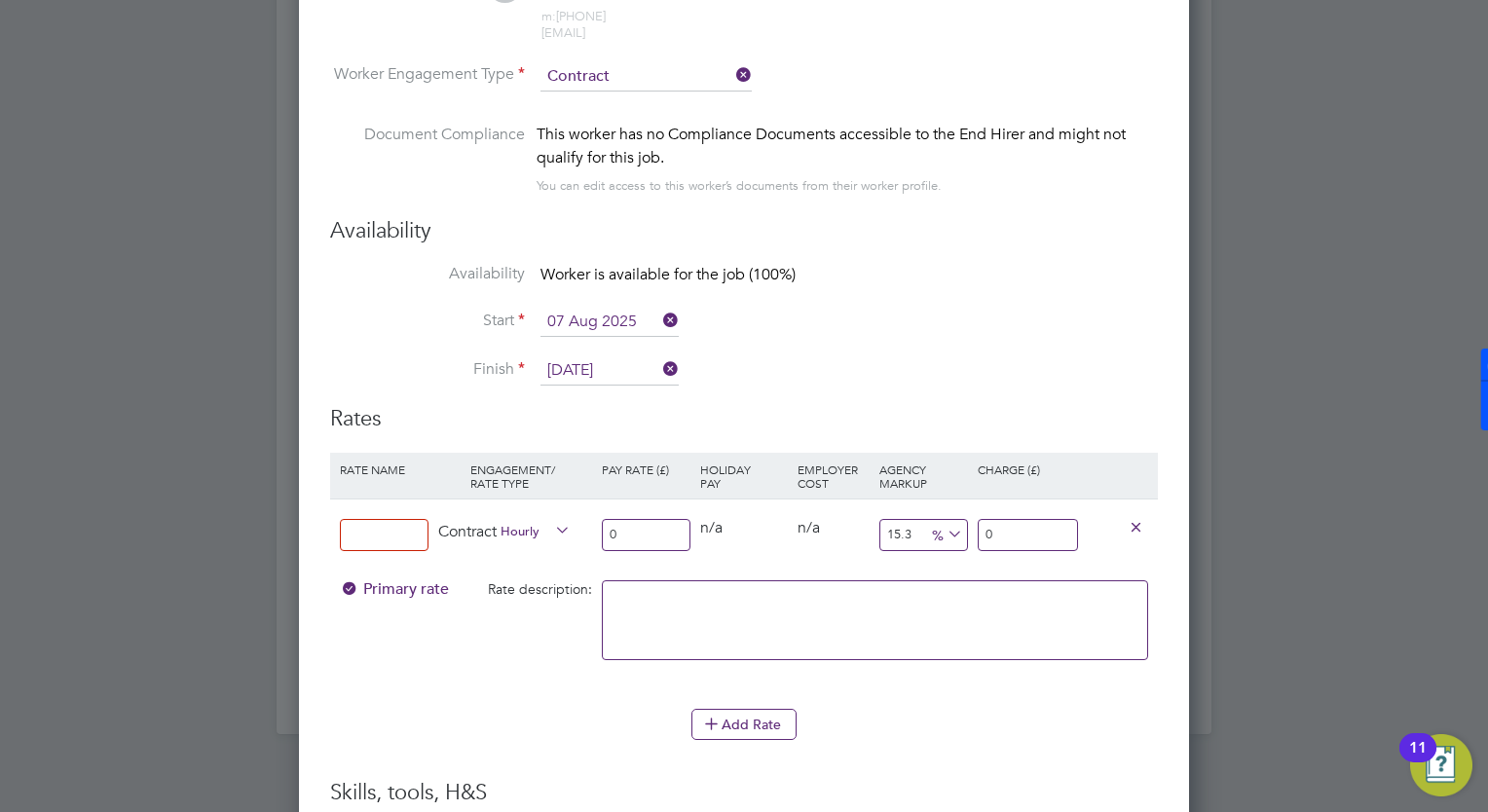 click at bounding box center (384, 535) 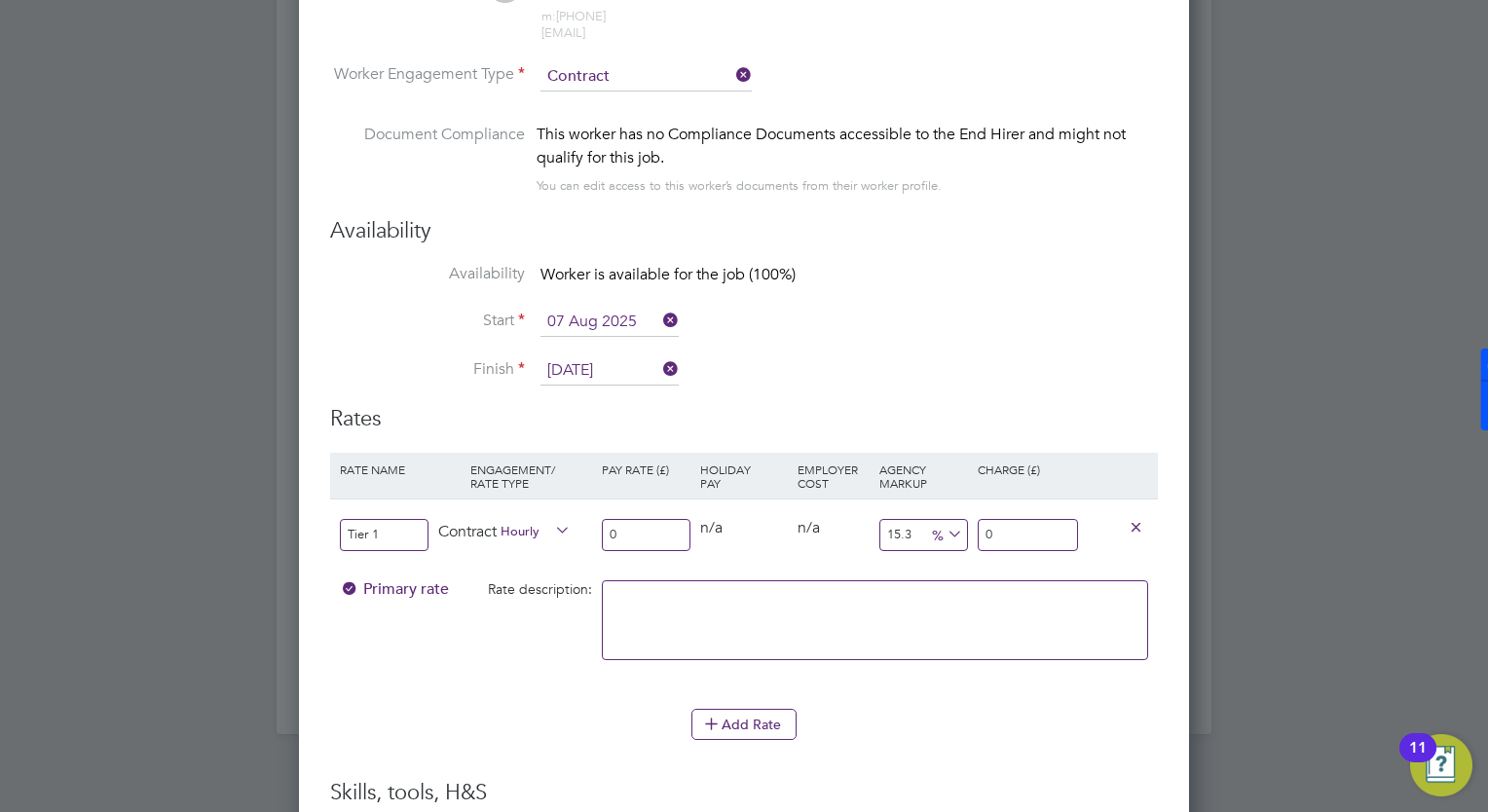 type on "Tier 1" 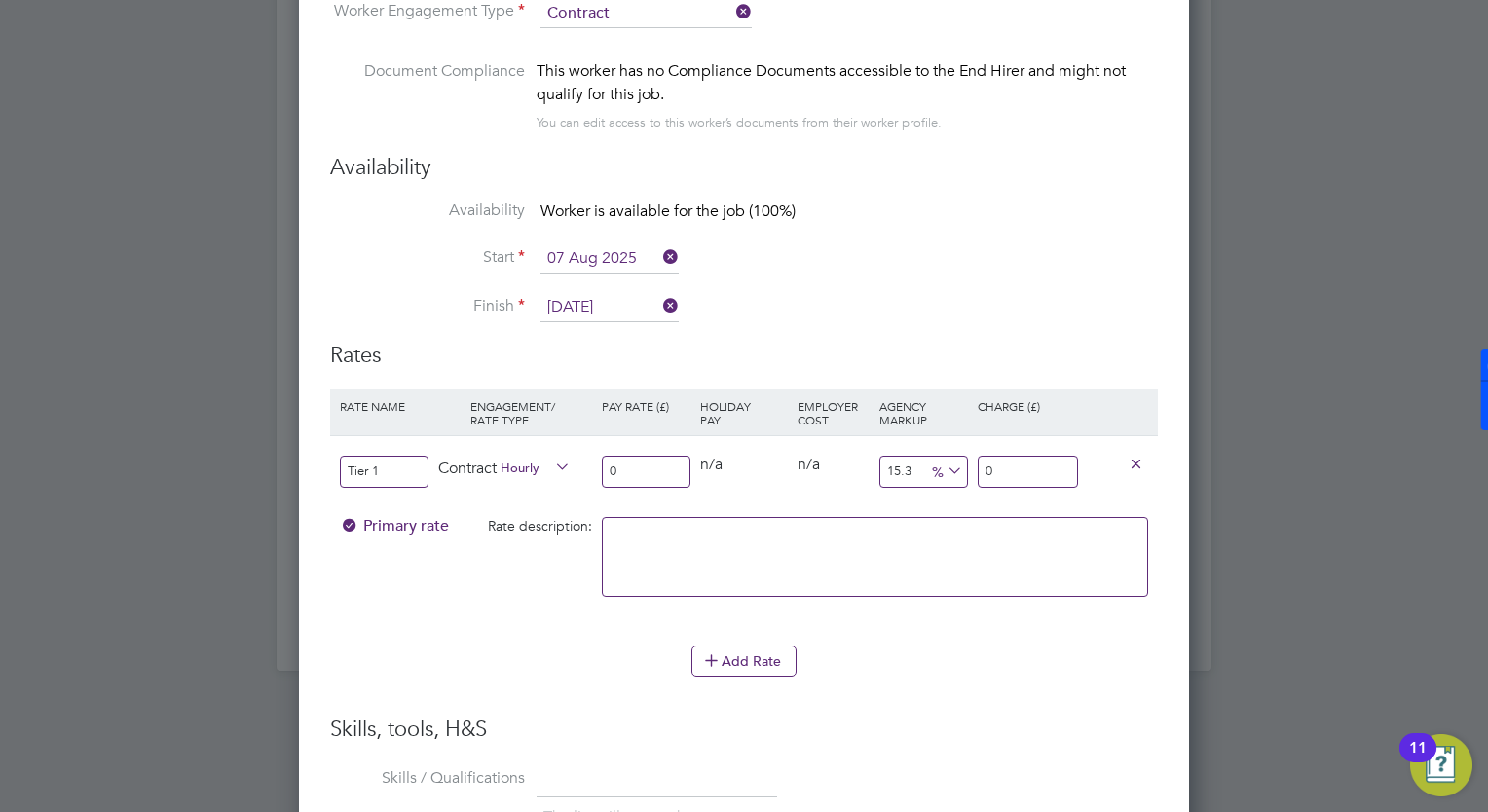 scroll, scrollTop: 2203, scrollLeft: 0, axis: vertical 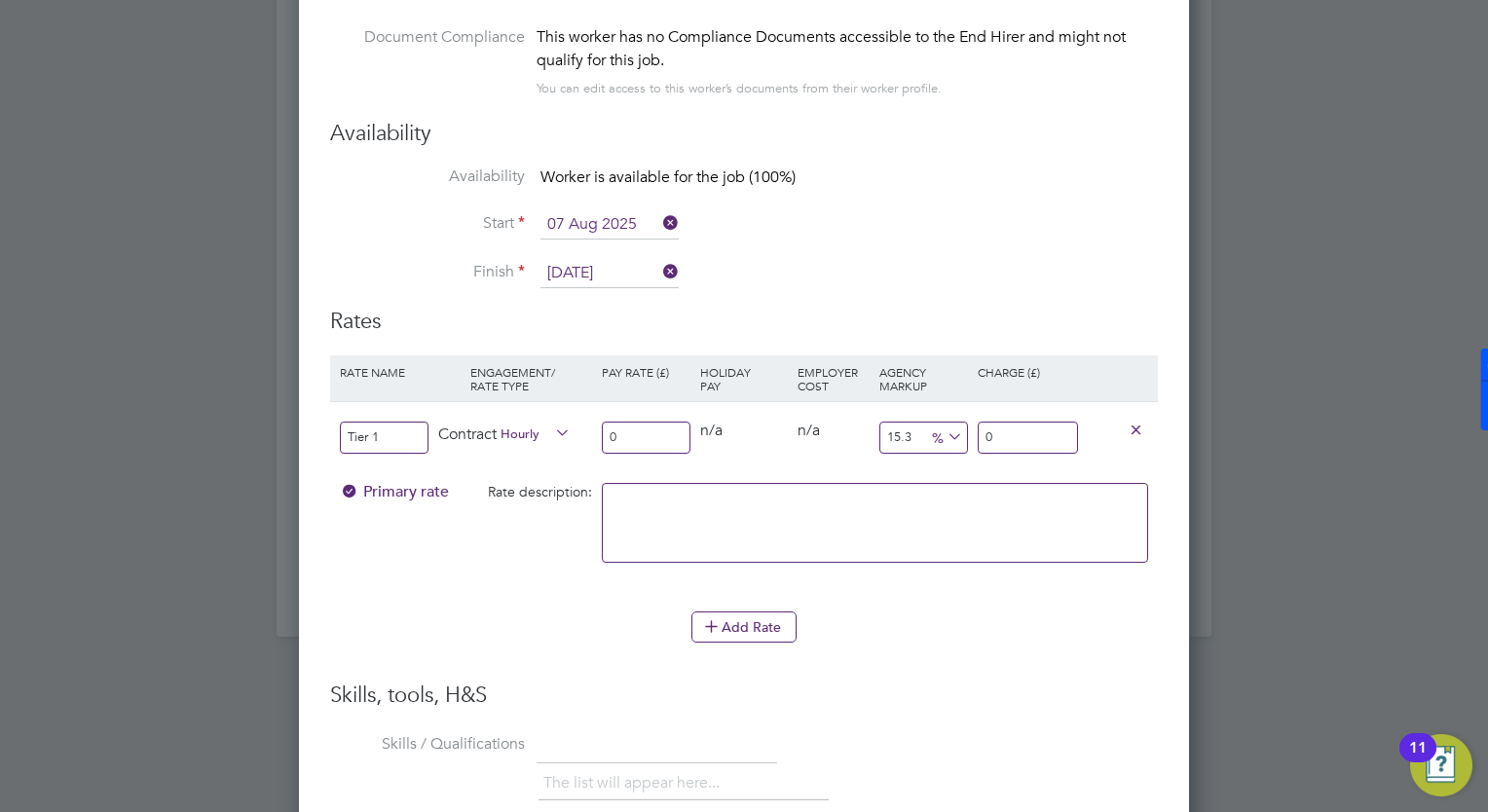 click on "0" at bounding box center (646, 437) 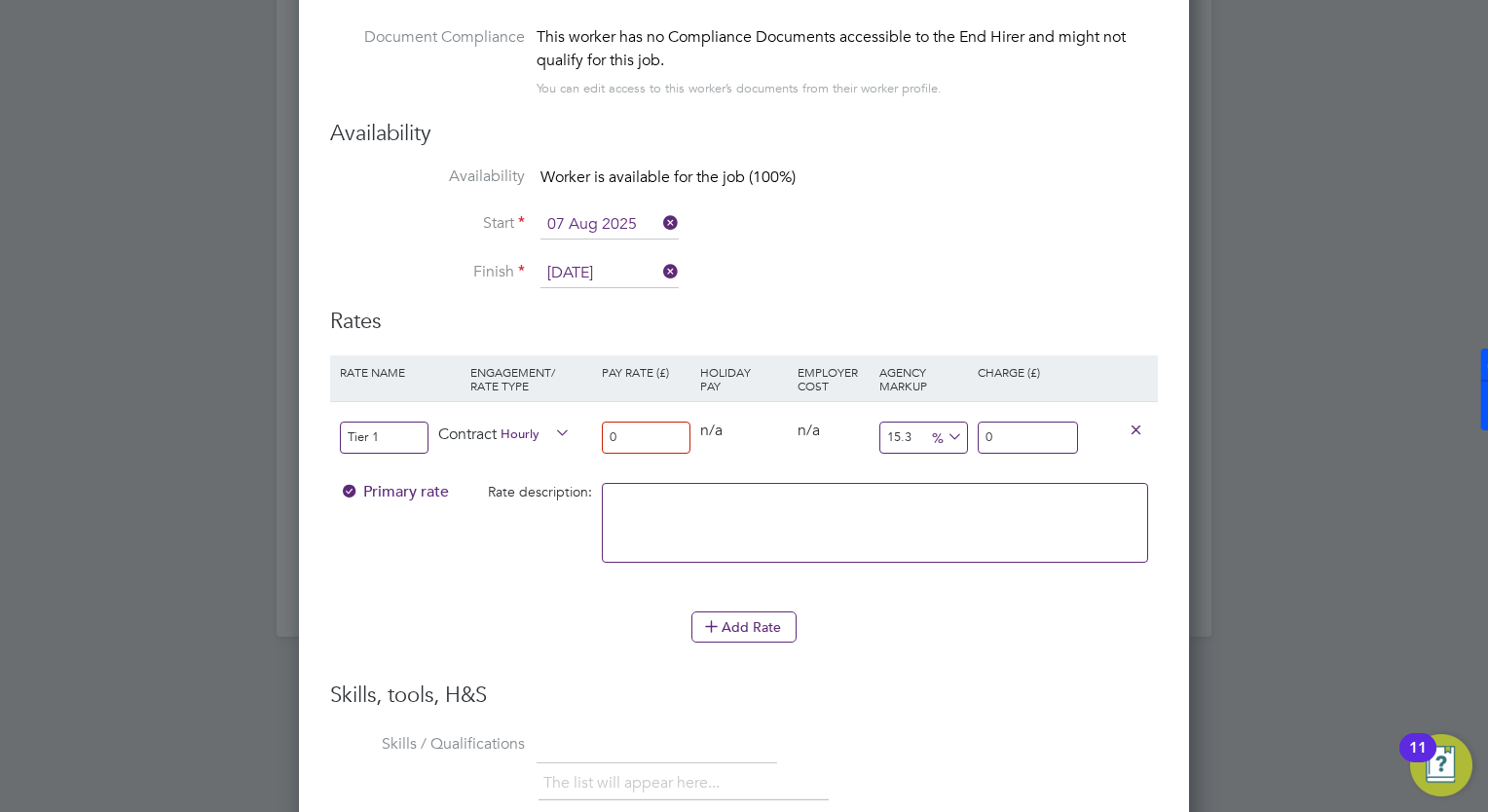 click on "Tier 1 Contract   Hourly 0 0   n/a 0   n/a 15.3   0   % 0" at bounding box center (744, 437) 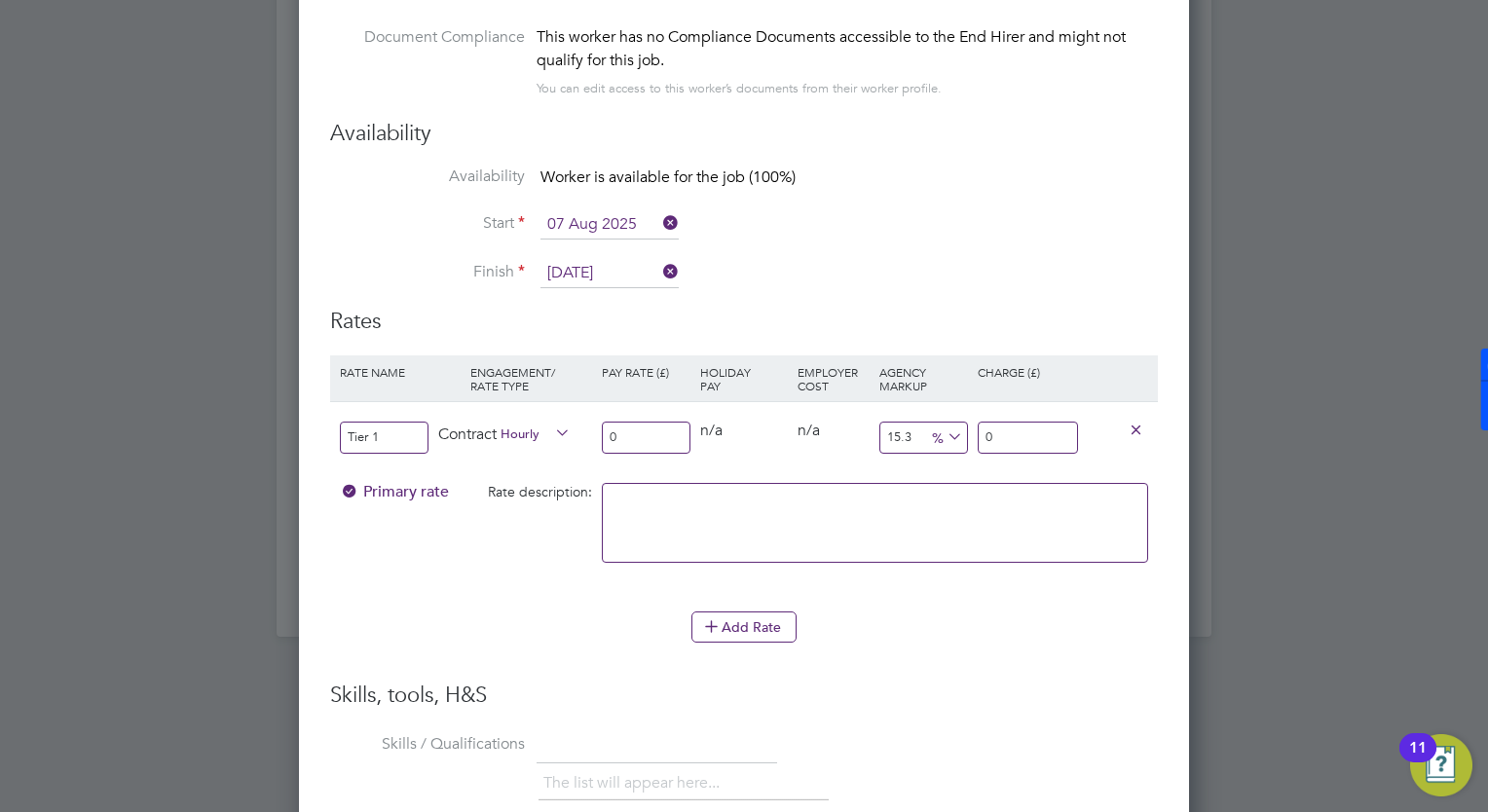 click at bounding box center [874, 523] 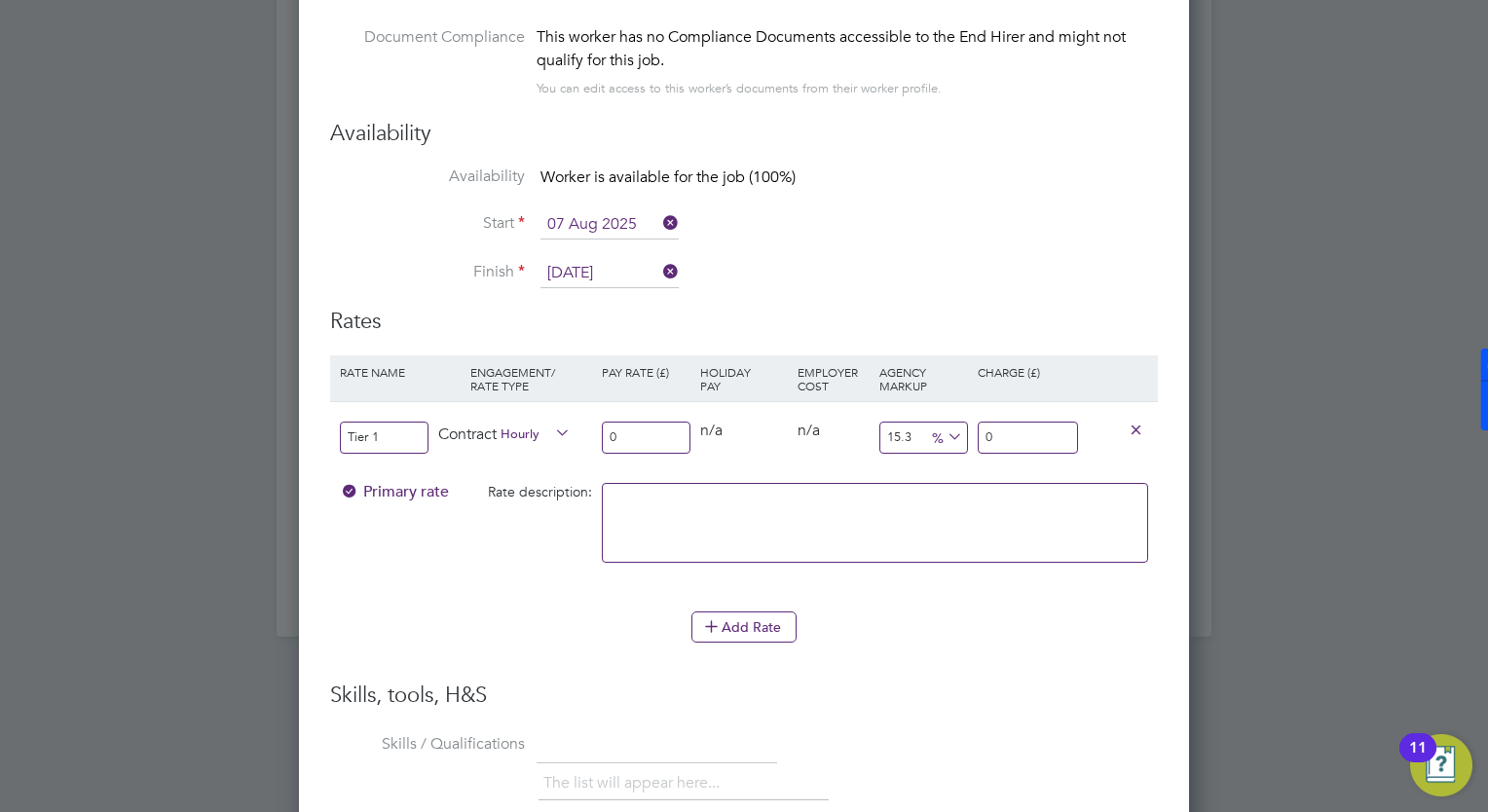 click on "0" at bounding box center [1030, 437] 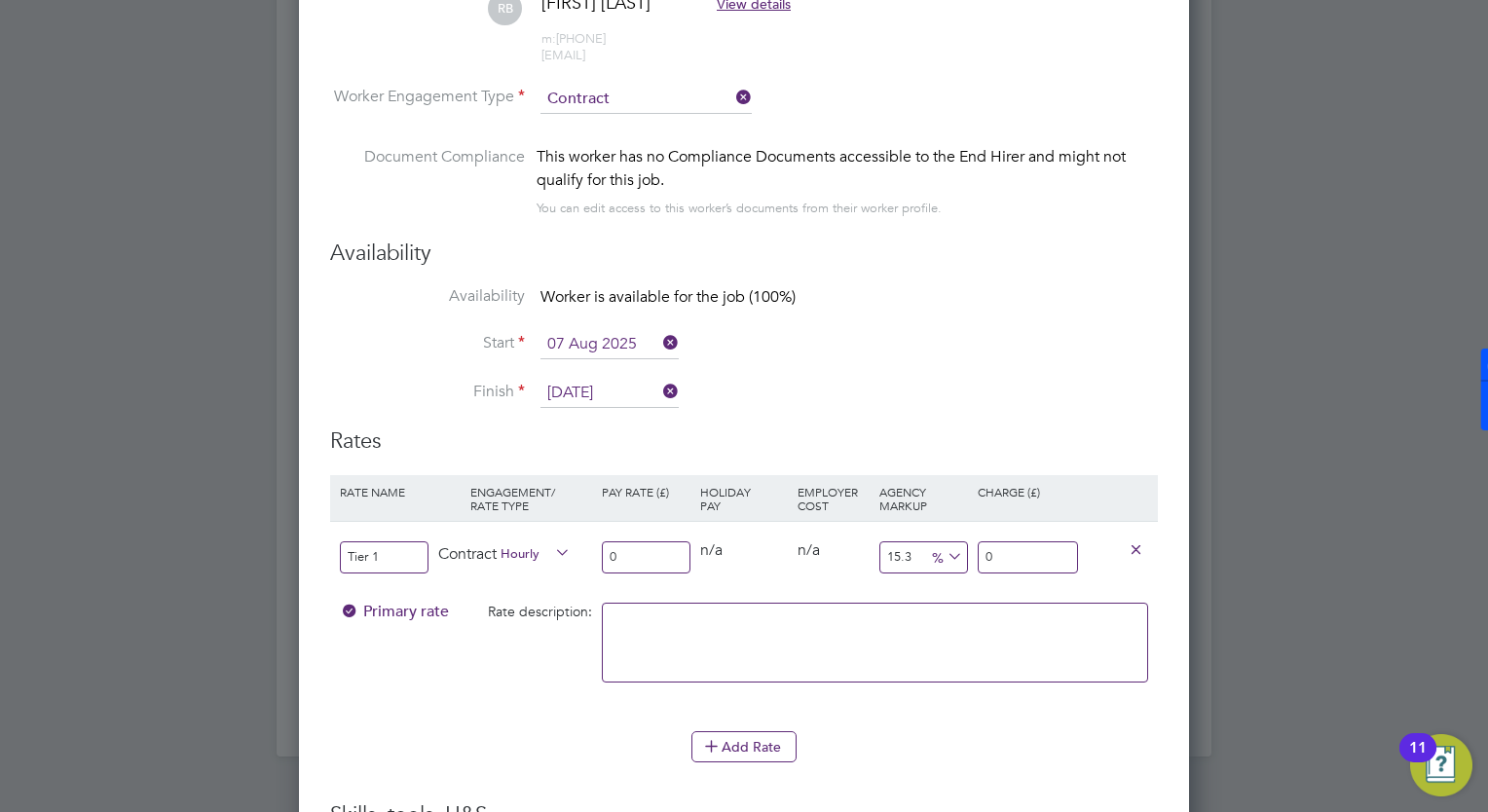 scroll, scrollTop: 2203, scrollLeft: 0, axis: vertical 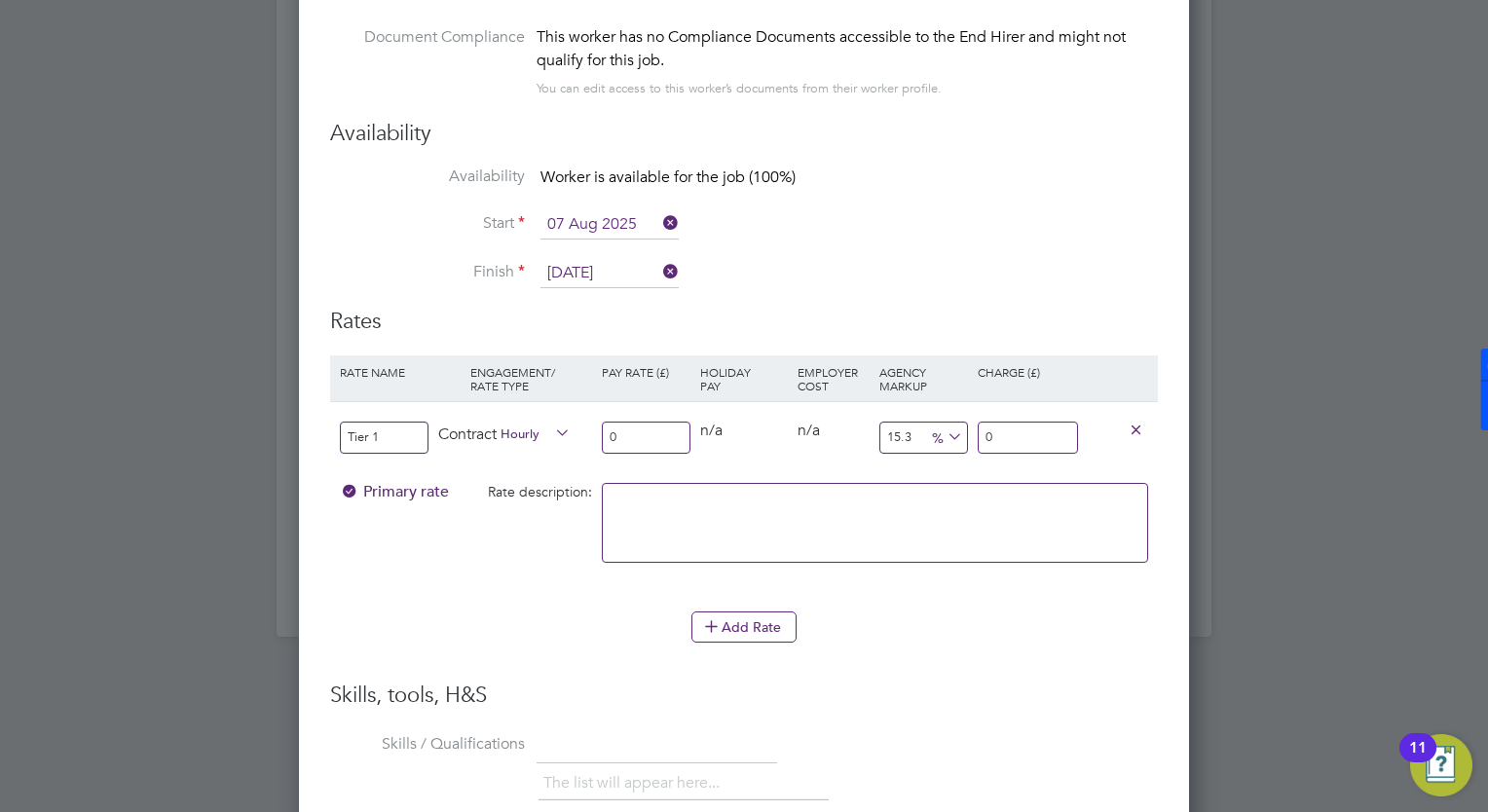 click at bounding box center (551, 433) 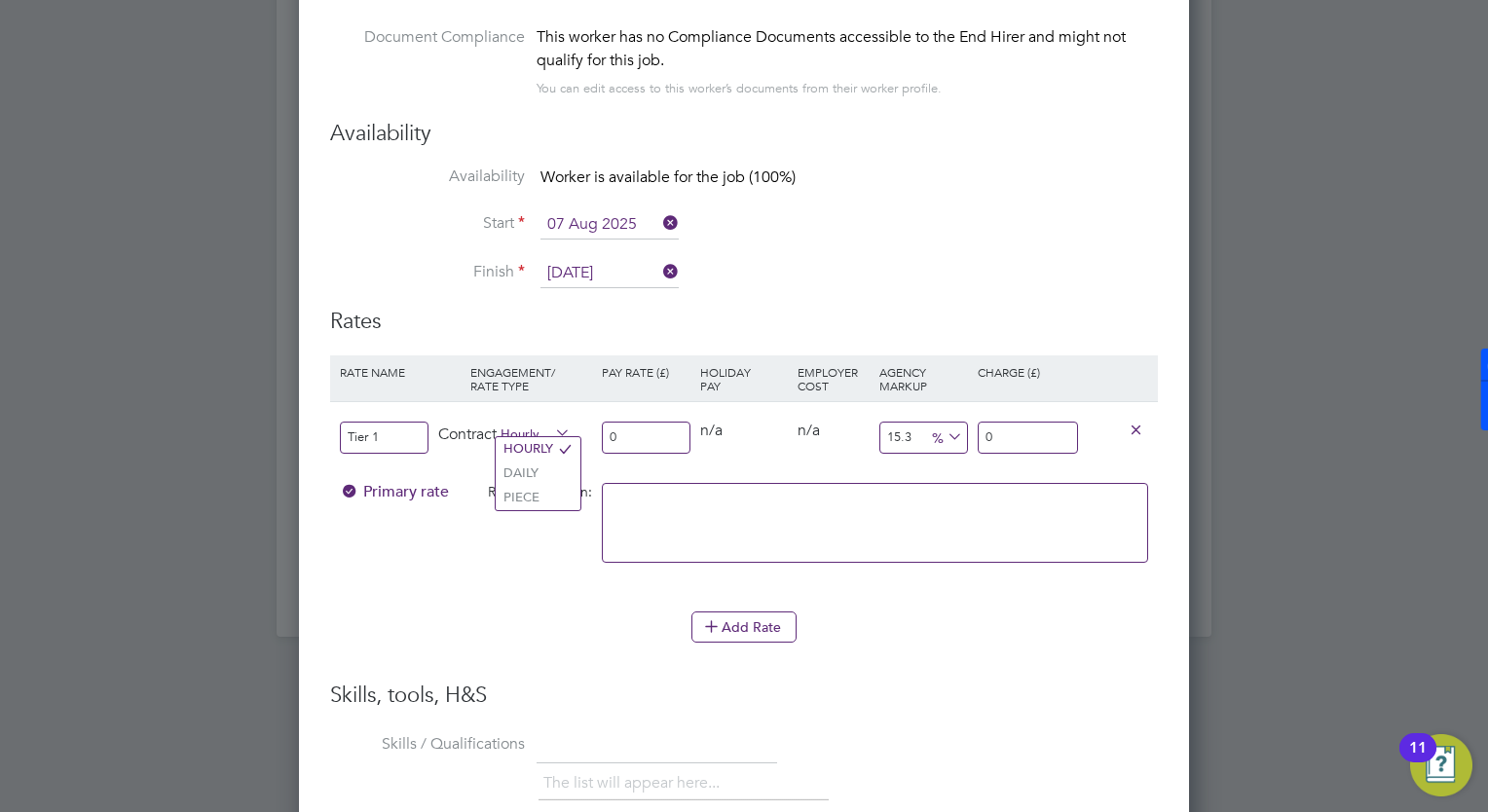 click on "Hourly" at bounding box center (536, 432) 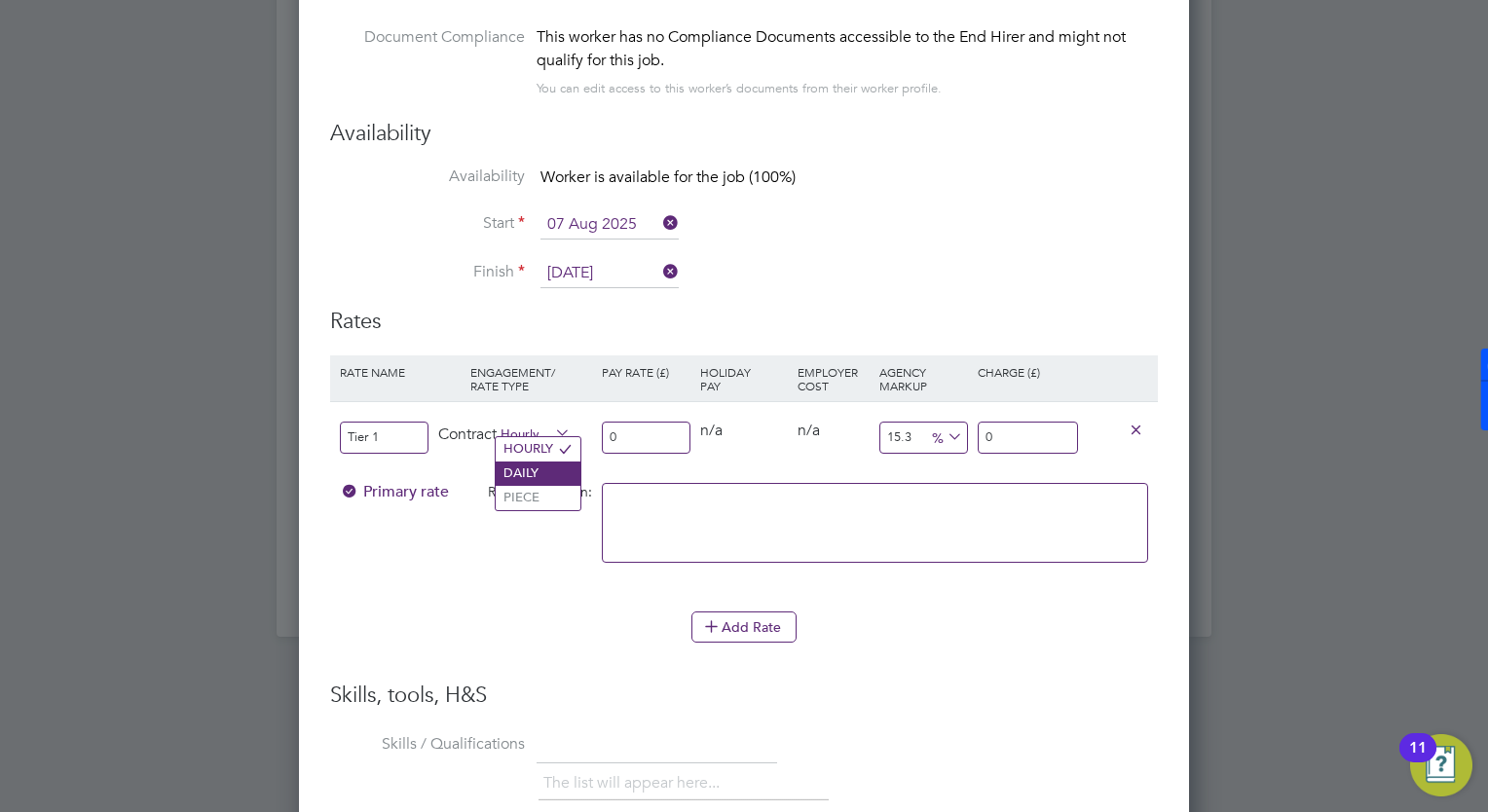 click on "DAILY" 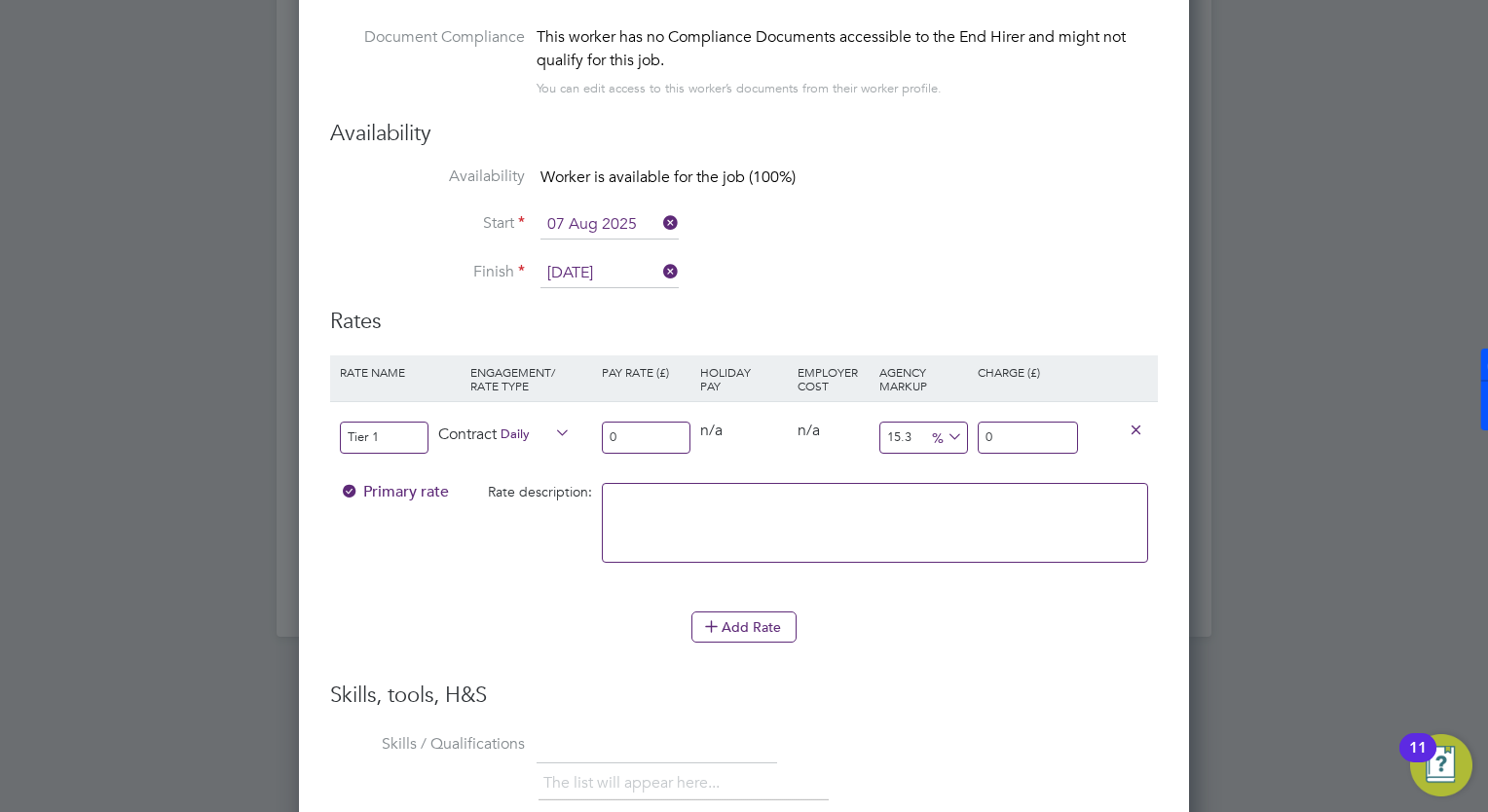 click on "0" at bounding box center (646, 437) 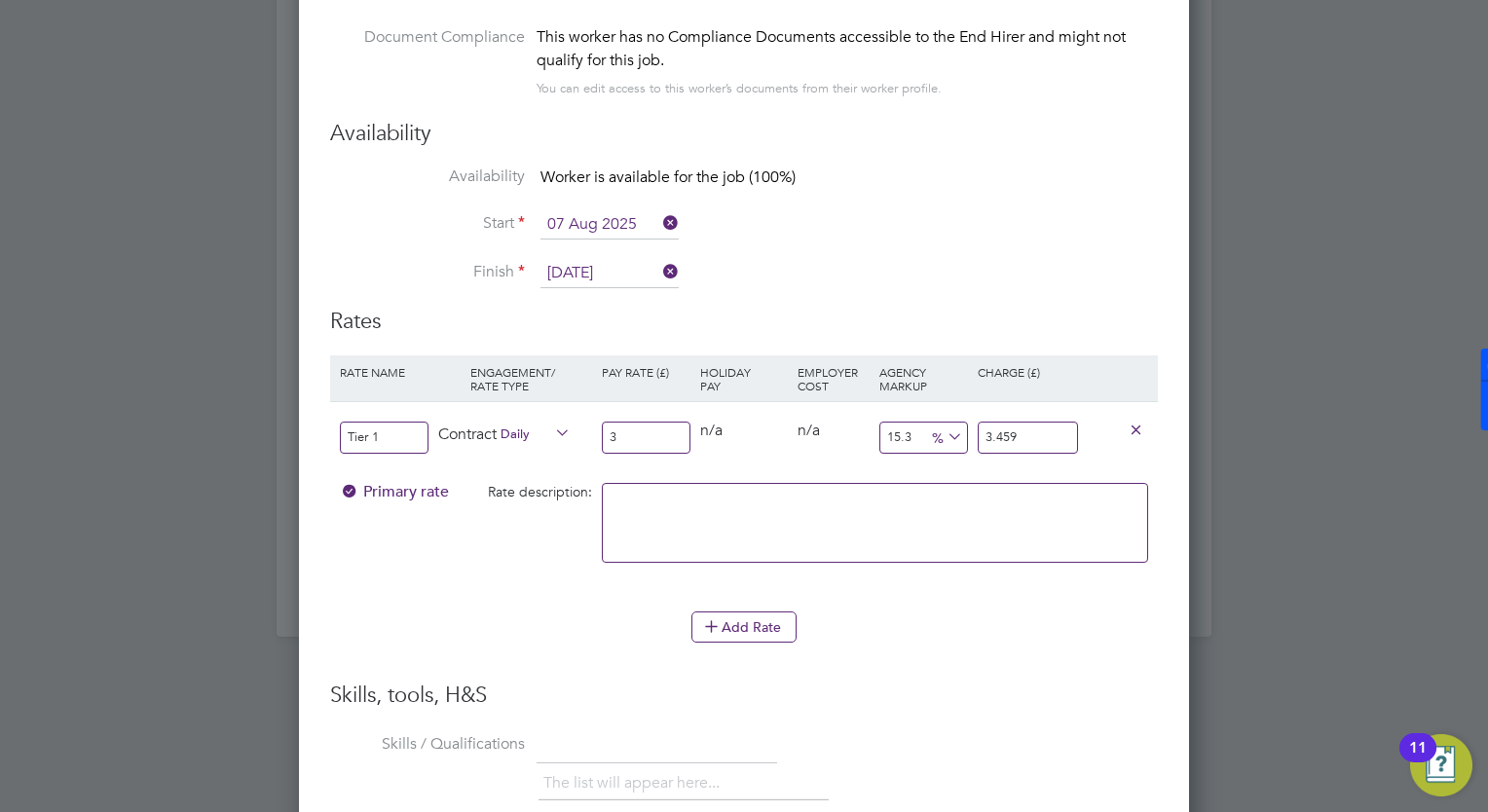 type on "38" 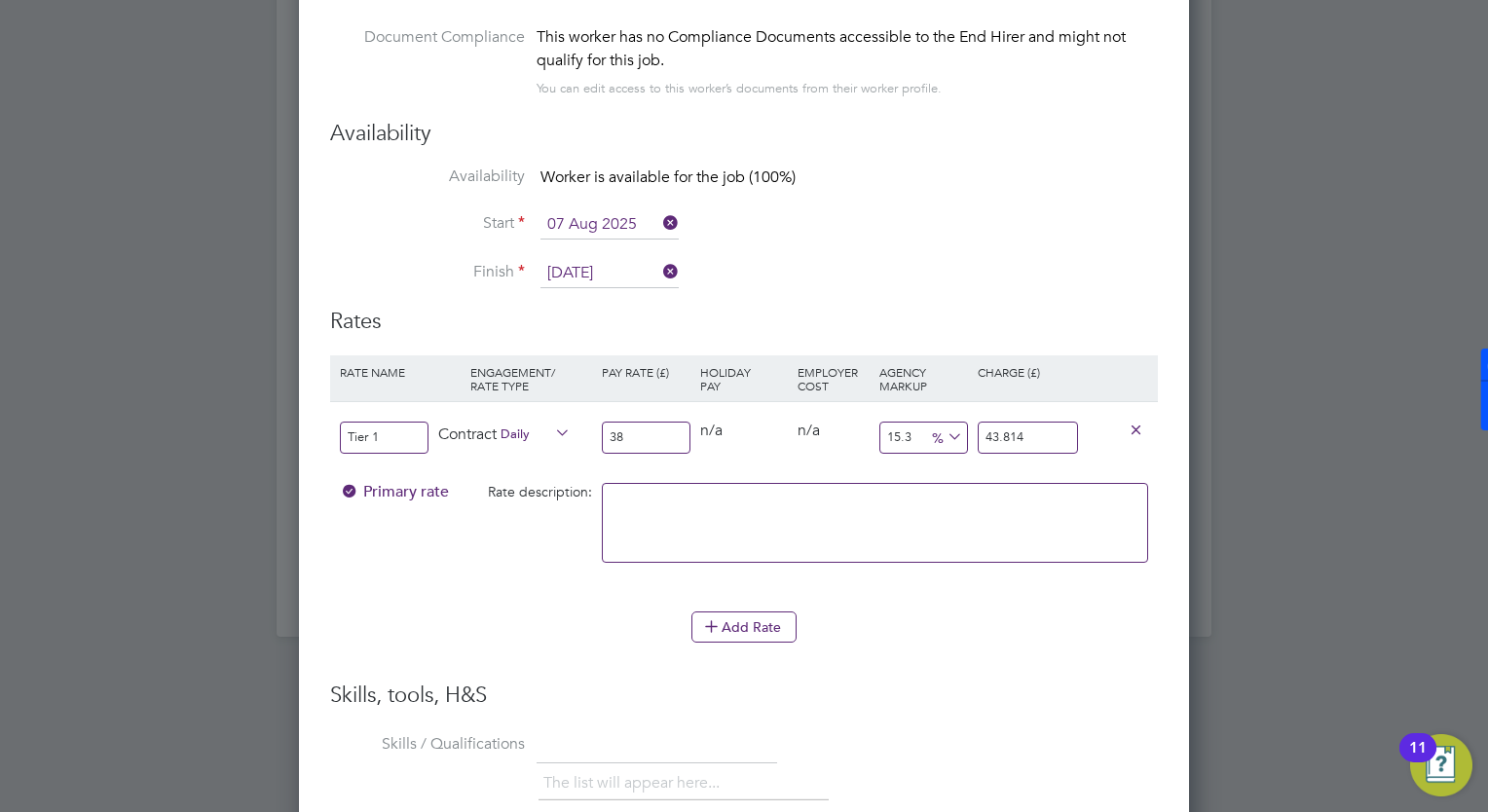 type on "380" 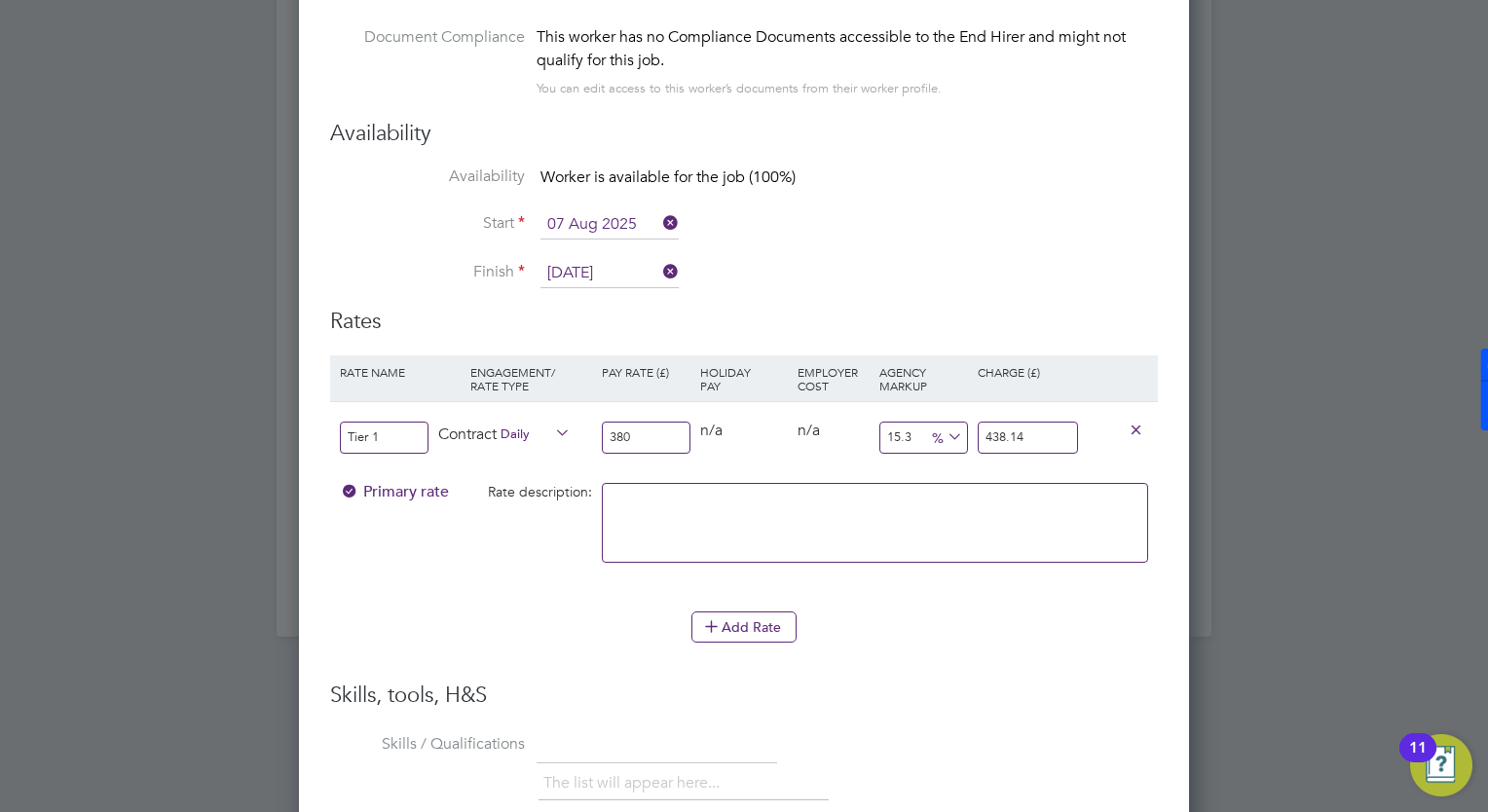 type on "380" 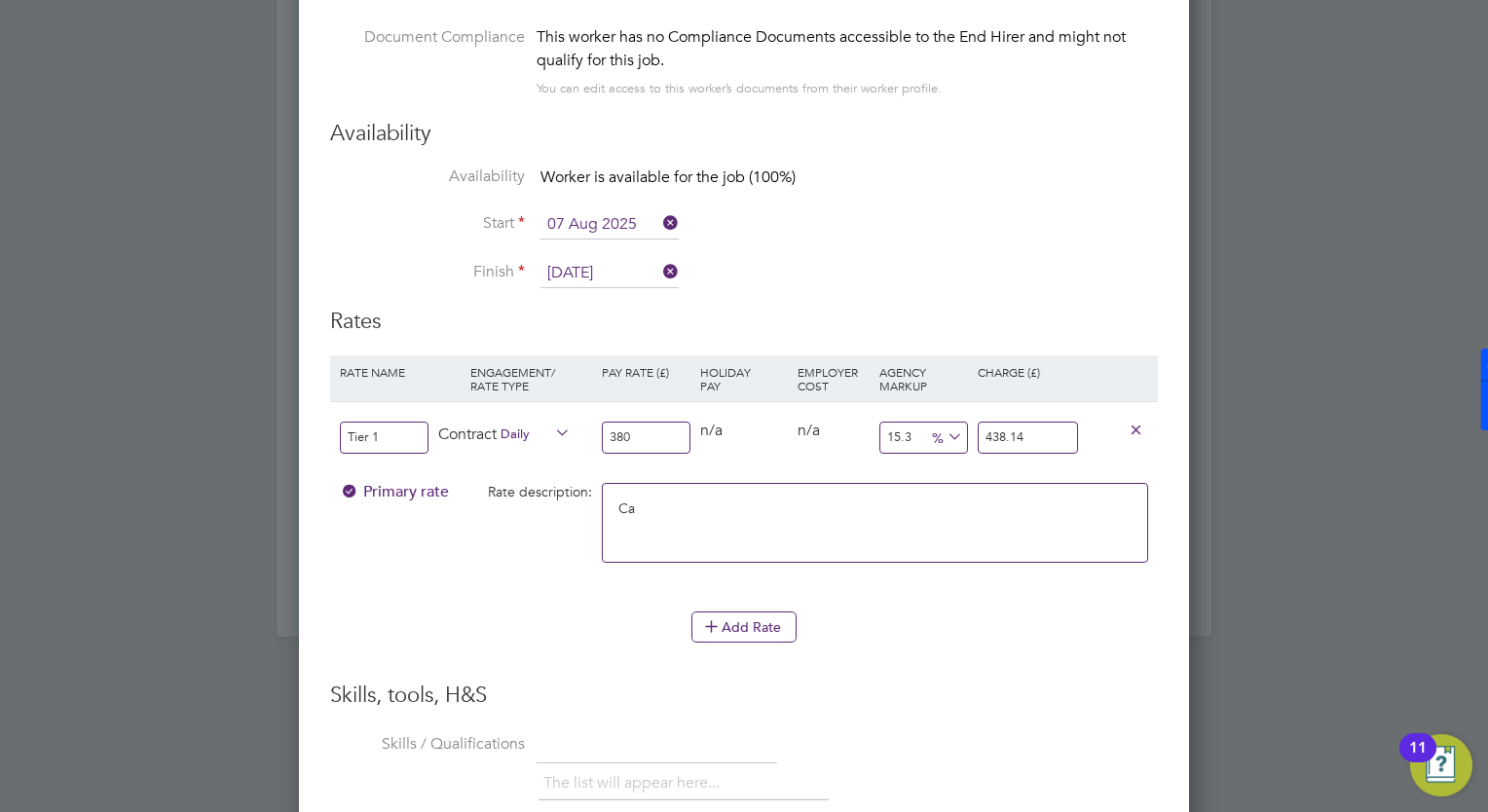 type on "C" 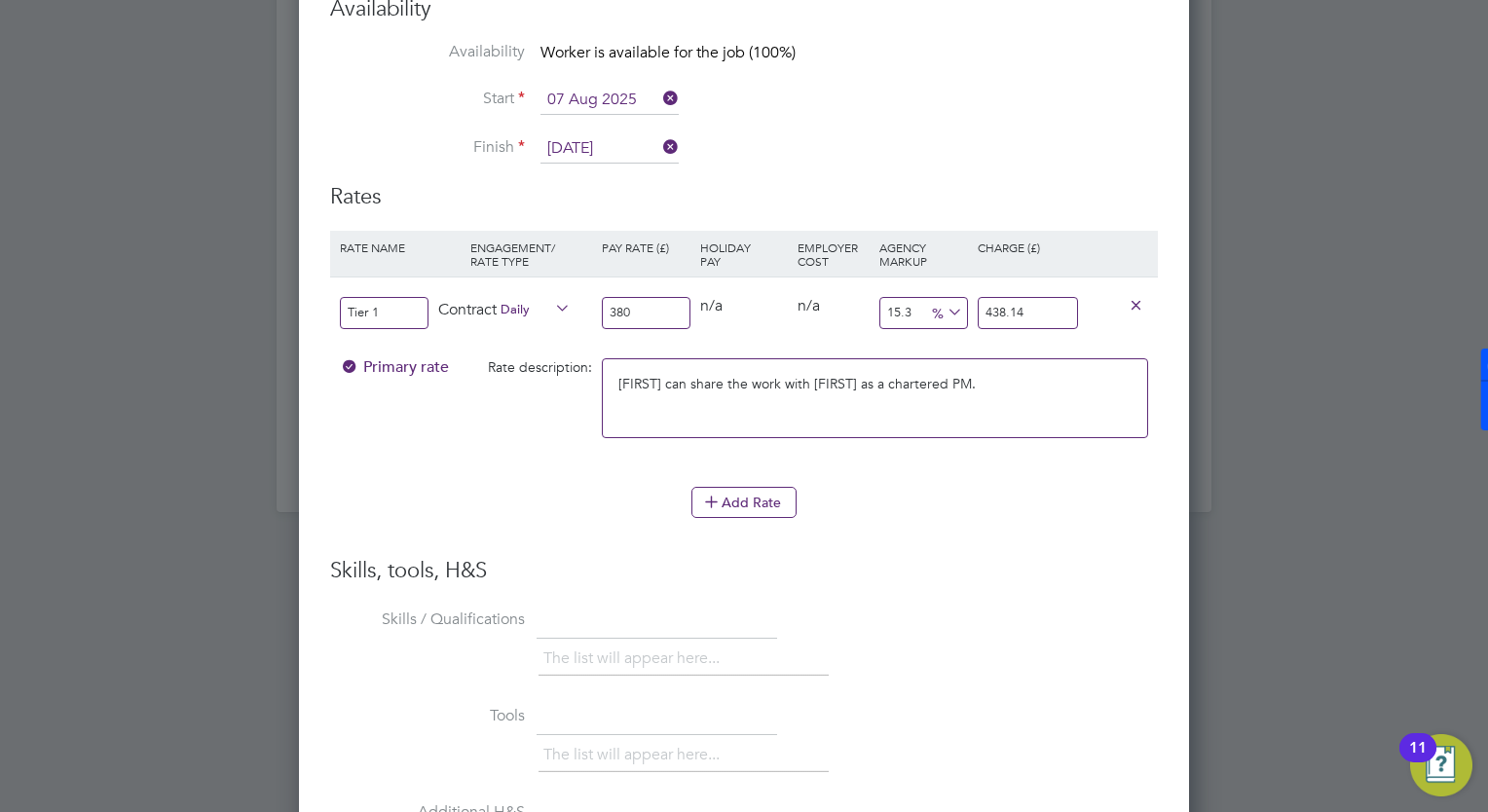 scroll, scrollTop: 2690, scrollLeft: 0, axis: vertical 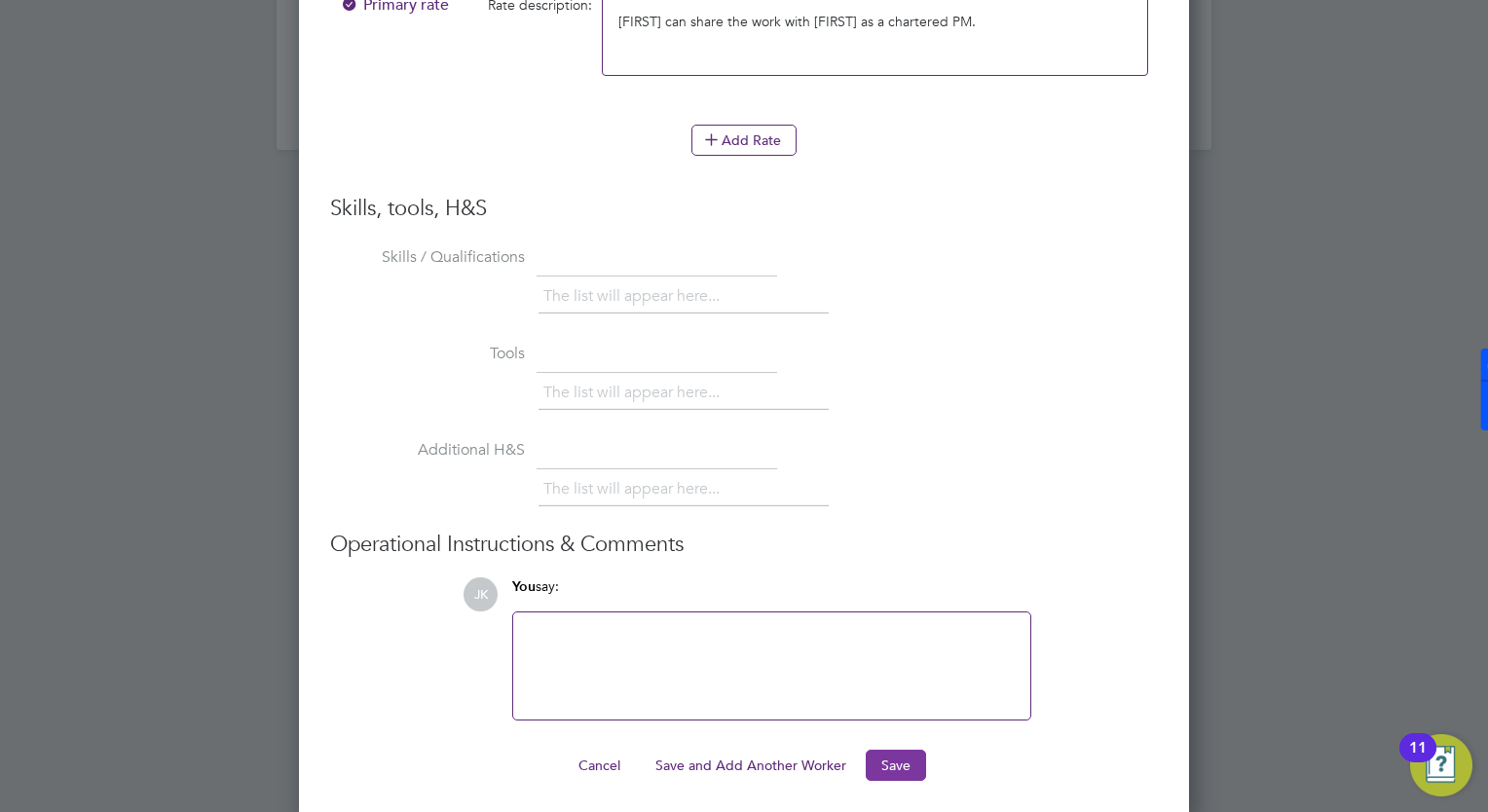 type on "[FIRST] can share the work with [FIRST] as a chartered PM." 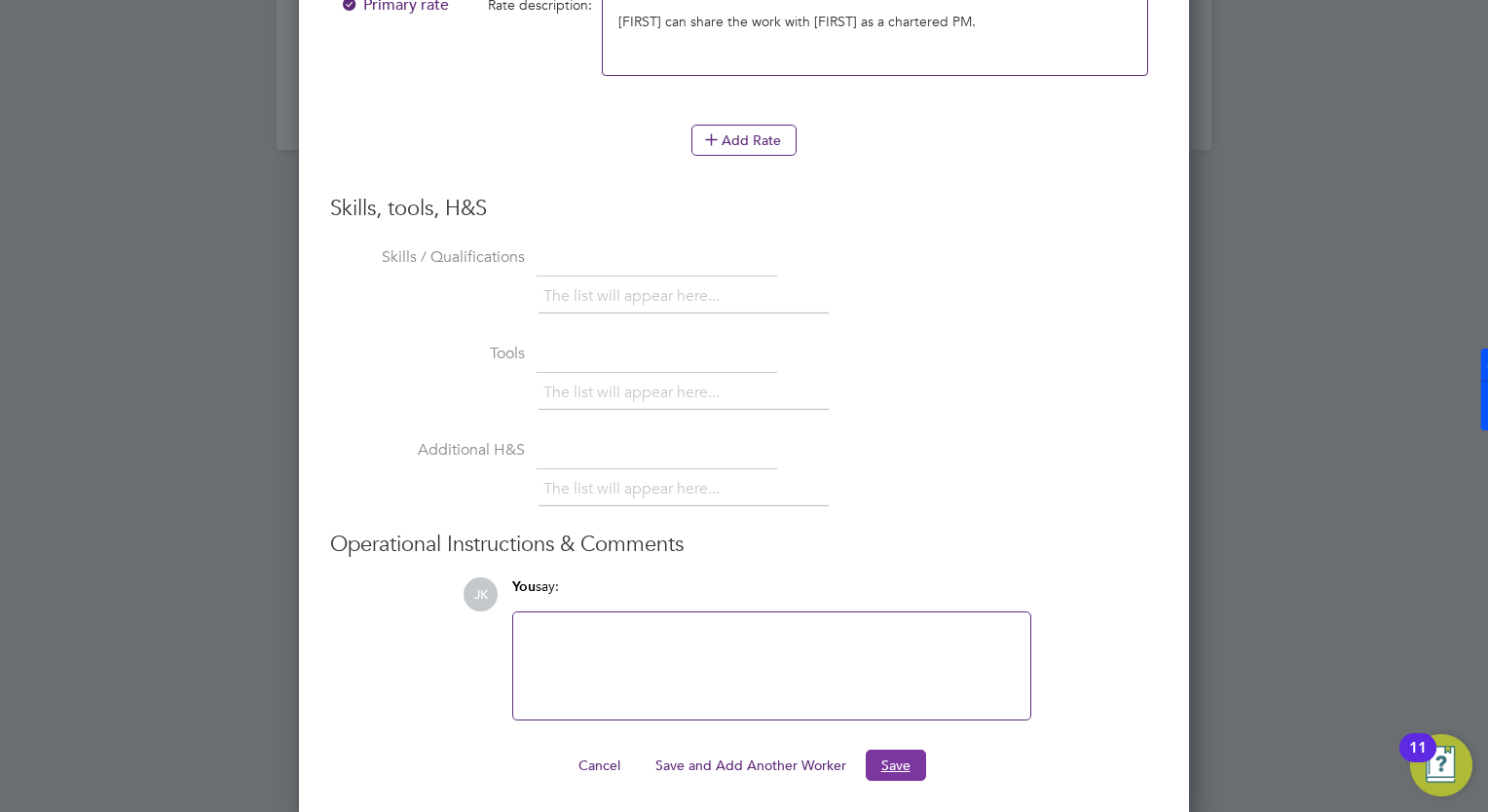 click on "Save" at bounding box center (896, 765) 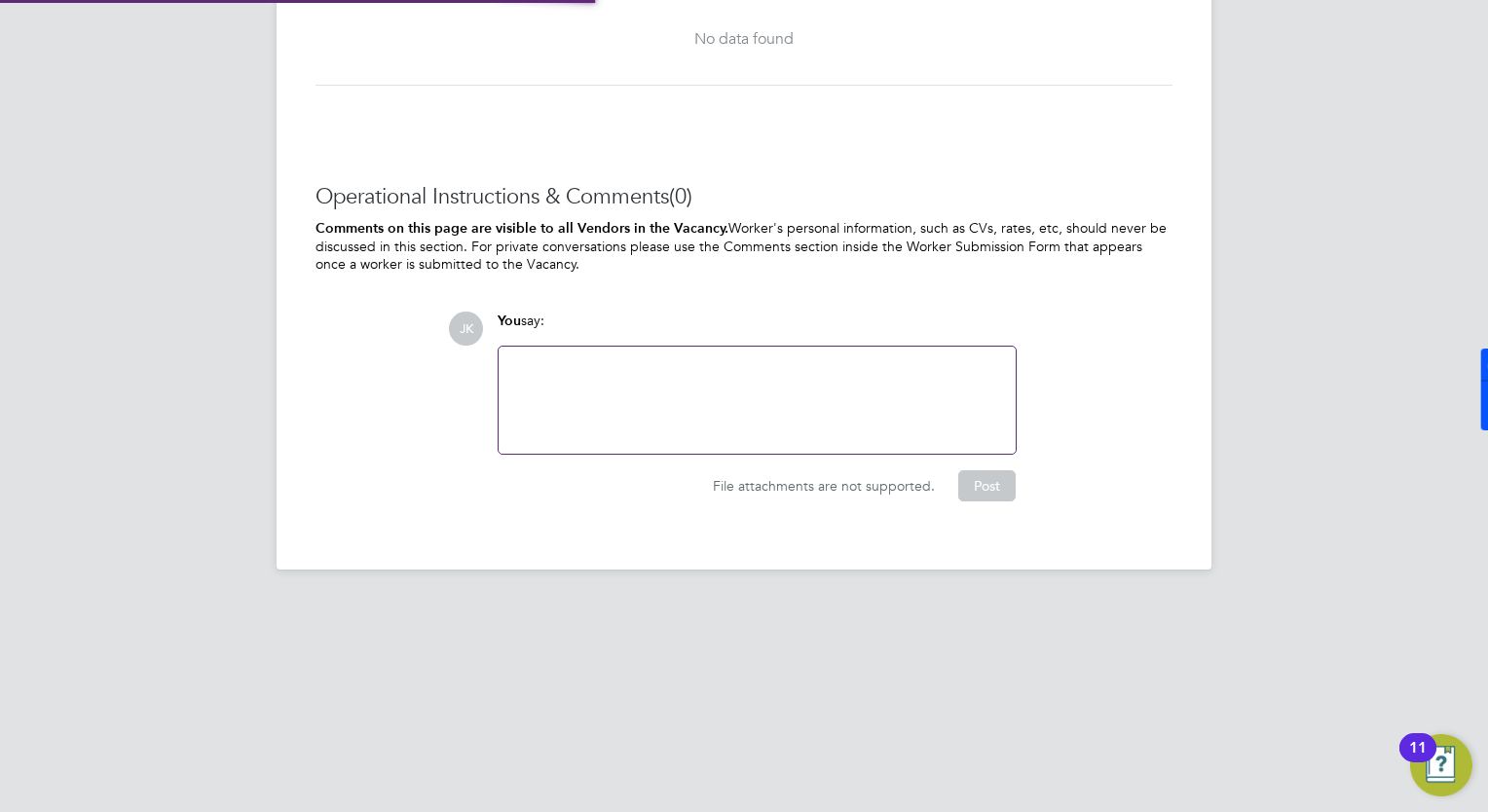 scroll, scrollTop: 1975, scrollLeft: 0, axis: vertical 